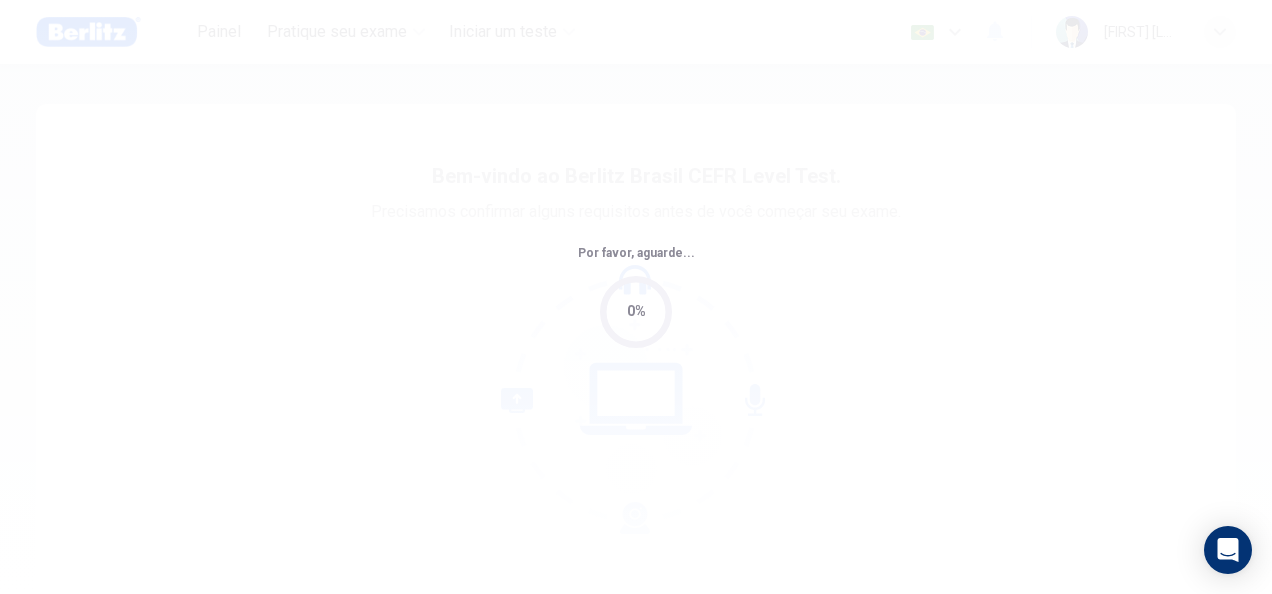 scroll, scrollTop: 0, scrollLeft: 0, axis: both 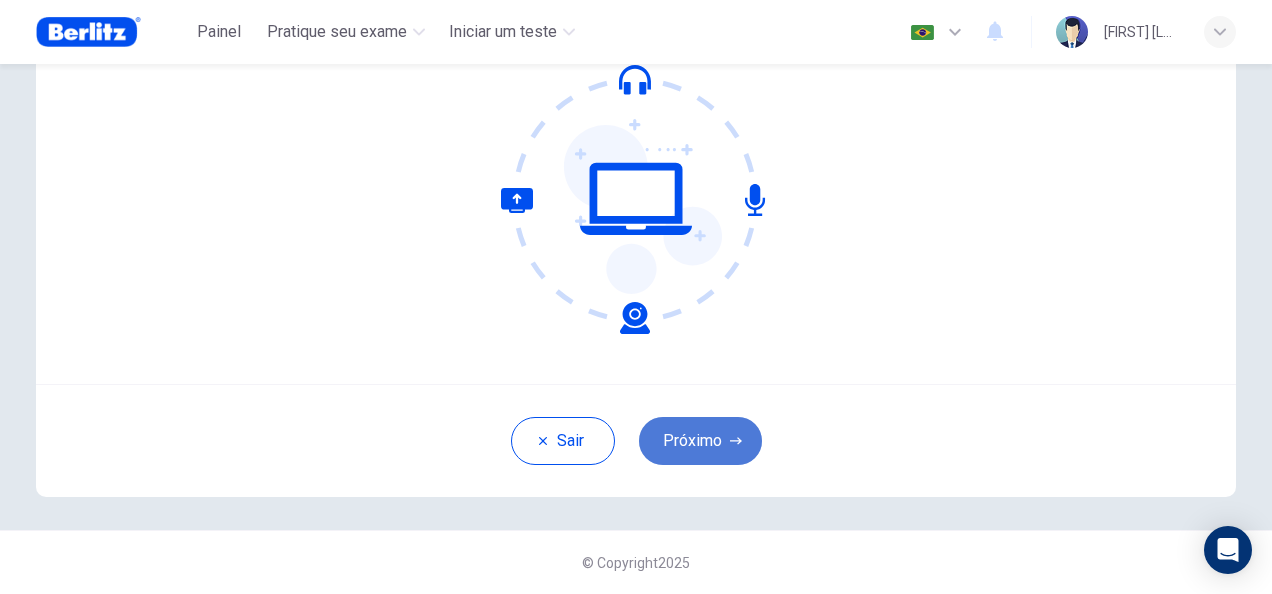 click on "Próximo" at bounding box center [700, 441] 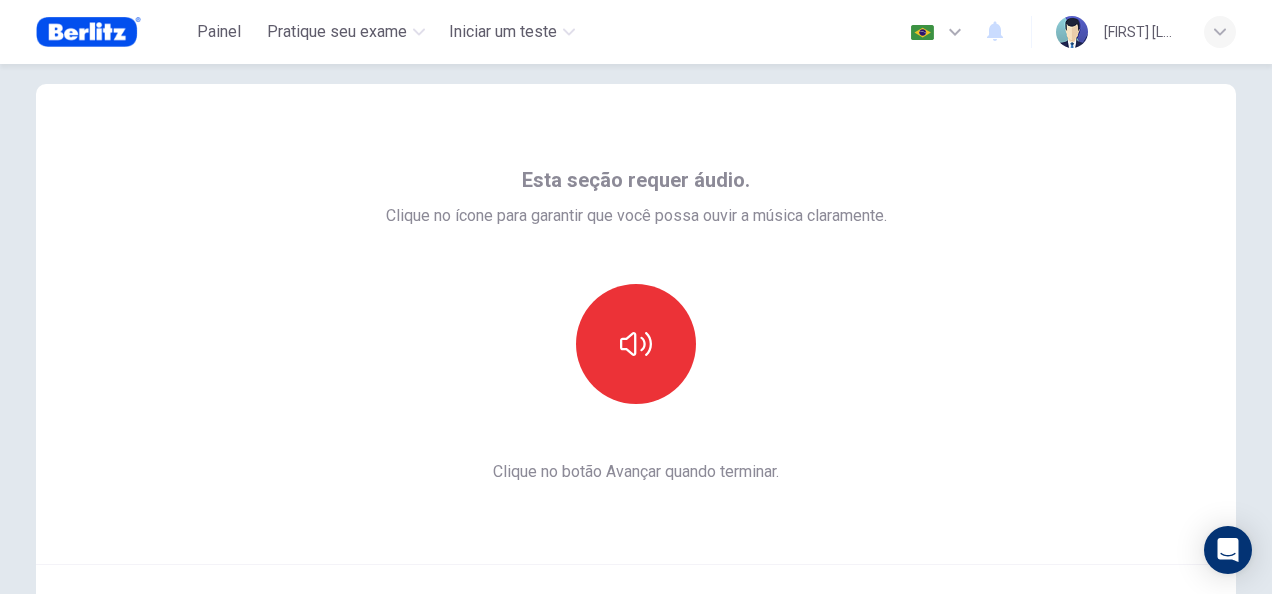scroll, scrollTop: 22, scrollLeft: 0, axis: vertical 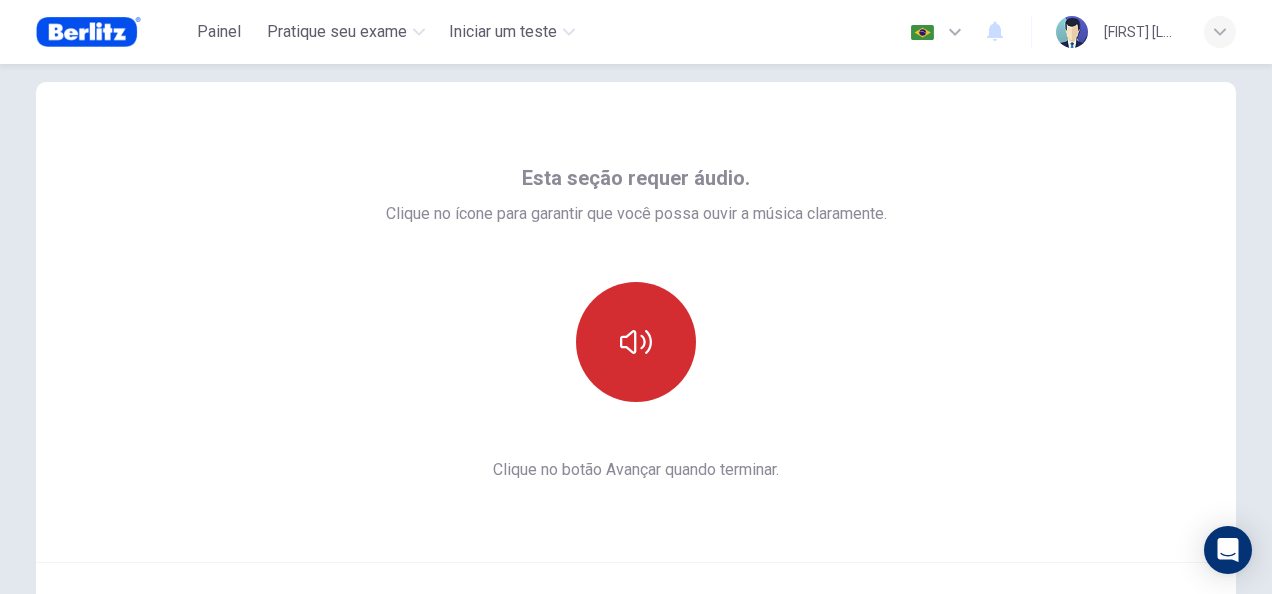 click at bounding box center (636, 342) 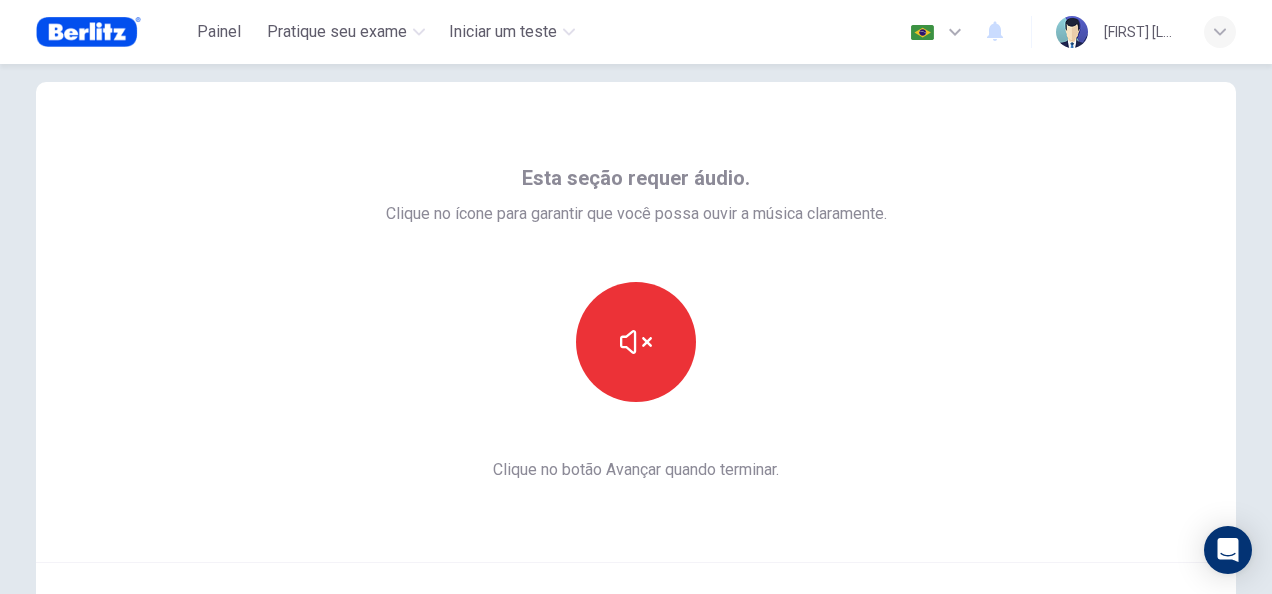 click at bounding box center (636, 342) 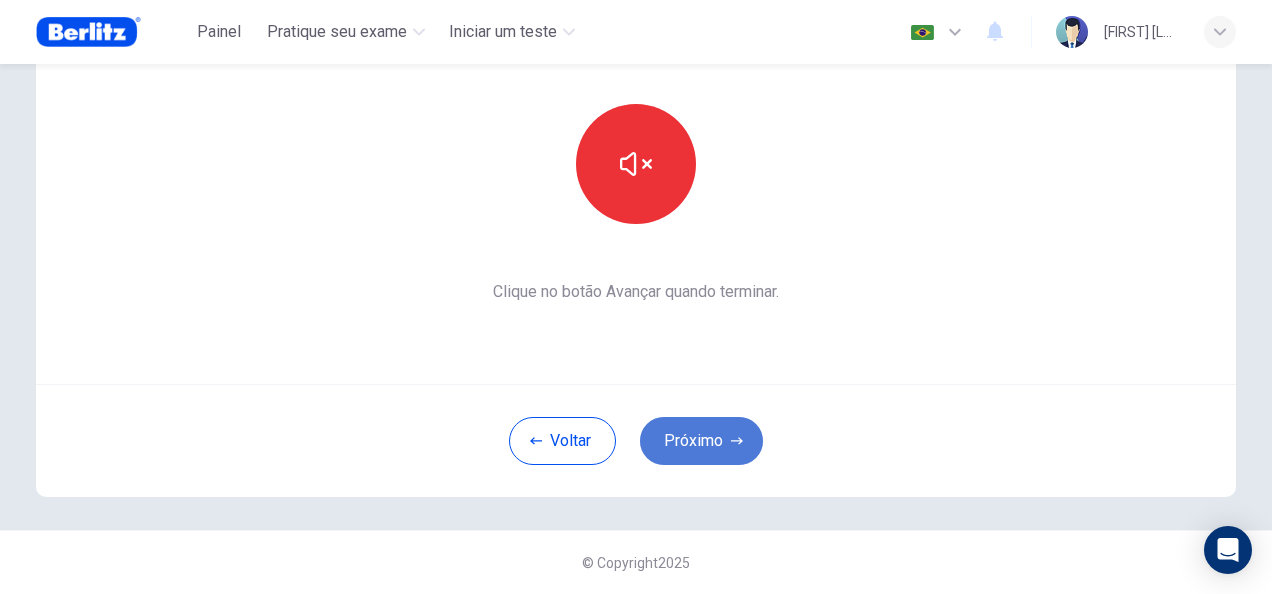 click on "Próximo" at bounding box center (701, 441) 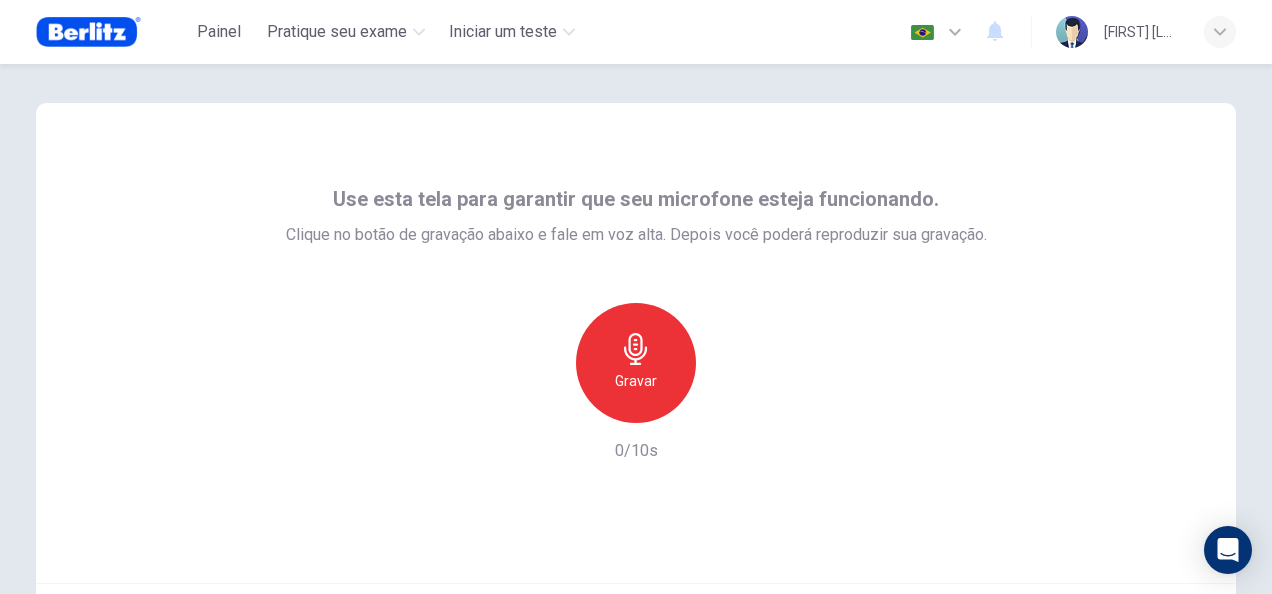 scroll, scrollTop: 2, scrollLeft: 0, axis: vertical 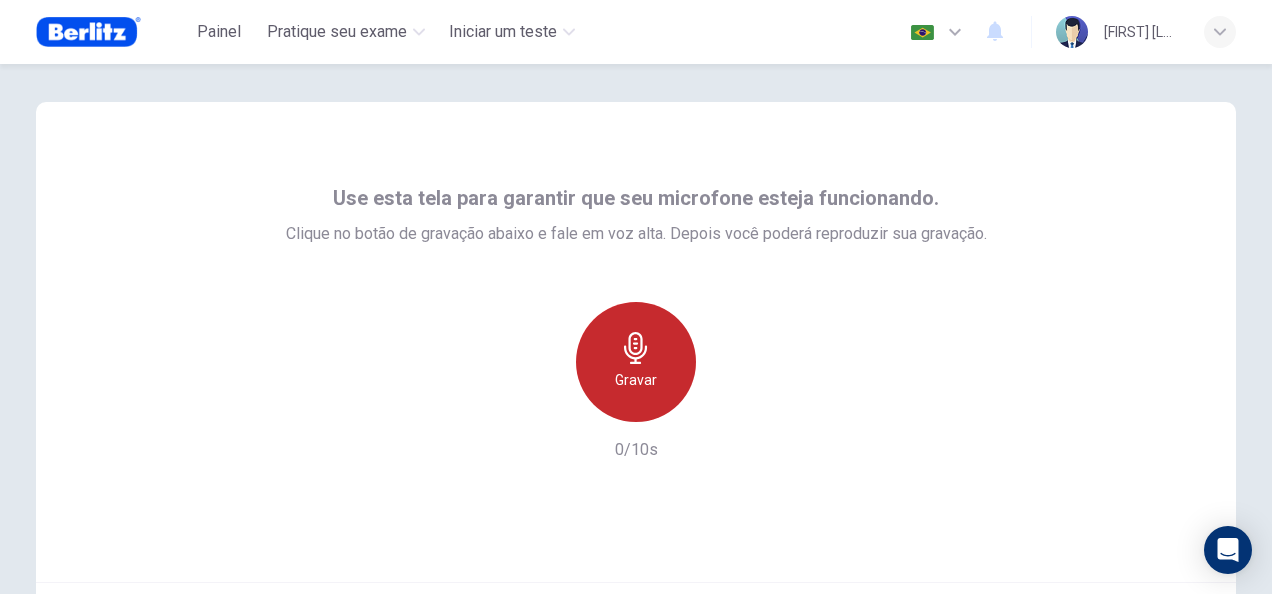 click on "Gravar" at bounding box center (636, 362) 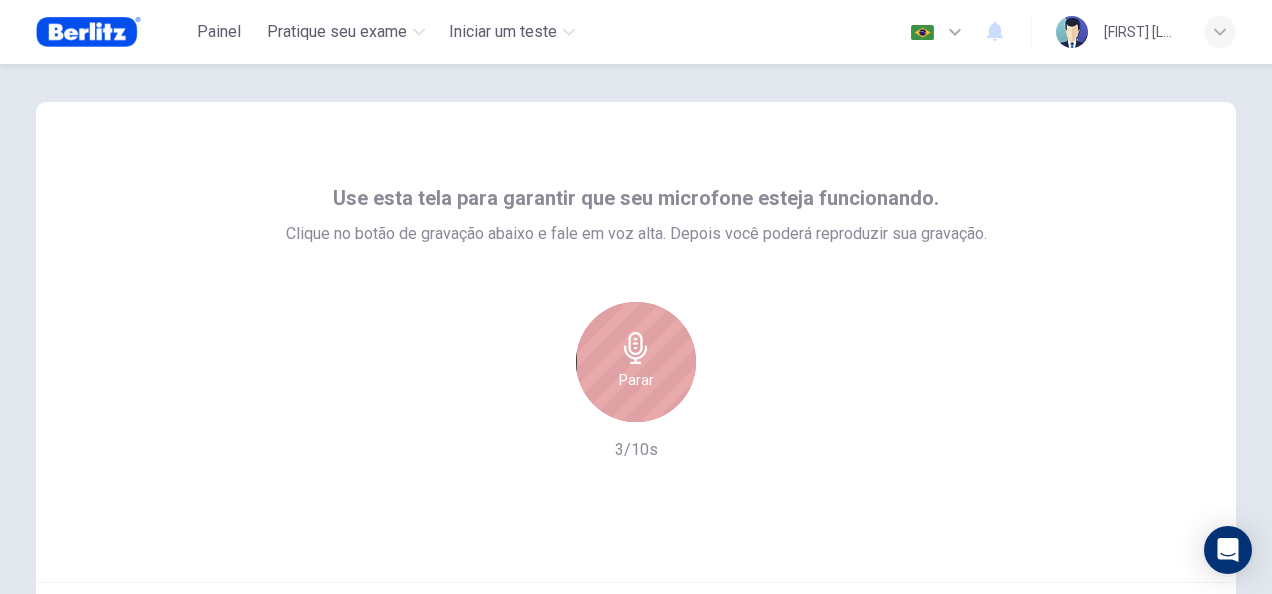 click on "Parar" at bounding box center [636, 362] 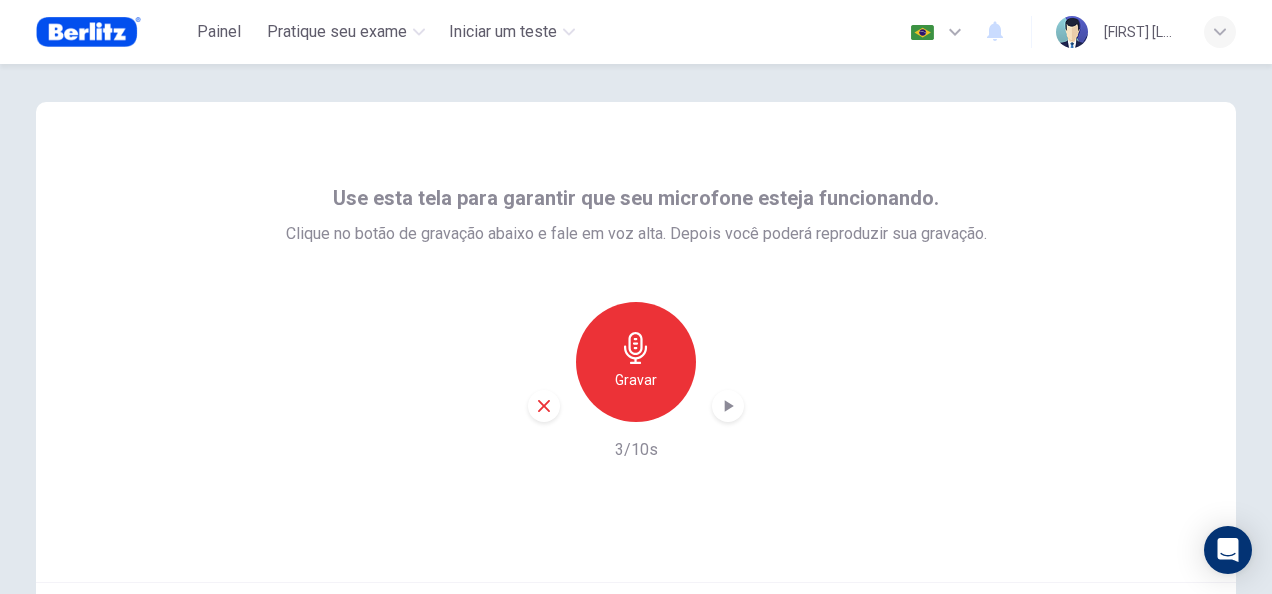 click 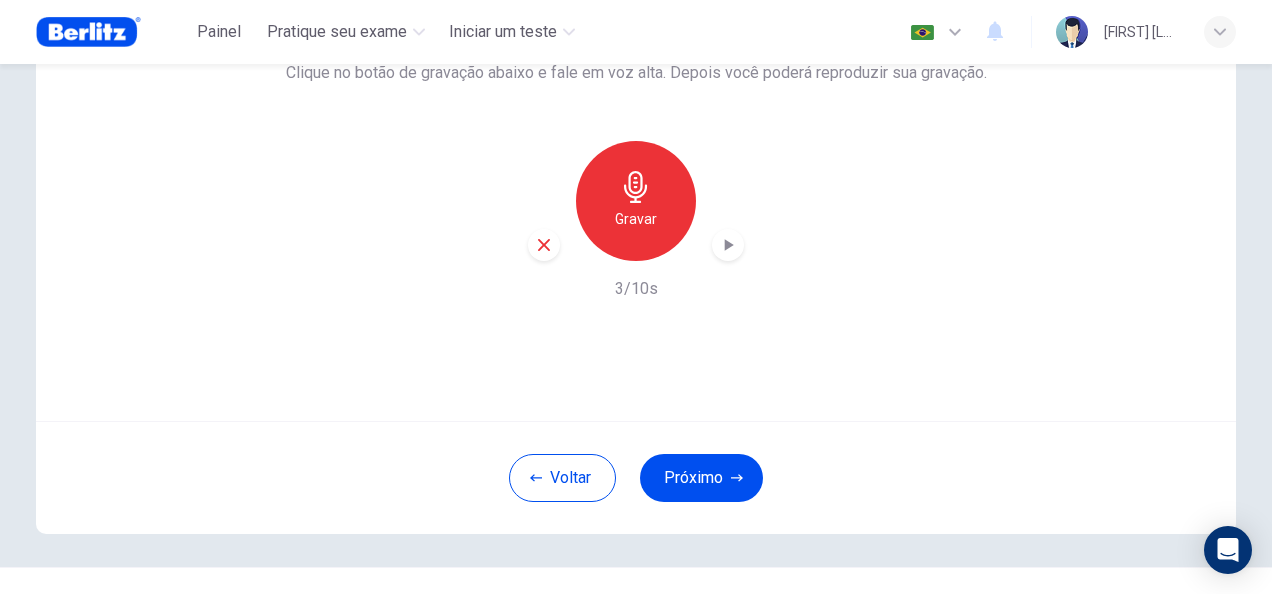 scroll, scrollTop: 170, scrollLeft: 0, axis: vertical 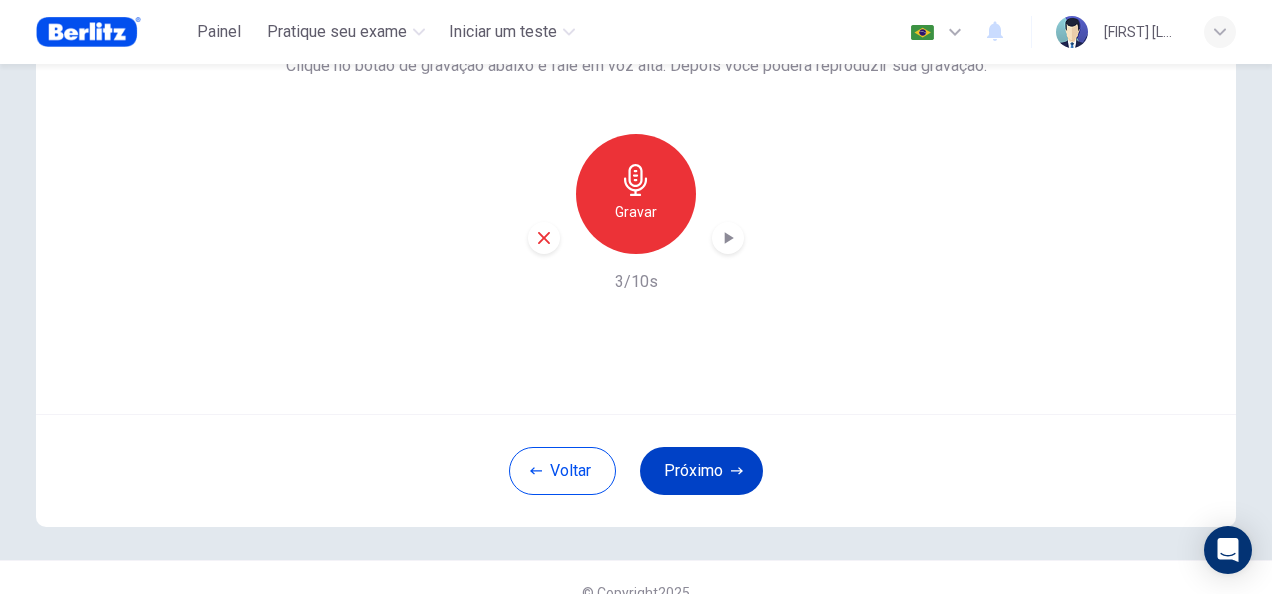 click on "Próximo" at bounding box center [701, 471] 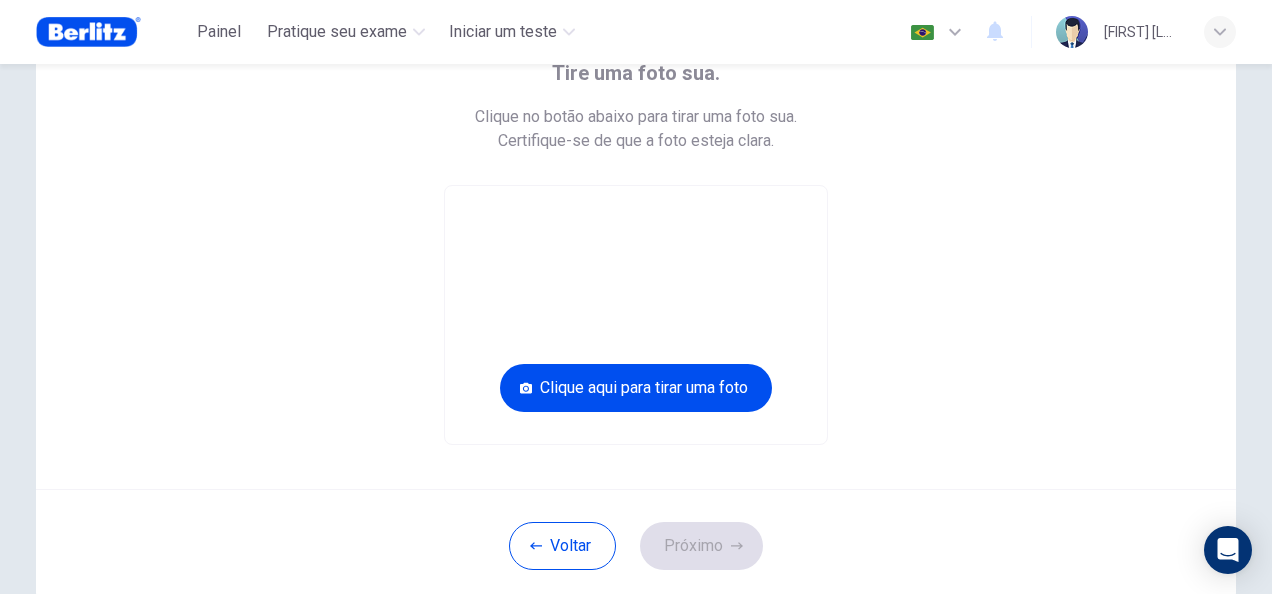 scroll, scrollTop: 128, scrollLeft: 0, axis: vertical 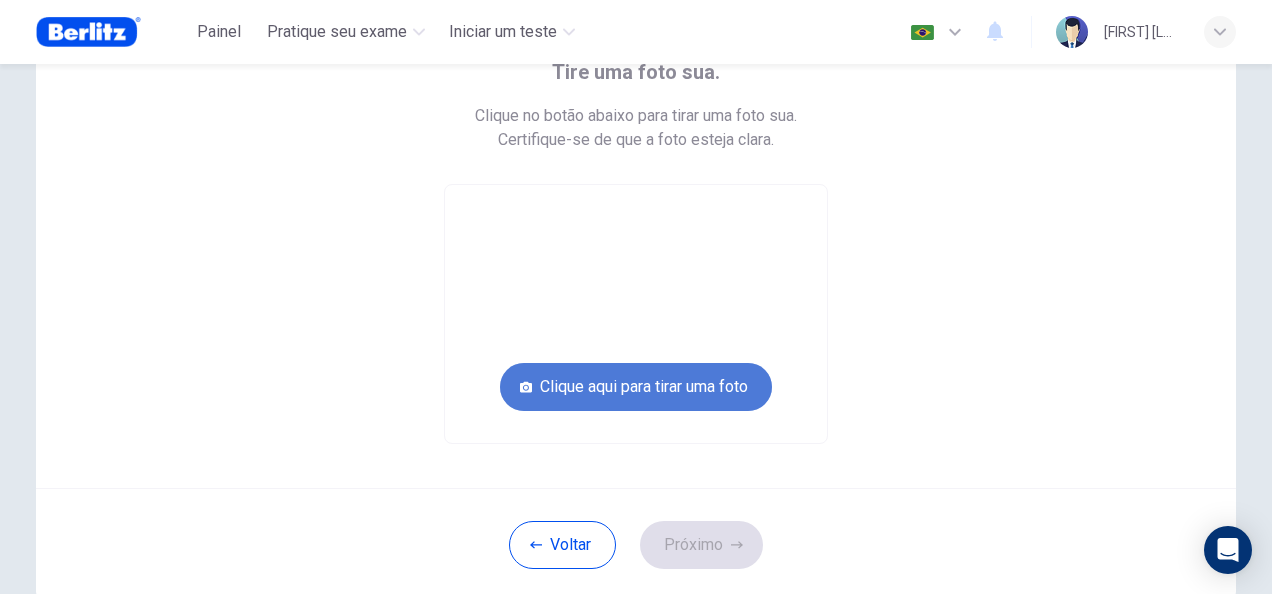 click on "Clique aqui para tirar uma foto" at bounding box center (636, 387) 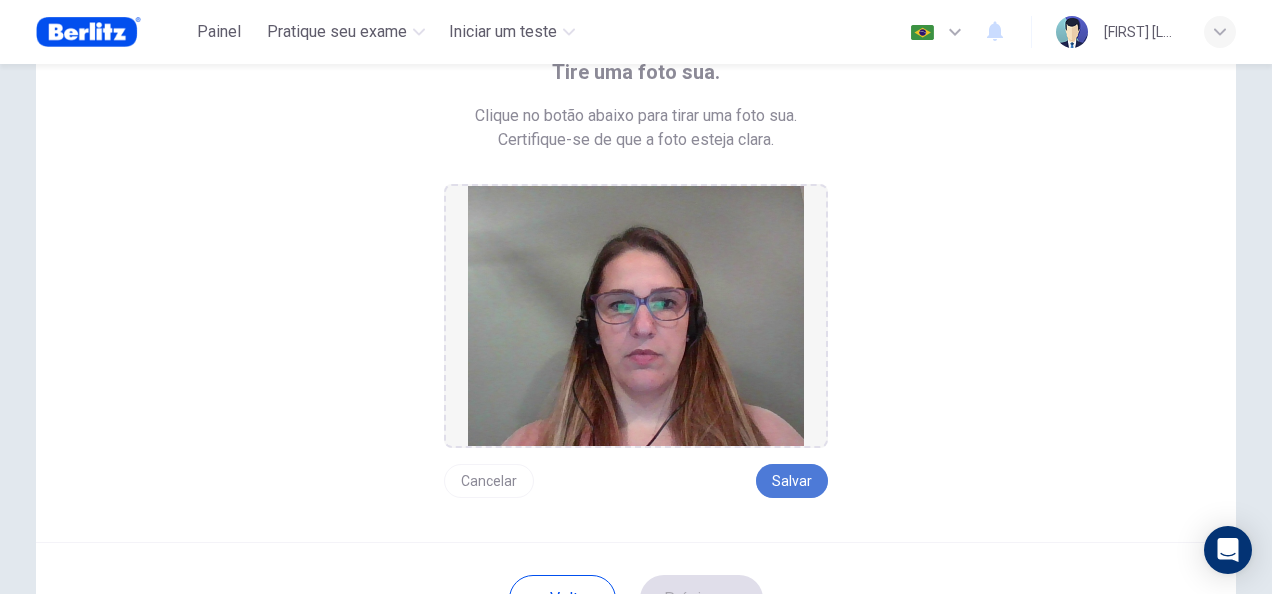 click on "Salvar" at bounding box center [792, 481] 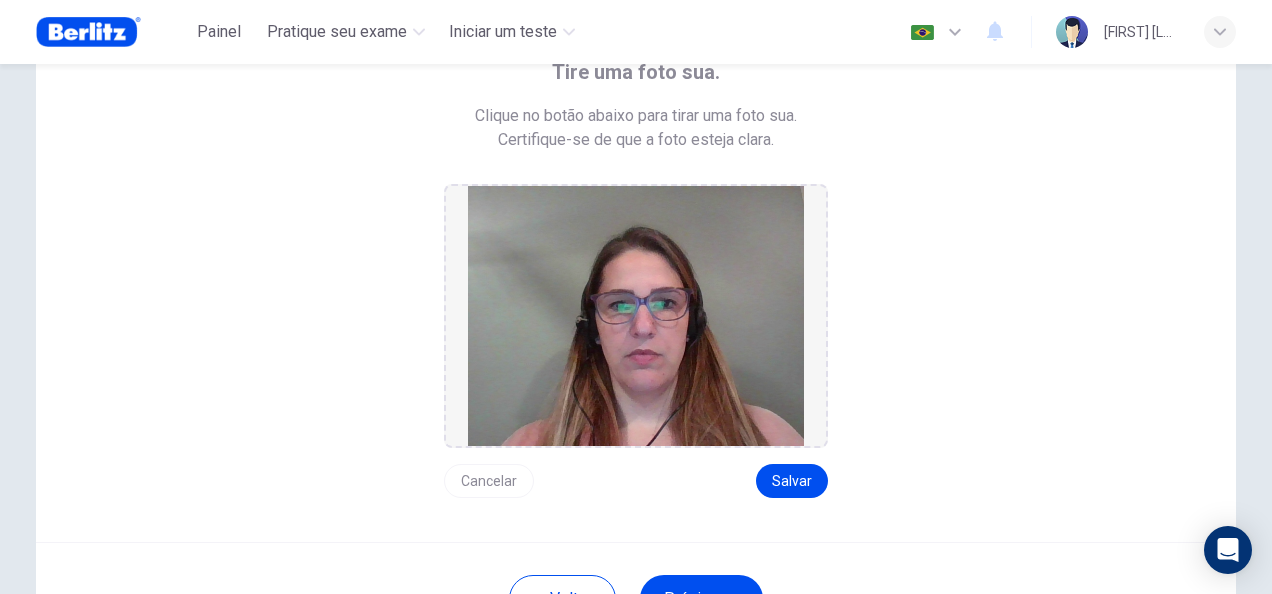 scroll, scrollTop: 252, scrollLeft: 0, axis: vertical 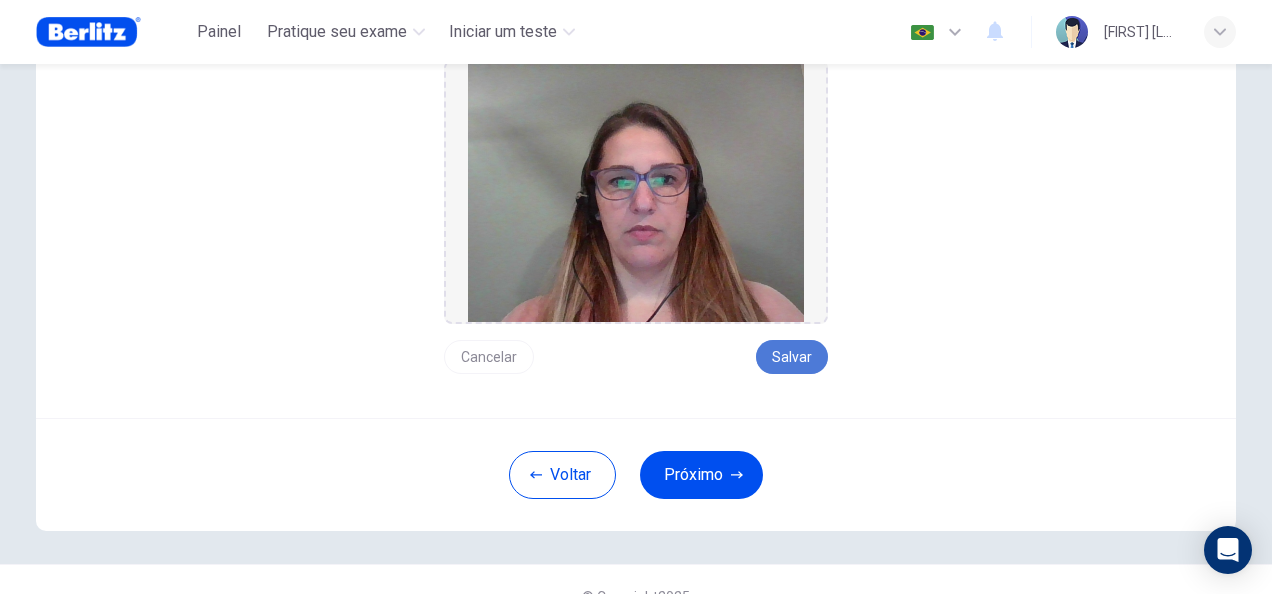 click on "Salvar" at bounding box center [792, 357] 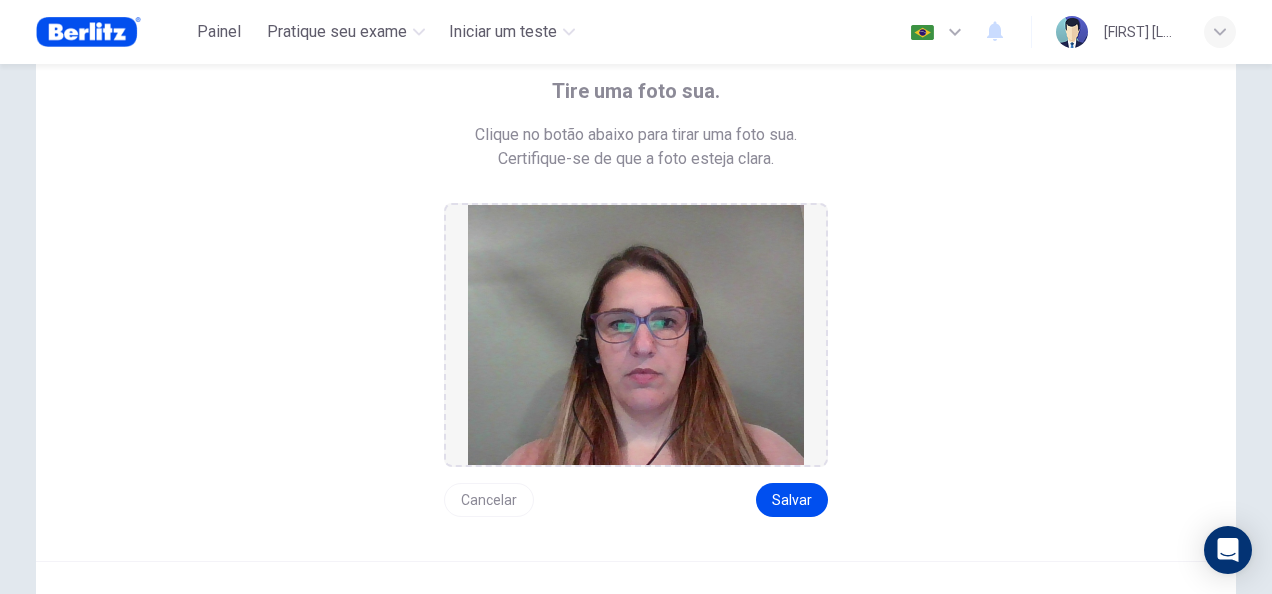 scroll, scrollTop: 285, scrollLeft: 0, axis: vertical 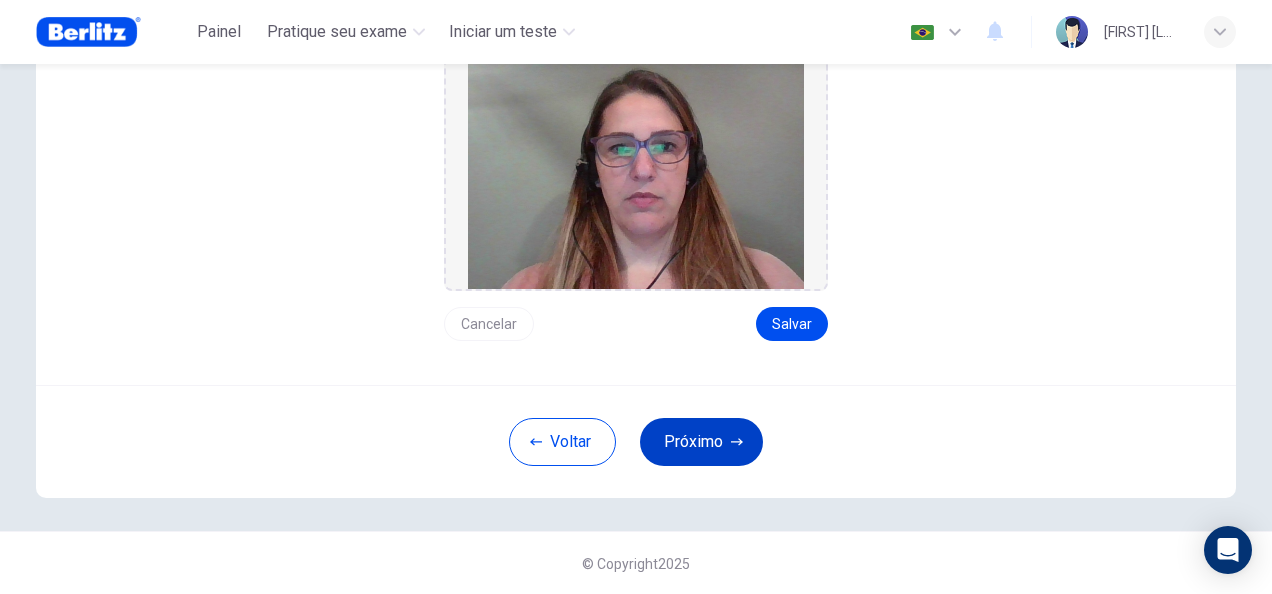 click on "Próximo" at bounding box center (701, 442) 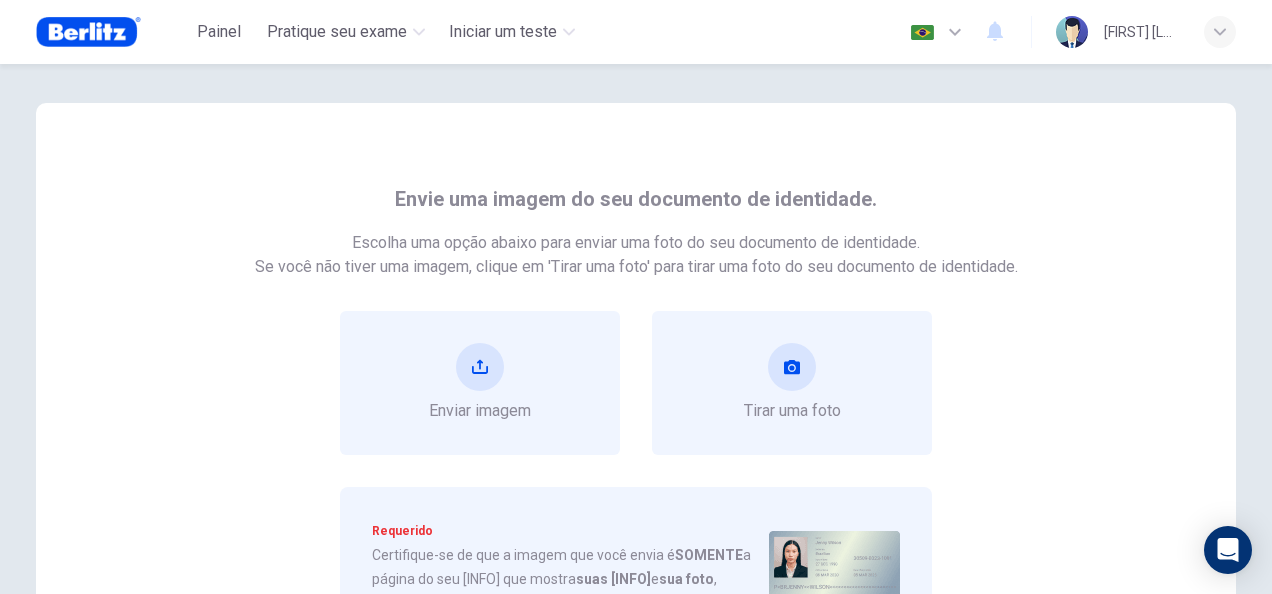 scroll, scrollTop: 308, scrollLeft: 0, axis: vertical 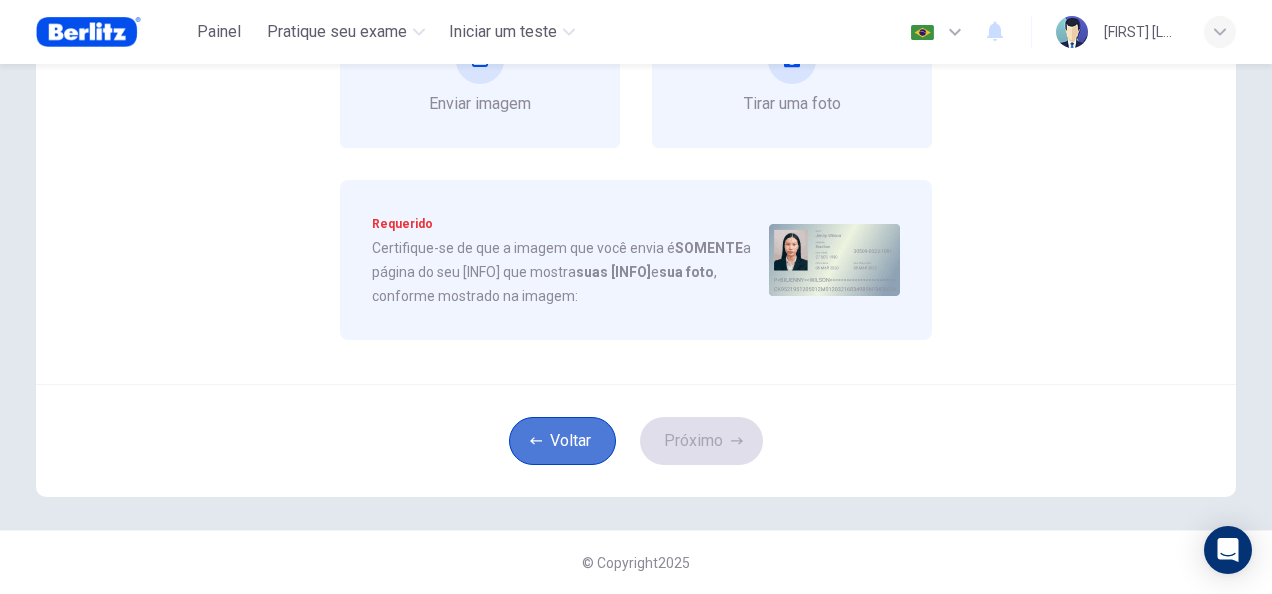 click on "Voltar" at bounding box center [562, 441] 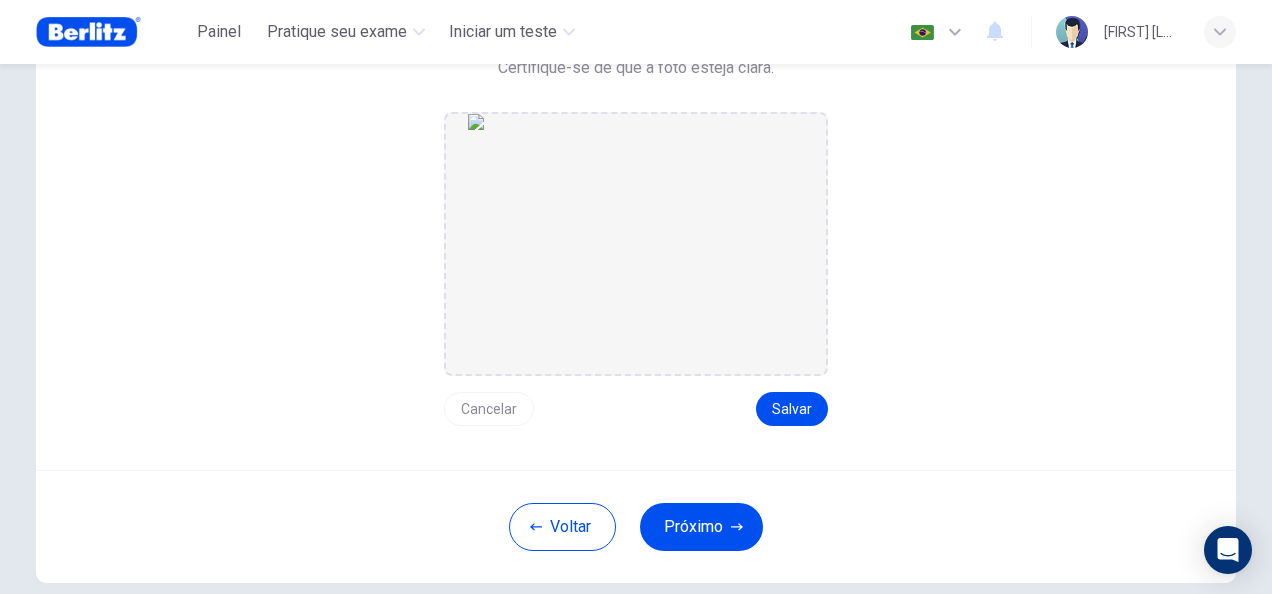 scroll, scrollTop: 199, scrollLeft: 0, axis: vertical 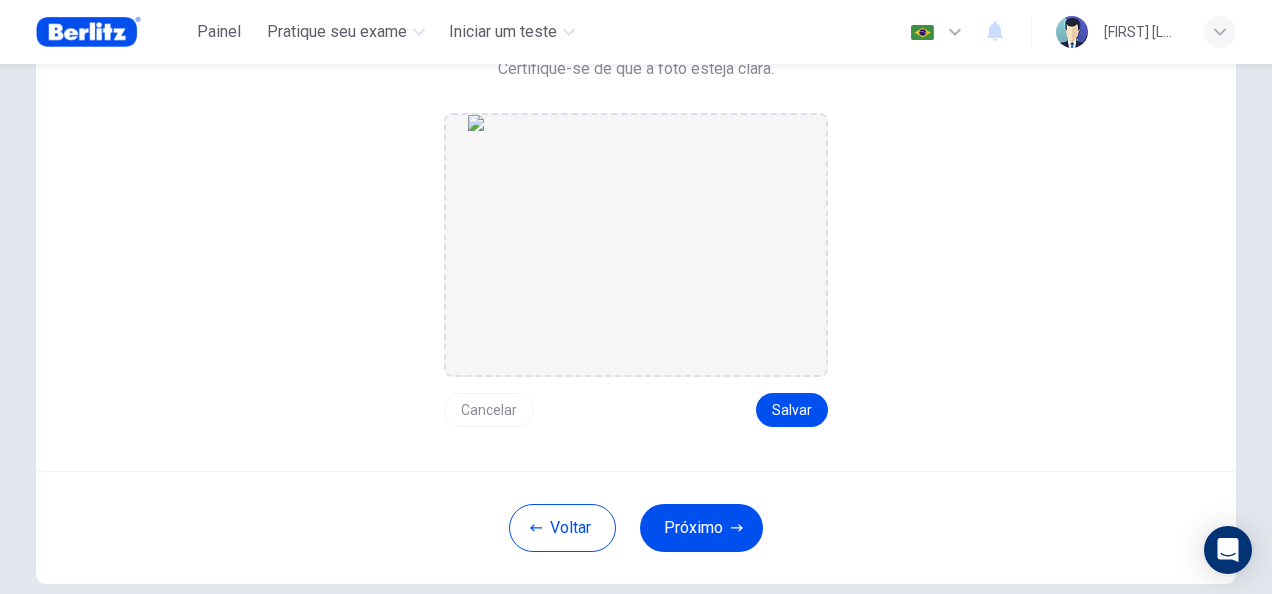click at bounding box center [636, 245] 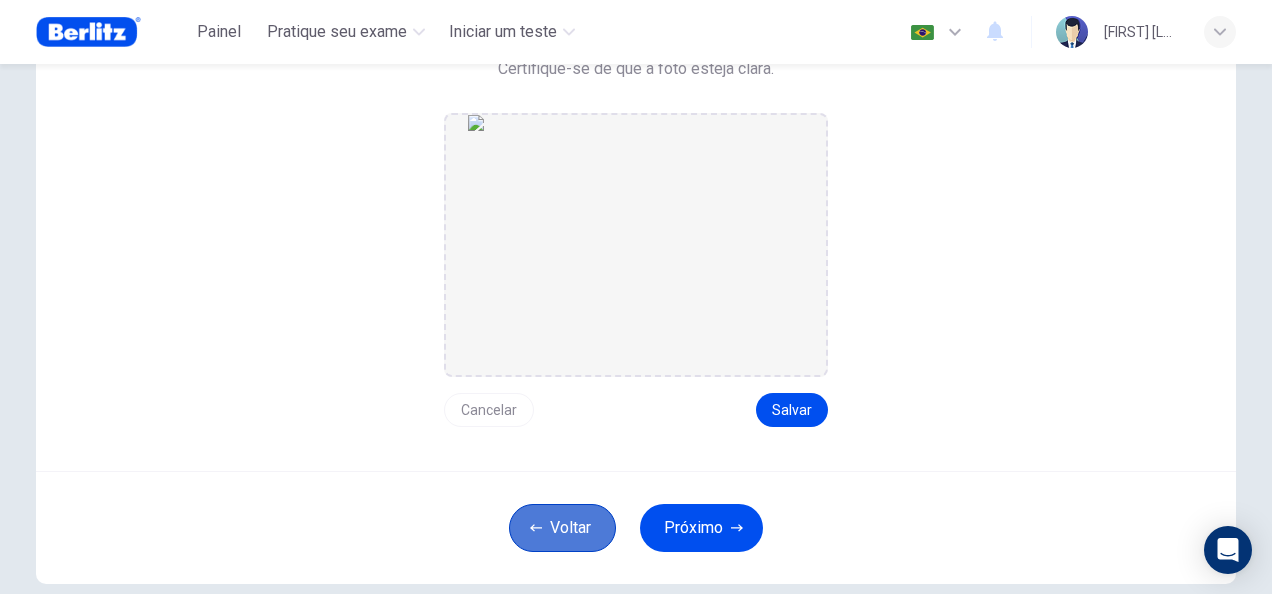 click on "Voltar" at bounding box center [562, 528] 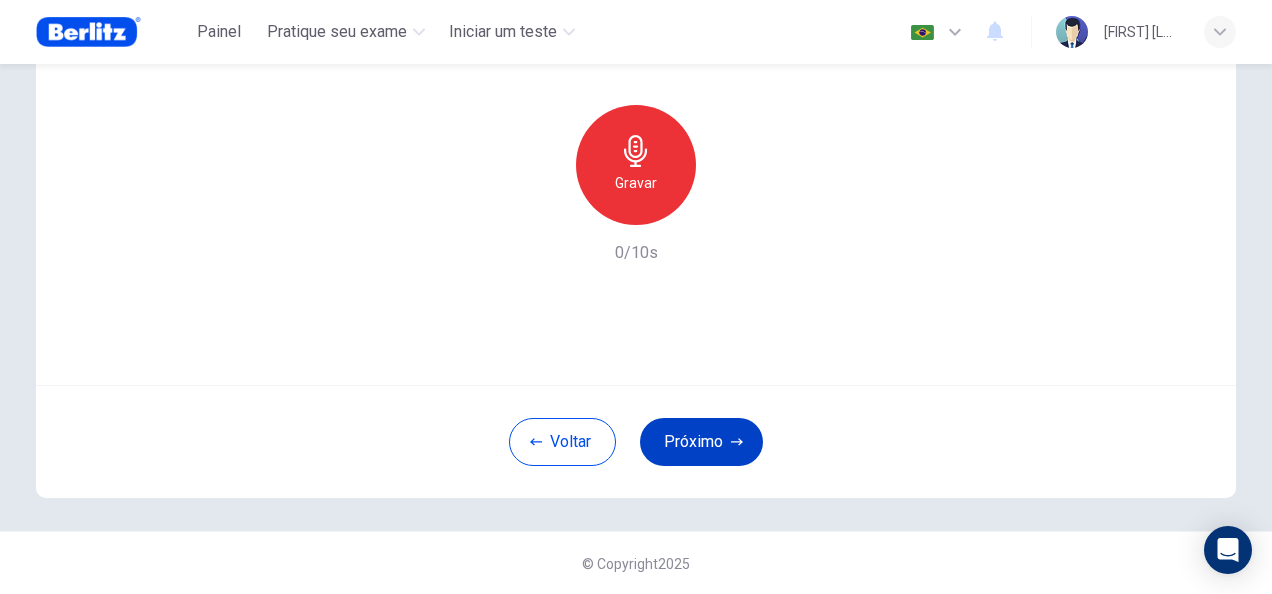 click on "Próximo" at bounding box center [701, 442] 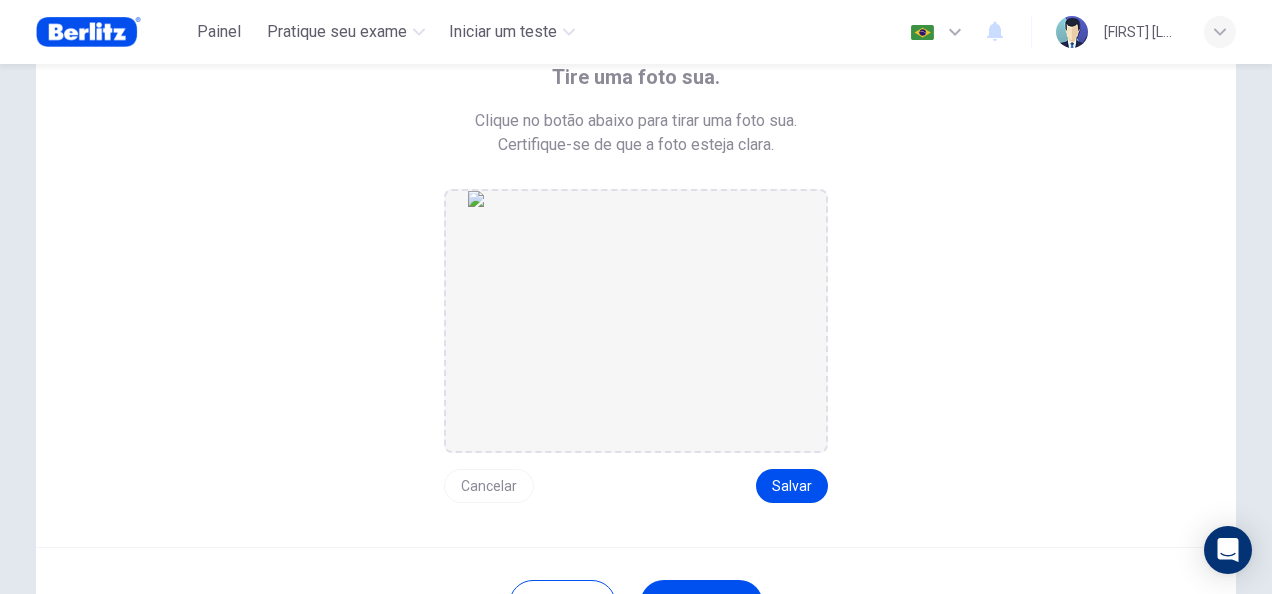 scroll, scrollTop: 124, scrollLeft: 0, axis: vertical 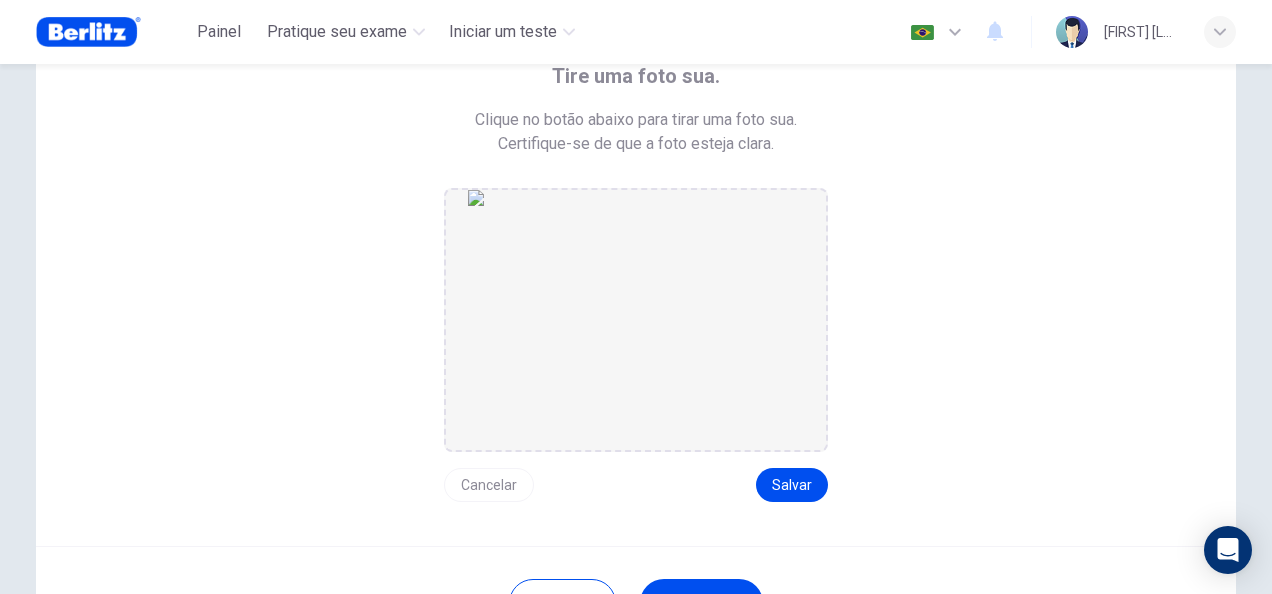 click at bounding box center (636, 320) 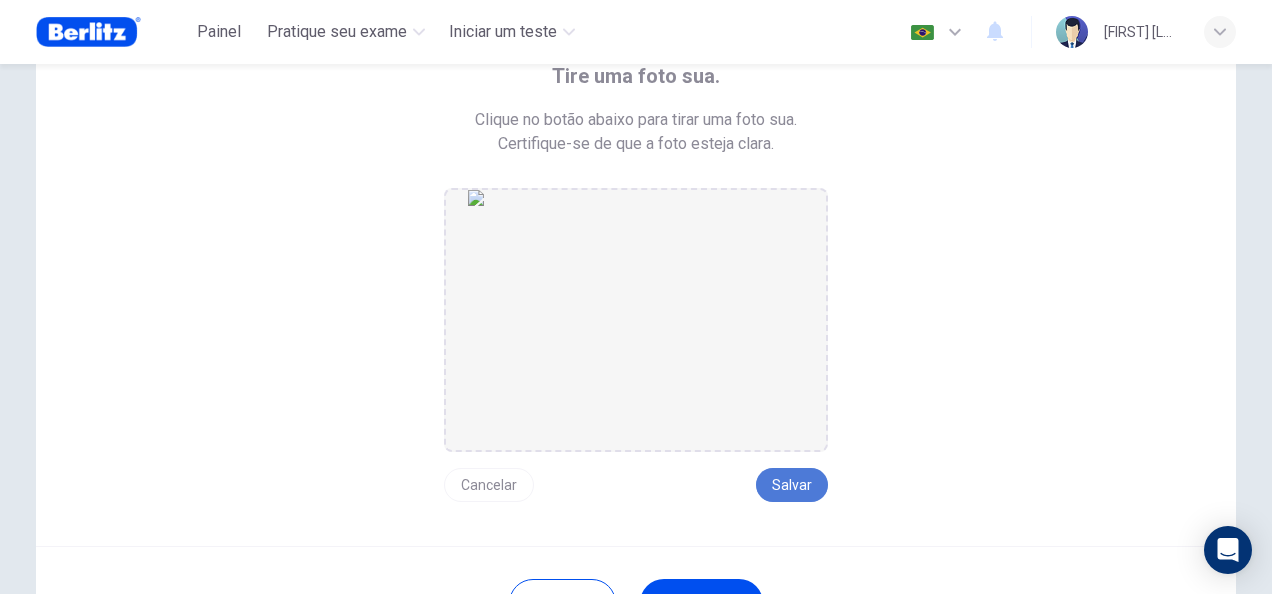 click on "Salvar" at bounding box center (792, 485) 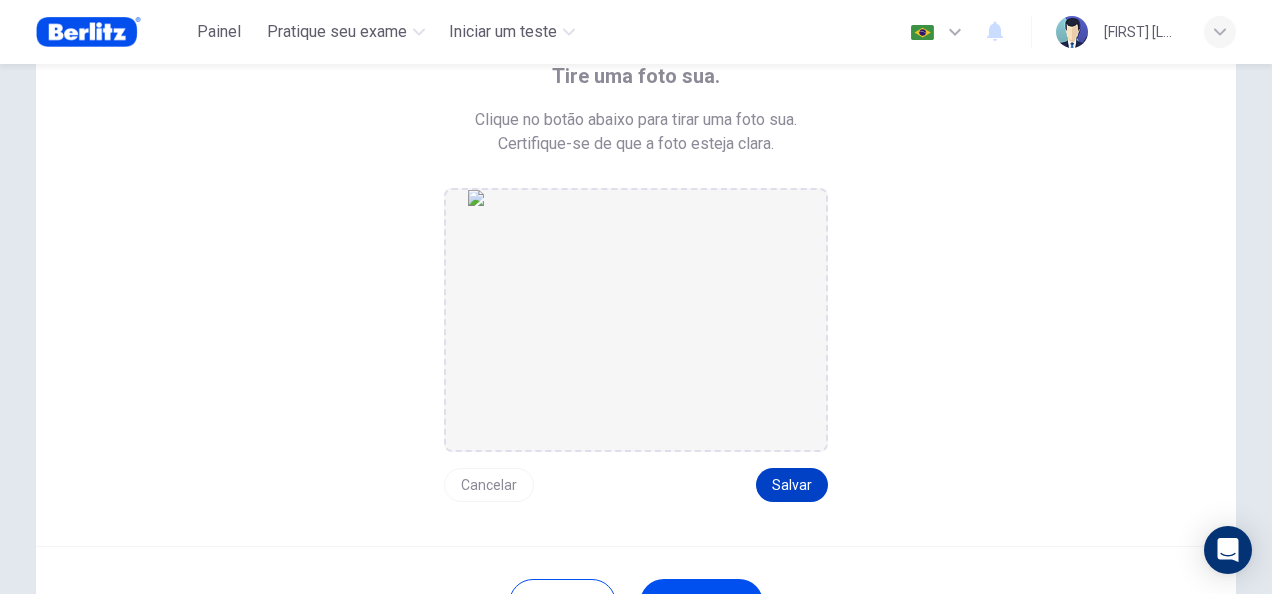click on "Salvar" at bounding box center [792, 485] 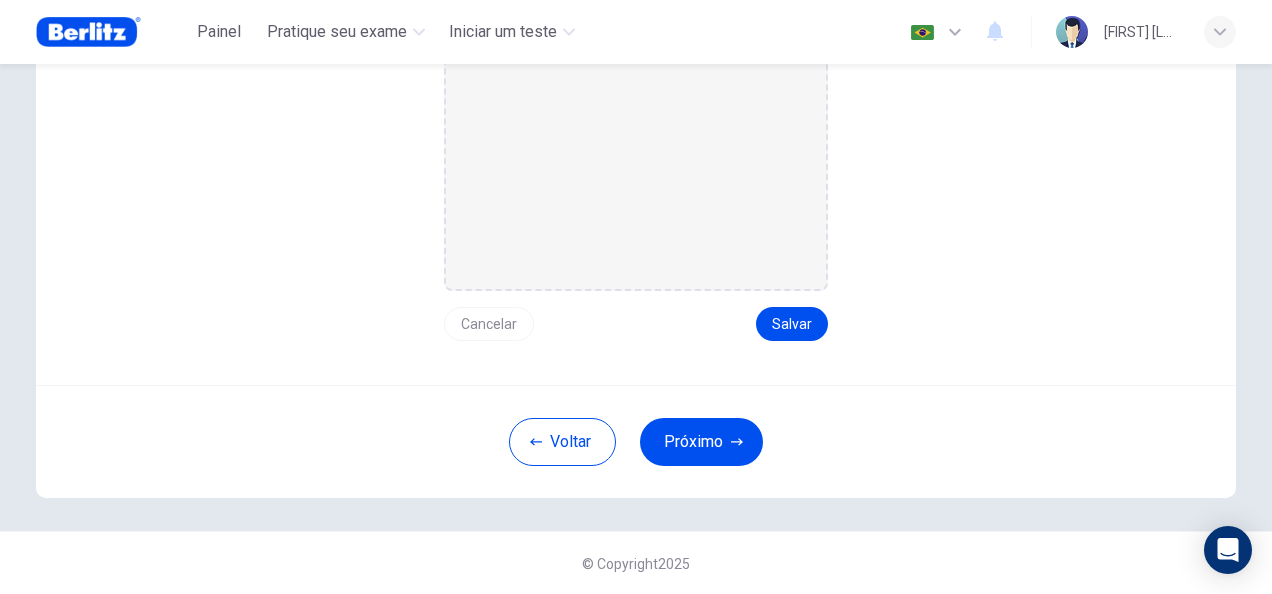 scroll, scrollTop: 280, scrollLeft: 0, axis: vertical 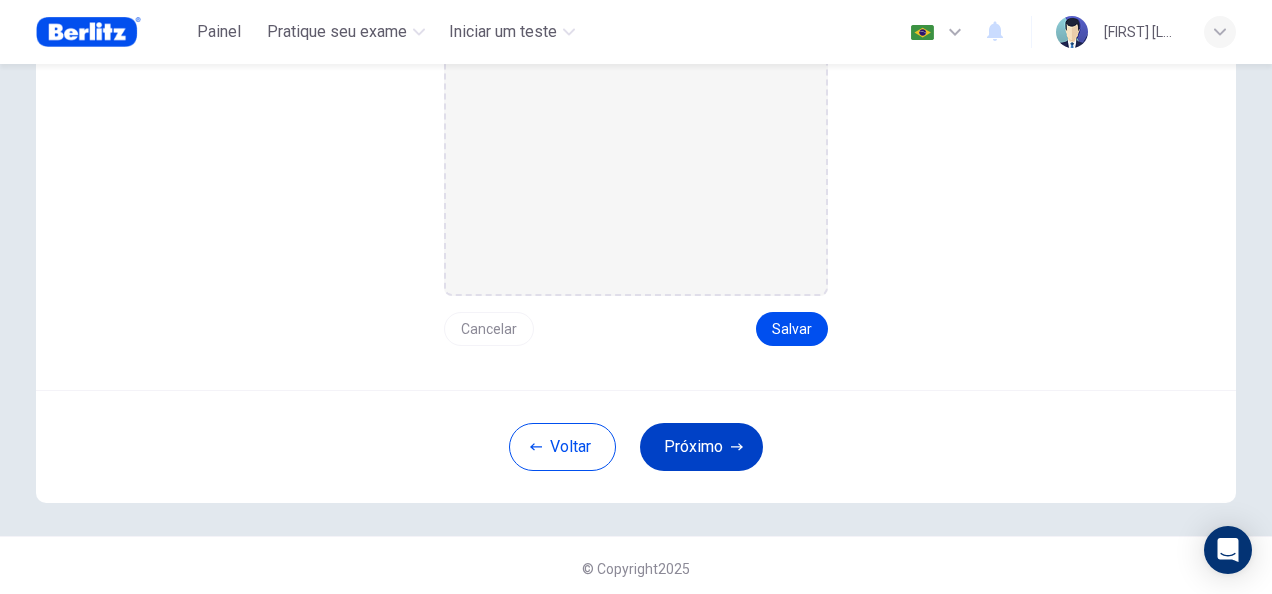 click on "Próximo" at bounding box center (701, 447) 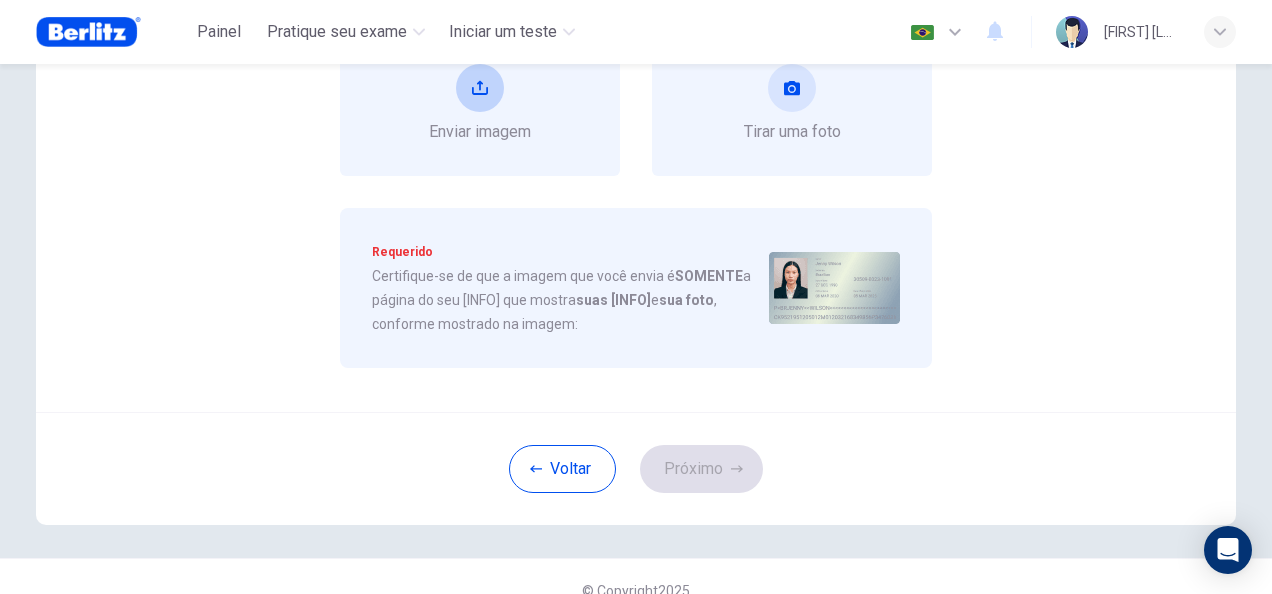 click on "Enviar imagem" at bounding box center [480, 104] 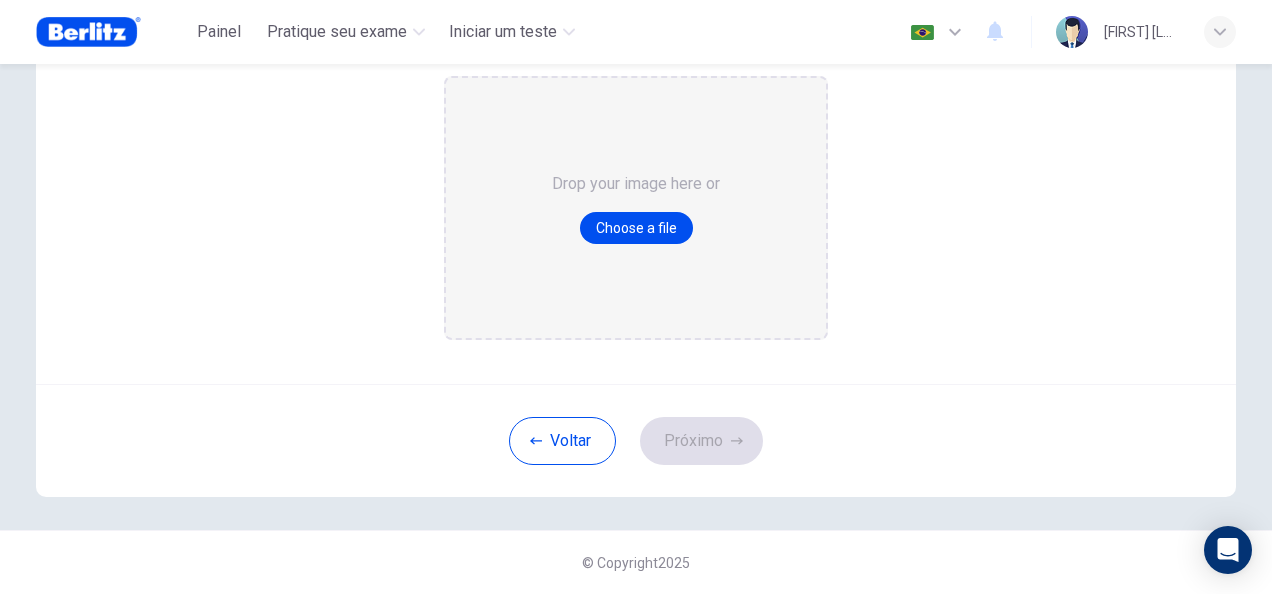 scroll, scrollTop: 260, scrollLeft: 0, axis: vertical 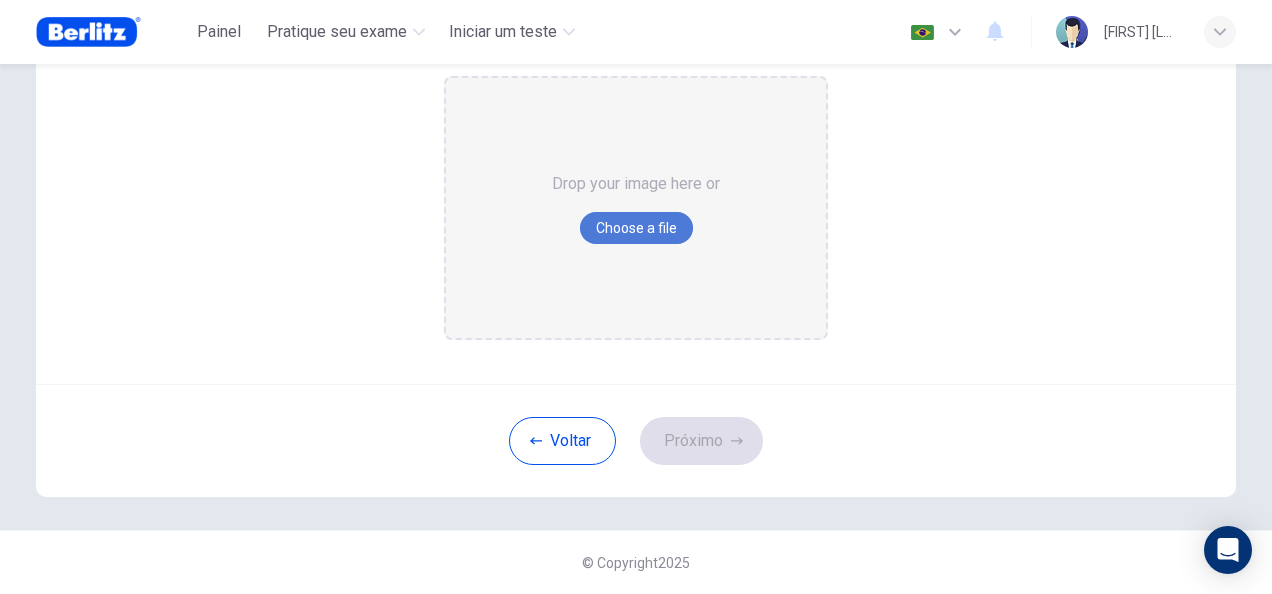 click on "Choose a file" at bounding box center (636, 228) 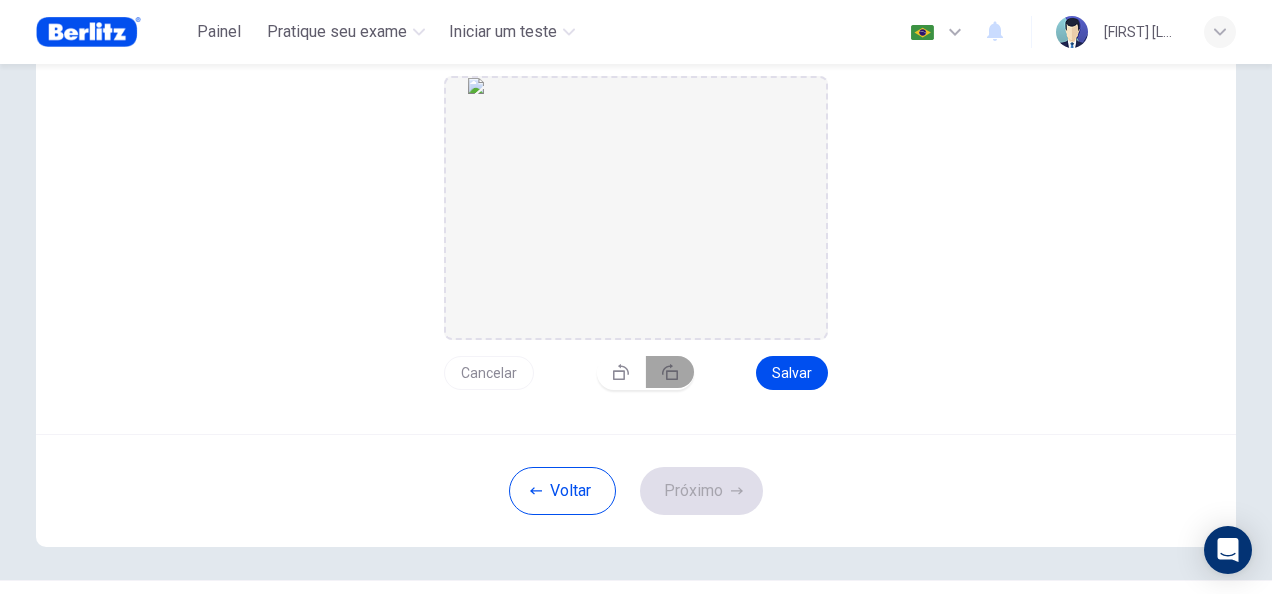 click 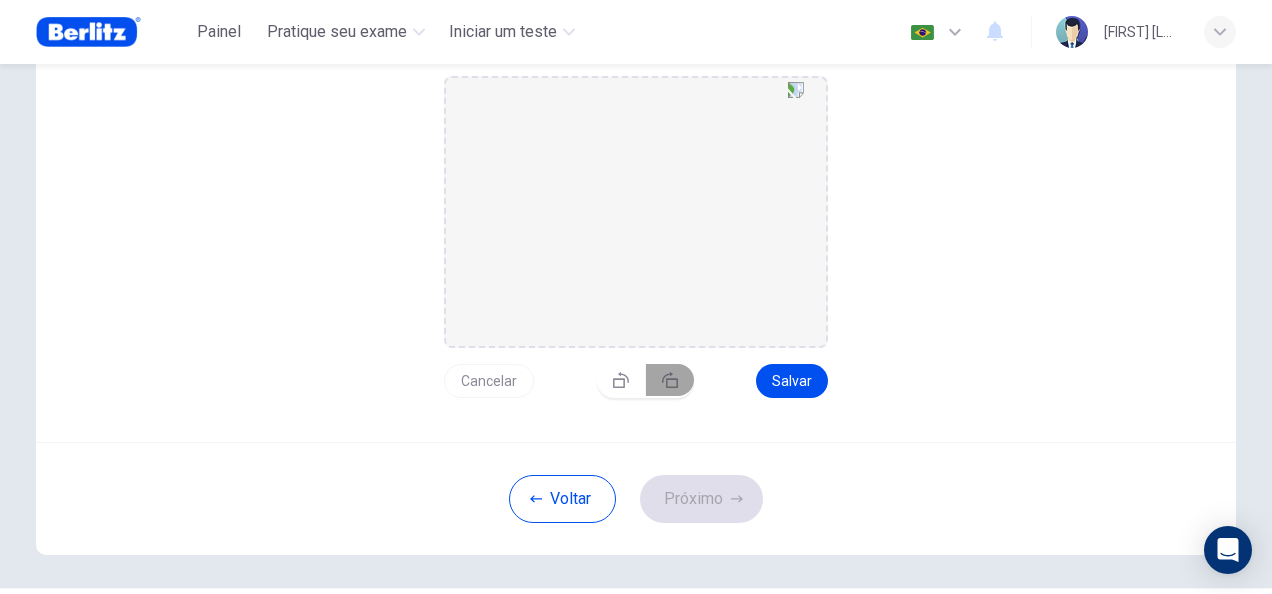click at bounding box center [670, 380] 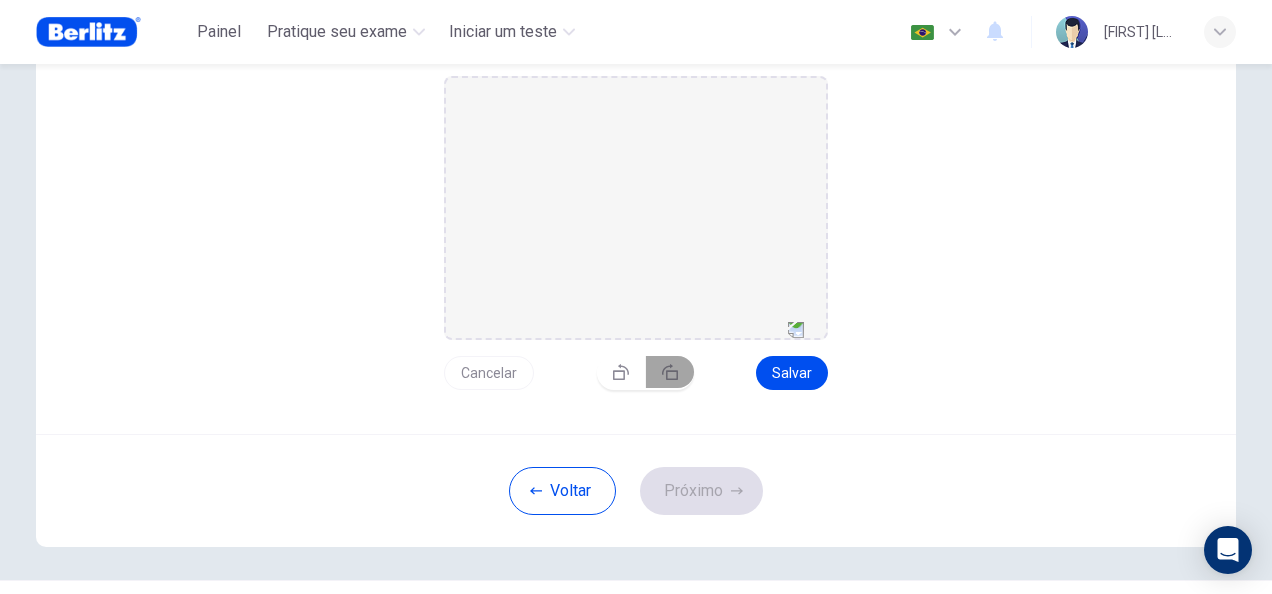 click 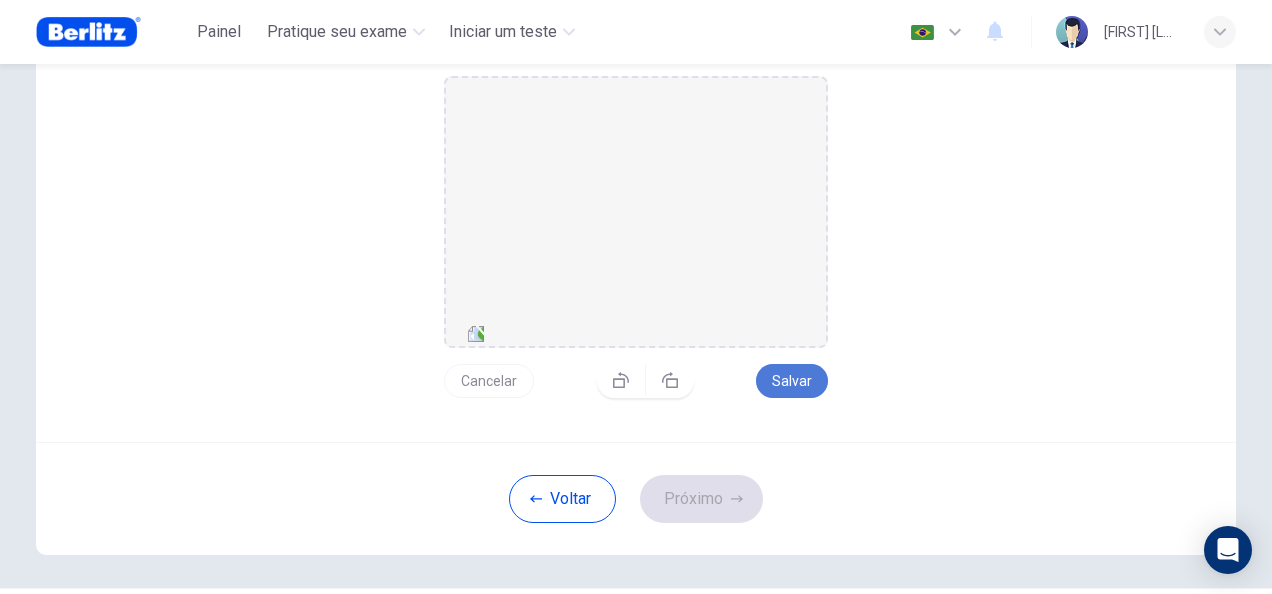 click on "Salvar" at bounding box center [792, 381] 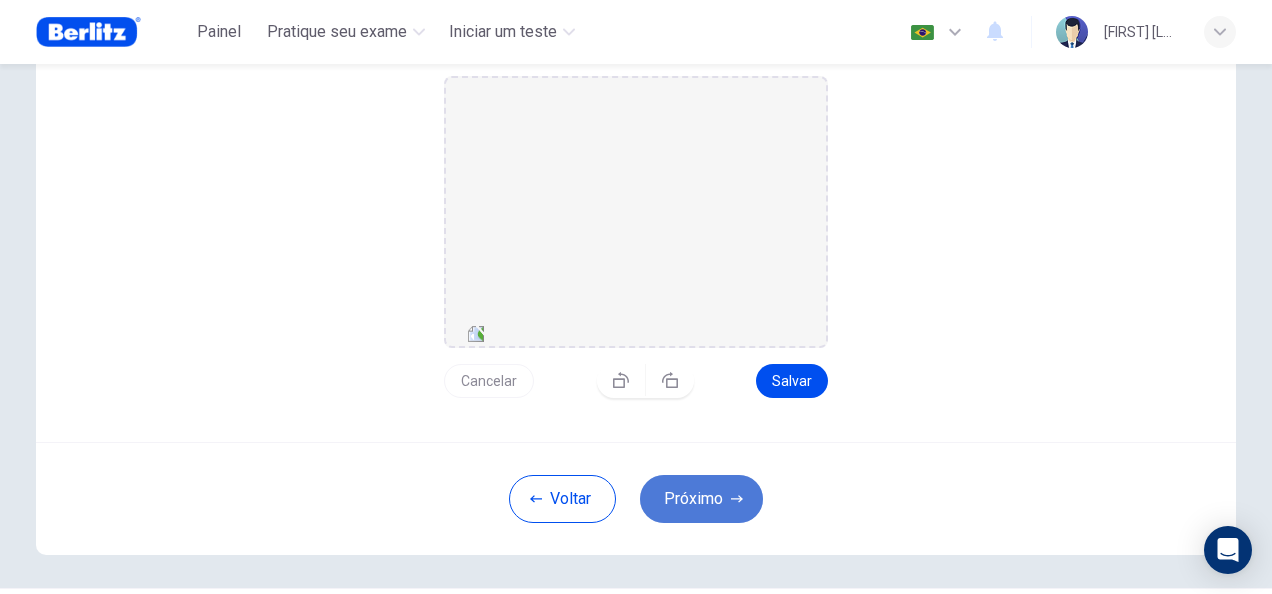 click on "Próximo" at bounding box center (701, 499) 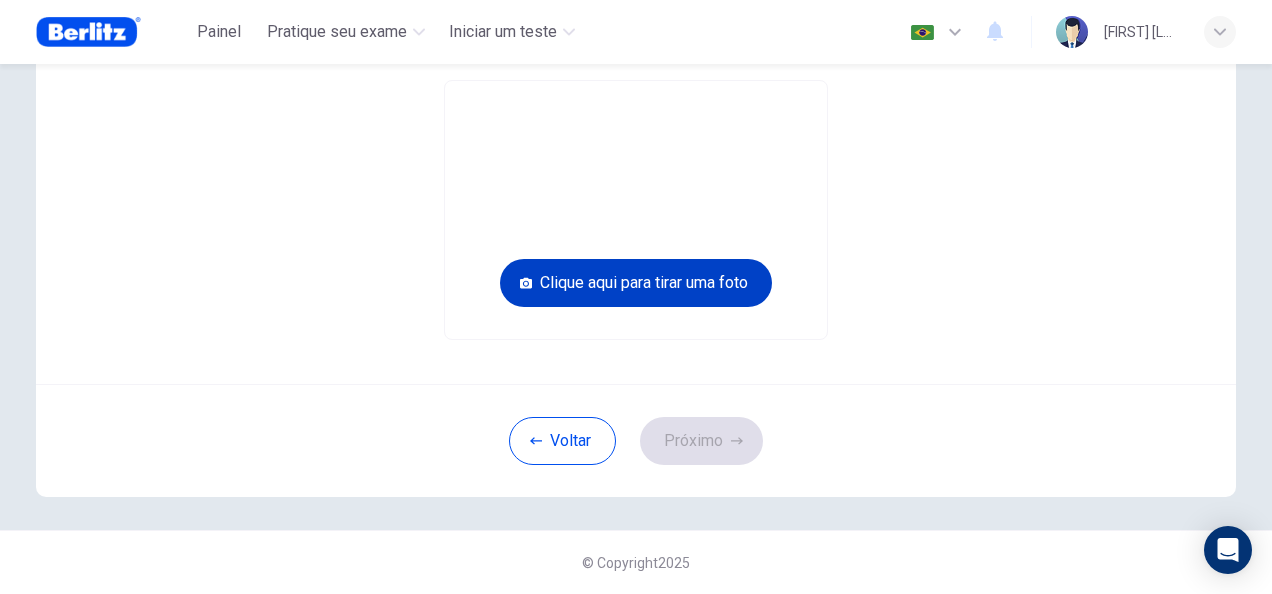 click on "Clique aqui para tirar uma foto" at bounding box center (636, 283) 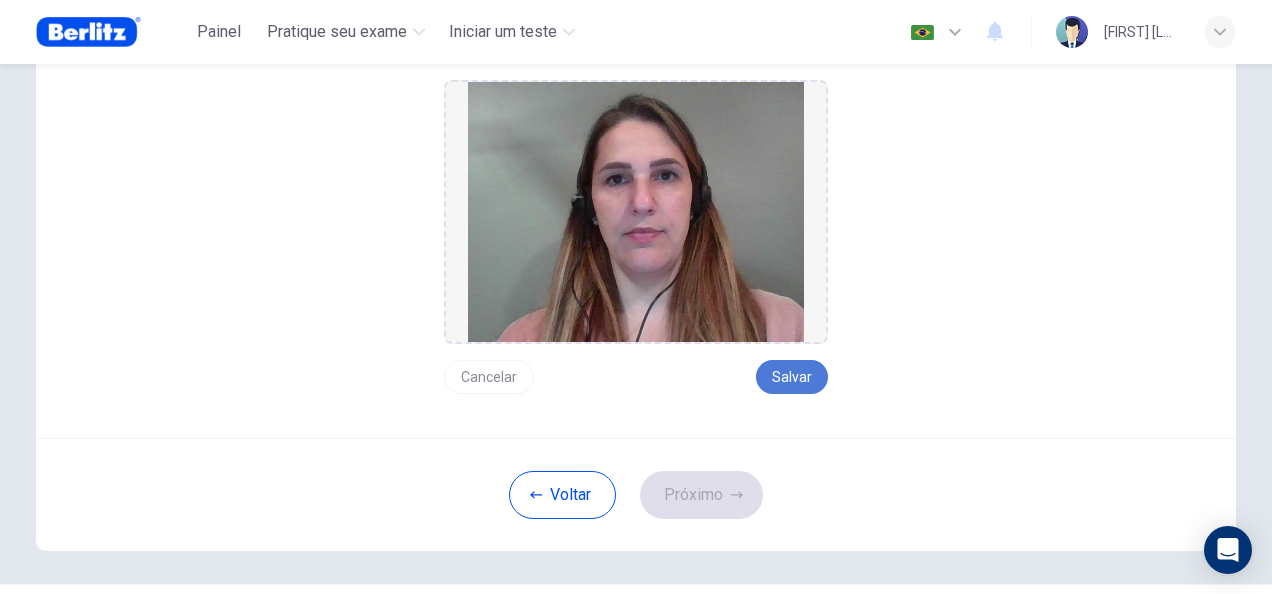 click on "Salvar" at bounding box center (792, 377) 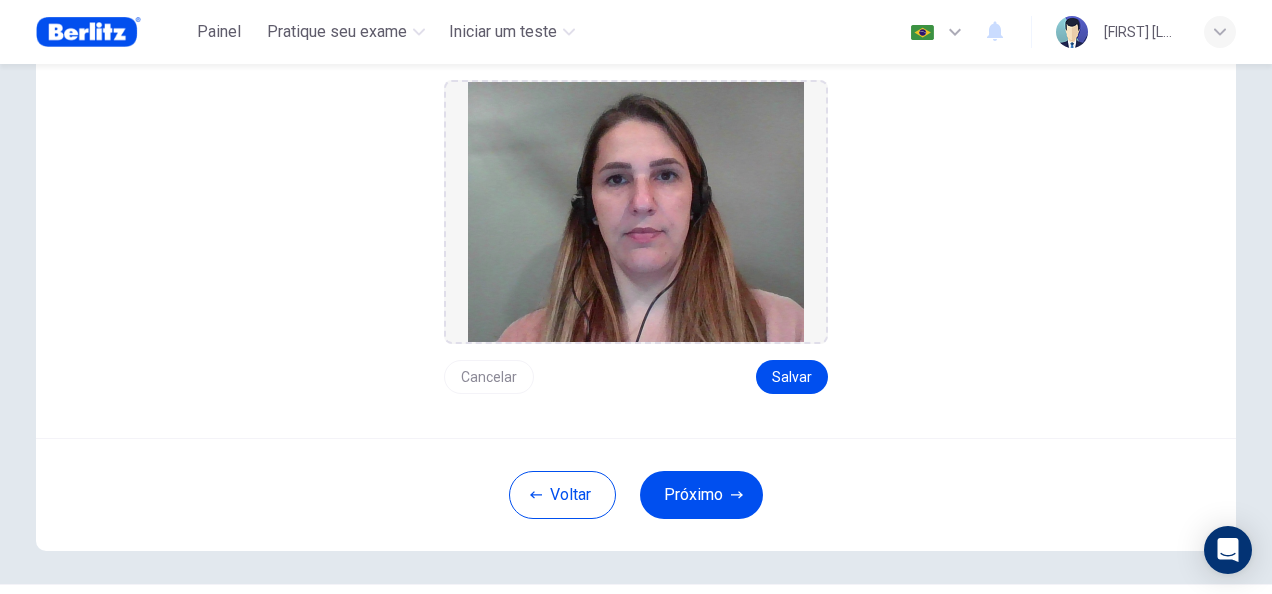 click on "Próximo" at bounding box center (701, 495) 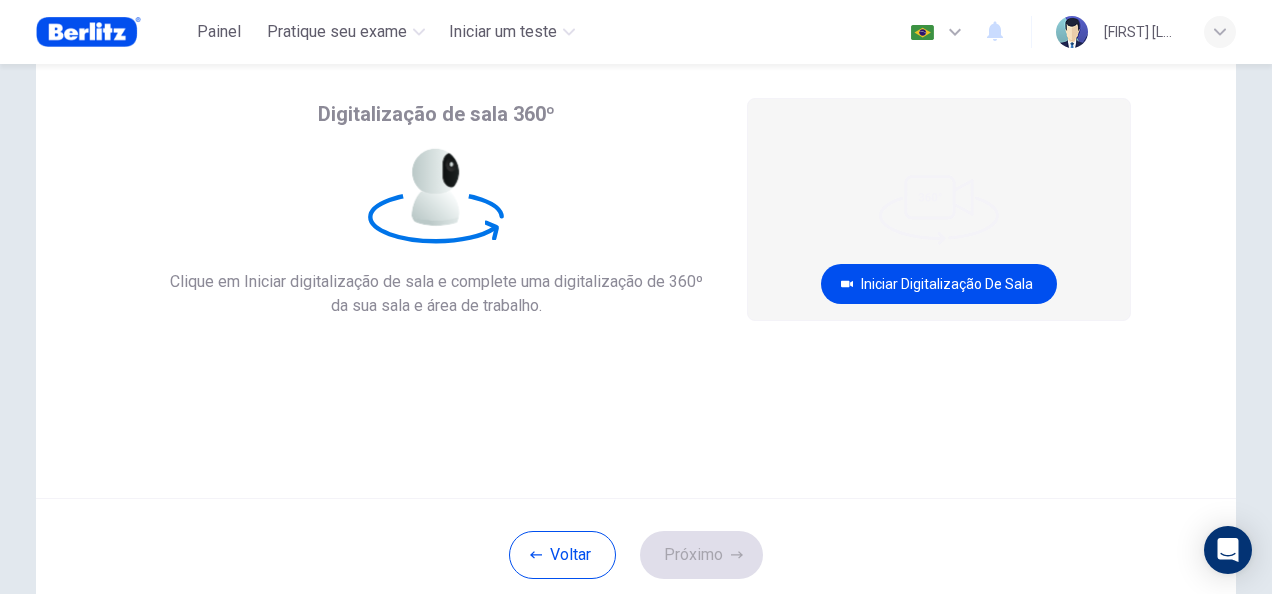 scroll, scrollTop: 86, scrollLeft: 0, axis: vertical 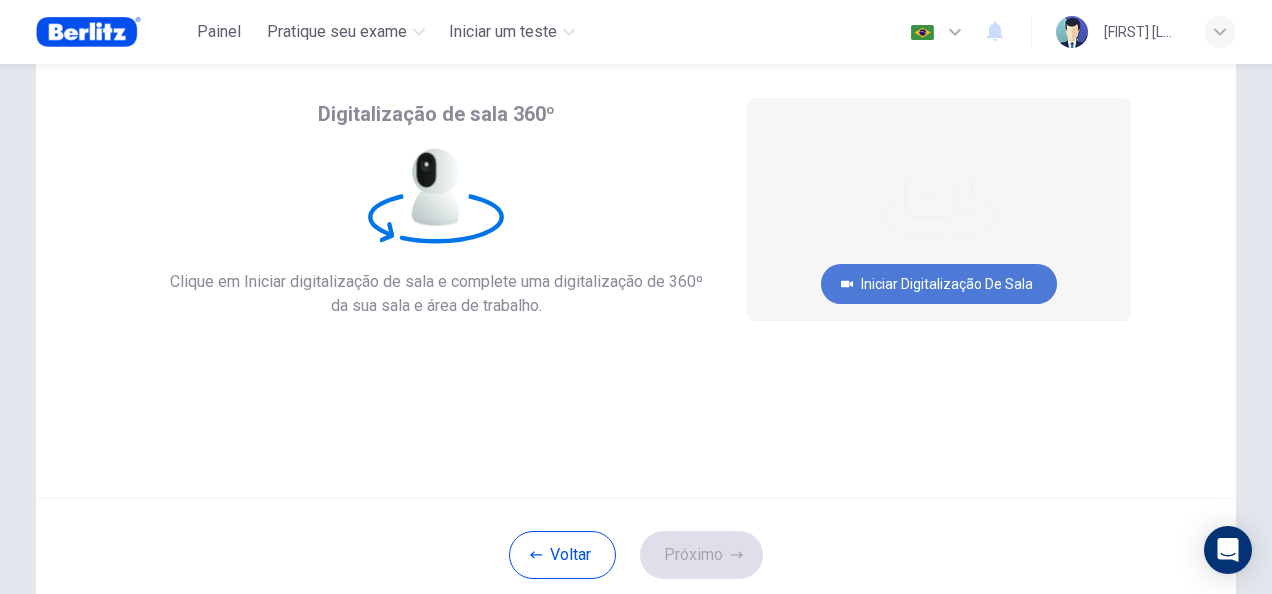 click on "Iniciar digitalização de sala" at bounding box center [939, 284] 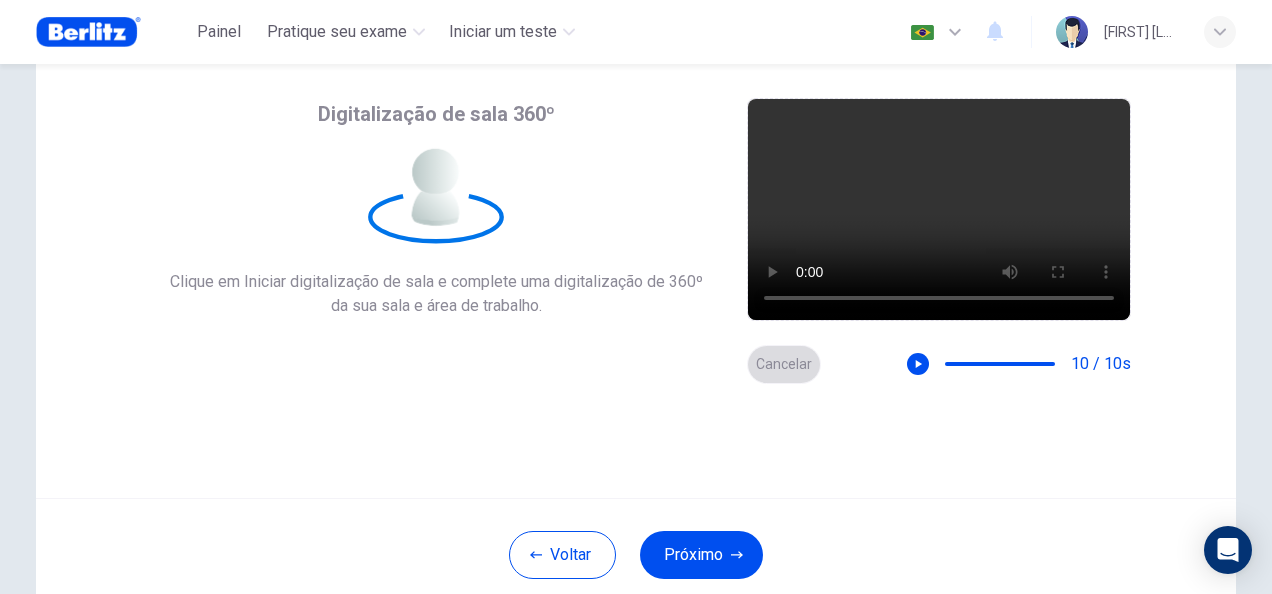 click on "Cancelar" at bounding box center (784, 364) 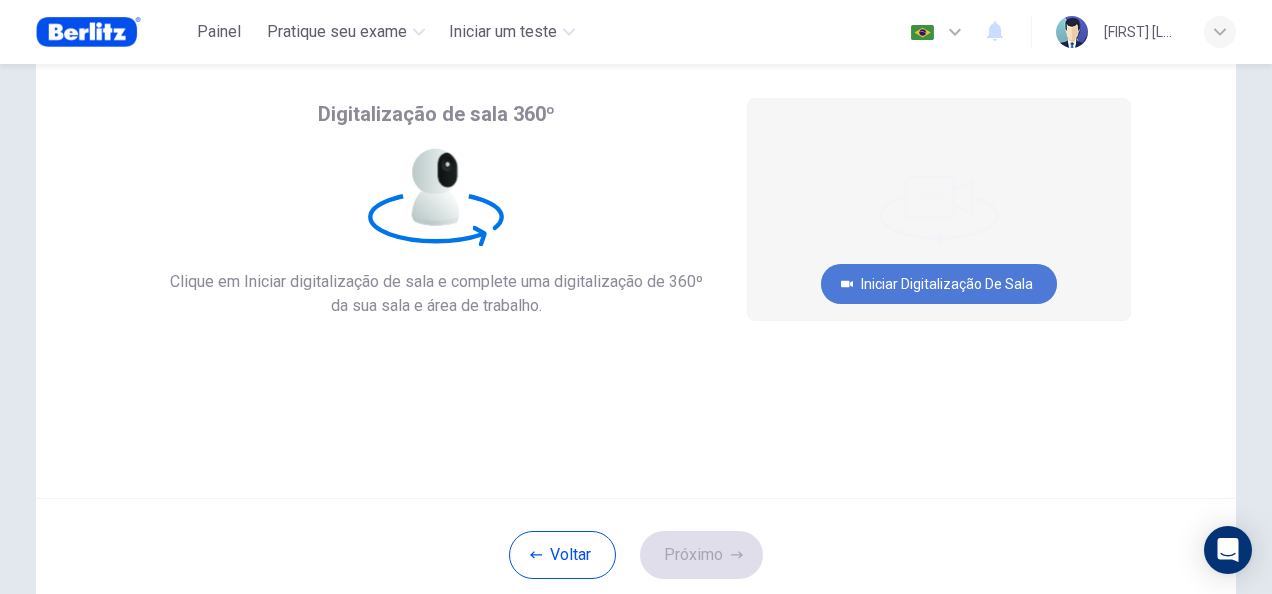 click on "Iniciar digitalização de sala" at bounding box center (939, 284) 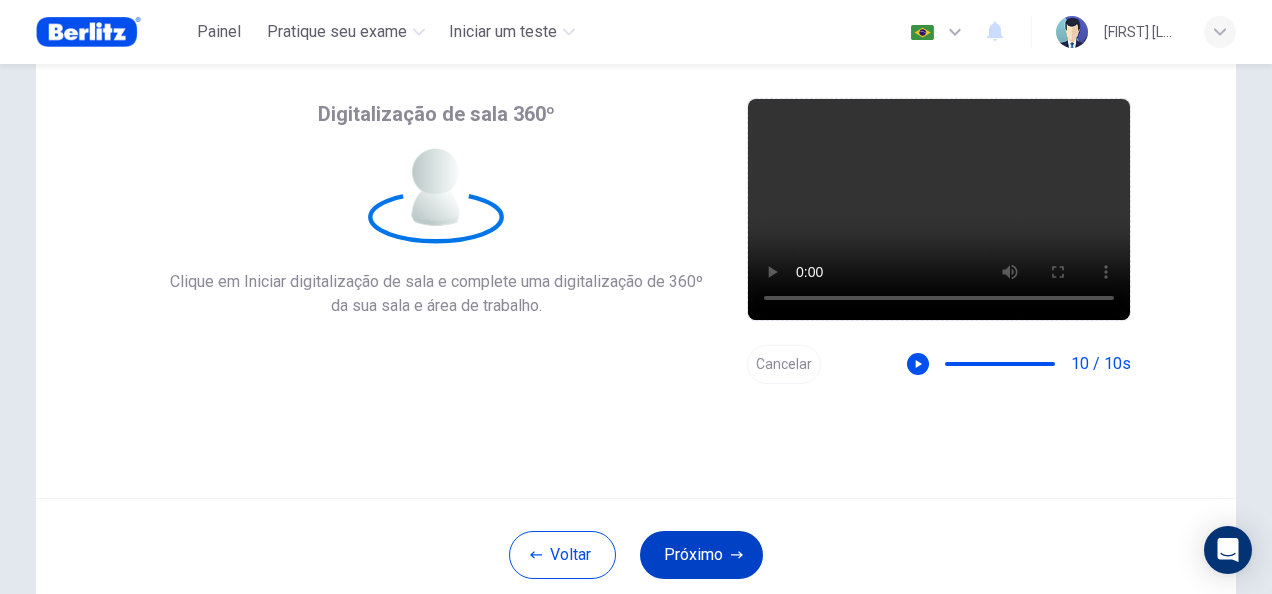 click on "Próximo" at bounding box center [701, 555] 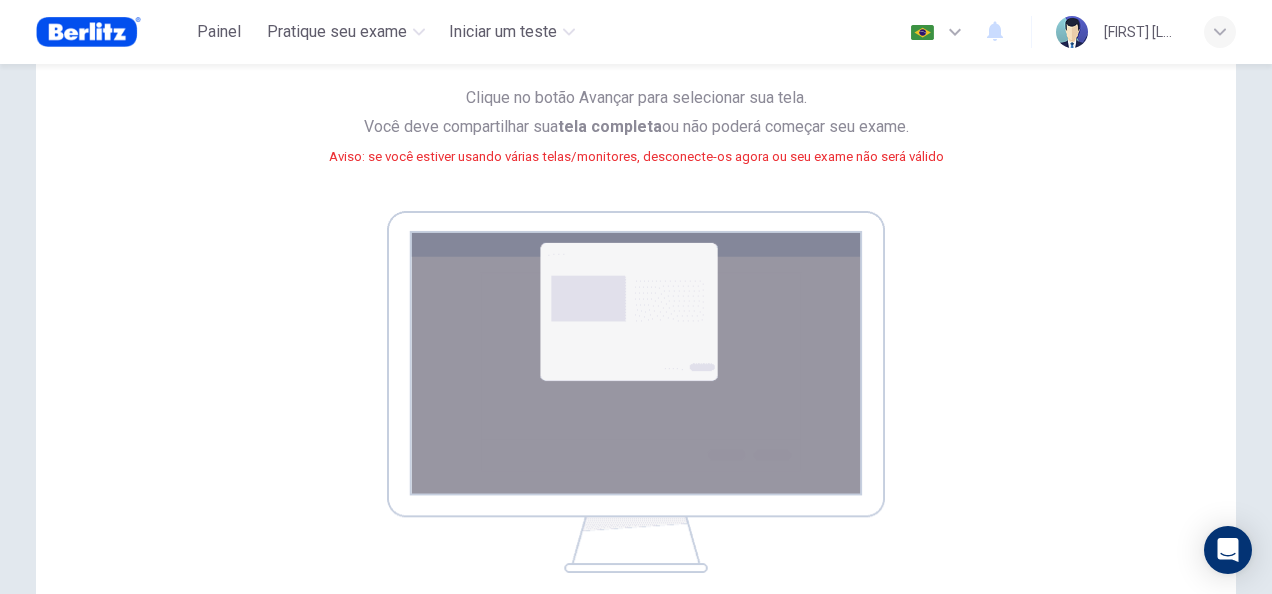 scroll, scrollTop: 172, scrollLeft: 0, axis: vertical 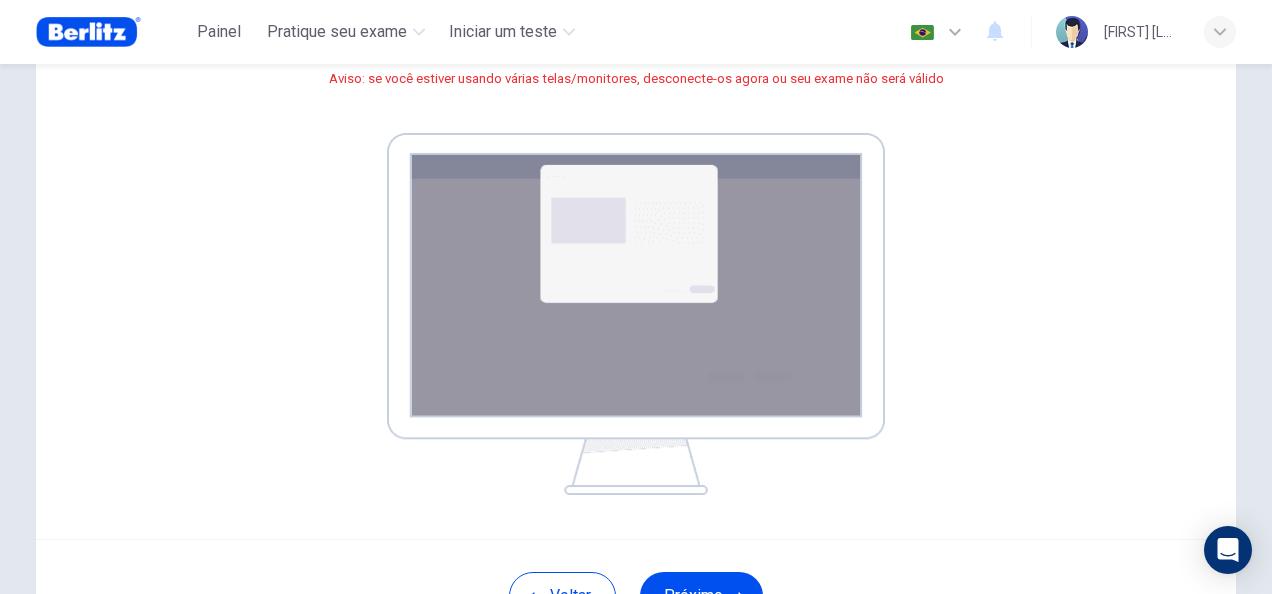 click at bounding box center (636, 314) 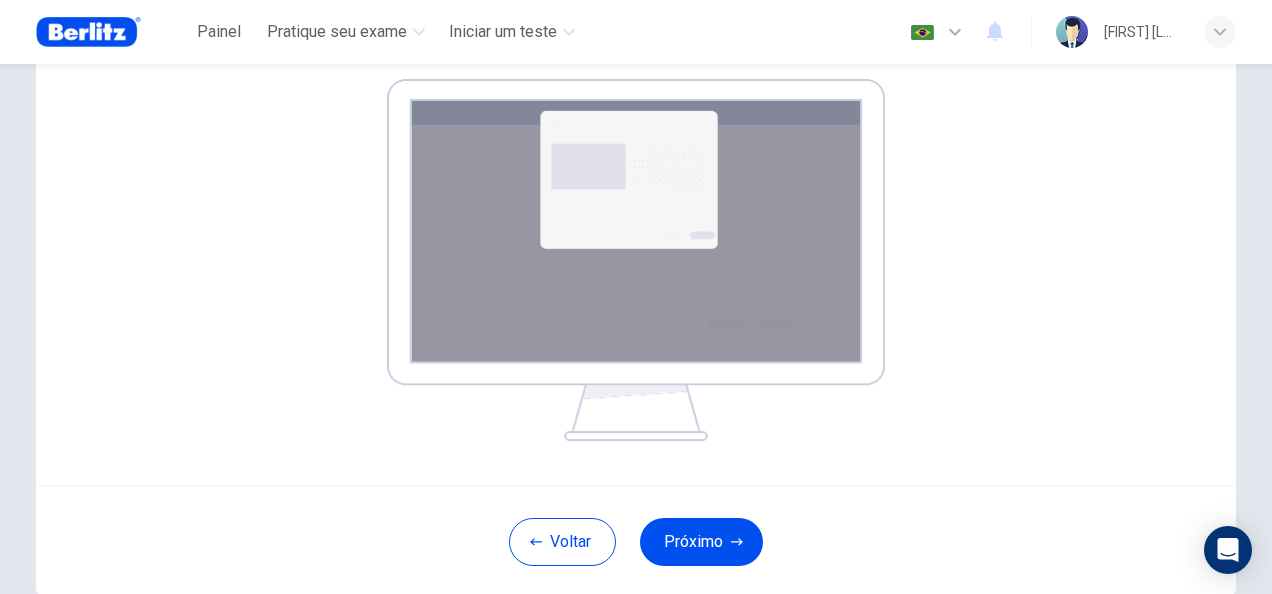 scroll, scrollTop: 306, scrollLeft: 0, axis: vertical 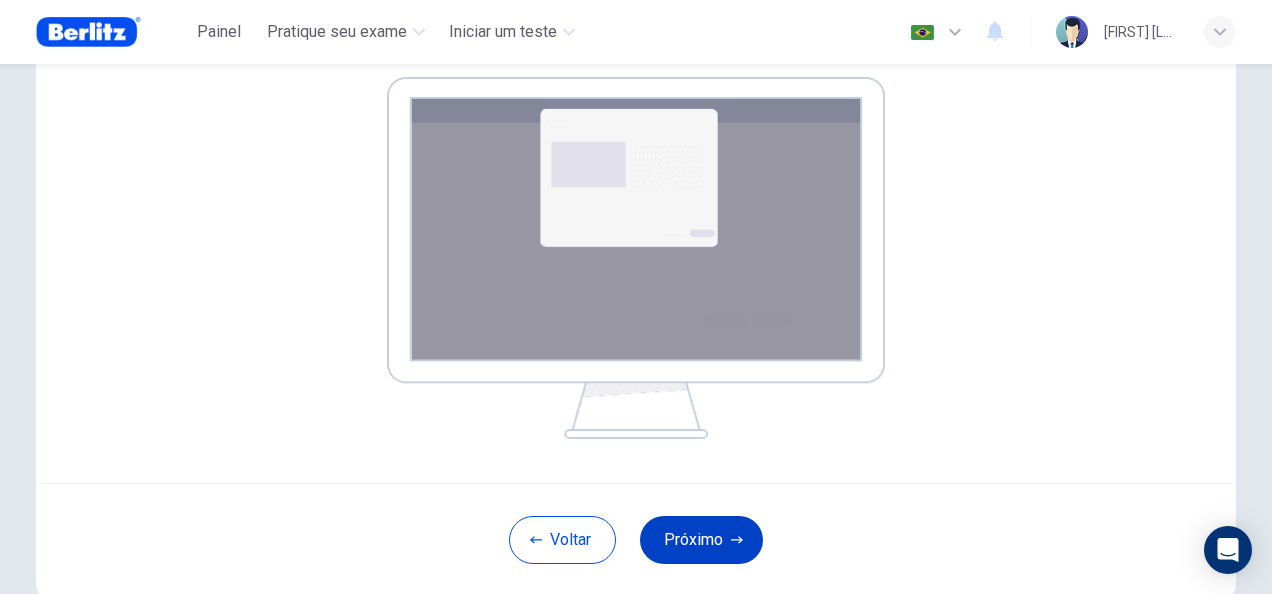 click 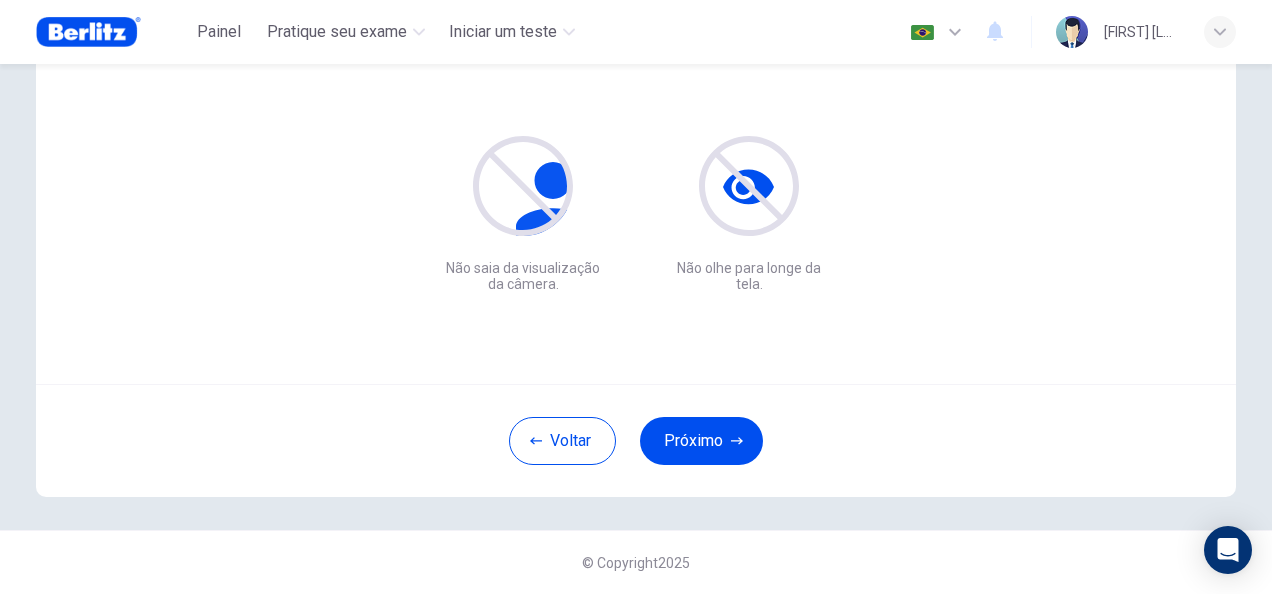 scroll, scrollTop: 200, scrollLeft: 0, axis: vertical 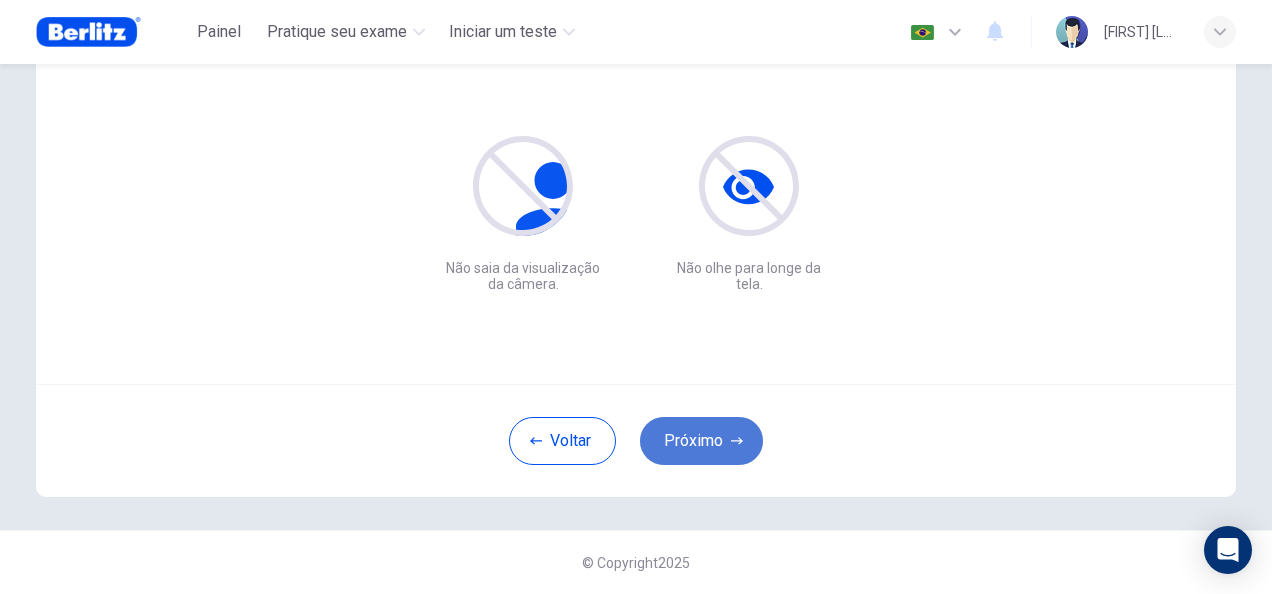 click on "Próximo" at bounding box center (701, 441) 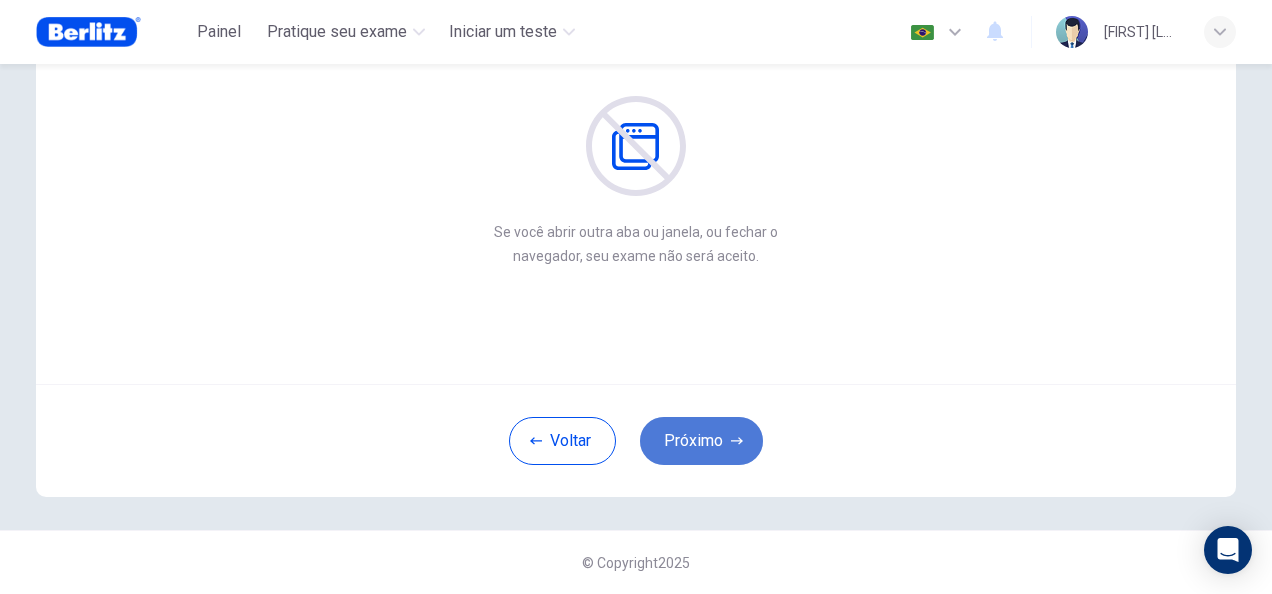click on "Próximo" at bounding box center (701, 441) 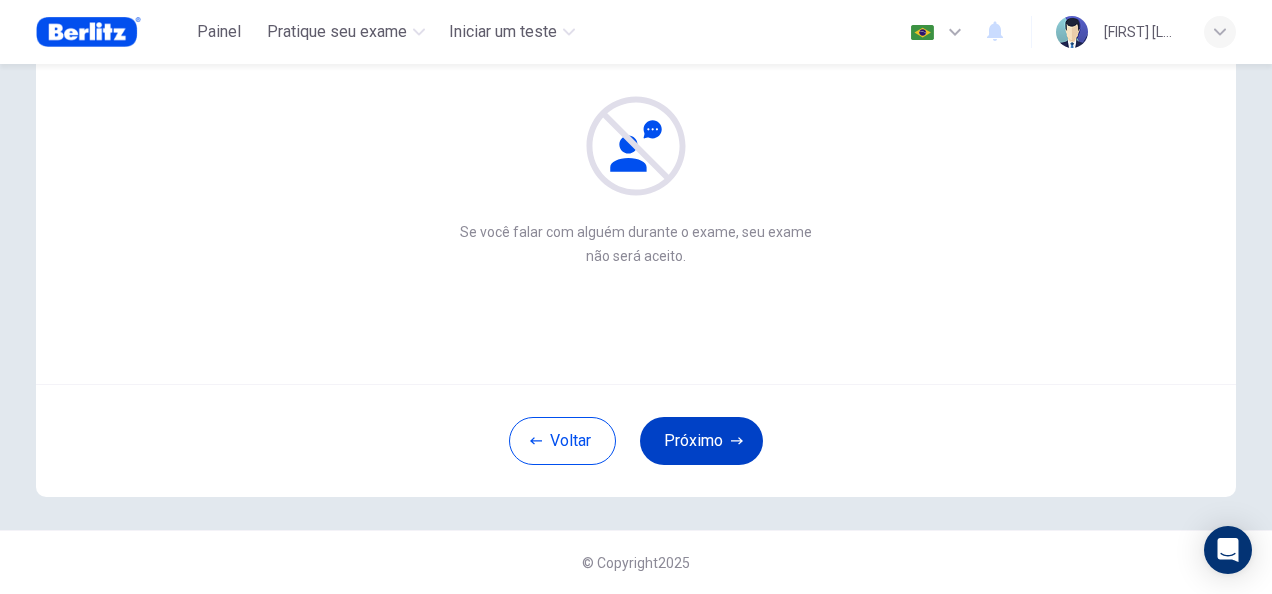click on "Próximo" at bounding box center [701, 441] 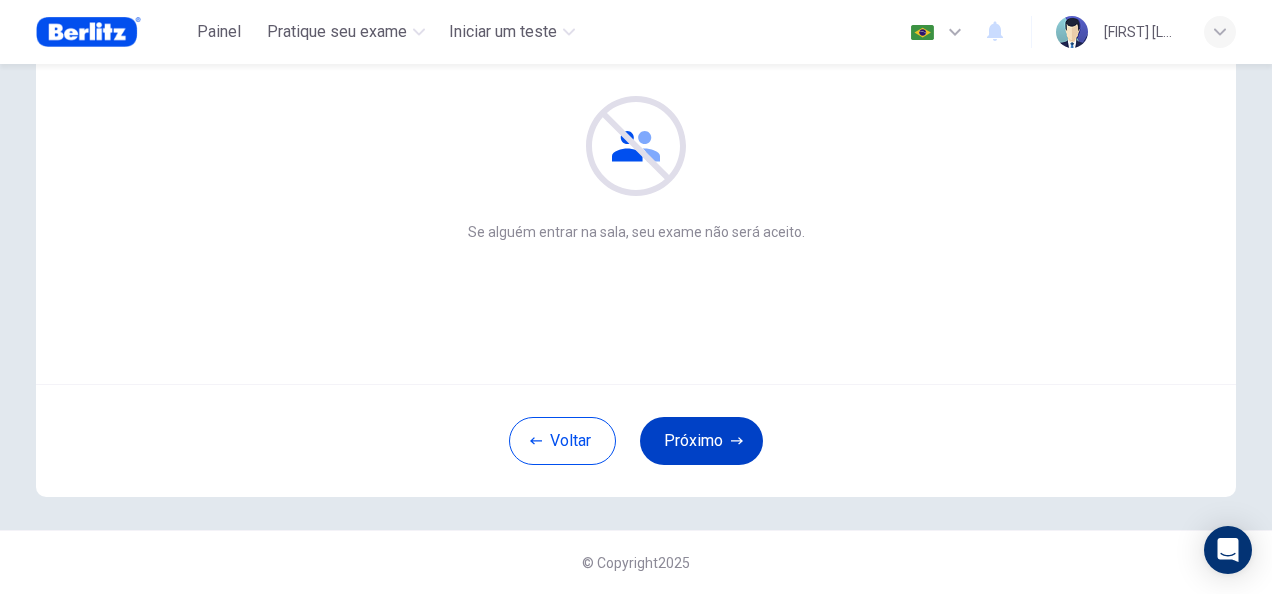 click on "Próximo" at bounding box center [701, 441] 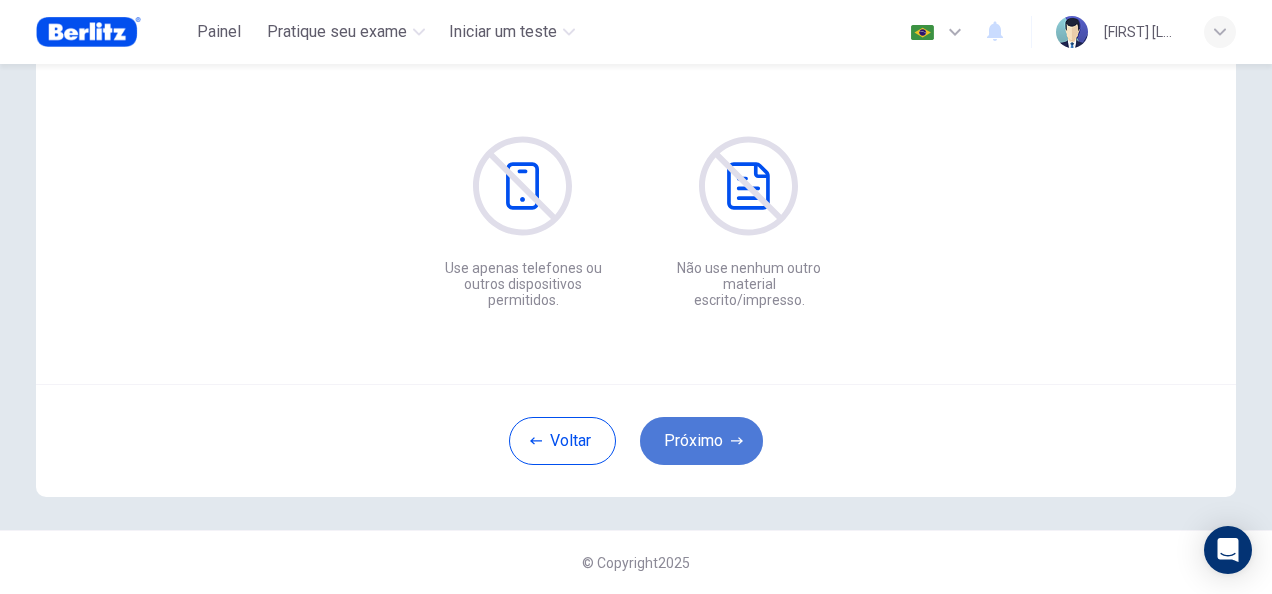 click on "Próximo" at bounding box center [701, 441] 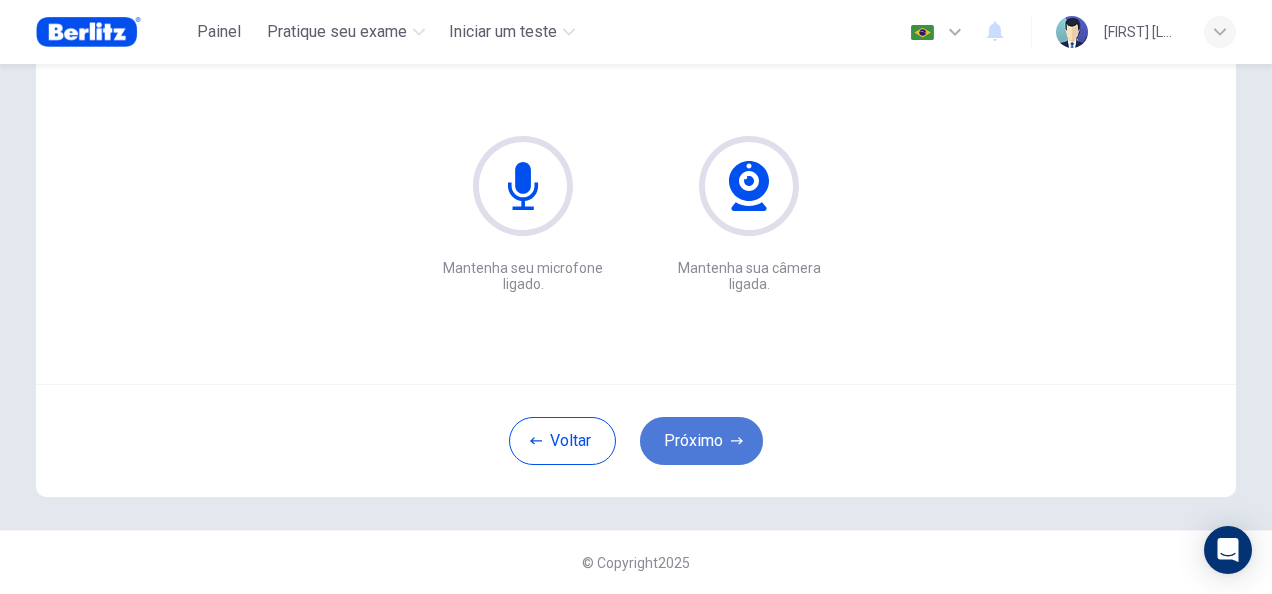 click on "Próximo" at bounding box center [701, 441] 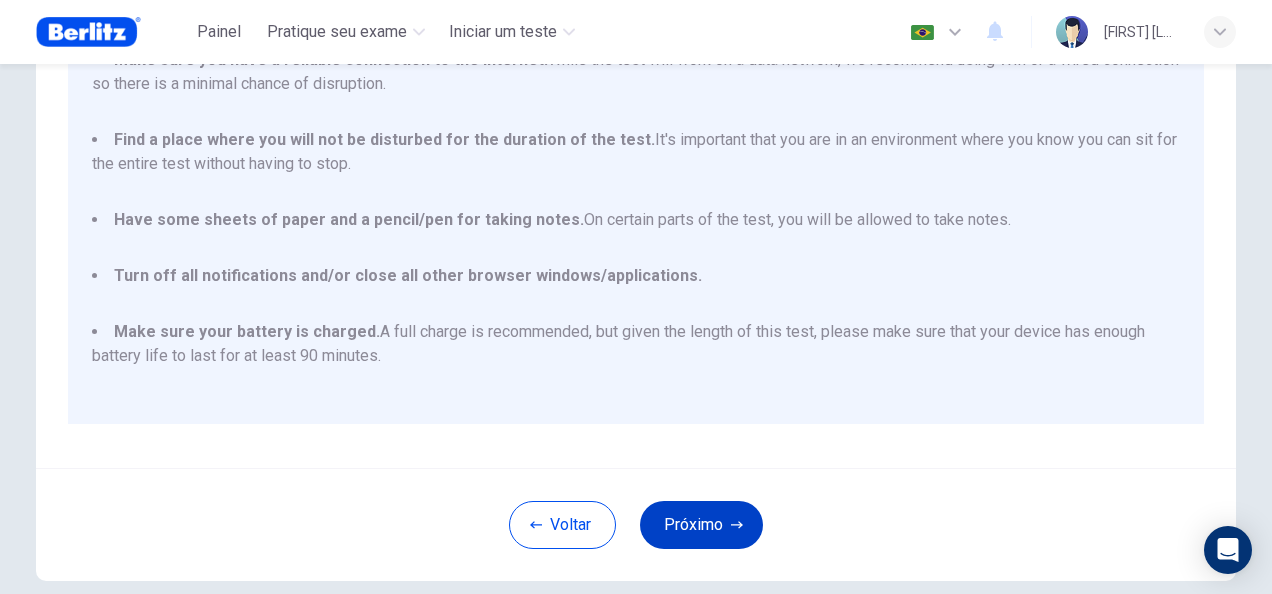 scroll, scrollTop: 352, scrollLeft: 0, axis: vertical 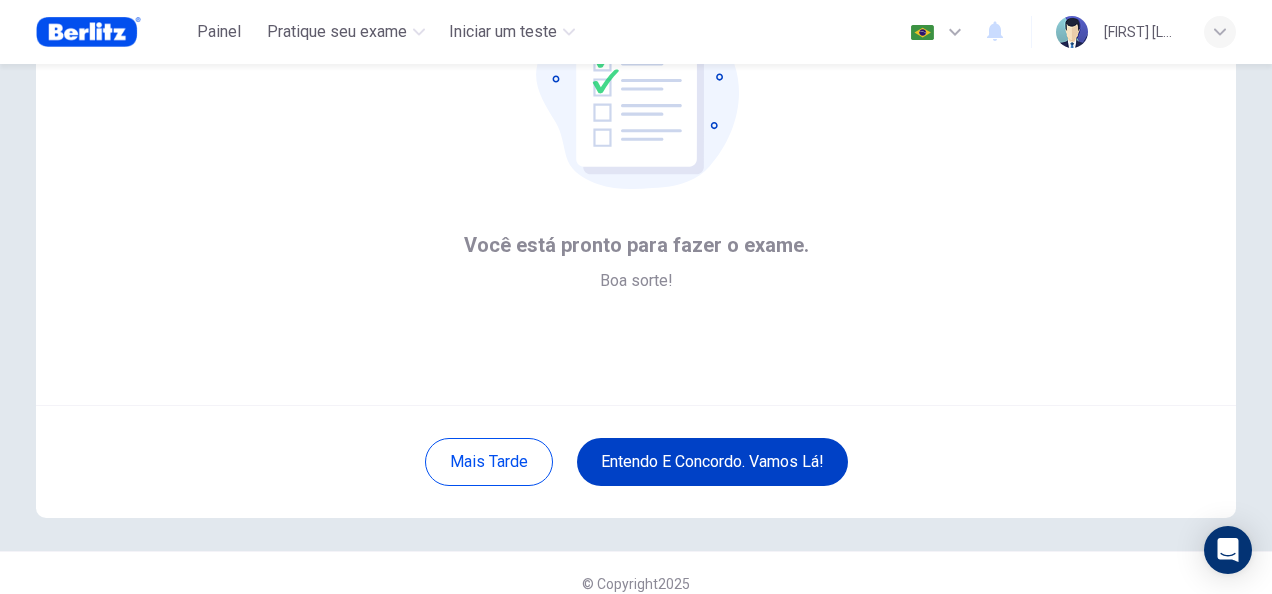 click on "Entendo e concordo. Vamos lá!" at bounding box center [712, 462] 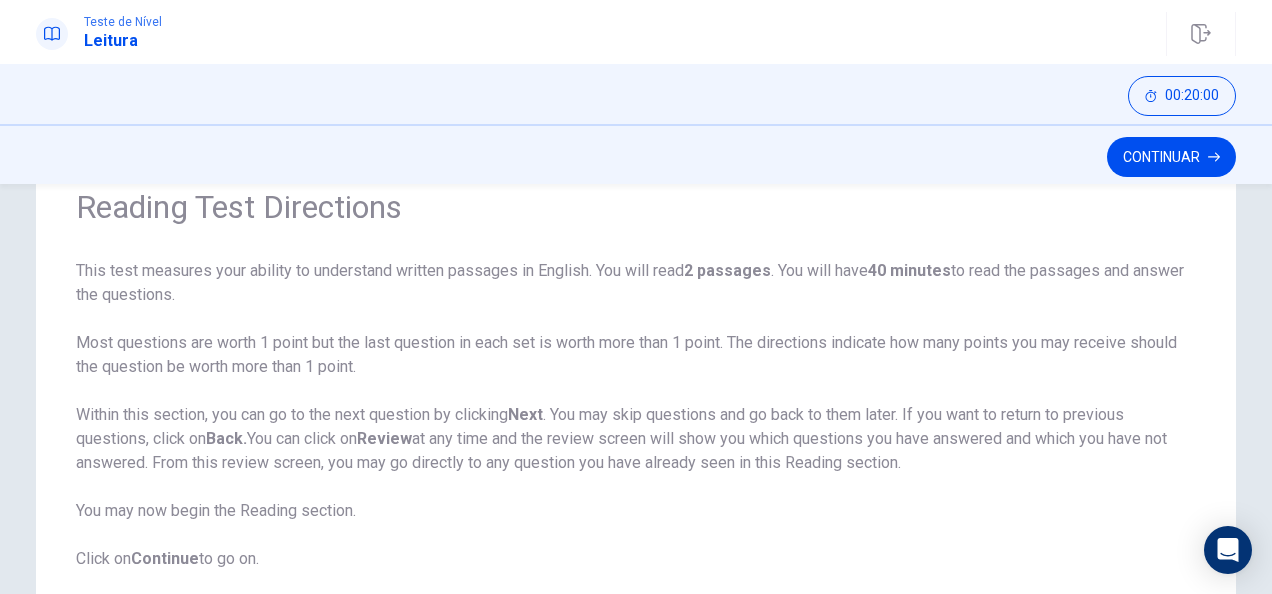 scroll, scrollTop: 82, scrollLeft: 0, axis: vertical 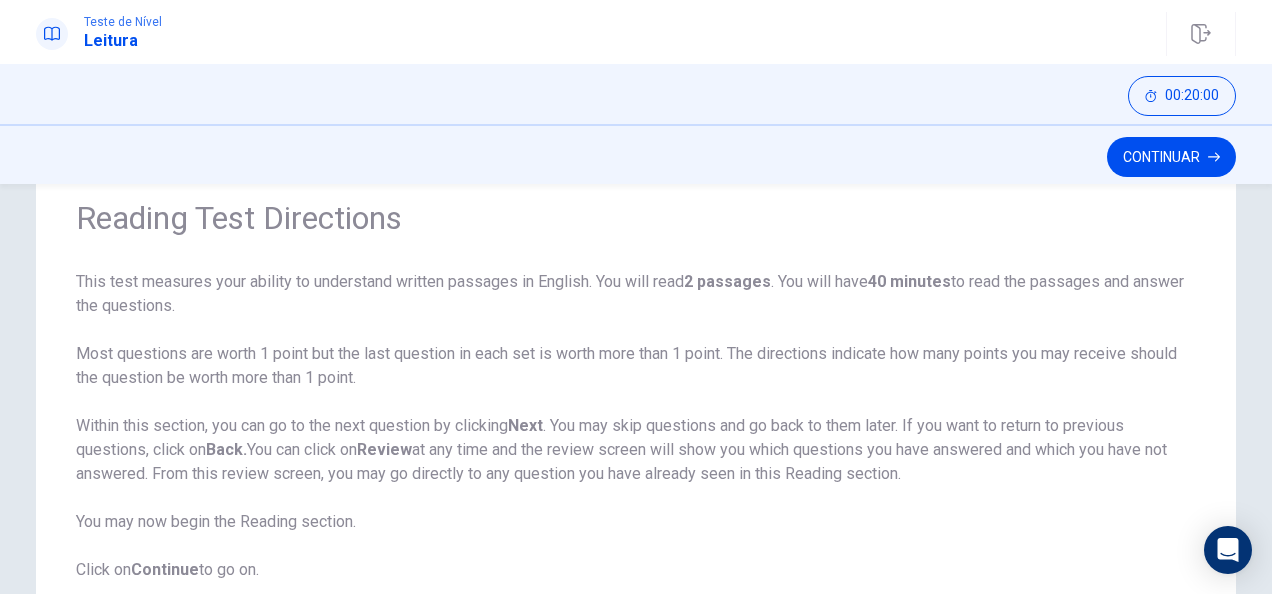 click on "Continuar" at bounding box center [1171, 157] 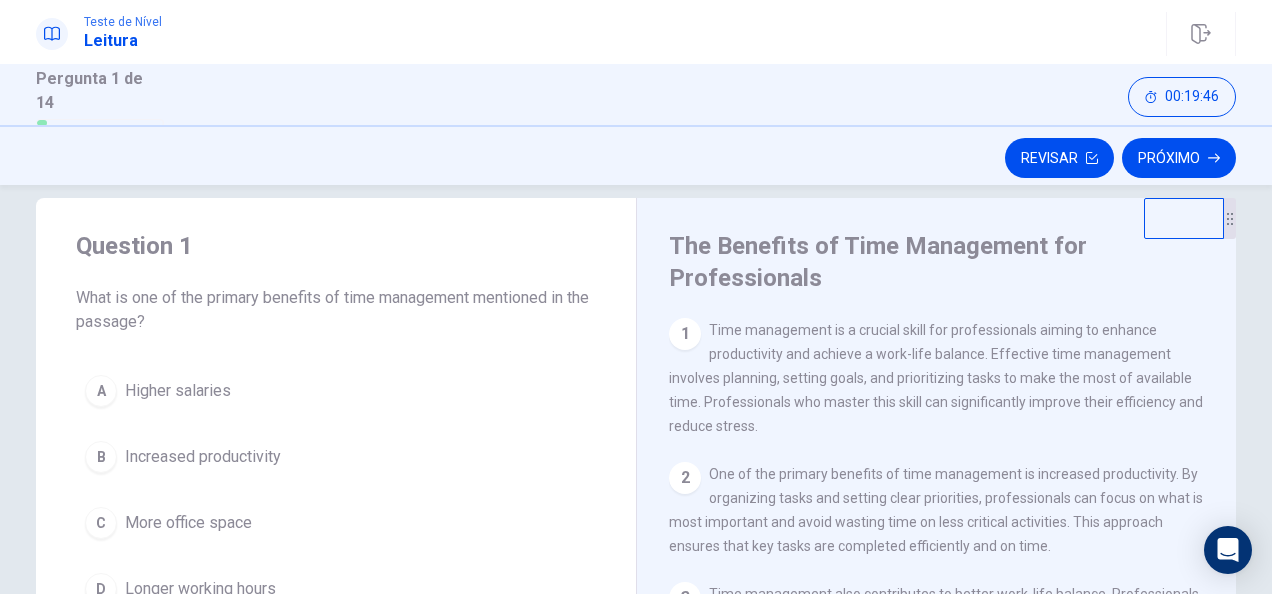 scroll, scrollTop: 28, scrollLeft: 0, axis: vertical 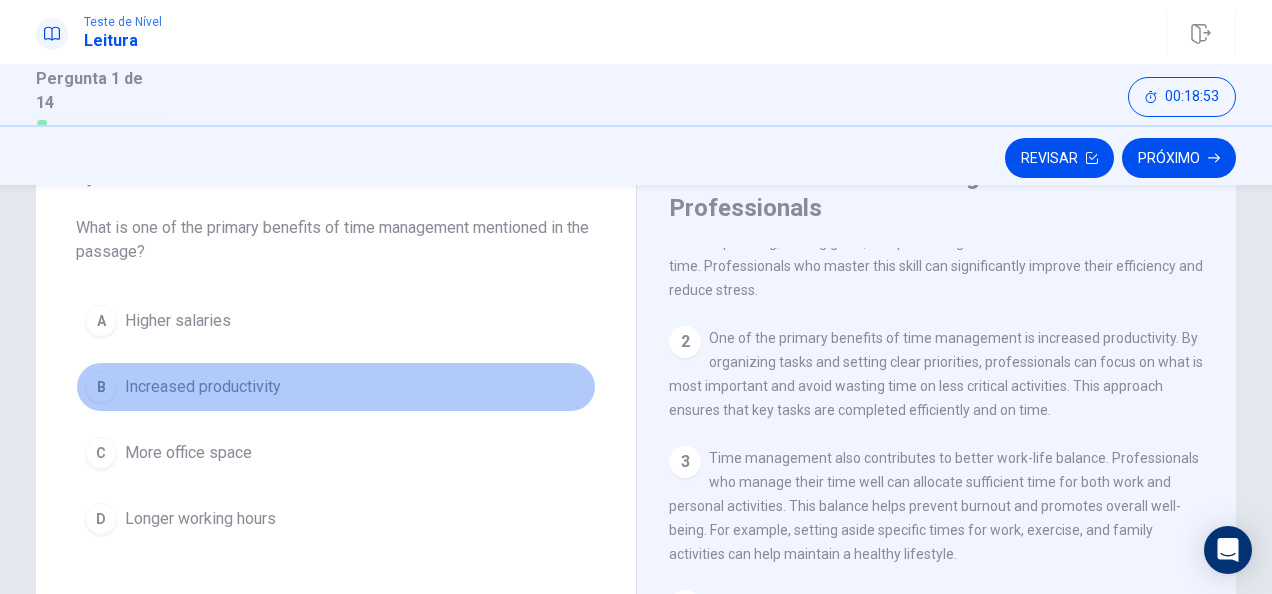 click on "Increased productivity" at bounding box center [203, 387] 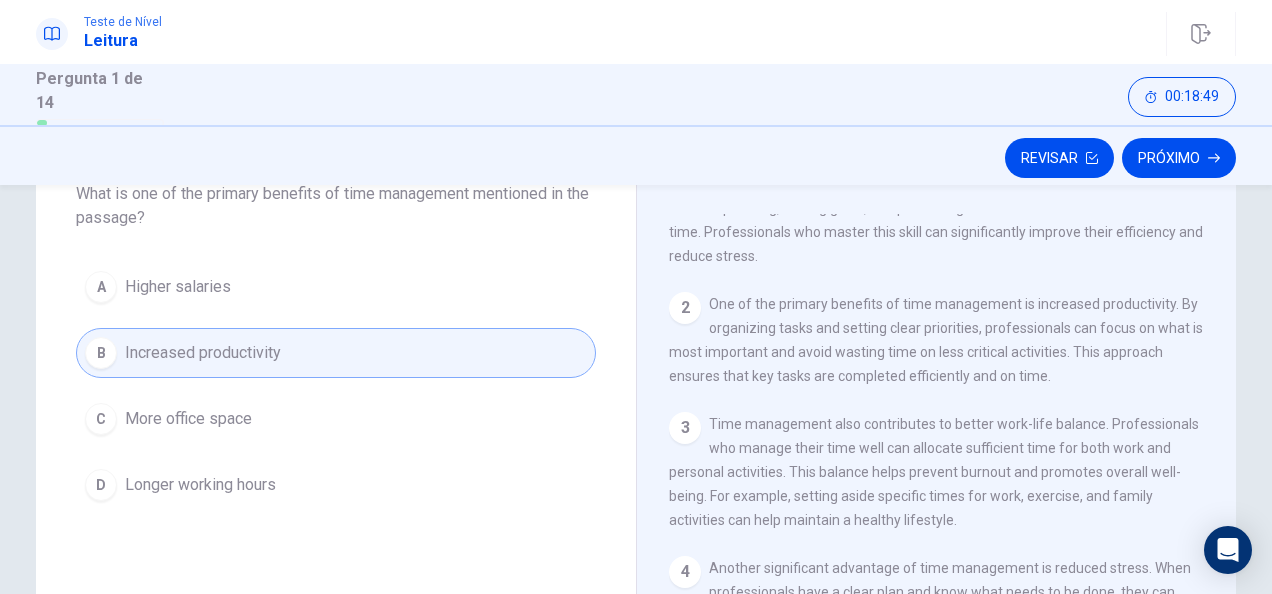 scroll, scrollTop: 124, scrollLeft: 0, axis: vertical 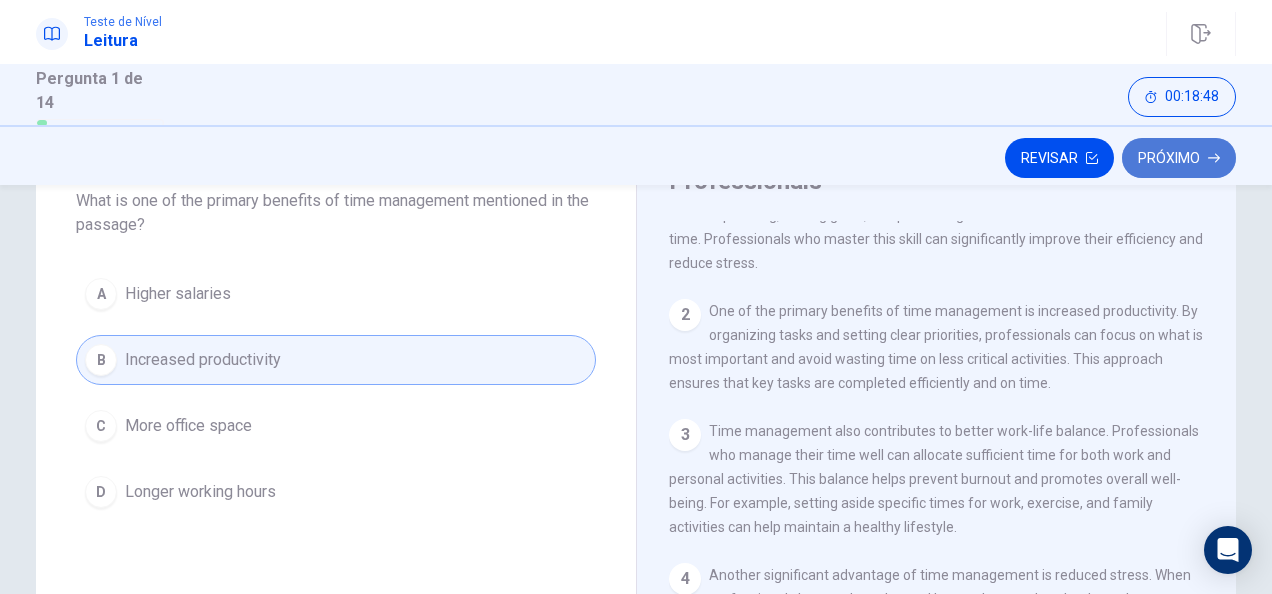 click on "Próximo" at bounding box center [1179, 158] 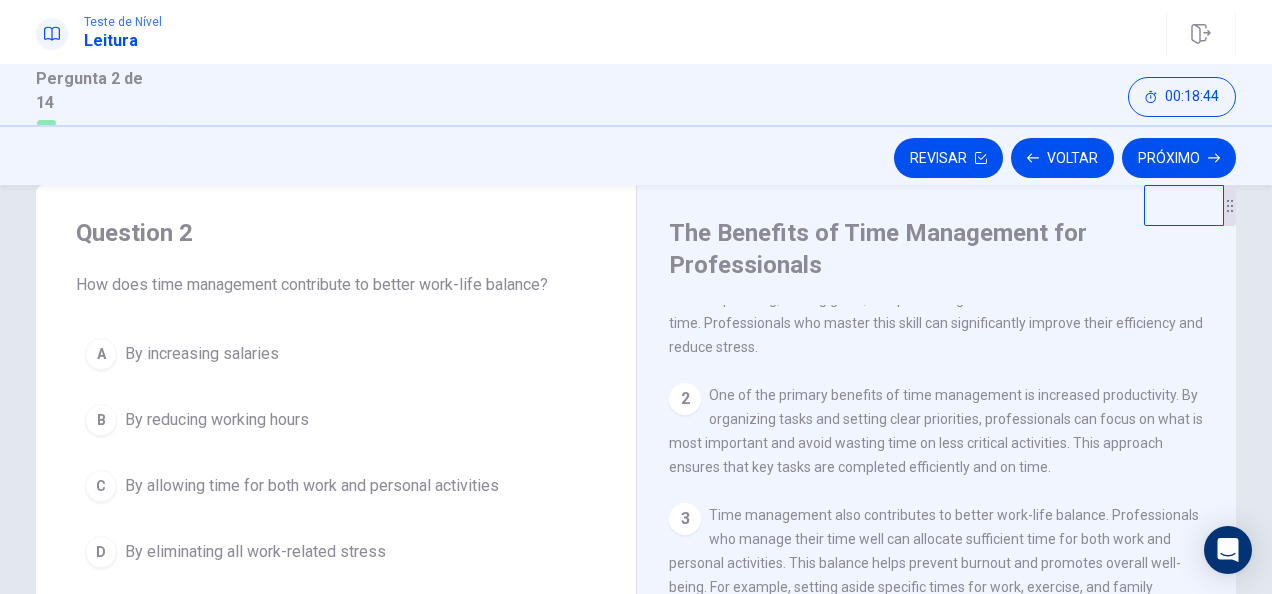 scroll, scrollTop: 63, scrollLeft: 0, axis: vertical 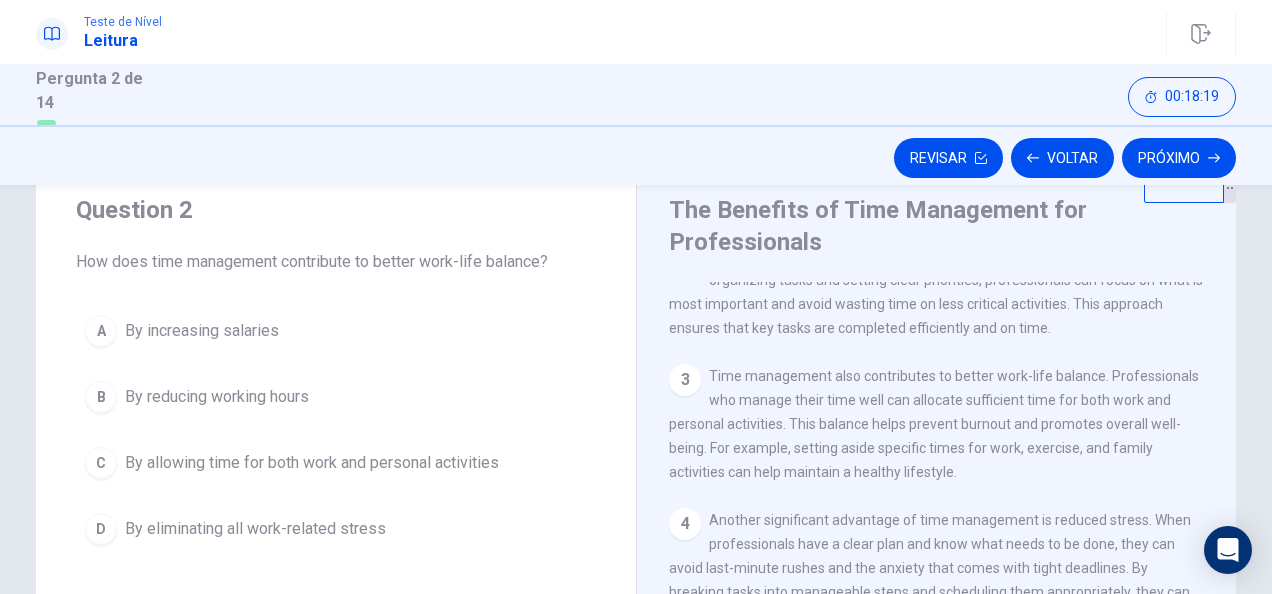 click on "By allowing time for both work and personal activities" at bounding box center [312, 463] 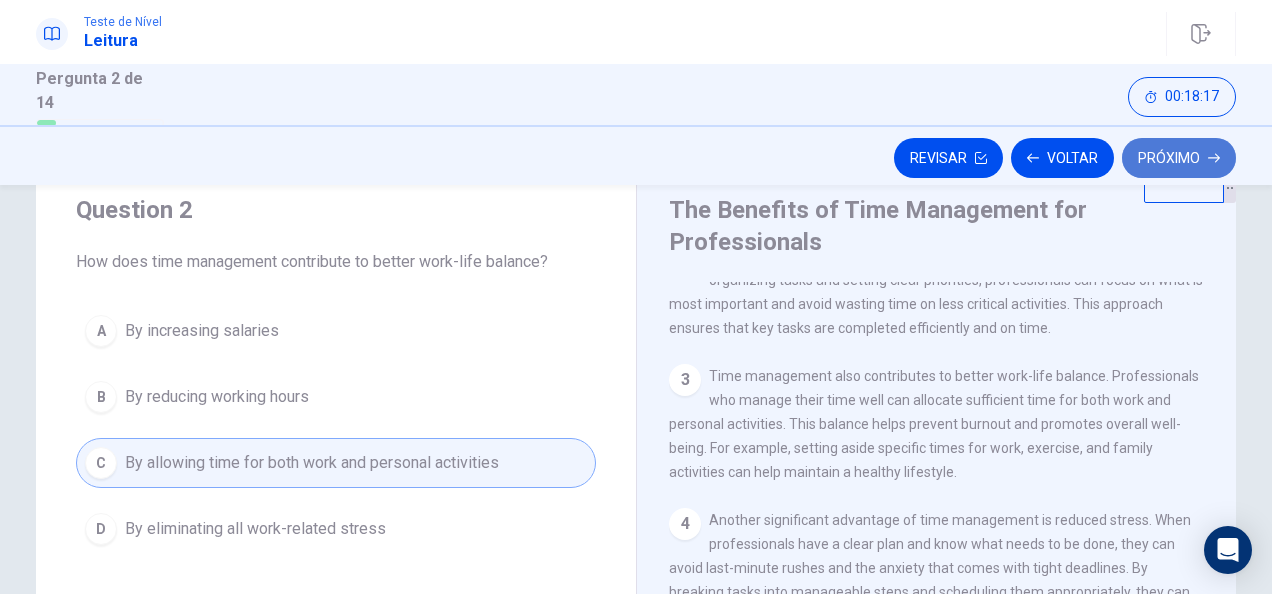 click on "Próximo" at bounding box center [1179, 158] 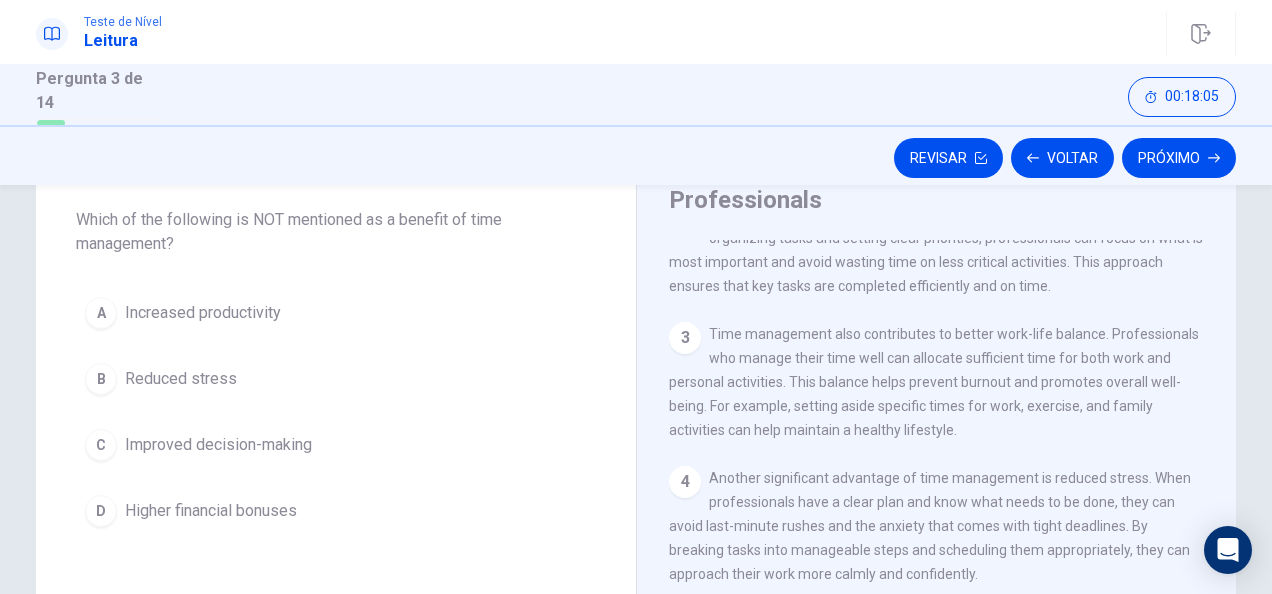 scroll, scrollTop: 106, scrollLeft: 0, axis: vertical 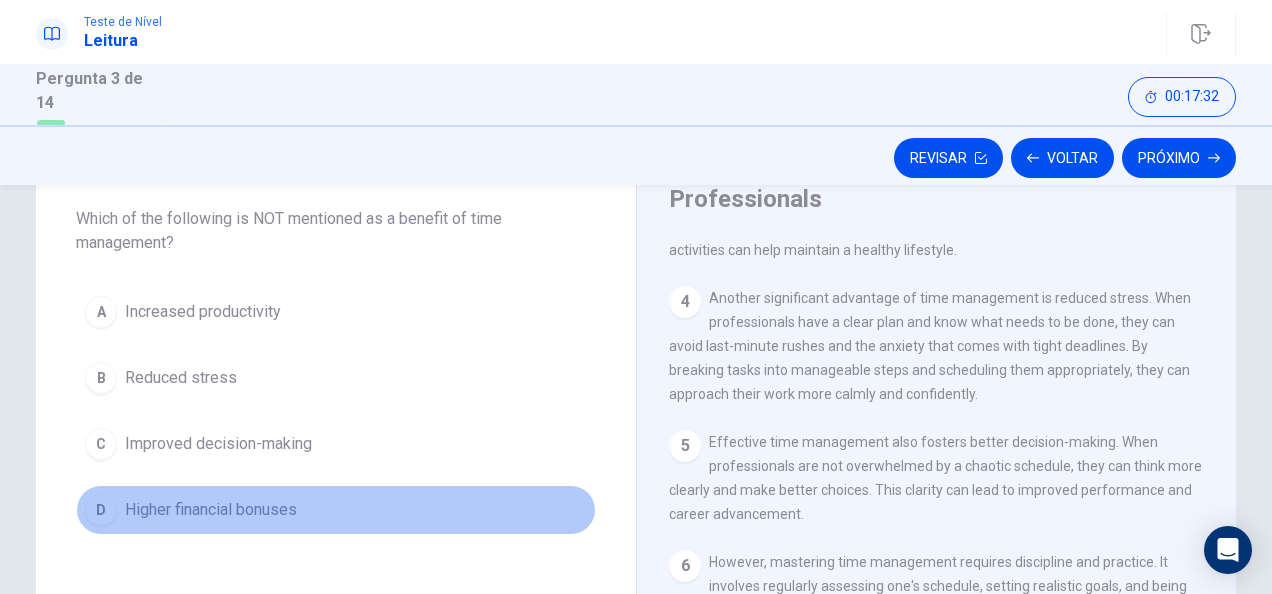 click on "Higher financial bonuses" at bounding box center (211, 510) 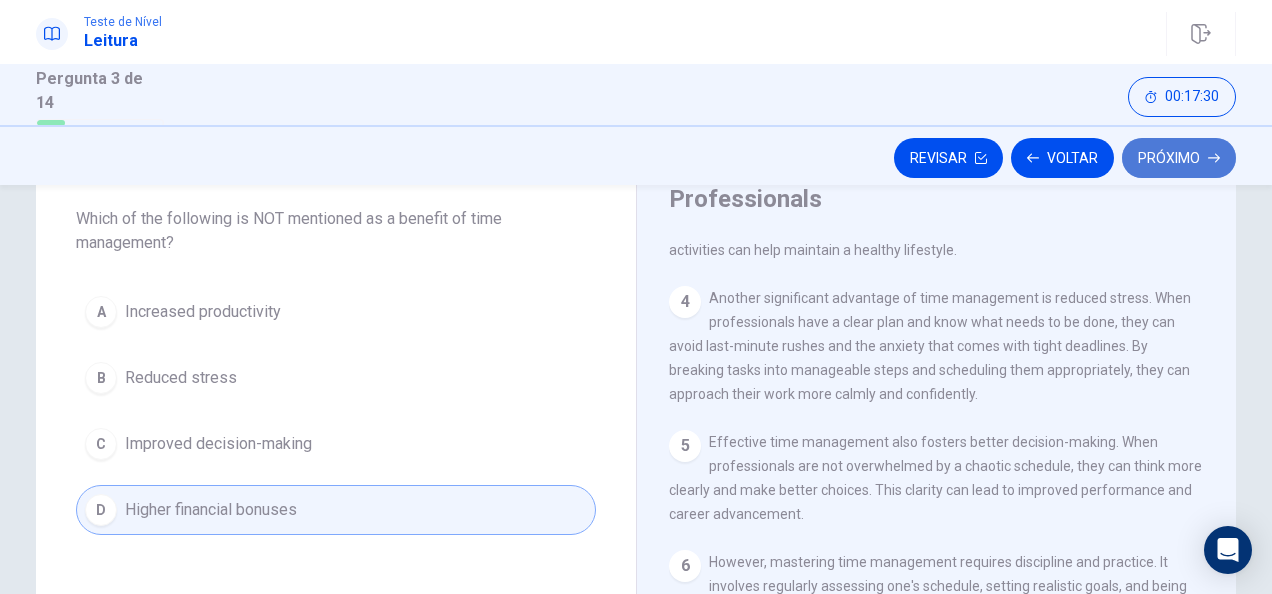 click on "Próximo" at bounding box center (1179, 158) 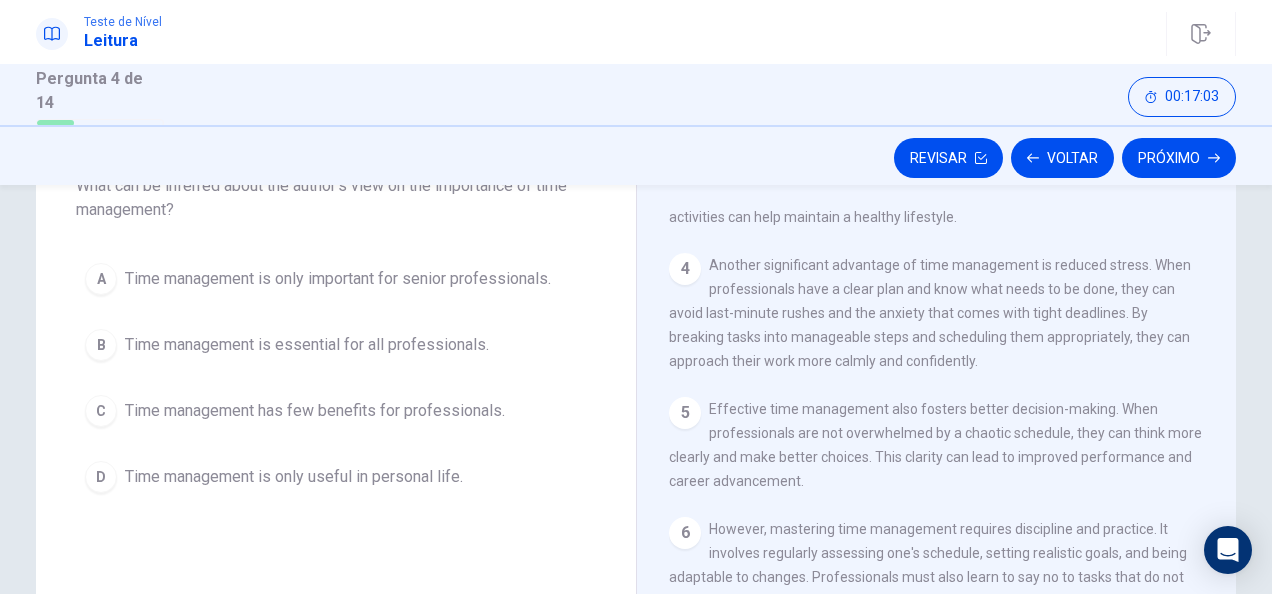 scroll, scrollTop: 138, scrollLeft: 0, axis: vertical 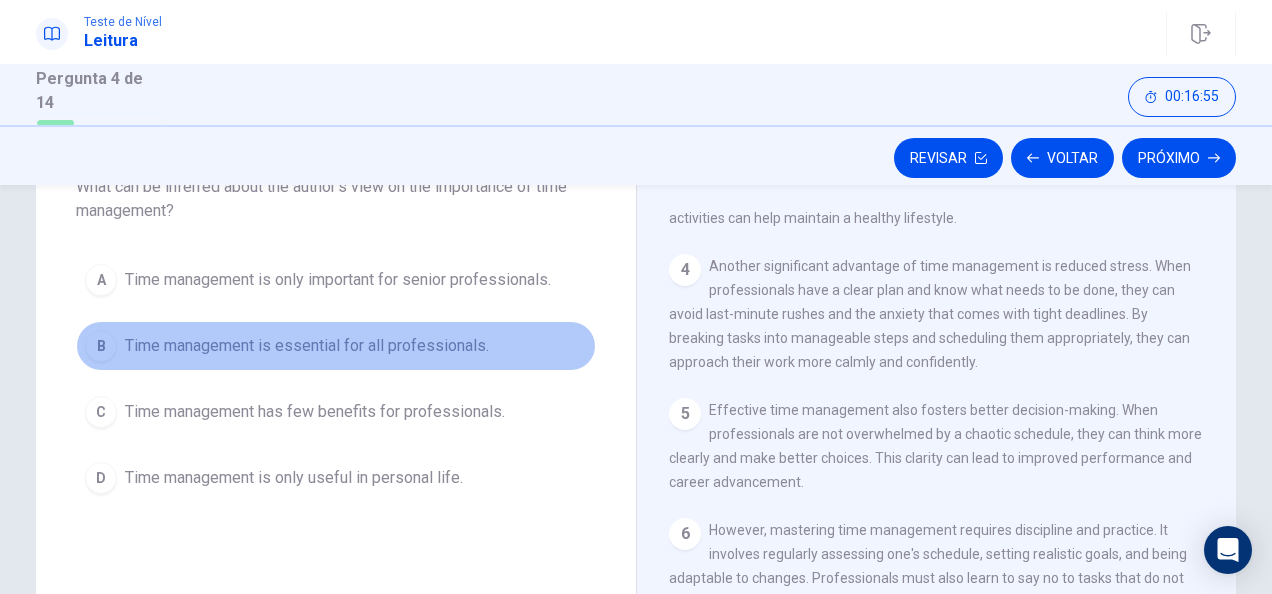 click on "Time management is essential for all professionals." at bounding box center (307, 346) 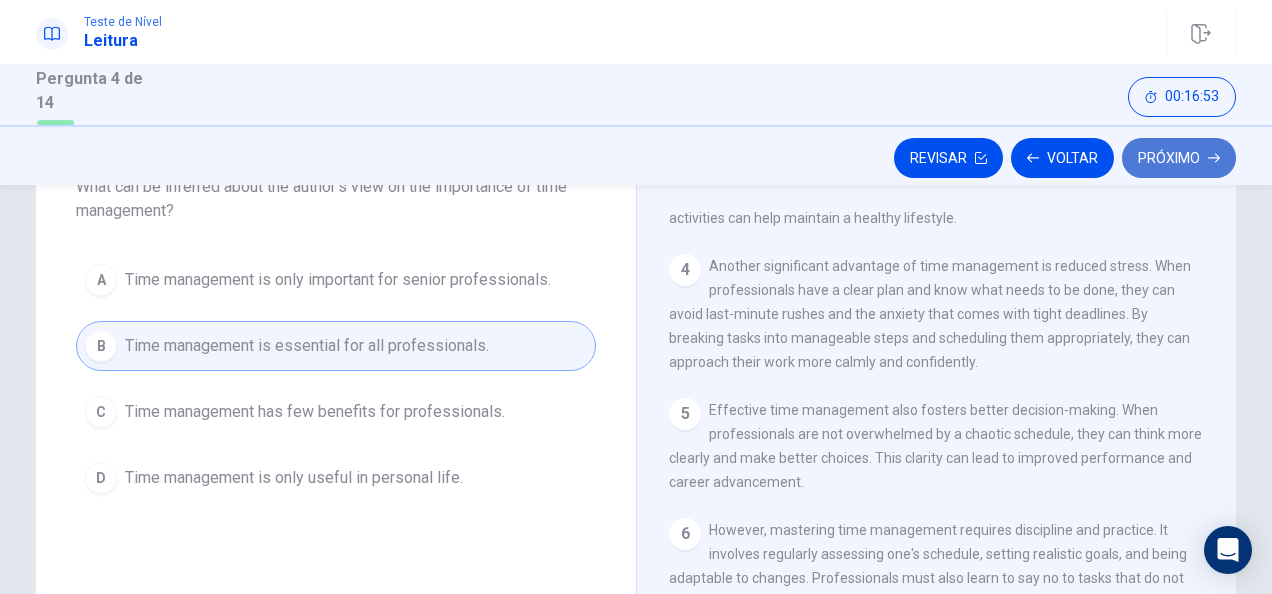 click on "Próximo" at bounding box center (1179, 158) 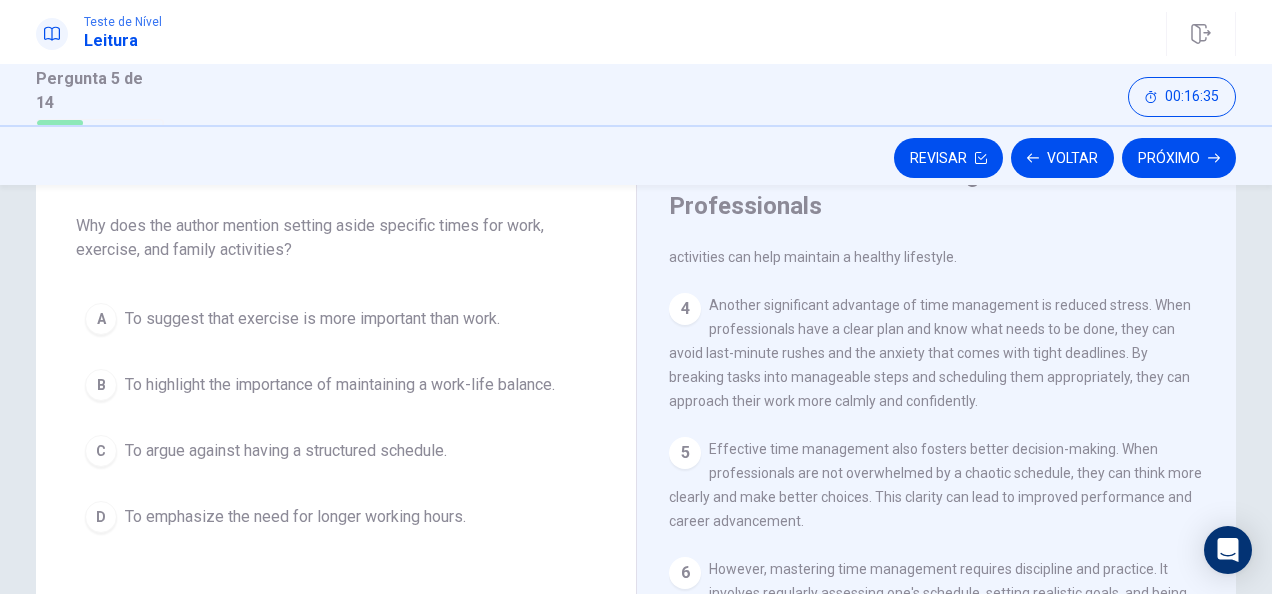 scroll, scrollTop: 98, scrollLeft: 0, axis: vertical 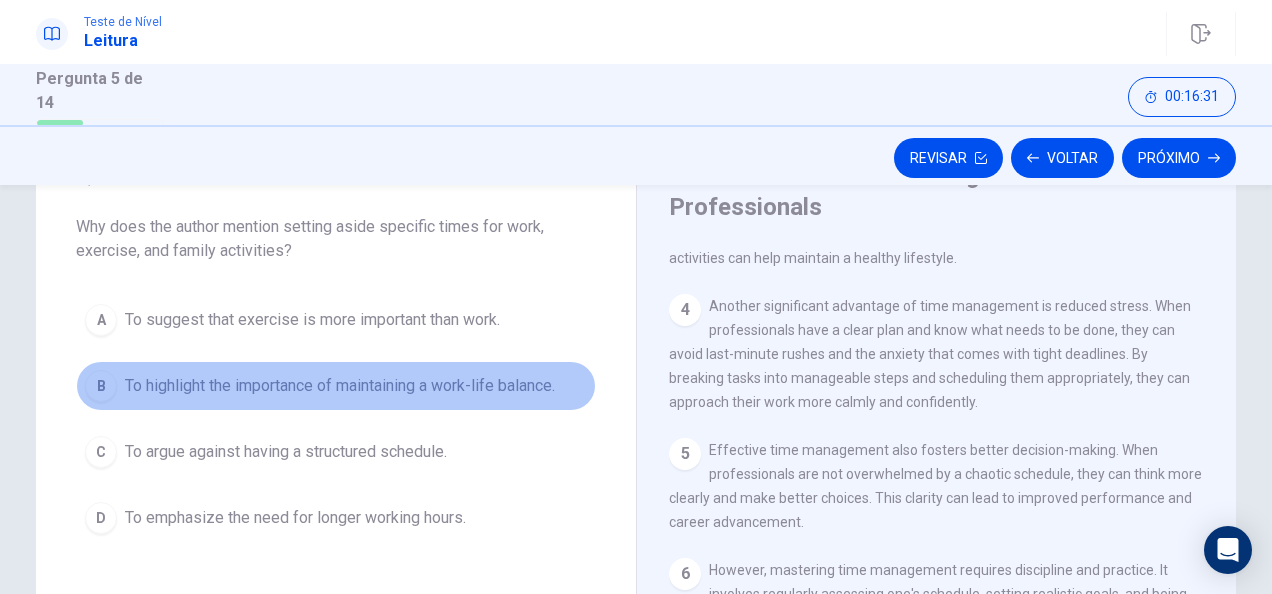 click on "To highlight the importance of maintaining a work-life balance." at bounding box center (340, 386) 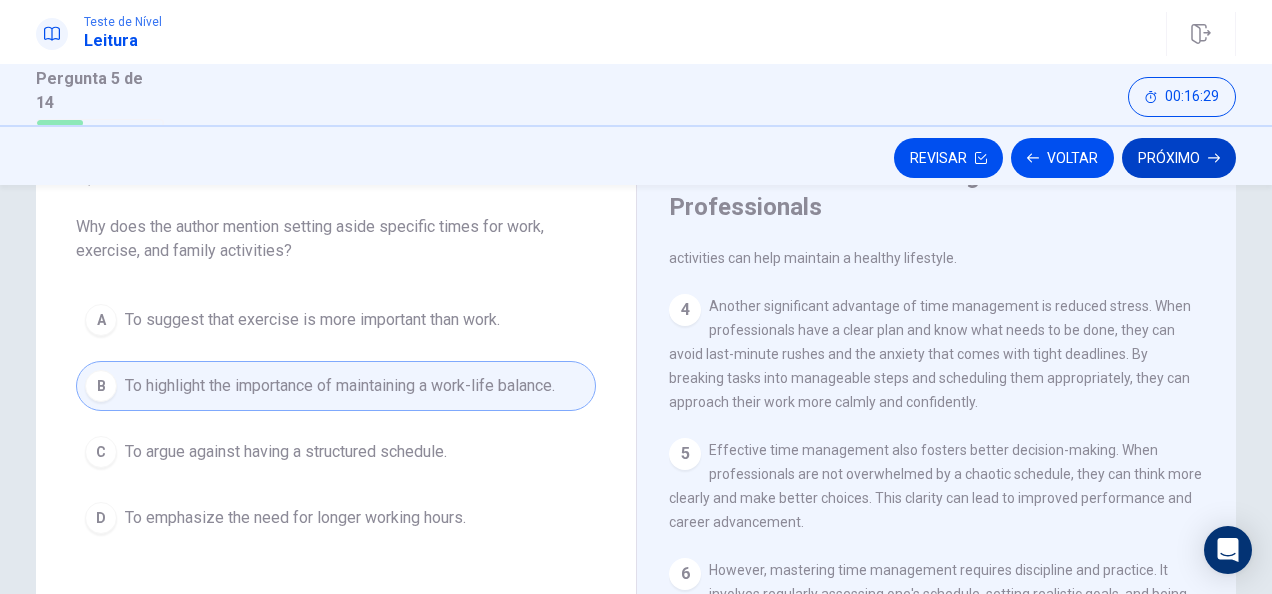 click on "Próximo" at bounding box center [1179, 158] 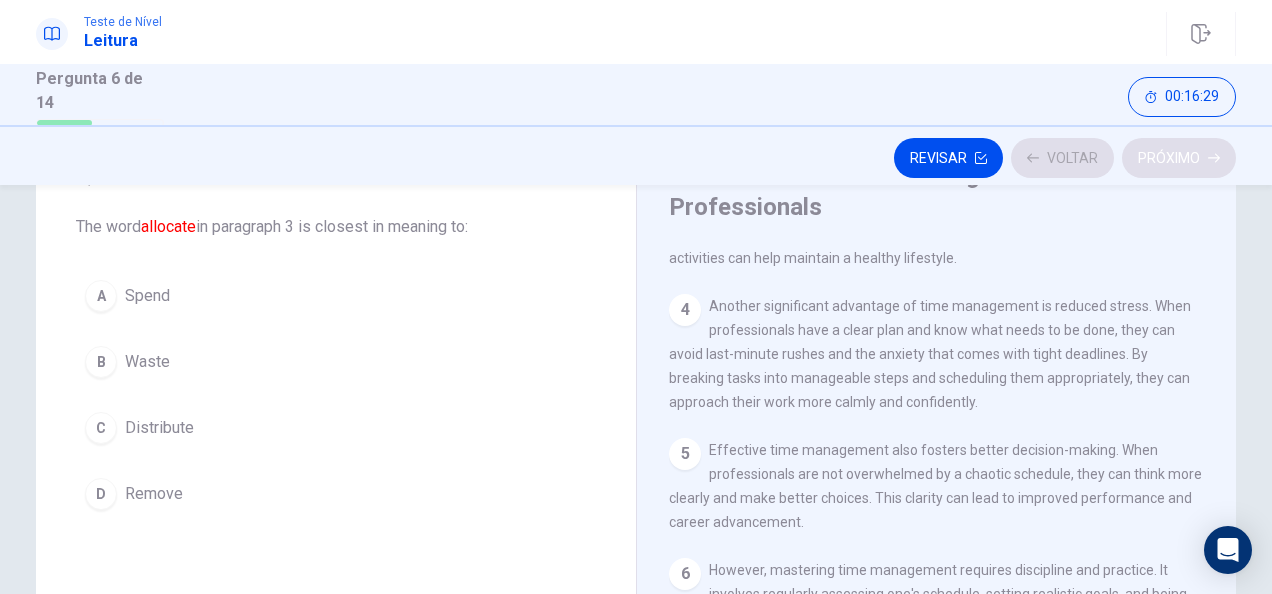click on "Revisar Voltar Próximo" at bounding box center [636, 158] 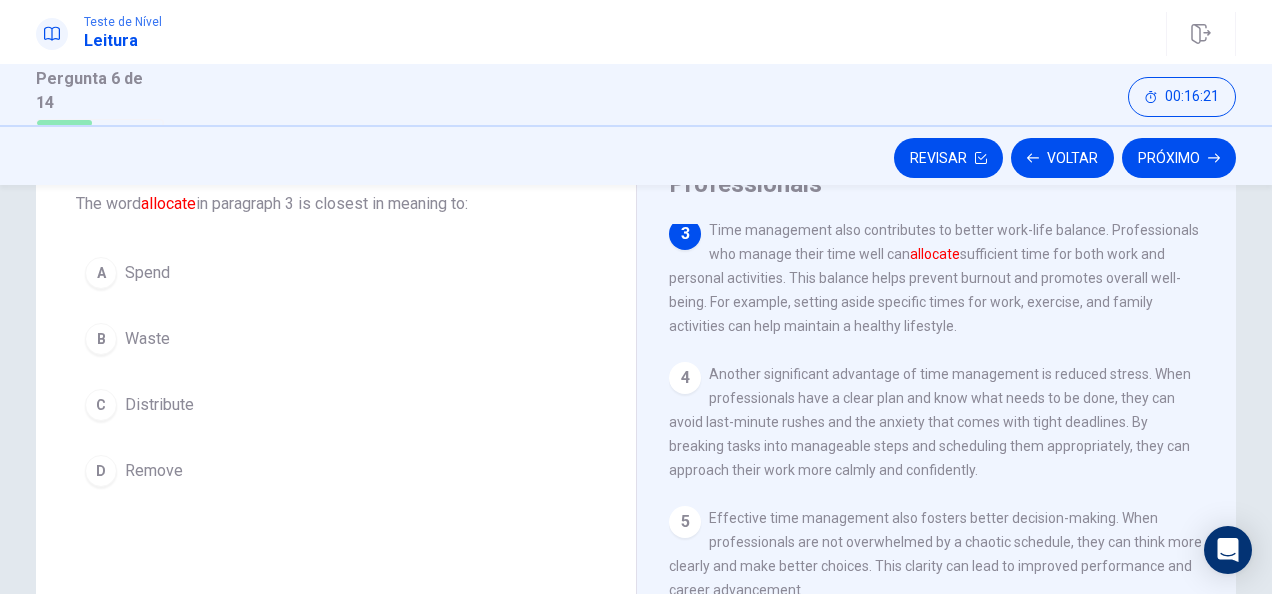 scroll, scrollTop: 122, scrollLeft: 0, axis: vertical 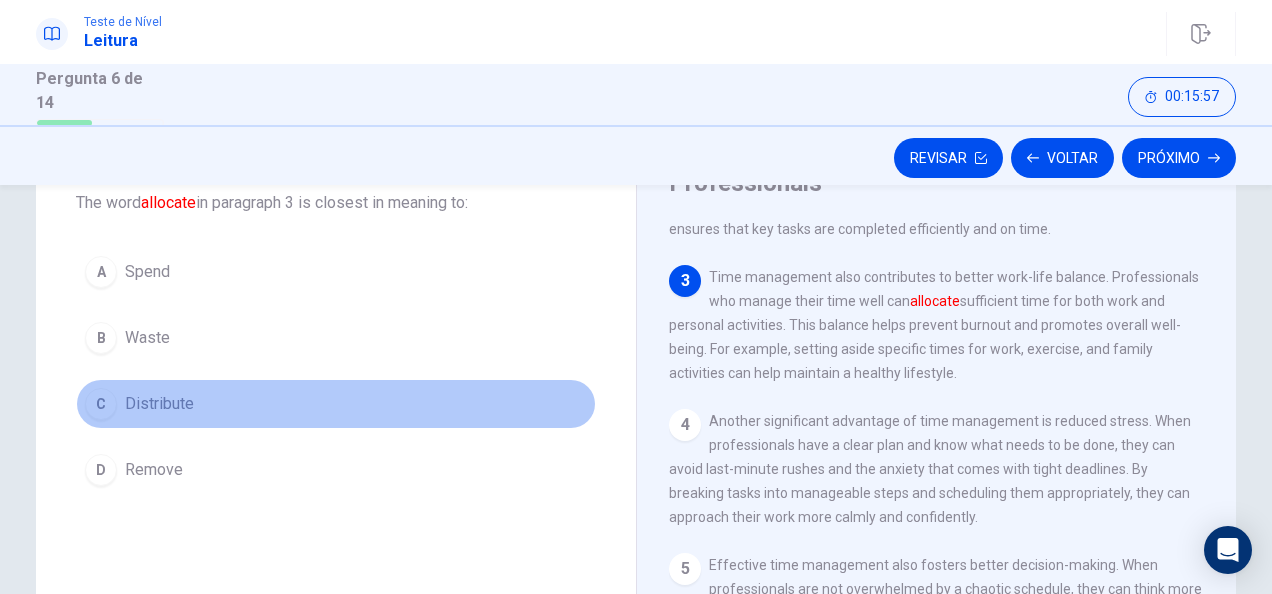 click on "Distribute" at bounding box center (159, 404) 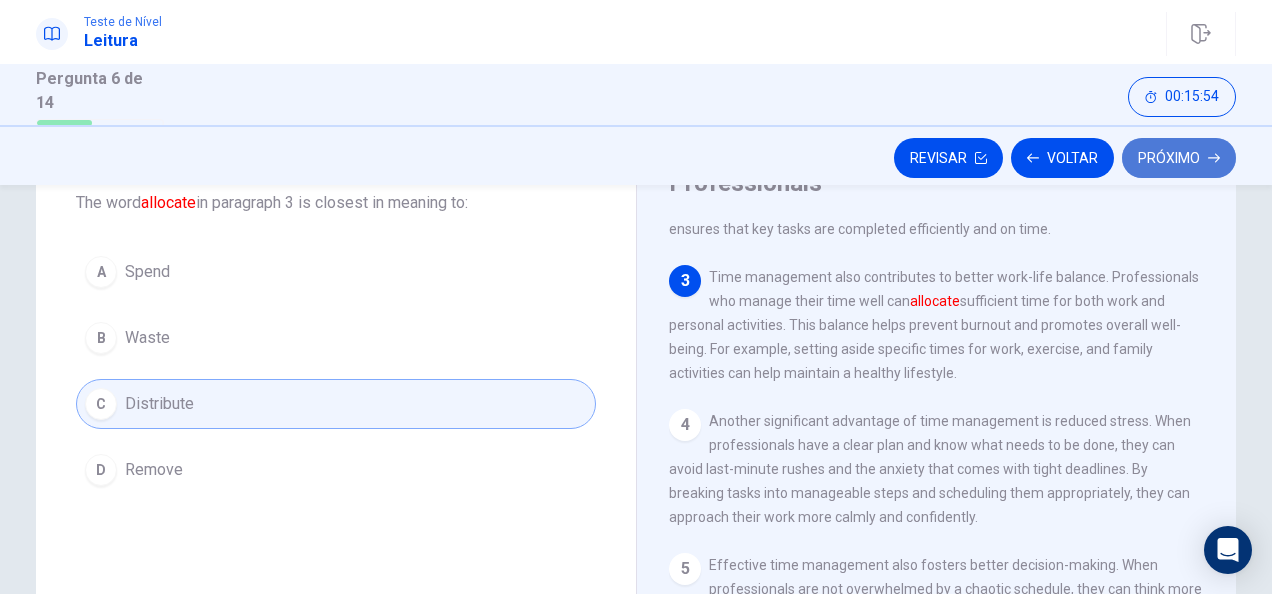 click on "Próximo" at bounding box center (1179, 158) 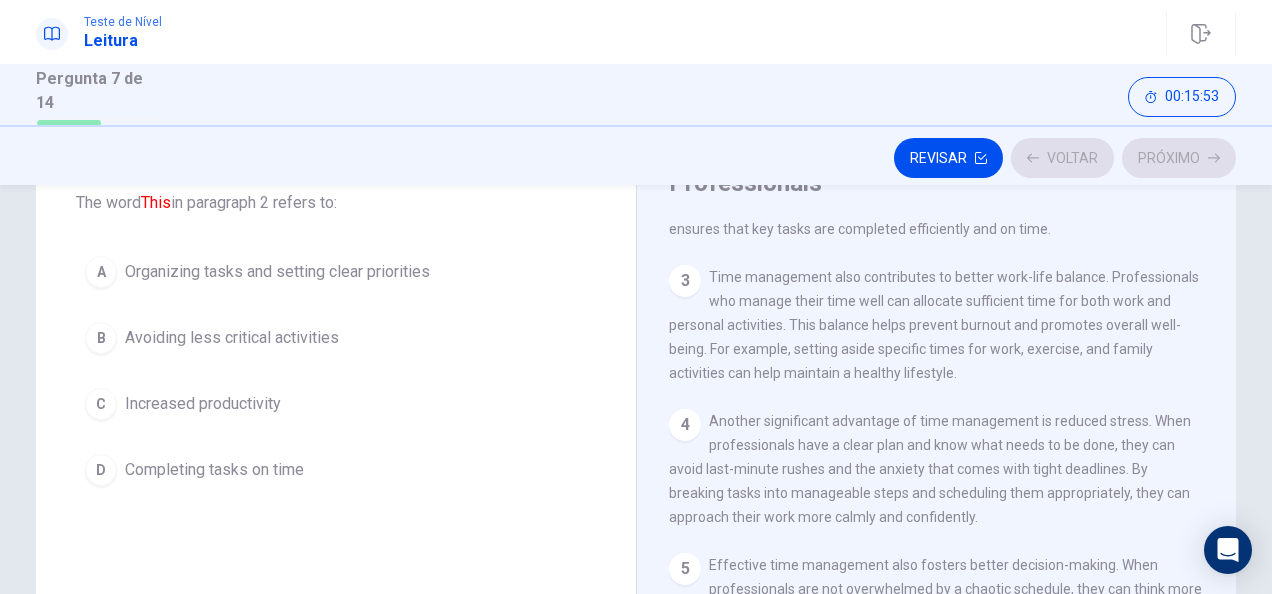 scroll, scrollTop: 147, scrollLeft: 0, axis: vertical 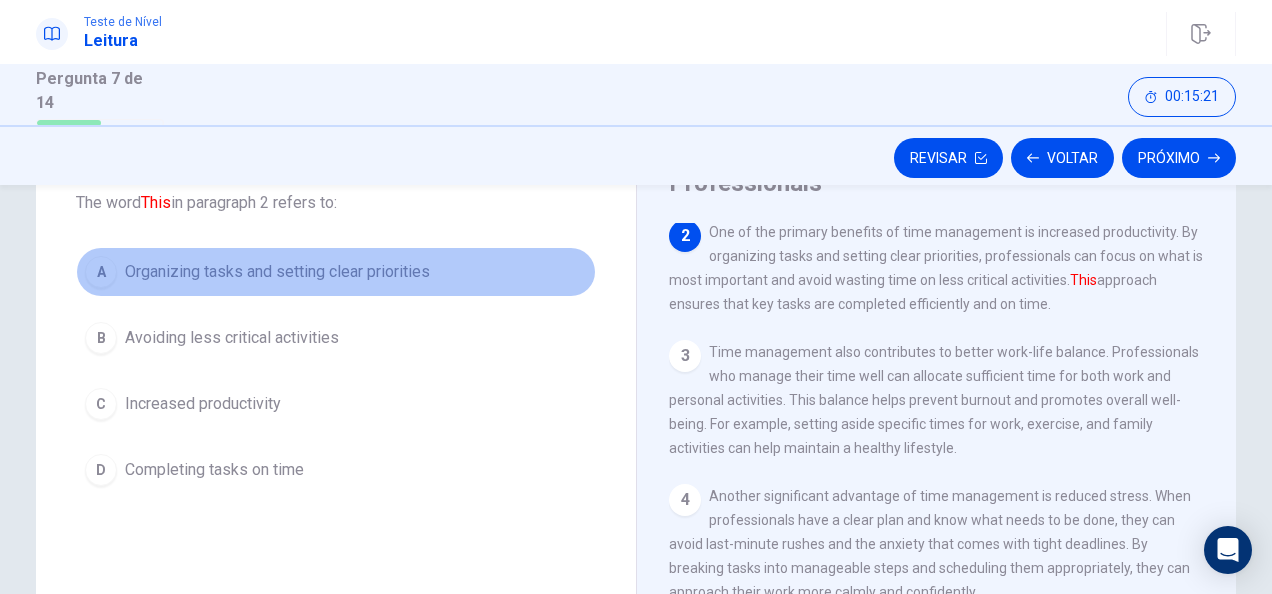 click on "Organizing tasks and setting clear priorities" at bounding box center (277, 272) 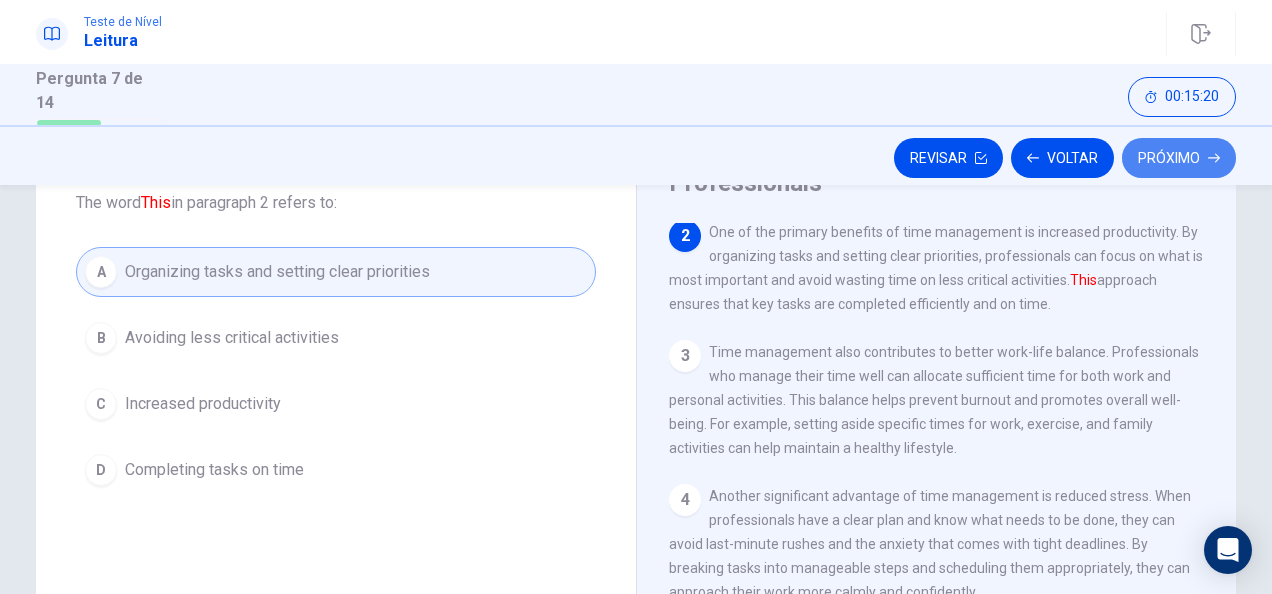 click on "Próximo" at bounding box center (1179, 158) 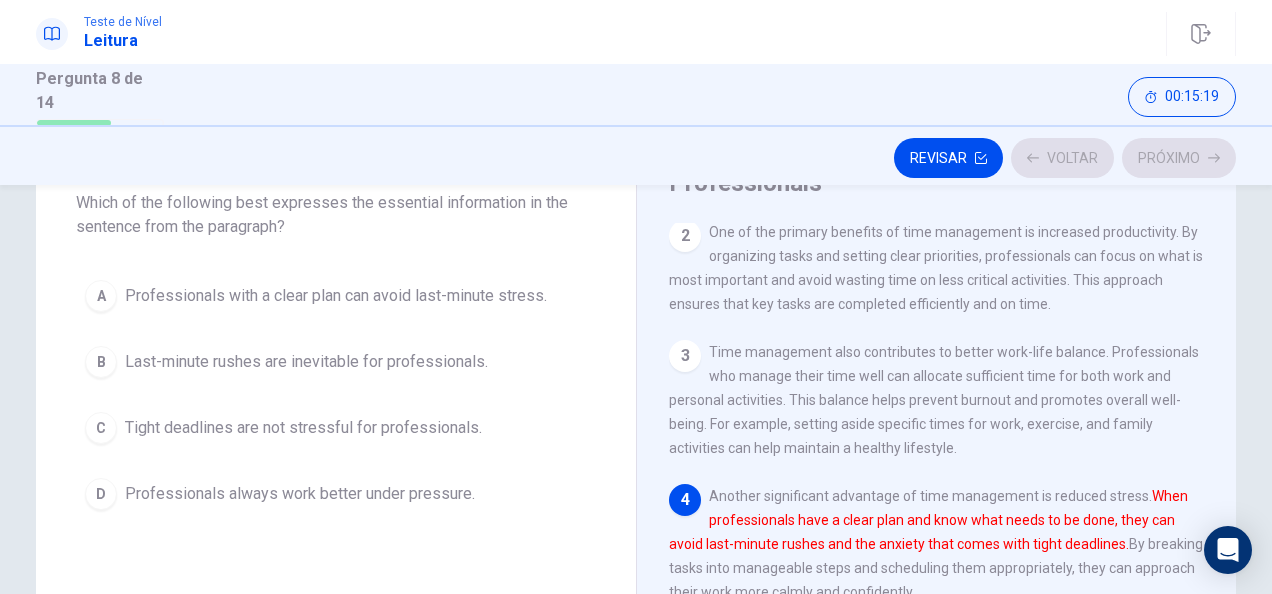 scroll, scrollTop: 165, scrollLeft: 0, axis: vertical 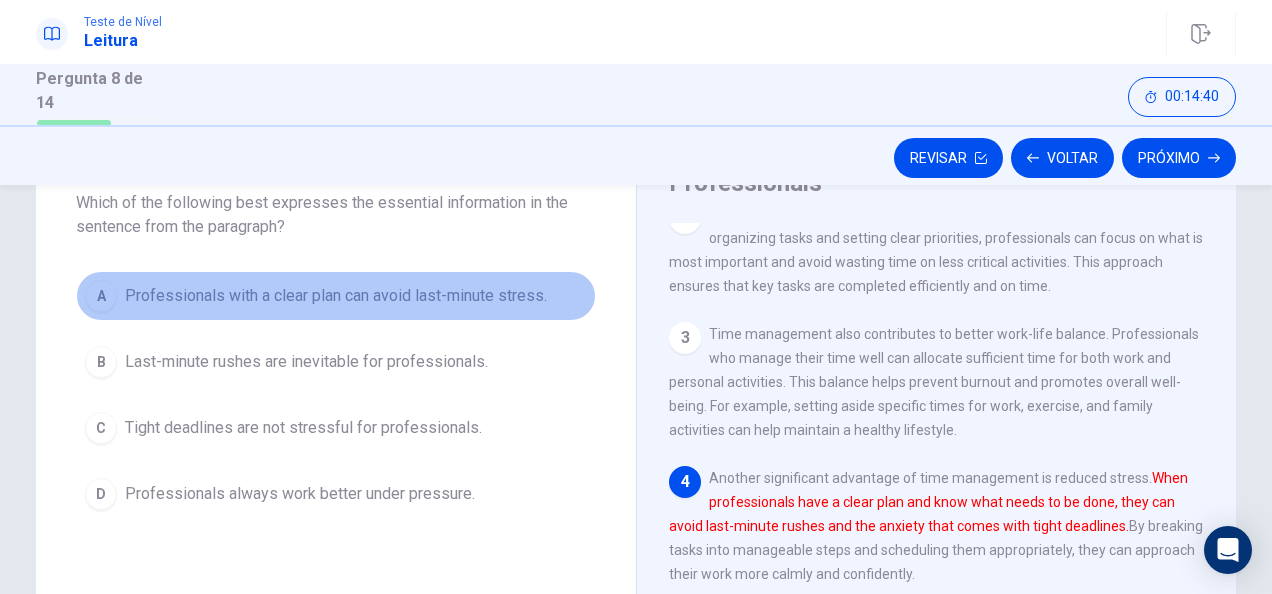 click on "Professionals with a clear plan can avoid last-minute stress." at bounding box center (336, 296) 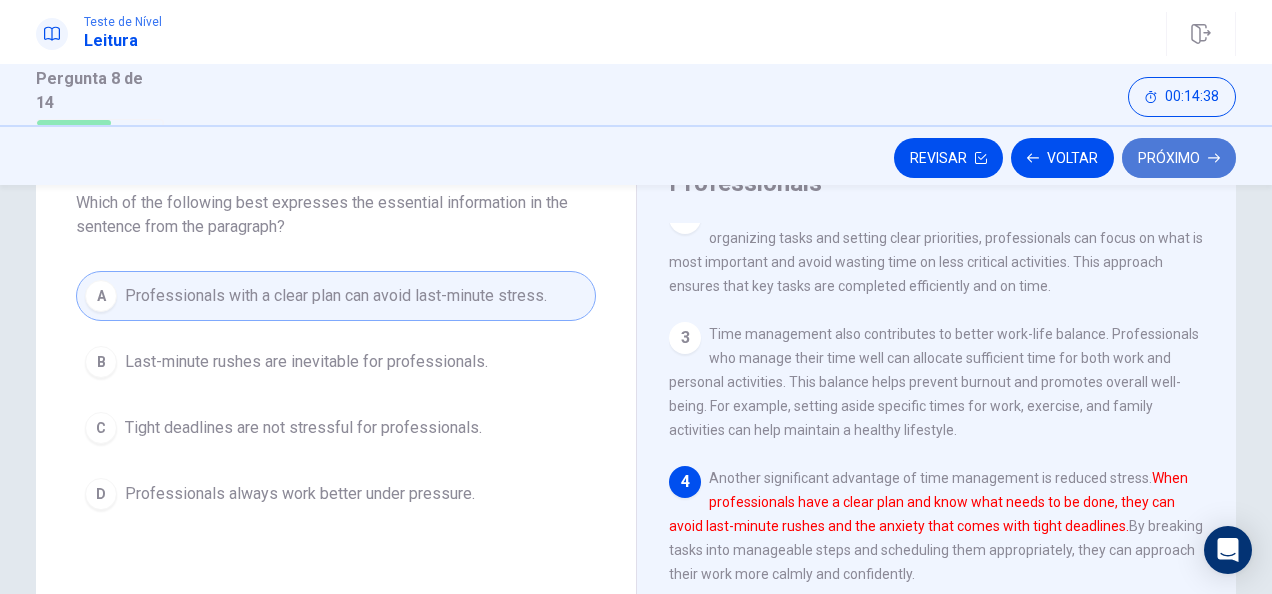 click on "Próximo" at bounding box center [1179, 158] 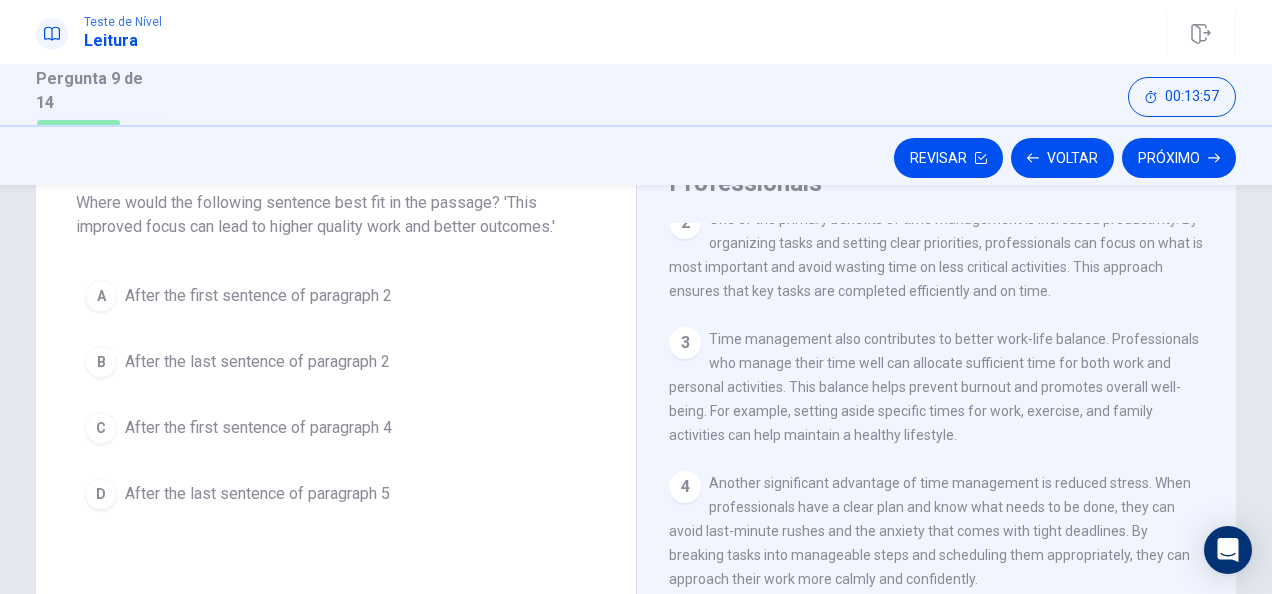 scroll, scrollTop: 143, scrollLeft: 0, axis: vertical 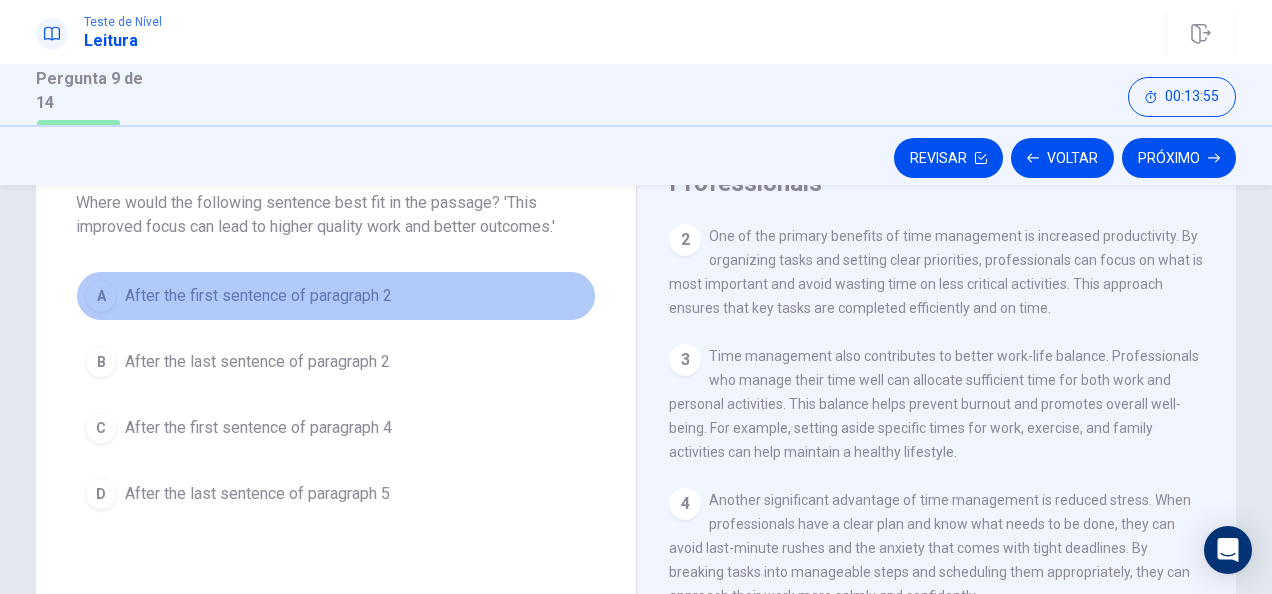 click on "After the first sentence of paragraph 2" at bounding box center [258, 296] 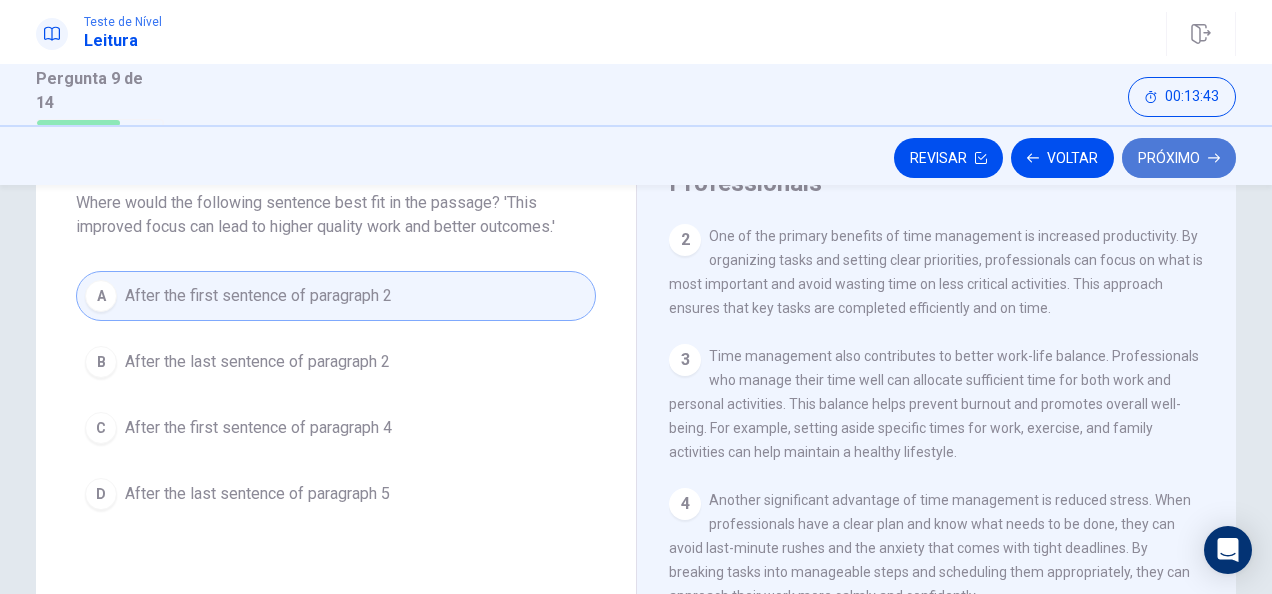 click on "Próximo" at bounding box center [1179, 158] 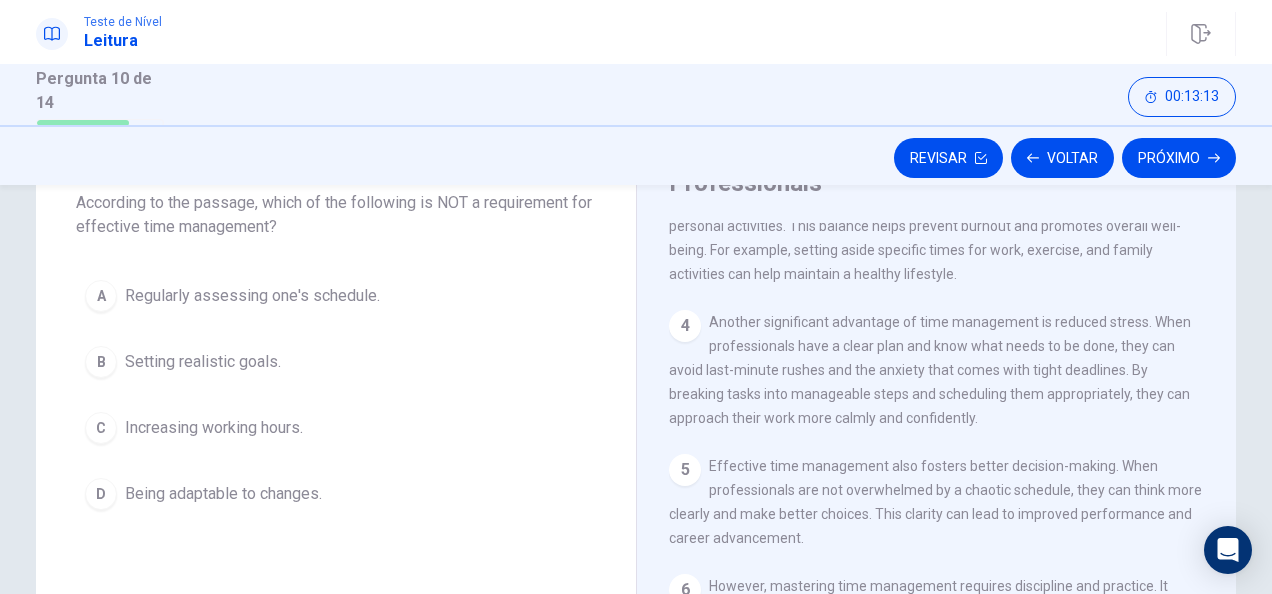 scroll, scrollTop: 382, scrollLeft: 0, axis: vertical 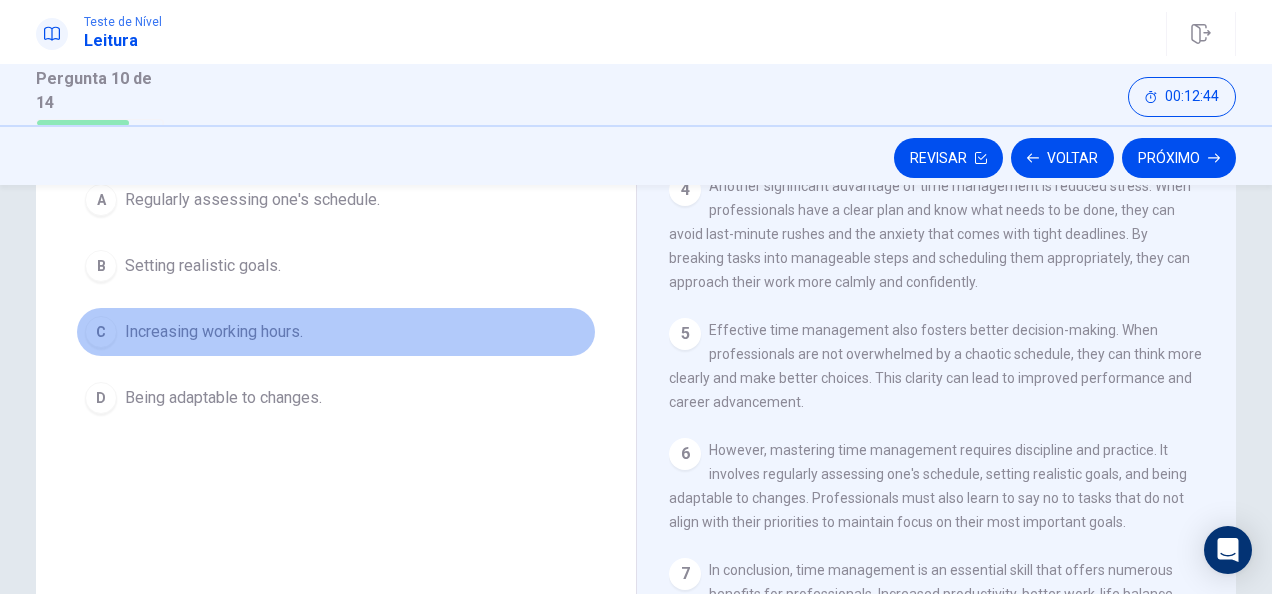 click on "Increasing working hours." at bounding box center [214, 332] 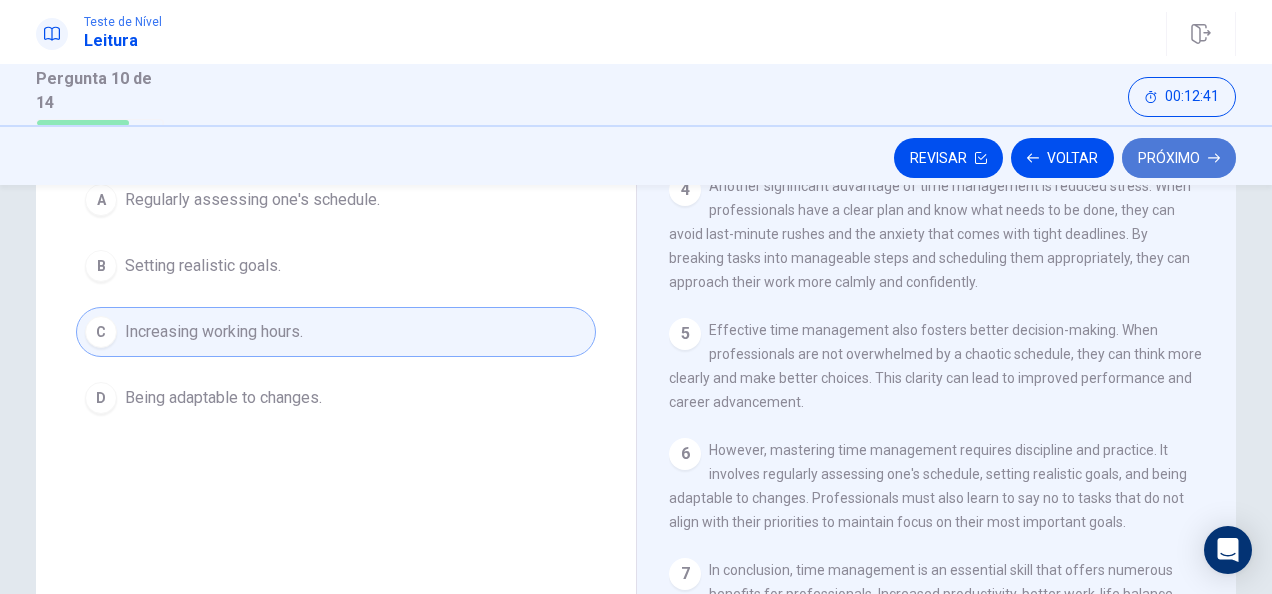 click on "Próximo" at bounding box center [1179, 158] 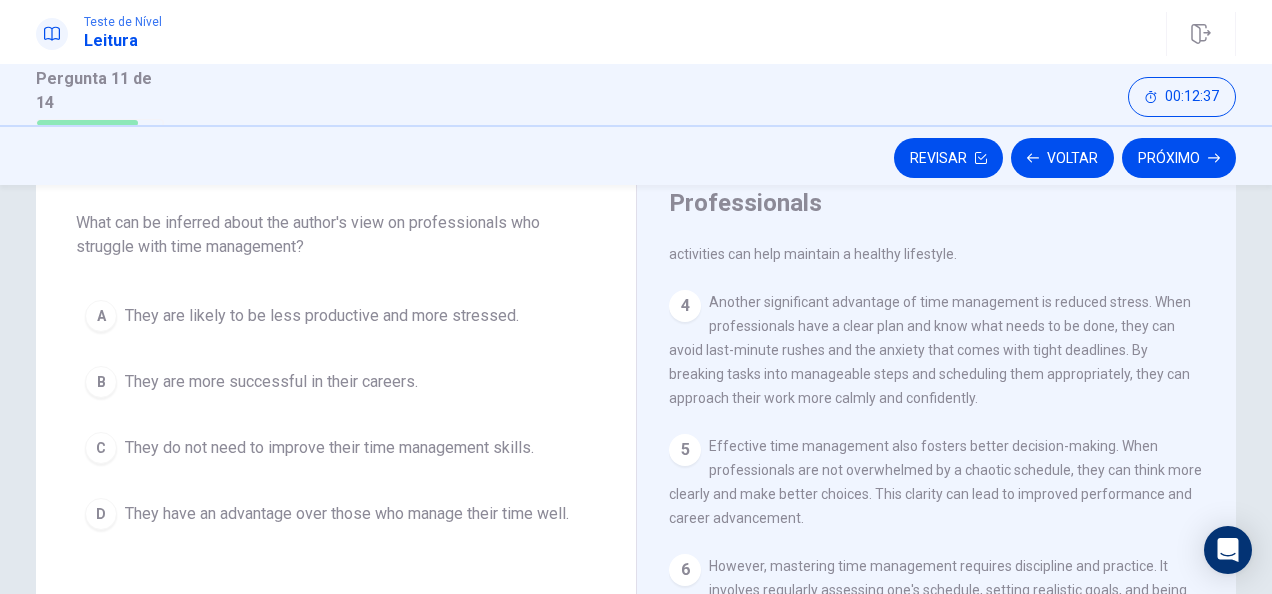 scroll, scrollTop: 108, scrollLeft: 0, axis: vertical 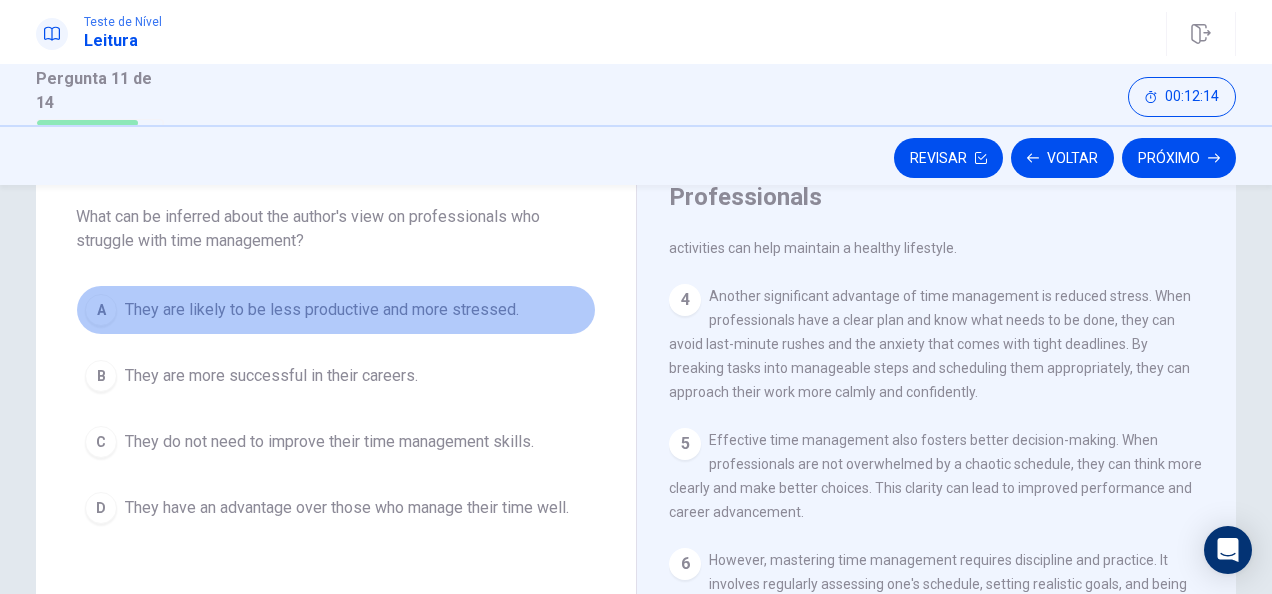click on "They are likely to be less productive and more stressed." at bounding box center [322, 310] 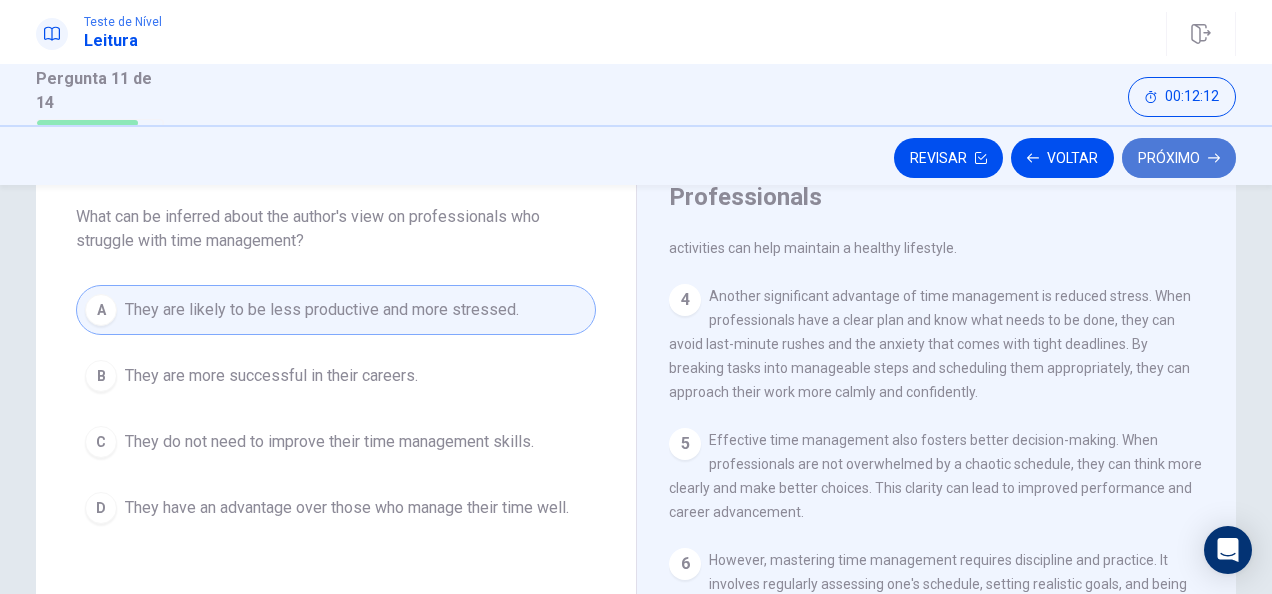 click on "Próximo" at bounding box center (1179, 158) 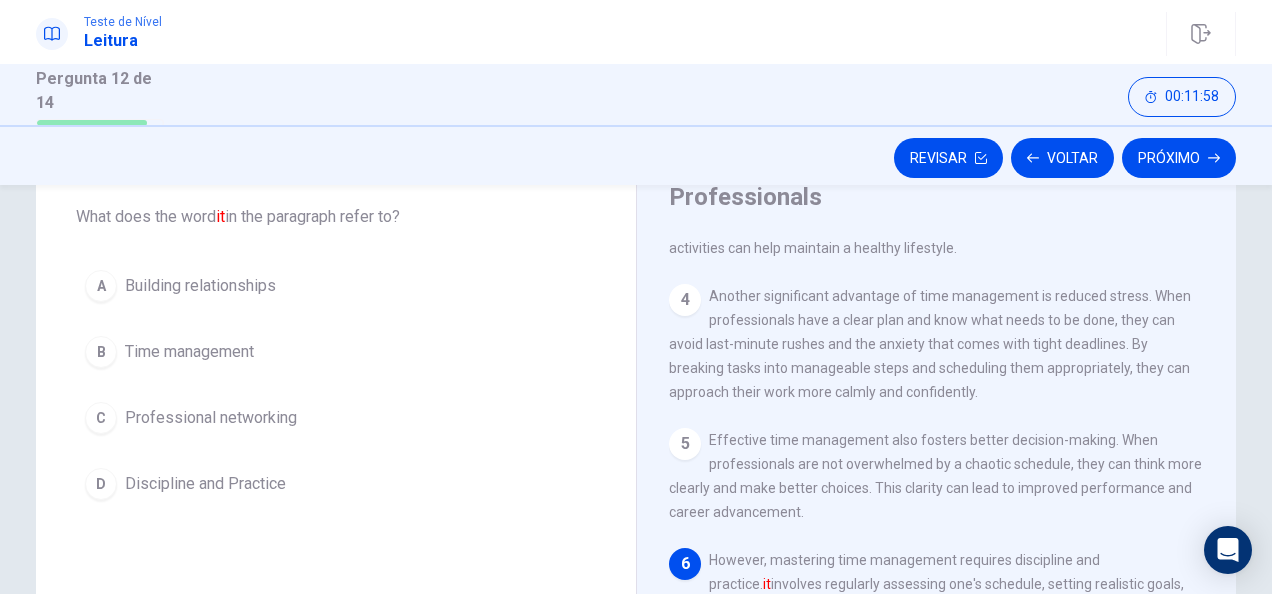 click on "B Time management" at bounding box center (336, 352) 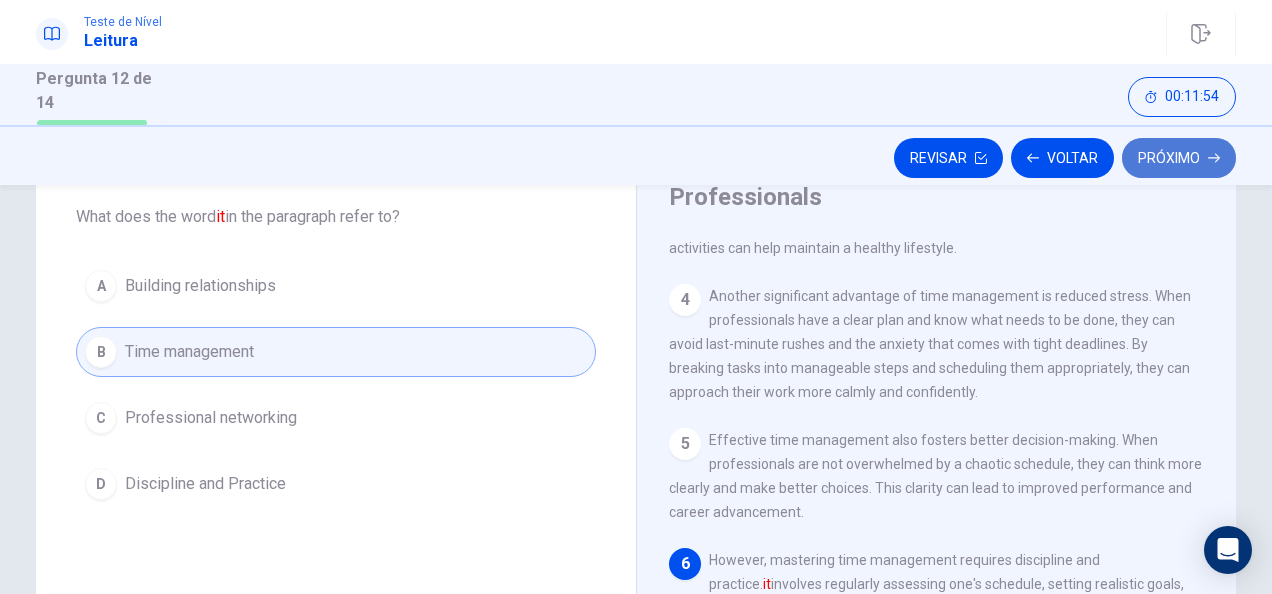 click on "Próximo" at bounding box center [1179, 158] 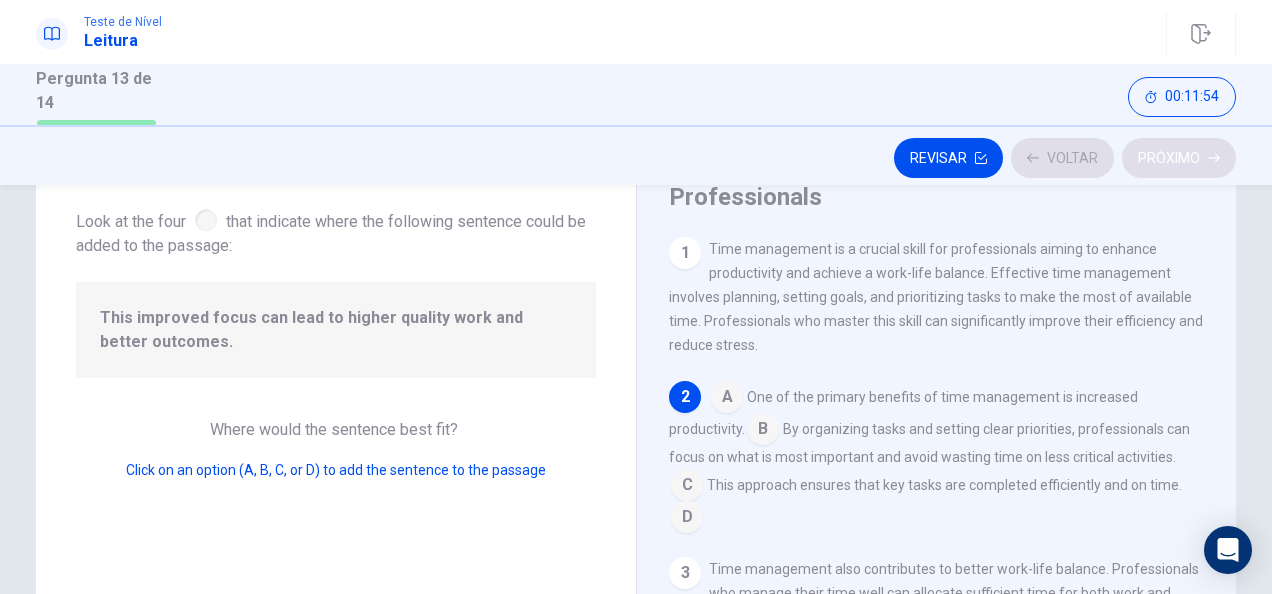 scroll, scrollTop: 147, scrollLeft: 0, axis: vertical 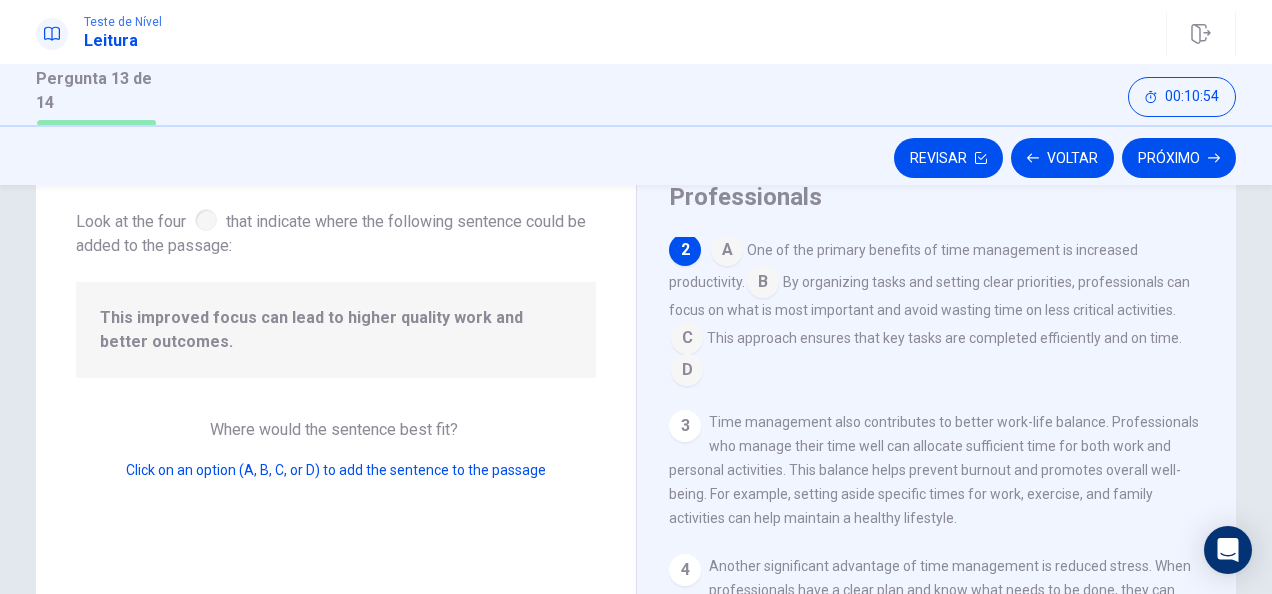 click at bounding box center (763, 284) 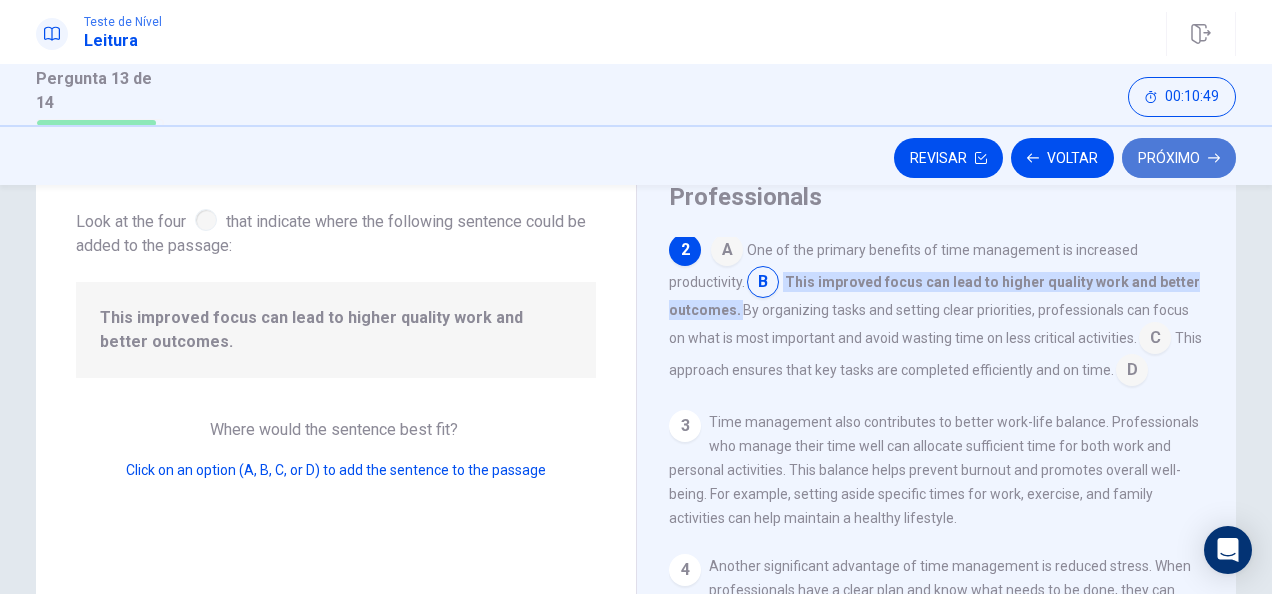click on "Próximo" at bounding box center [1179, 158] 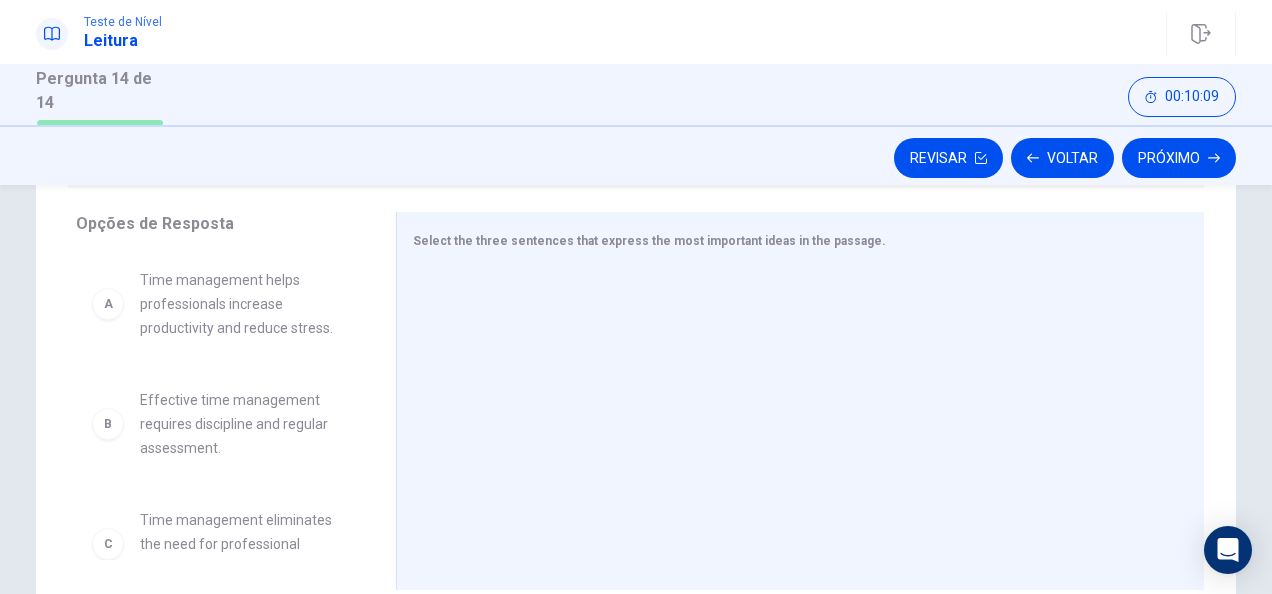 scroll, scrollTop: 317, scrollLeft: 0, axis: vertical 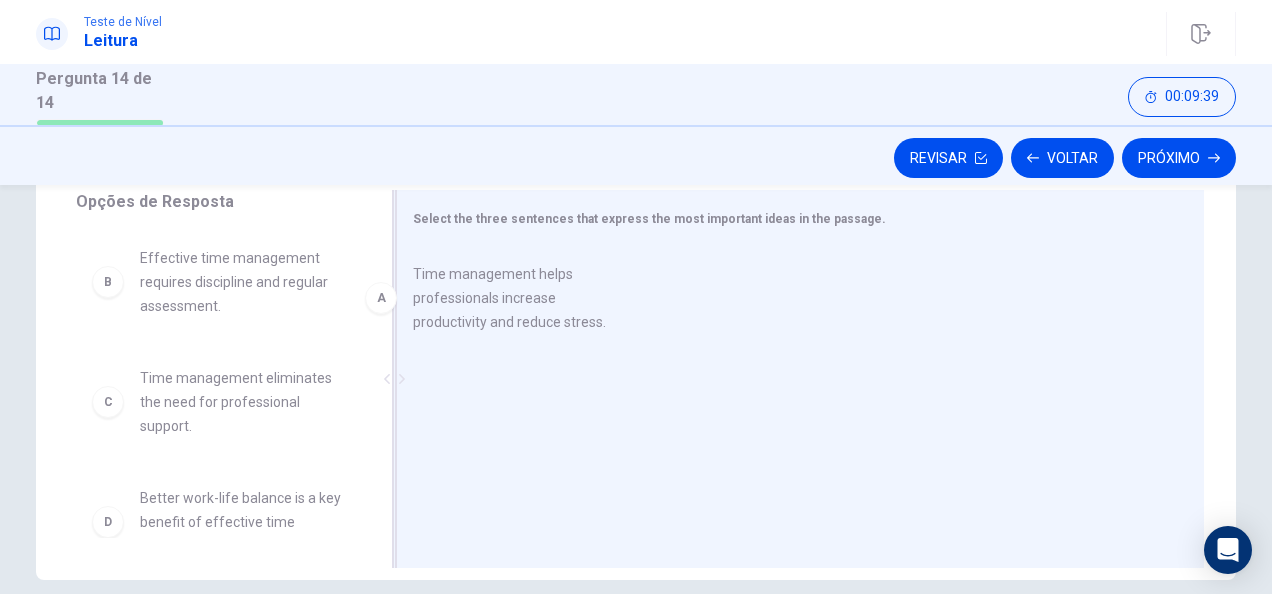drag, startPoint x: 293, startPoint y: 304, endPoint x: 578, endPoint y: 320, distance: 285.44876 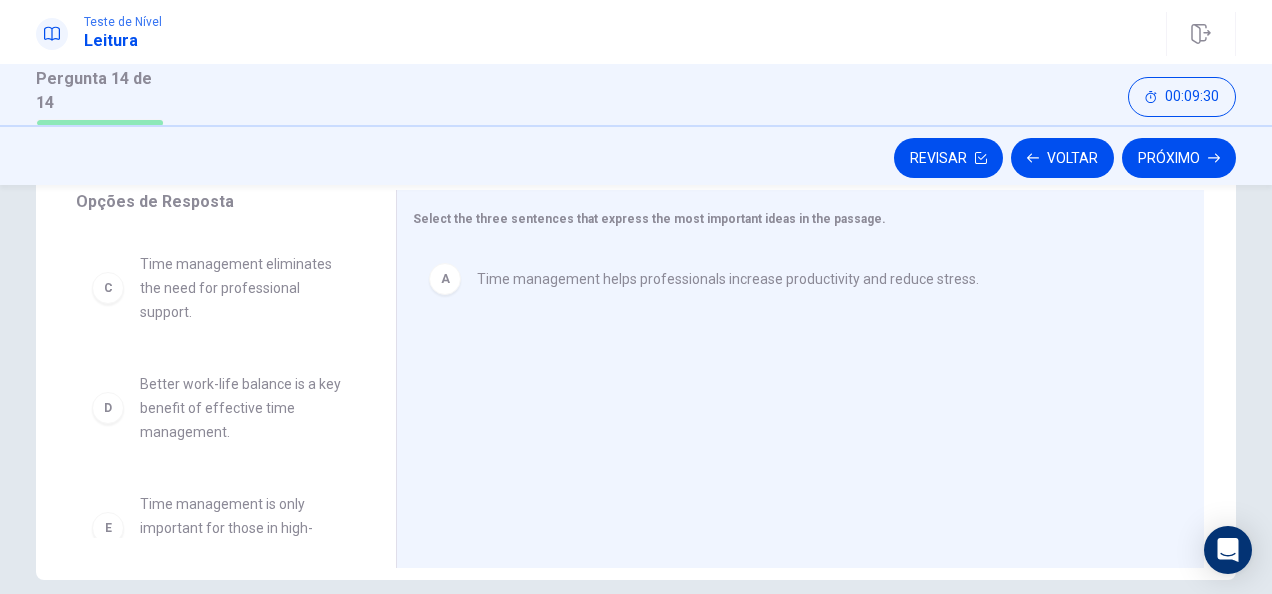 scroll, scrollTop: 116, scrollLeft: 0, axis: vertical 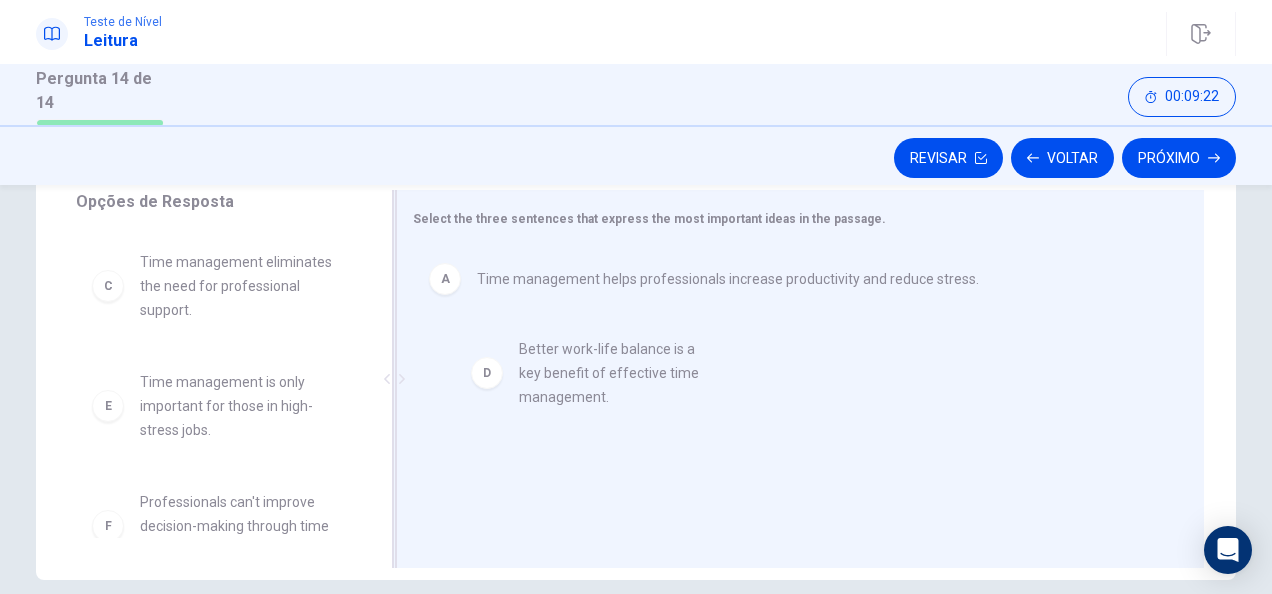 drag, startPoint x: 205, startPoint y: 406, endPoint x: 593, endPoint y: 372, distance: 389.48685 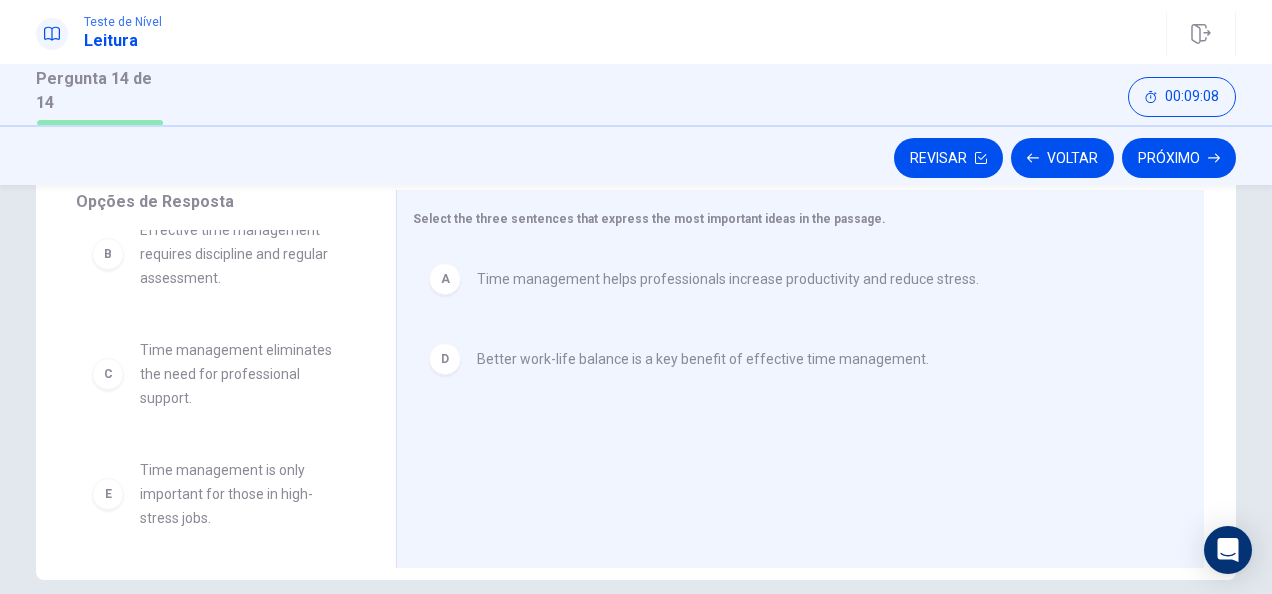 scroll, scrollTop: 0, scrollLeft: 0, axis: both 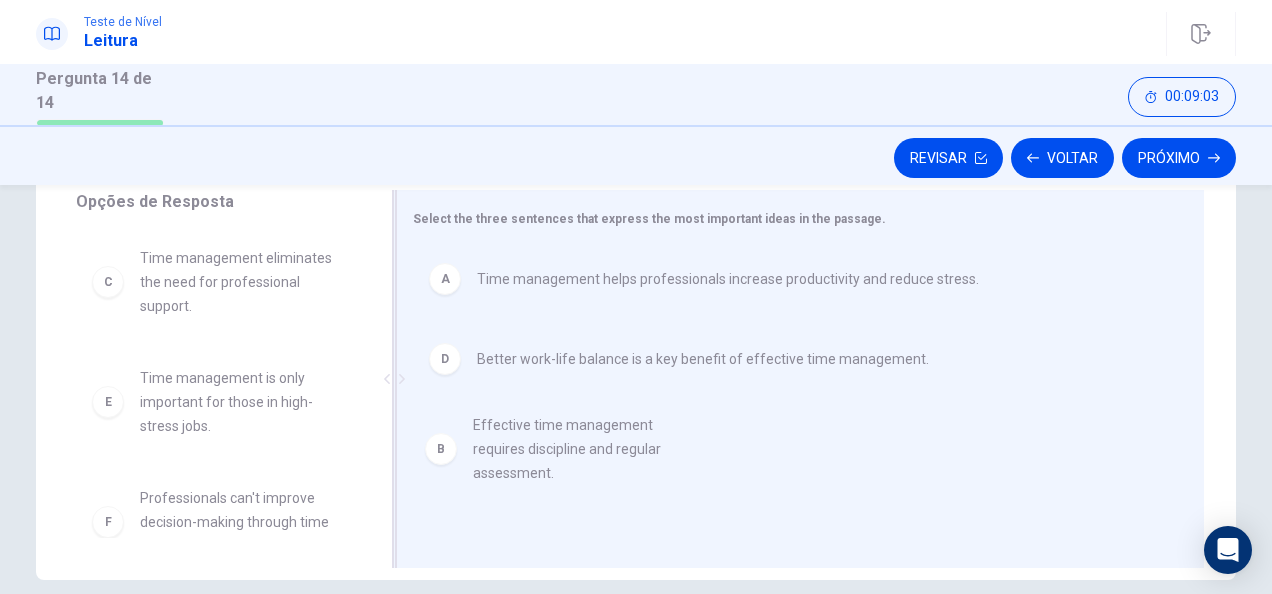 drag, startPoint x: 236, startPoint y: 281, endPoint x: 581, endPoint y: 453, distance: 385.49838 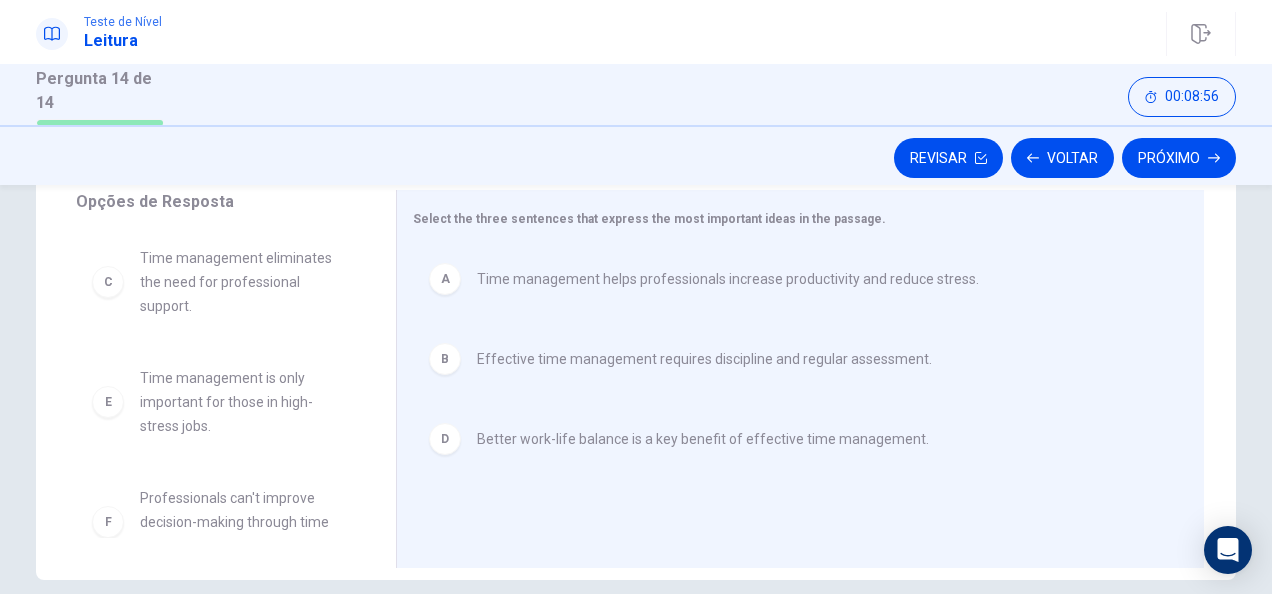 scroll, scrollTop: 36, scrollLeft: 0, axis: vertical 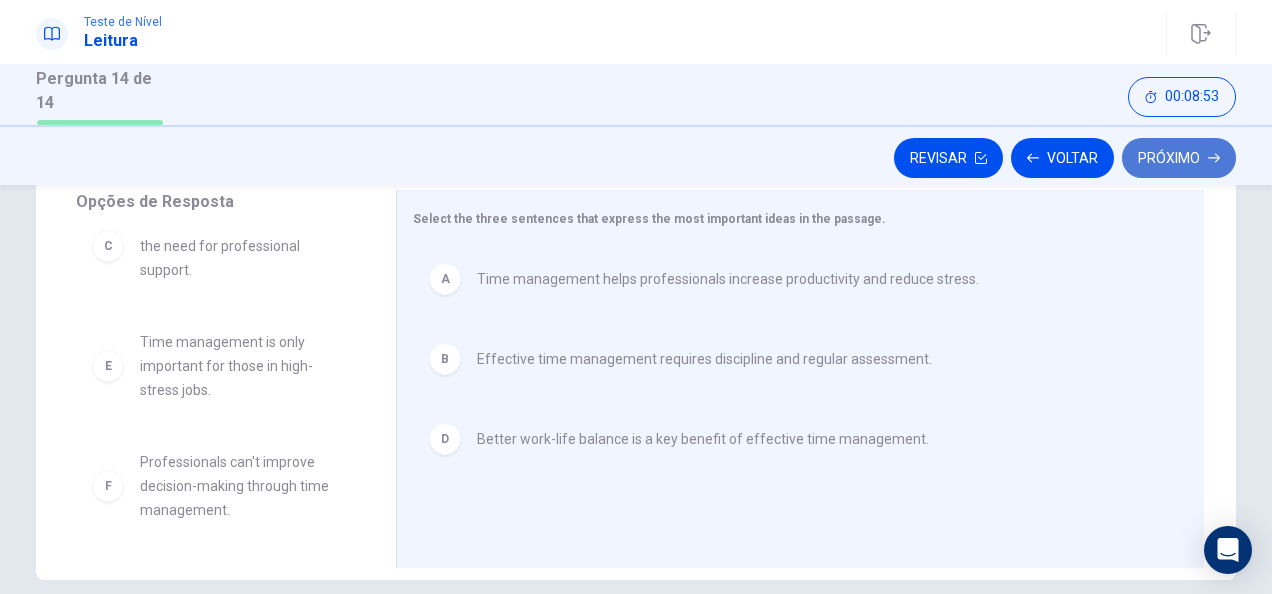 click on "Próximo" at bounding box center (1179, 158) 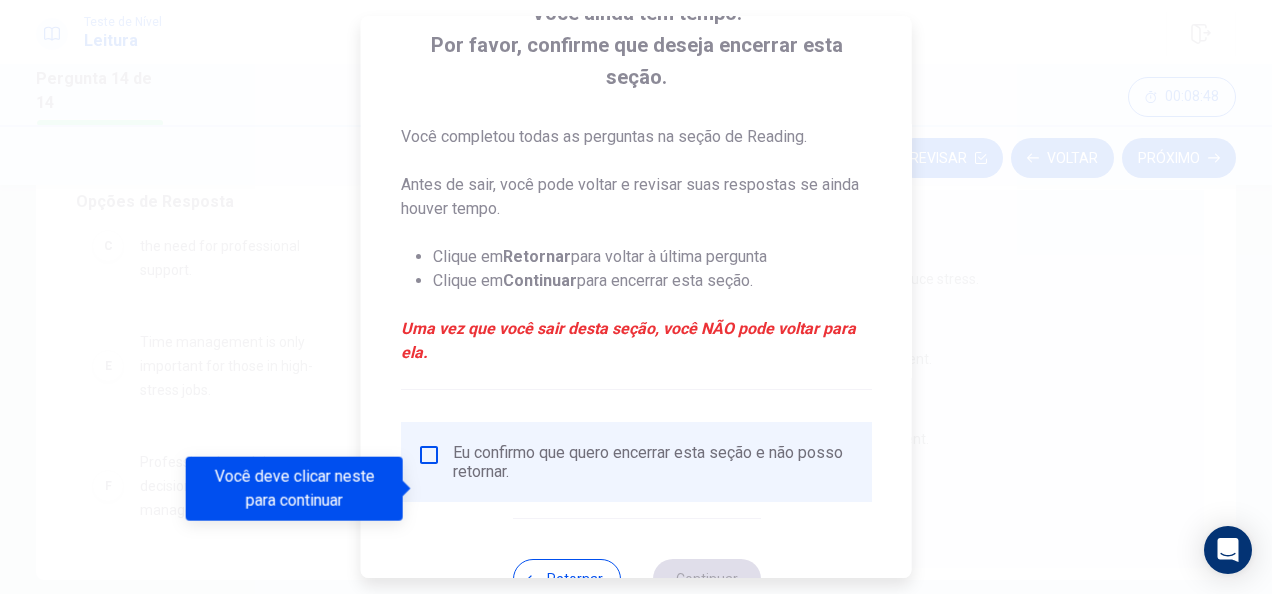 scroll, scrollTop: 149, scrollLeft: 0, axis: vertical 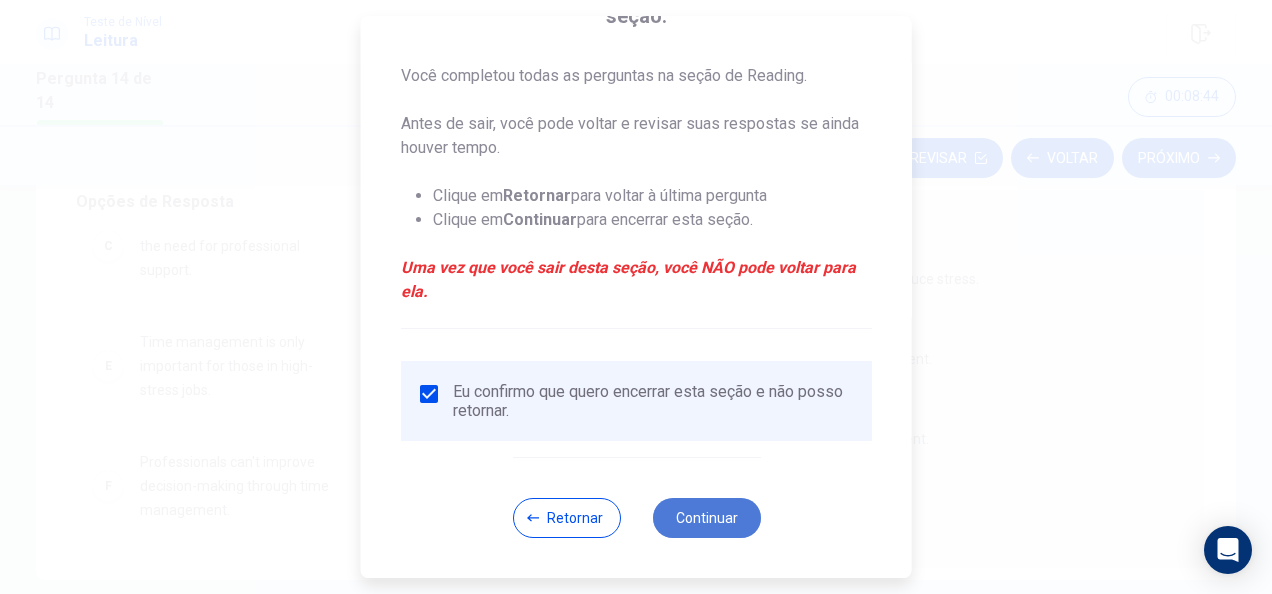 click on "Continuar" at bounding box center [706, 518] 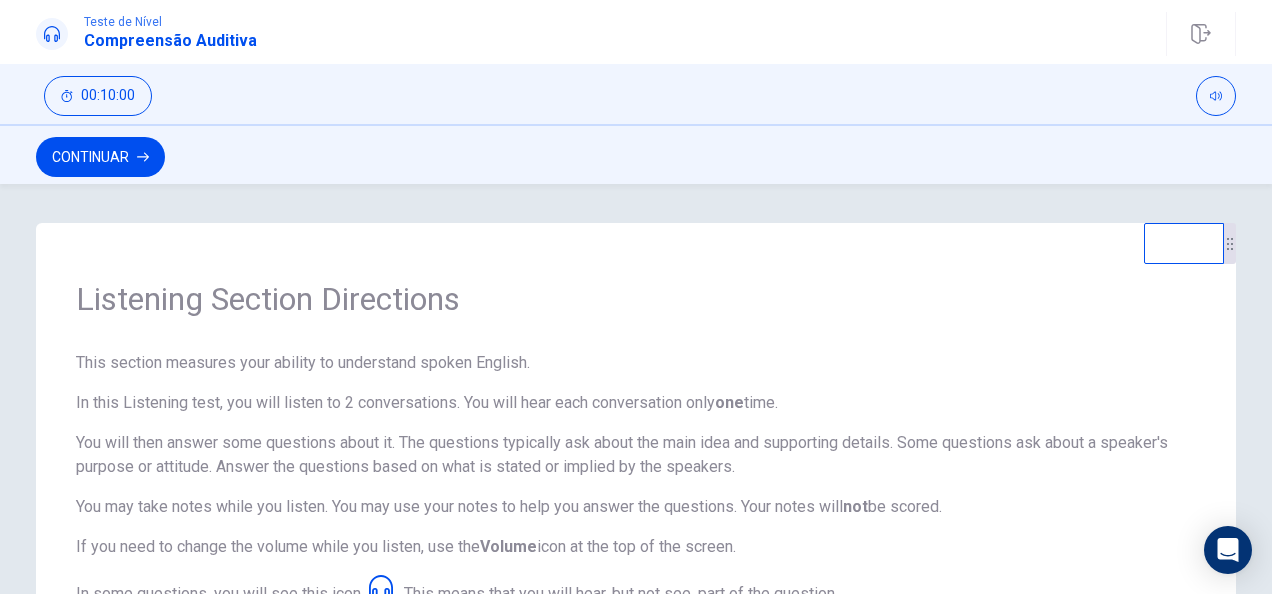 scroll, scrollTop: 460, scrollLeft: 0, axis: vertical 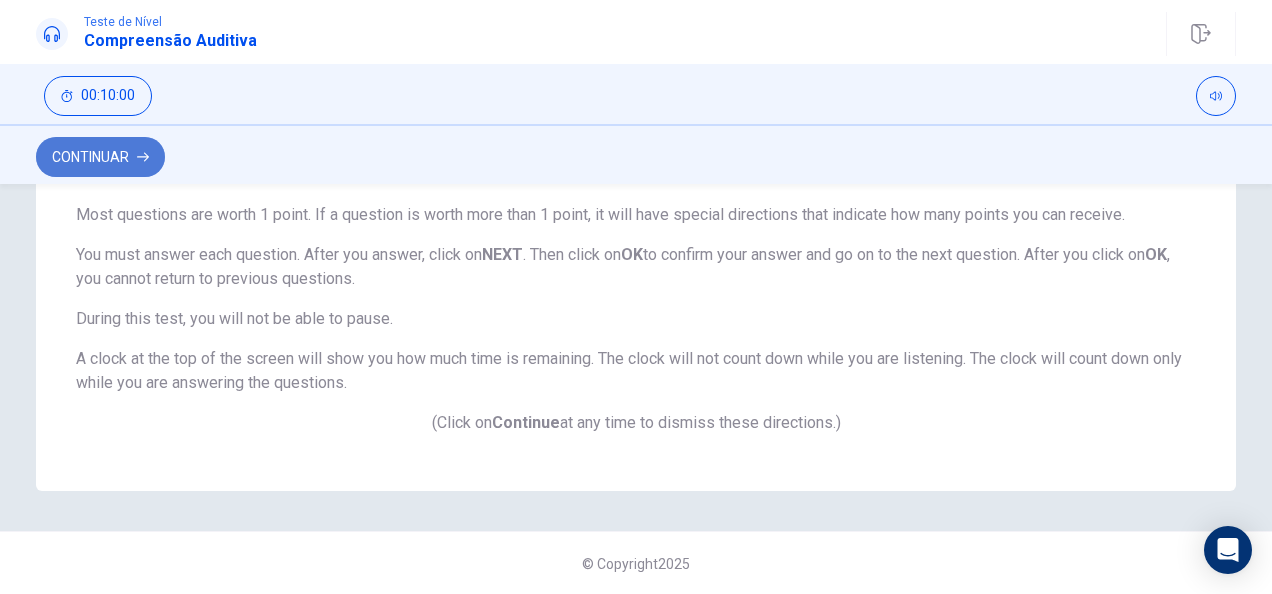 click on "Continuar" at bounding box center (100, 157) 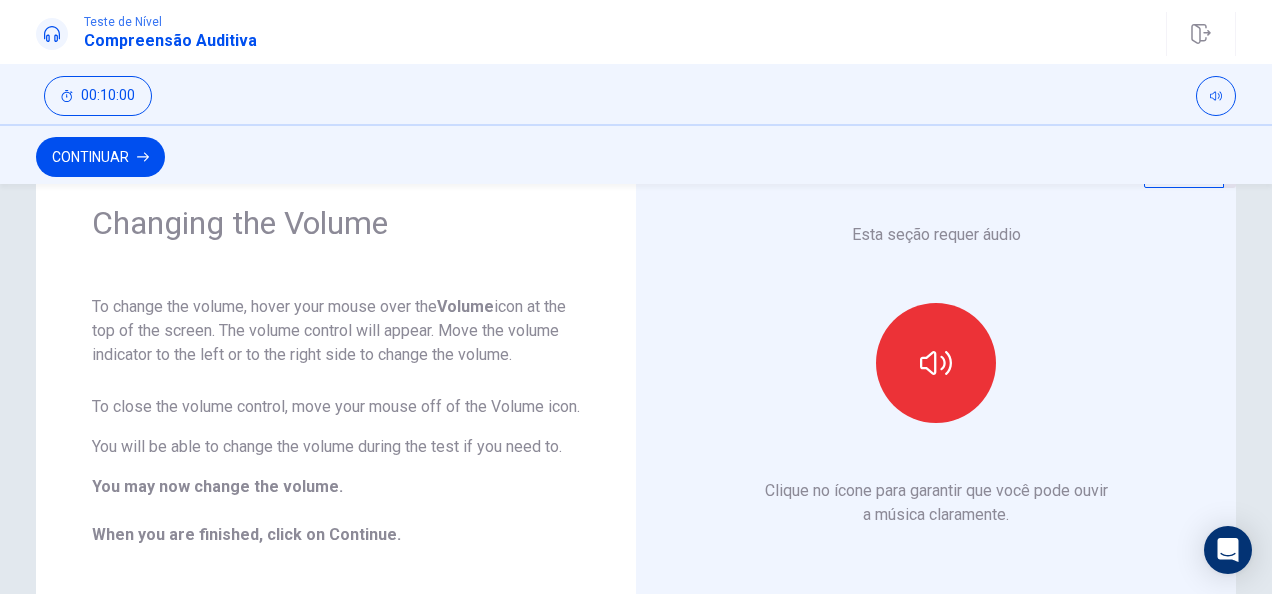 scroll, scrollTop: 70, scrollLeft: 0, axis: vertical 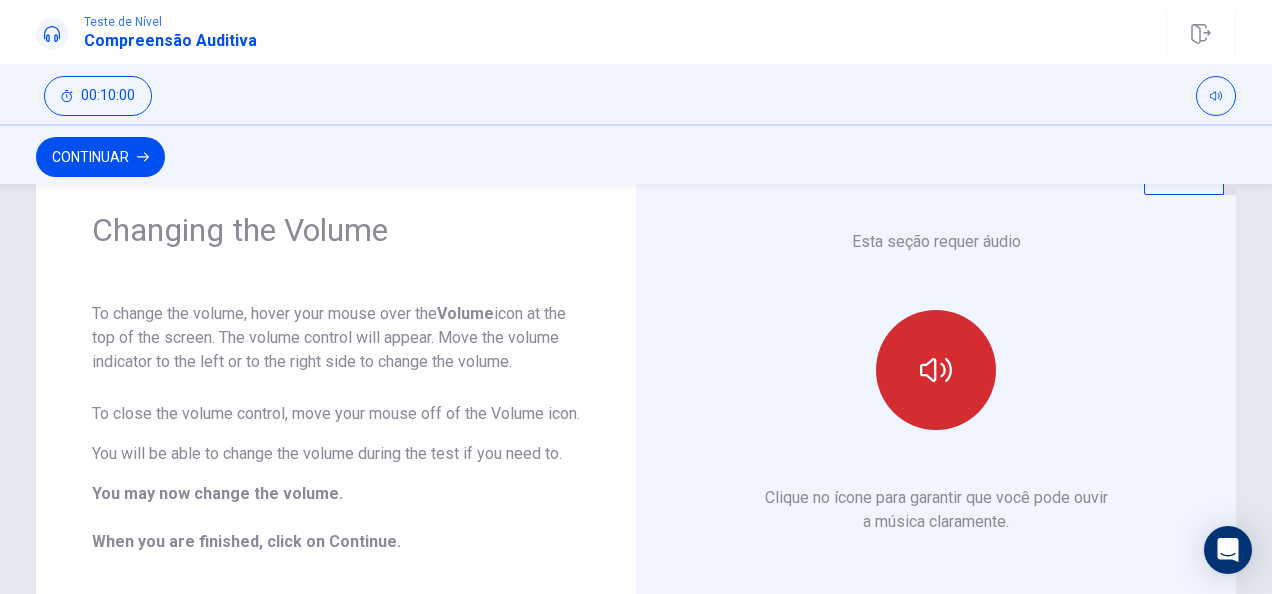 click 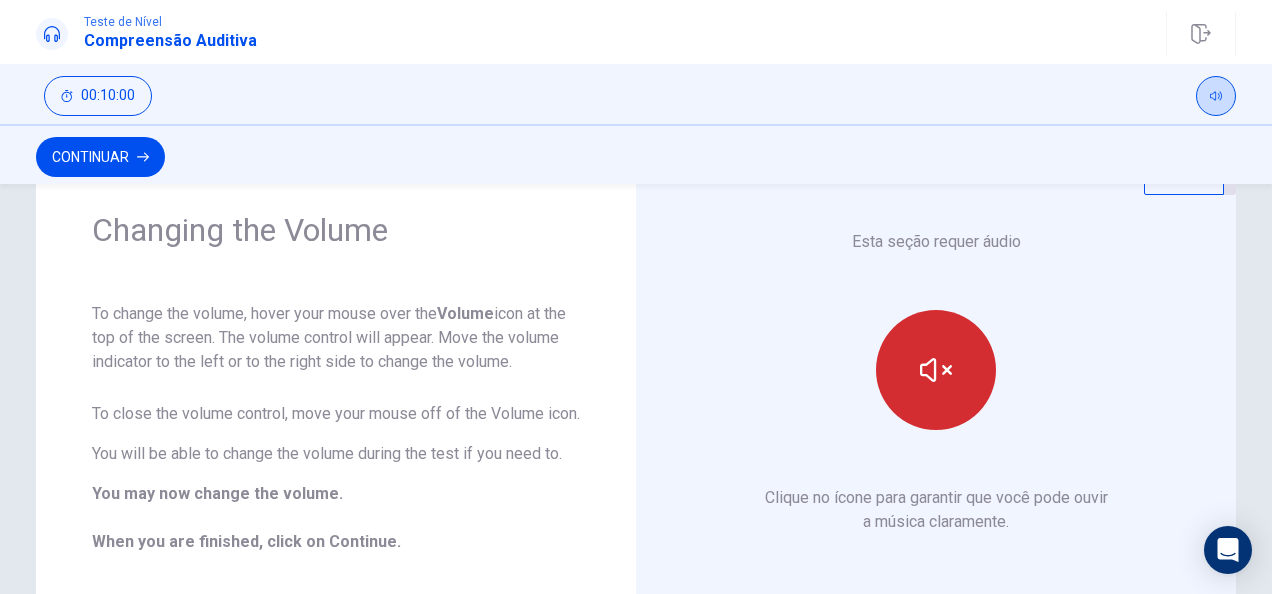 click 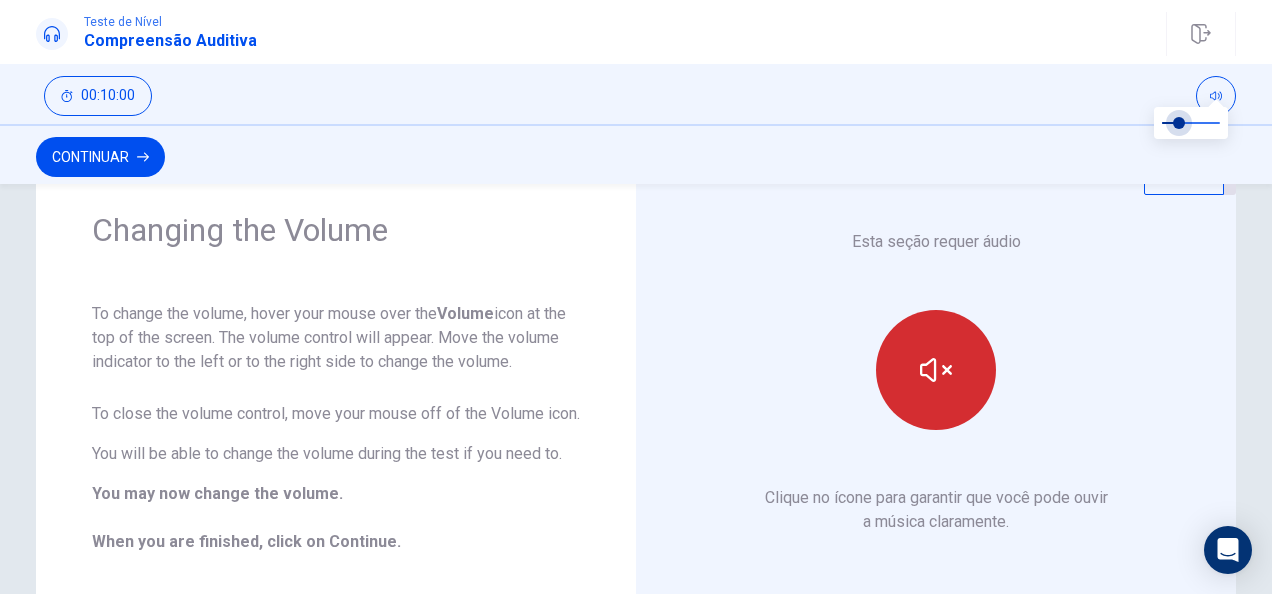 drag, startPoint x: 1220, startPoint y: 128, endPoint x: 1180, endPoint y: 122, distance: 40.4475 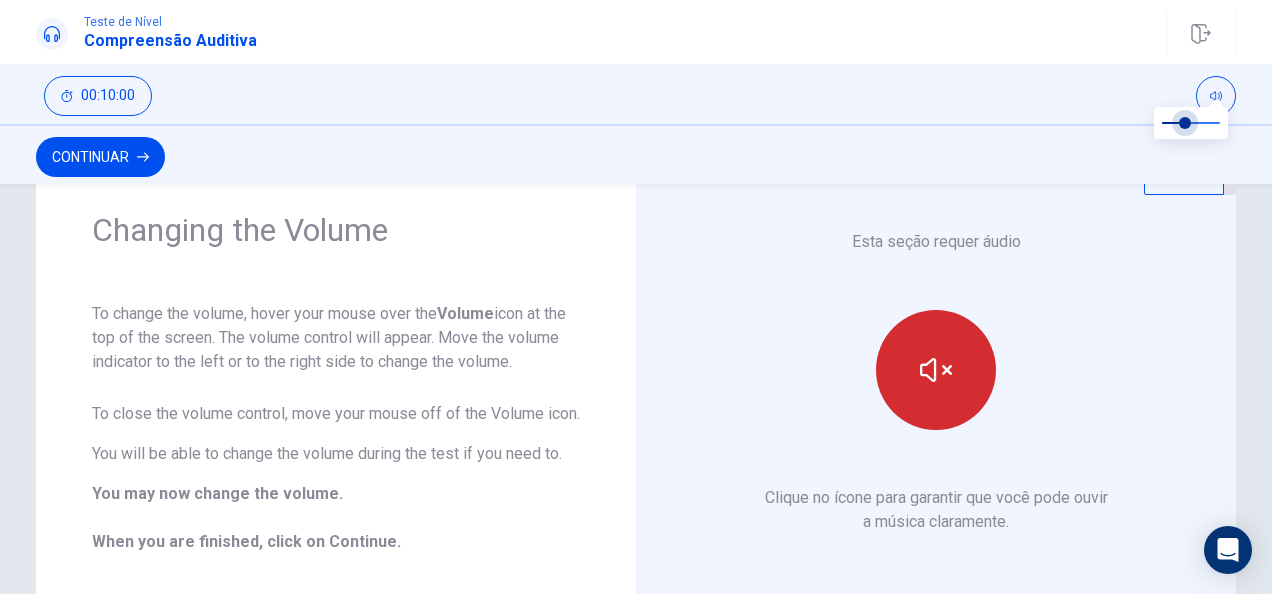 click at bounding box center [1185, 123] 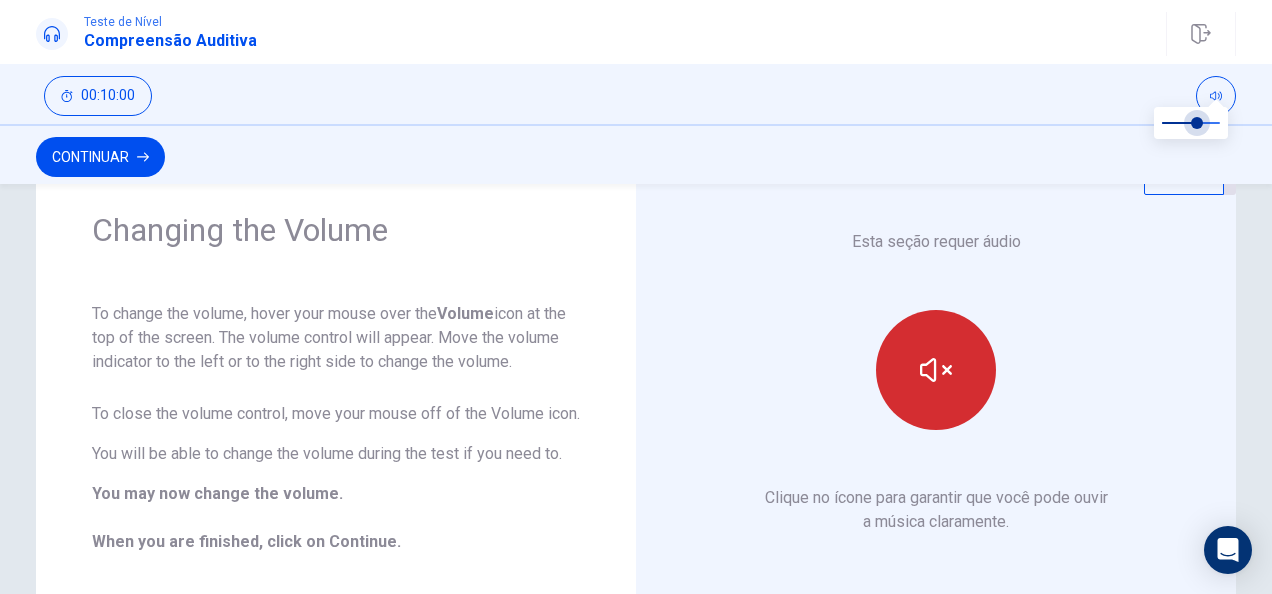 click at bounding box center (1197, 123) 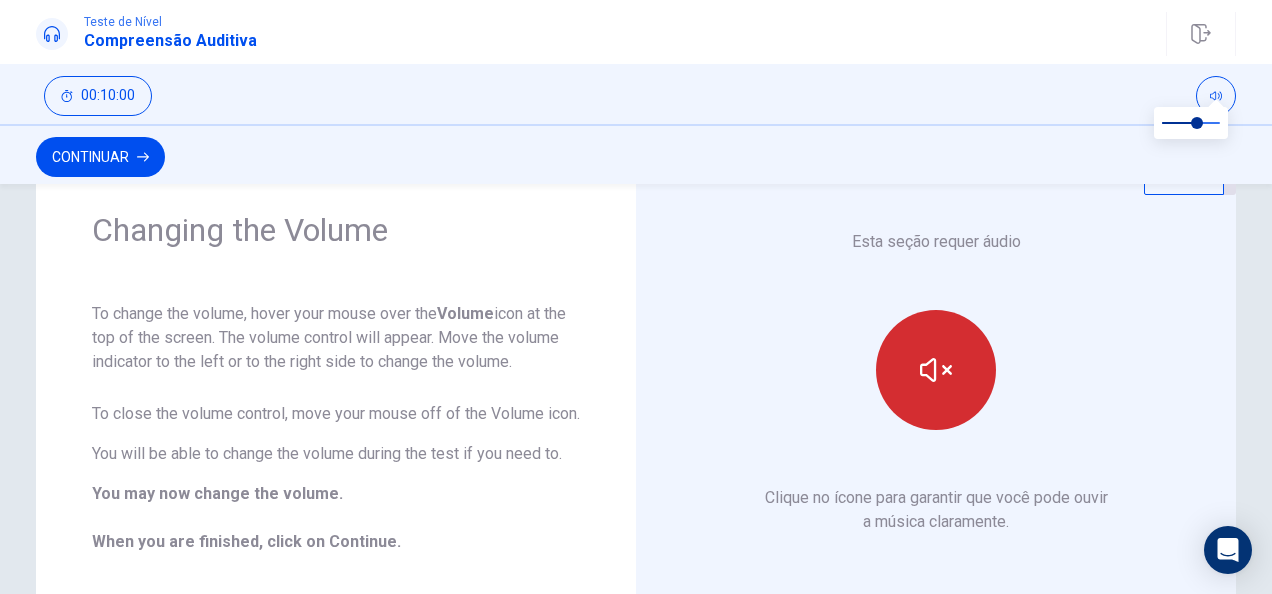 scroll, scrollTop: 214, scrollLeft: 0, axis: vertical 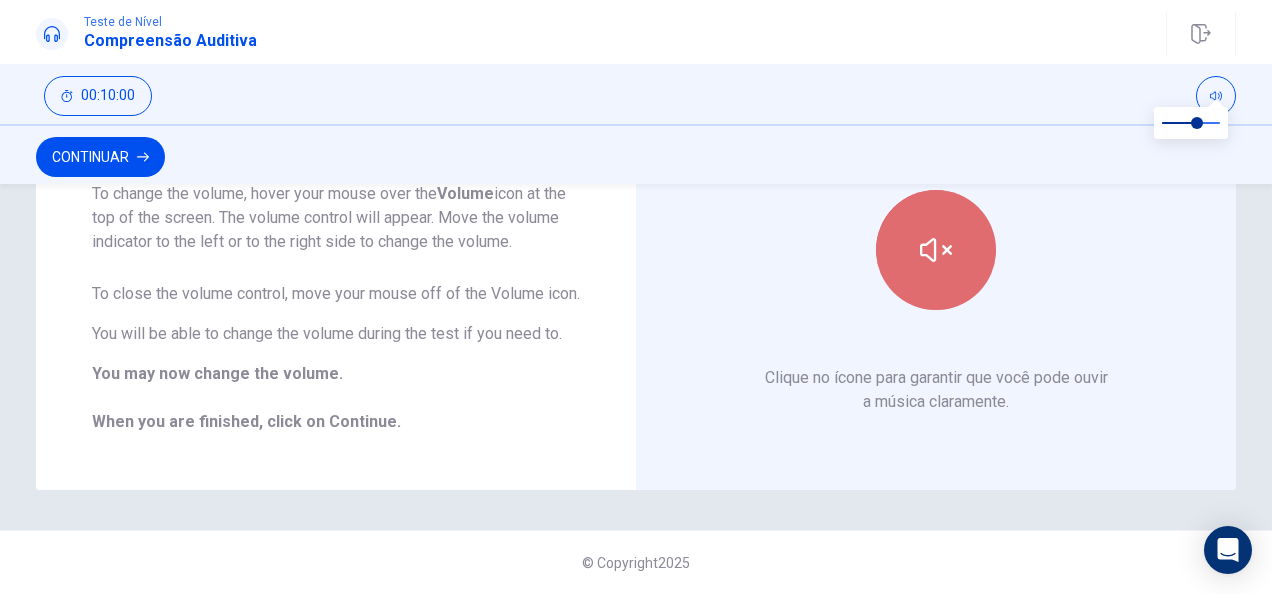 click 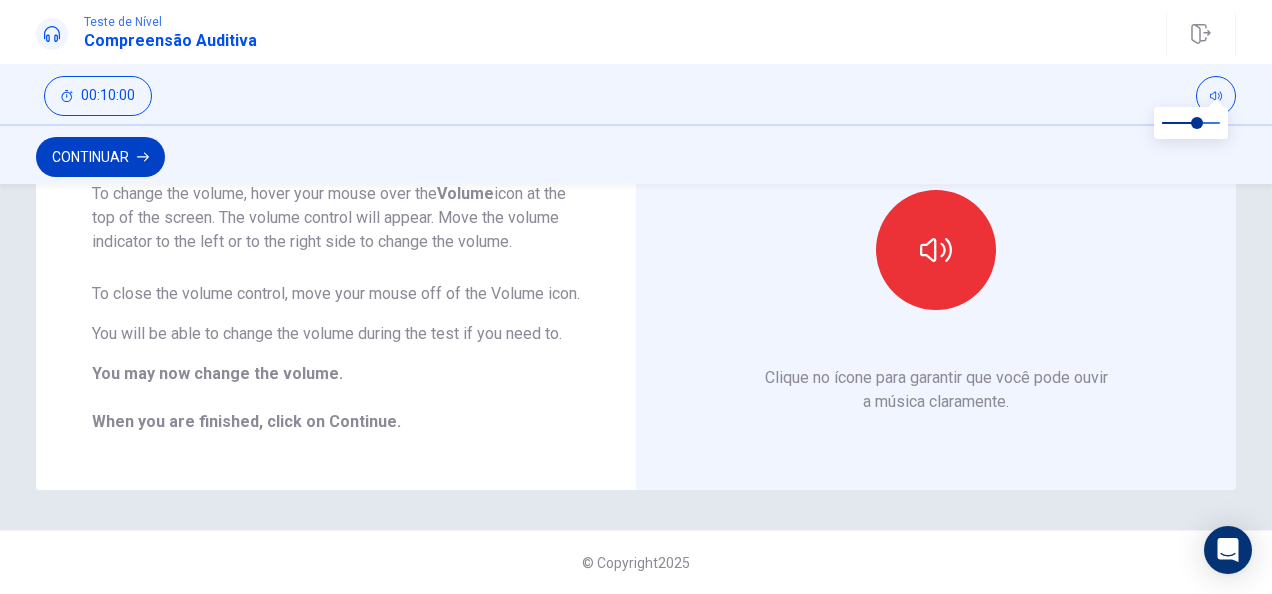 click on "Continuar" at bounding box center (100, 157) 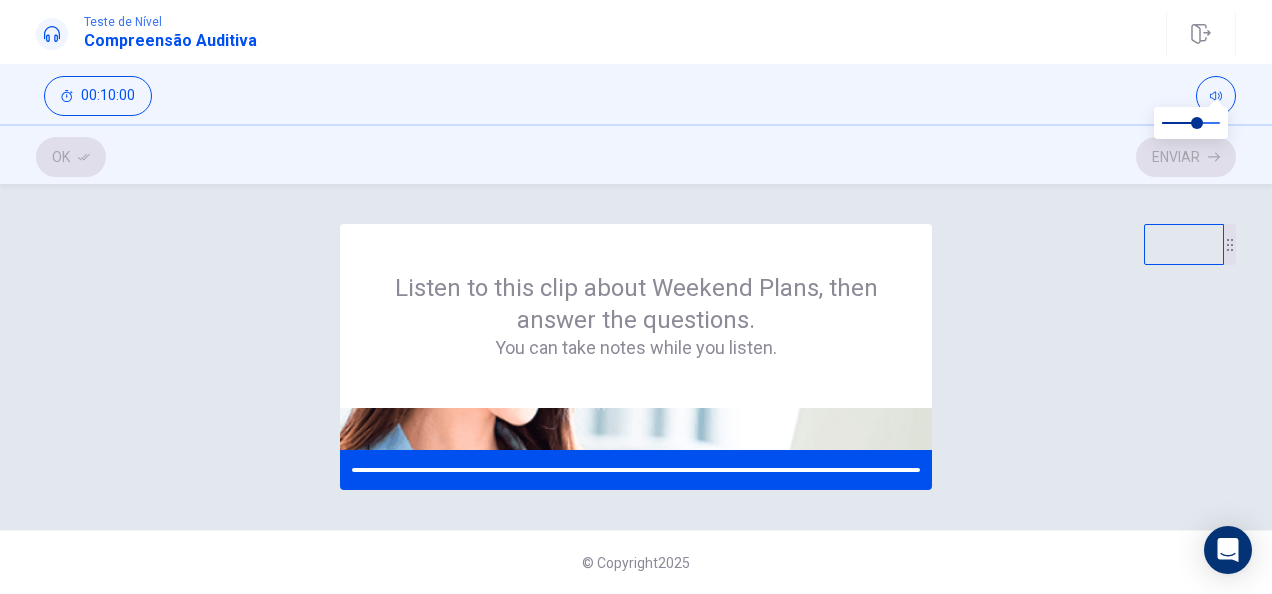 scroll, scrollTop: 0, scrollLeft: 0, axis: both 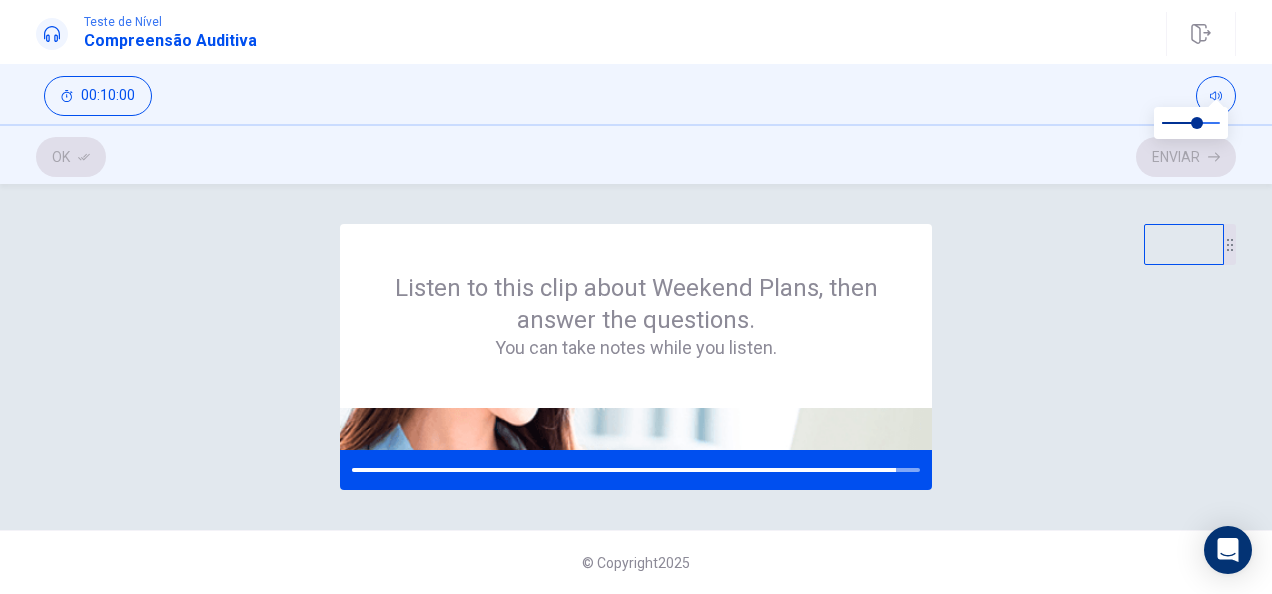 click on "Listen to this clip about Weekend Plans, then answer the questions.  You can take notes while you listen." at bounding box center [636, 357] 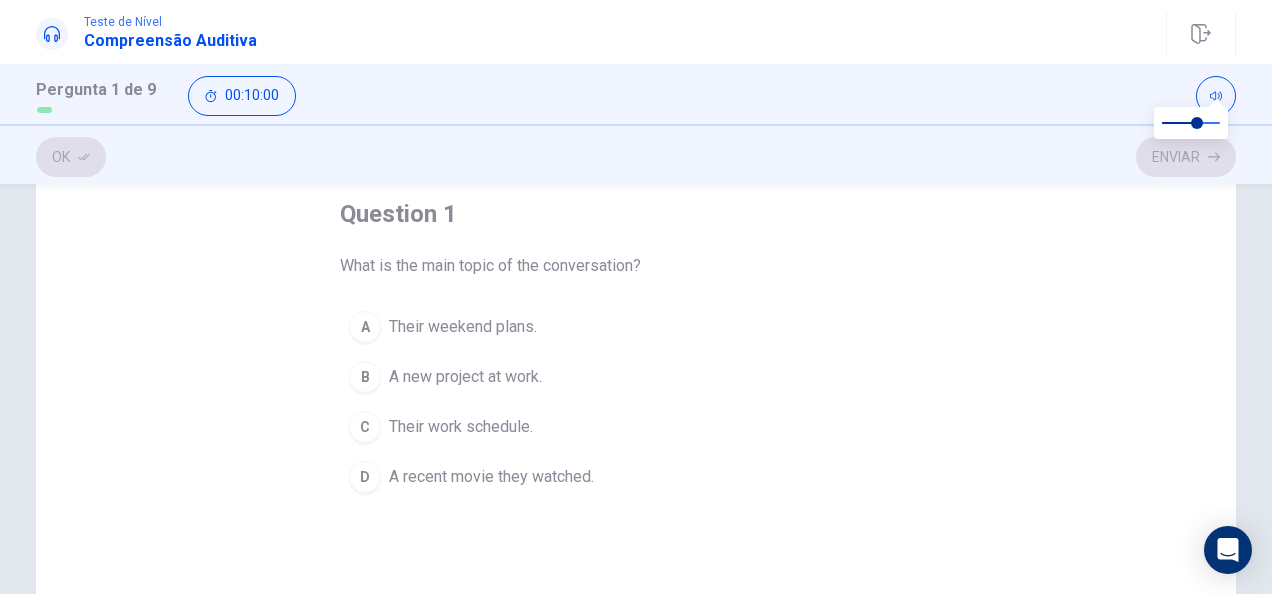 scroll, scrollTop: 98, scrollLeft: 0, axis: vertical 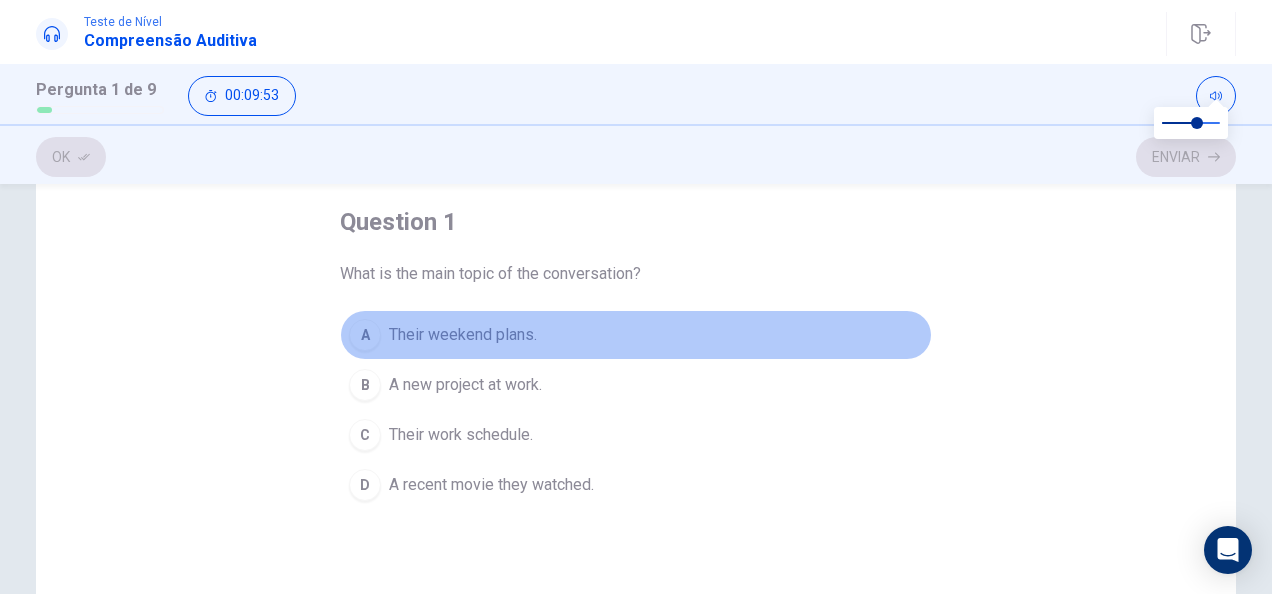 click on "Their weekend plans." at bounding box center (463, 335) 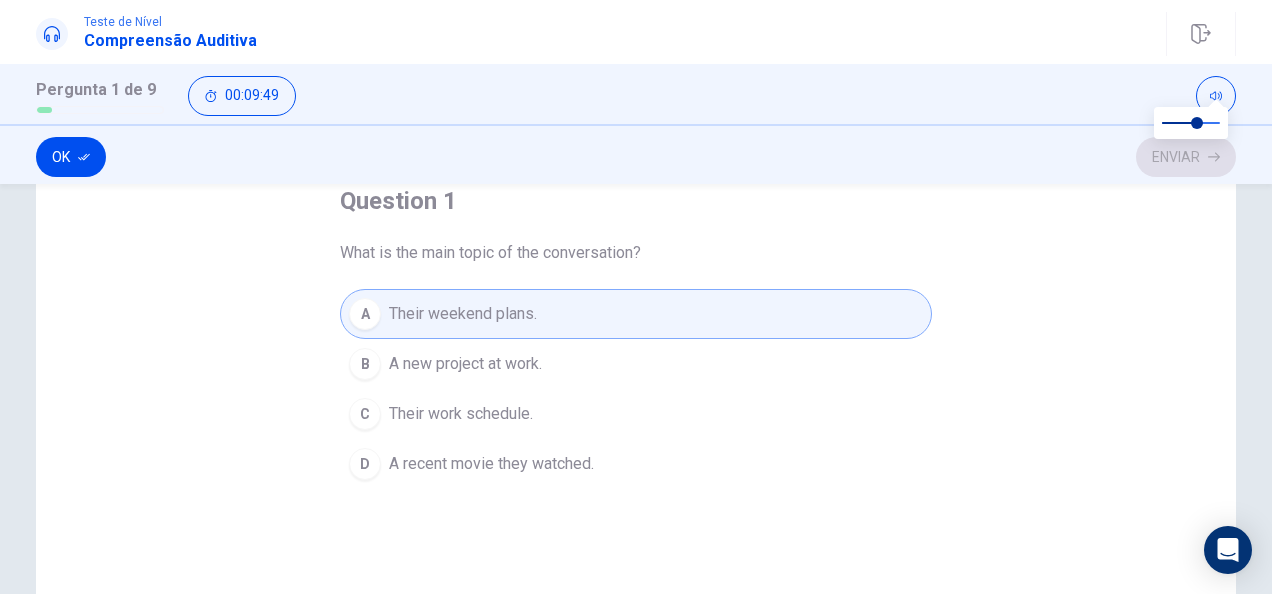 scroll, scrollTop: 121, scrollLeft: 0, axis: vertical 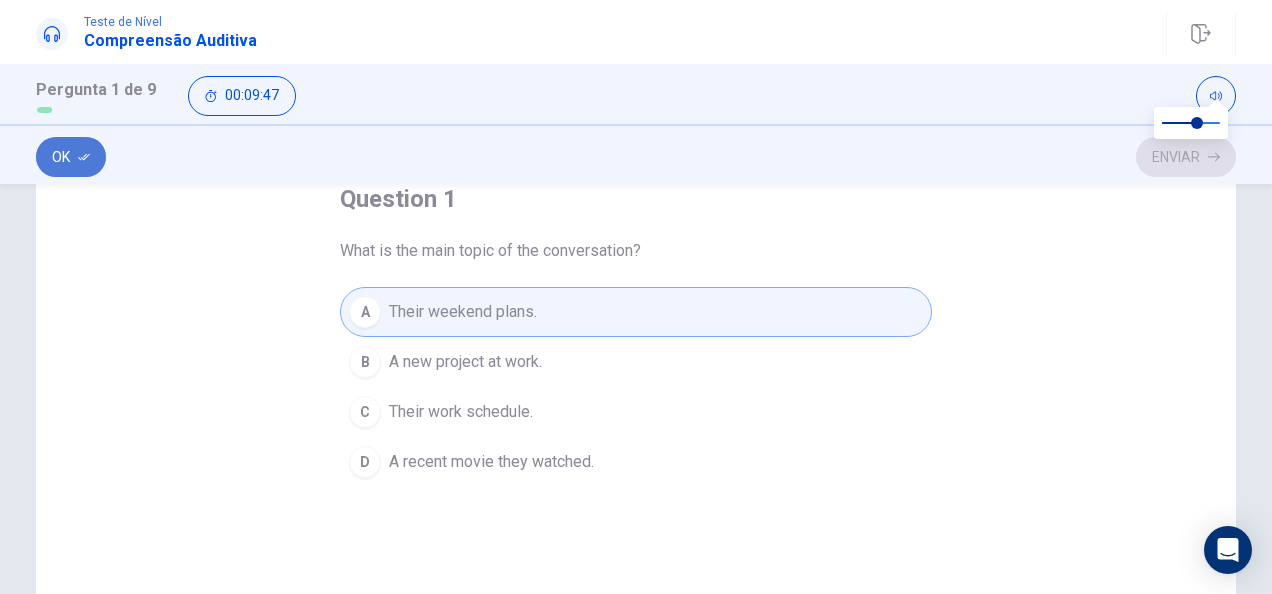 click 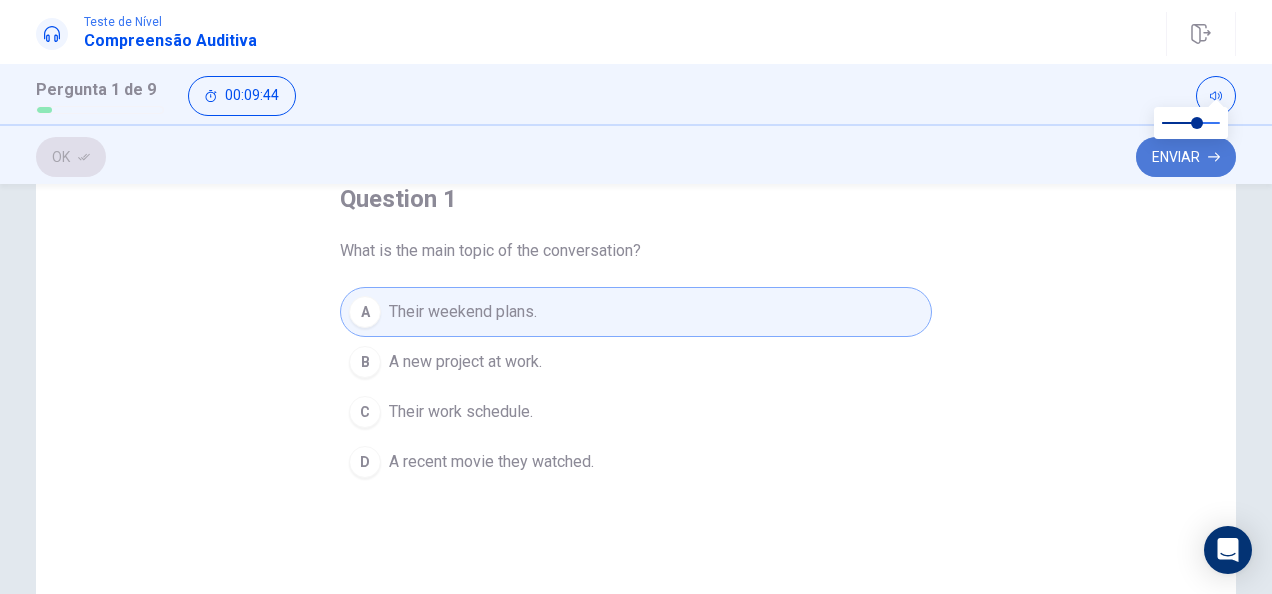 click on "Enviar" at bounding box center (1186, 157) 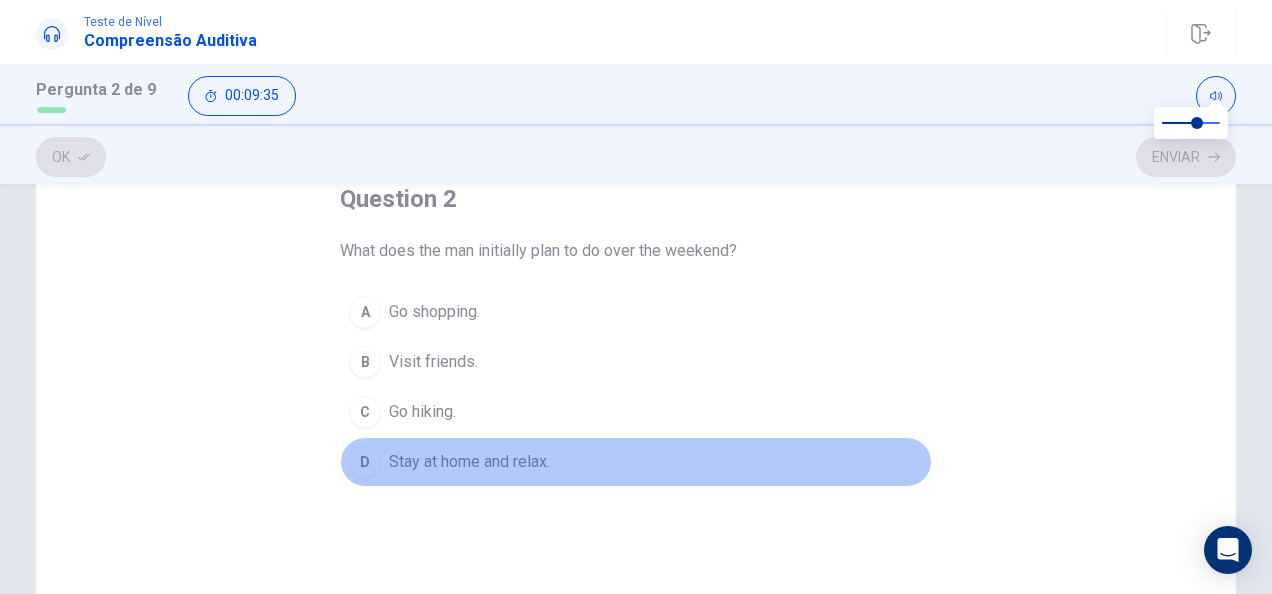 click on "D Stay at home and relax." at bounding box center [636, 462] 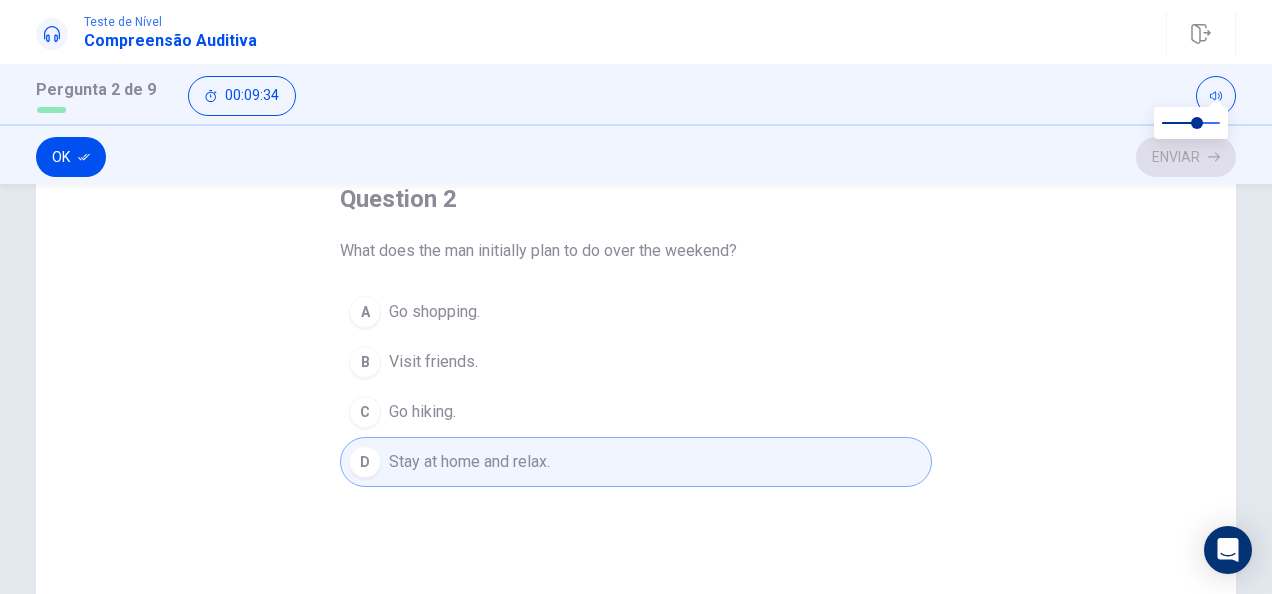 click 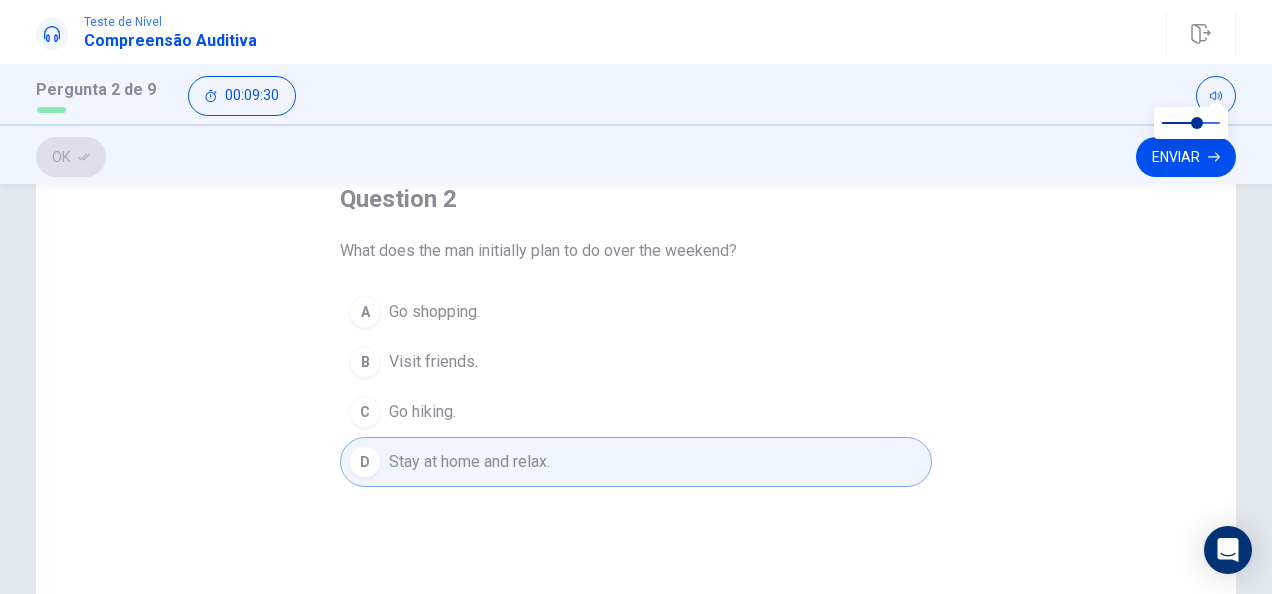 click on "Enviar" at bounding box center [1186, 157] 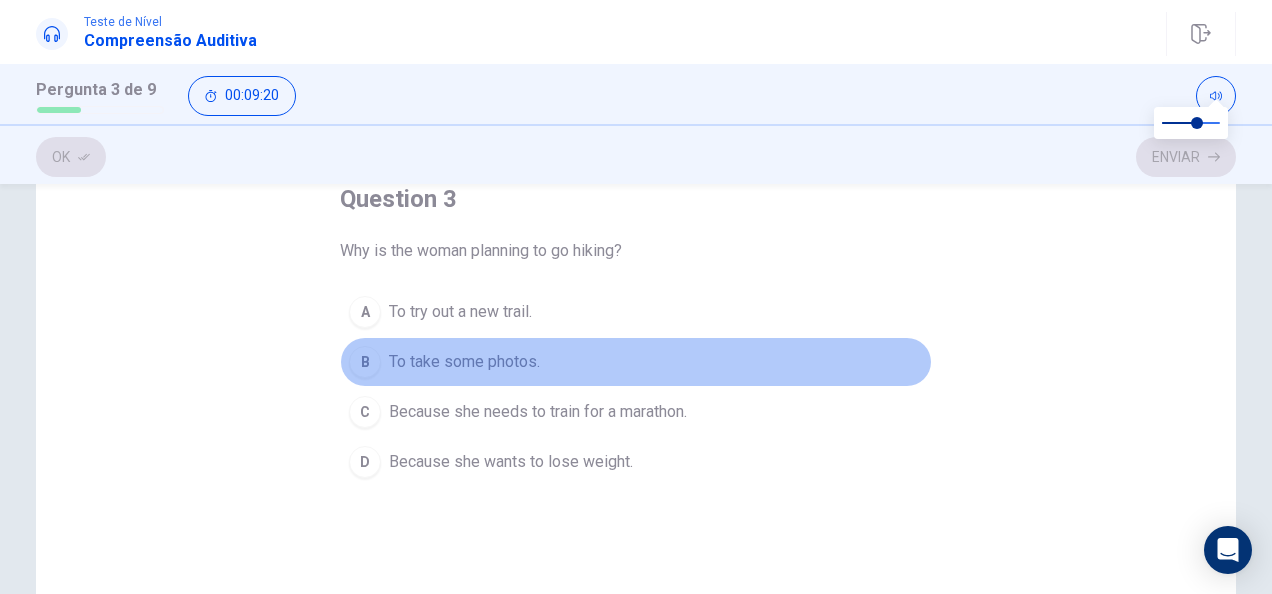 click on "To take some photos." at bounding box center (464, 362) 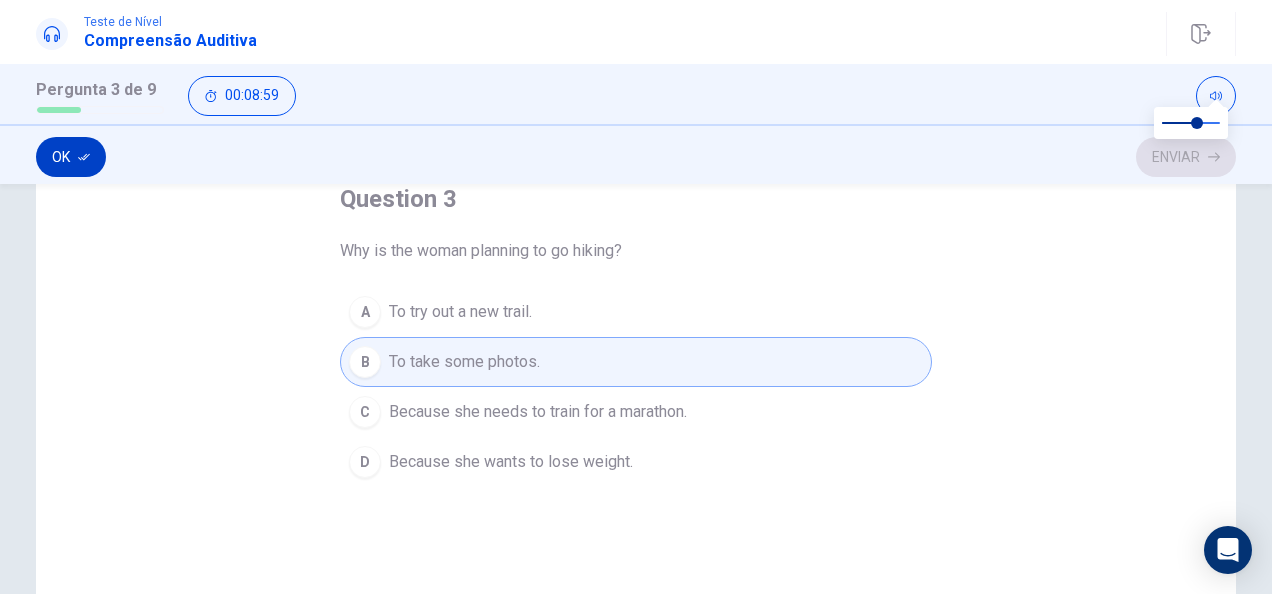 click on "Ok" at bounding box center [71, 157] 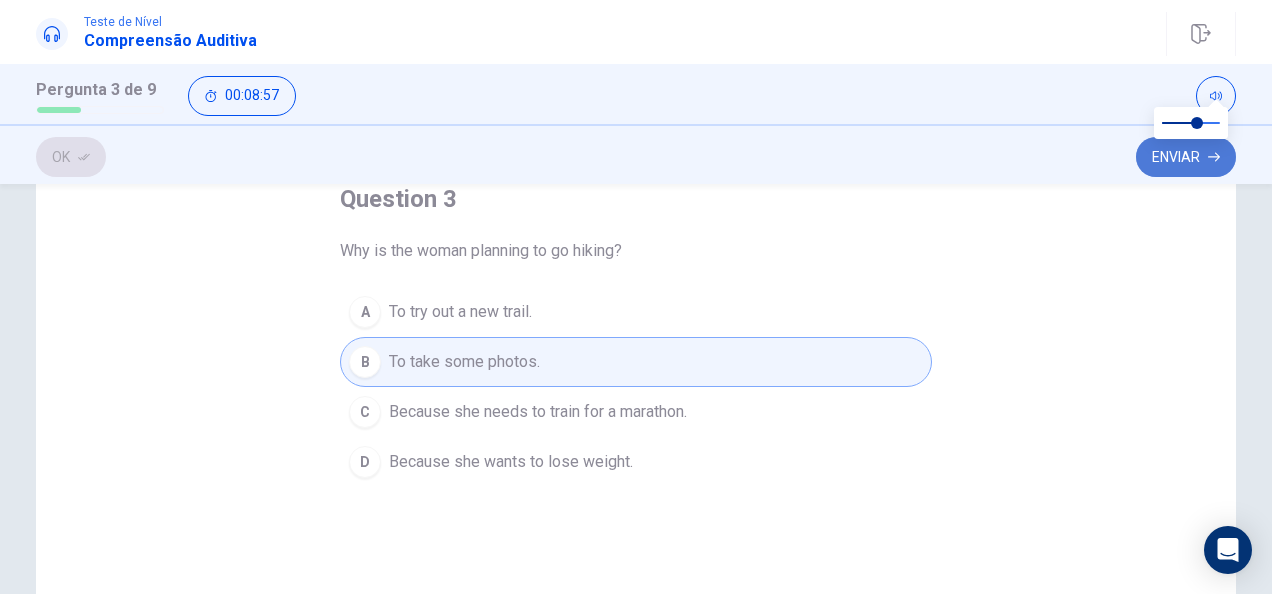 click on "Enviar" at bounding box center (1186, 157) 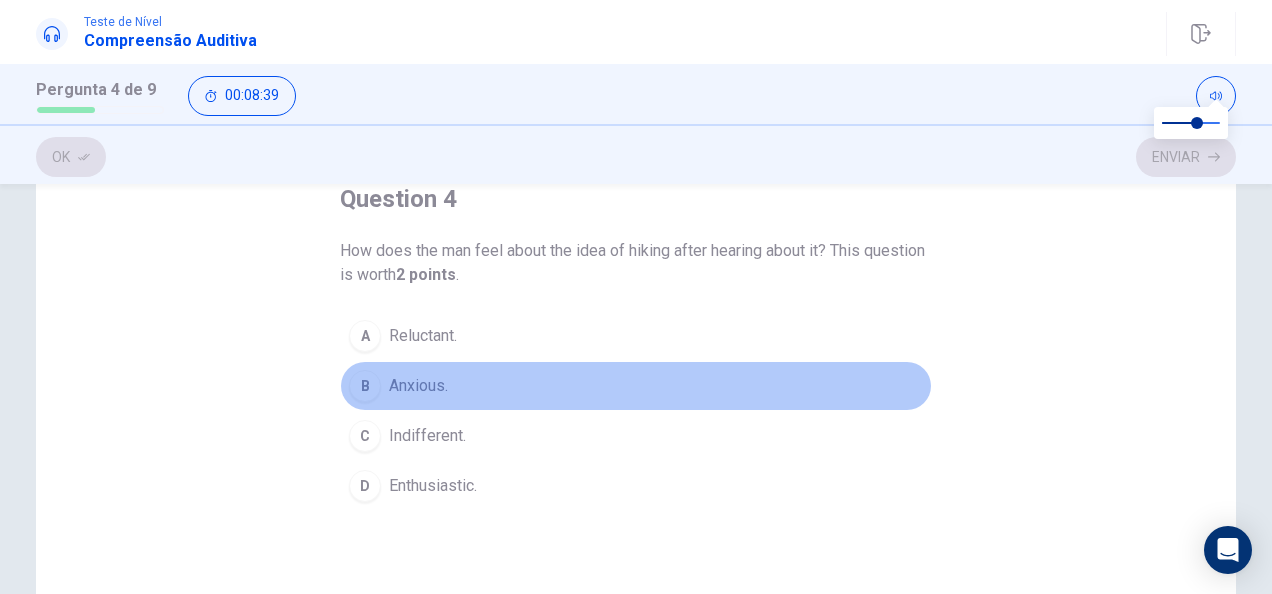click on "Anxious." at bounding box center [418, 386] 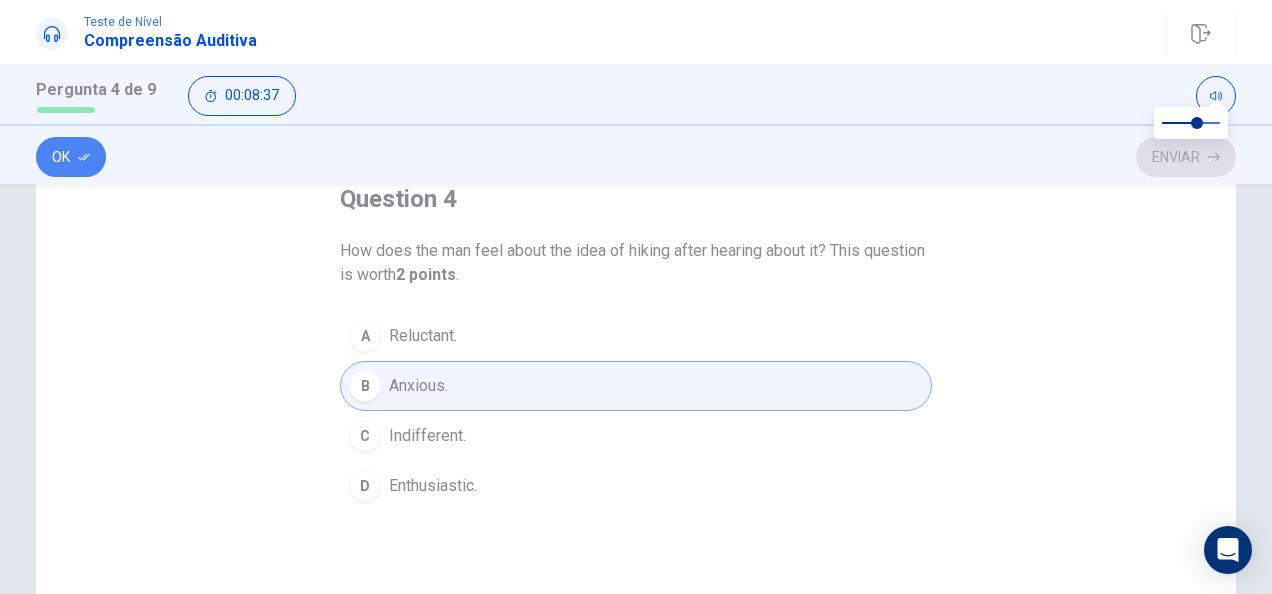 click 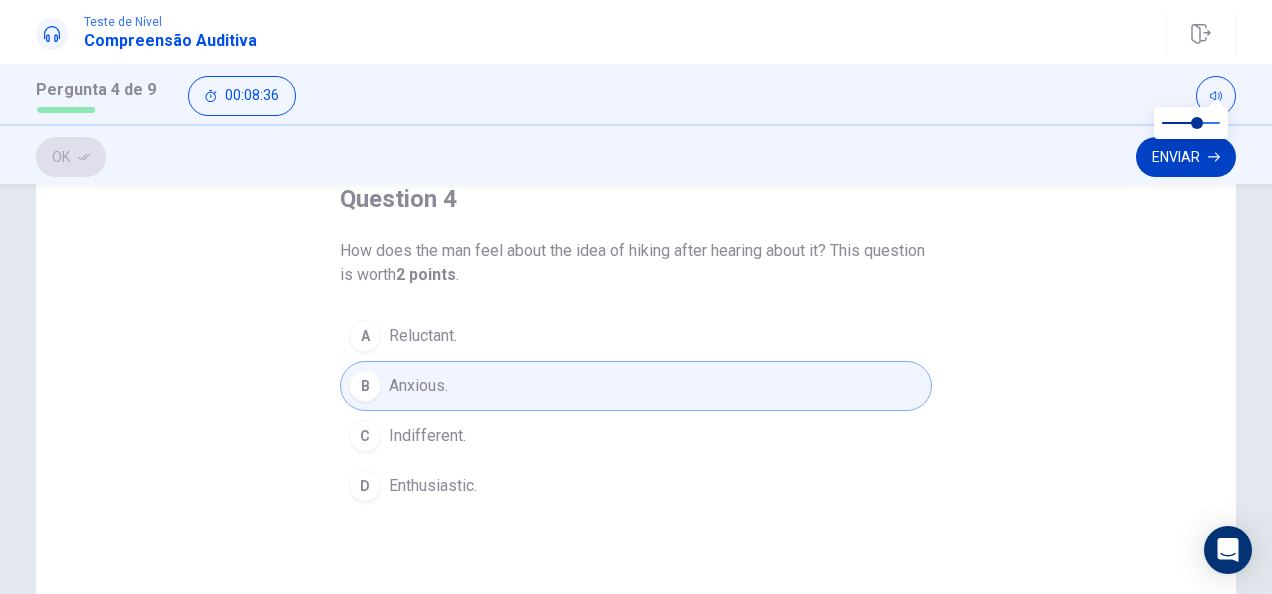 click on "Enviar" at bounding box center (1186, 157) 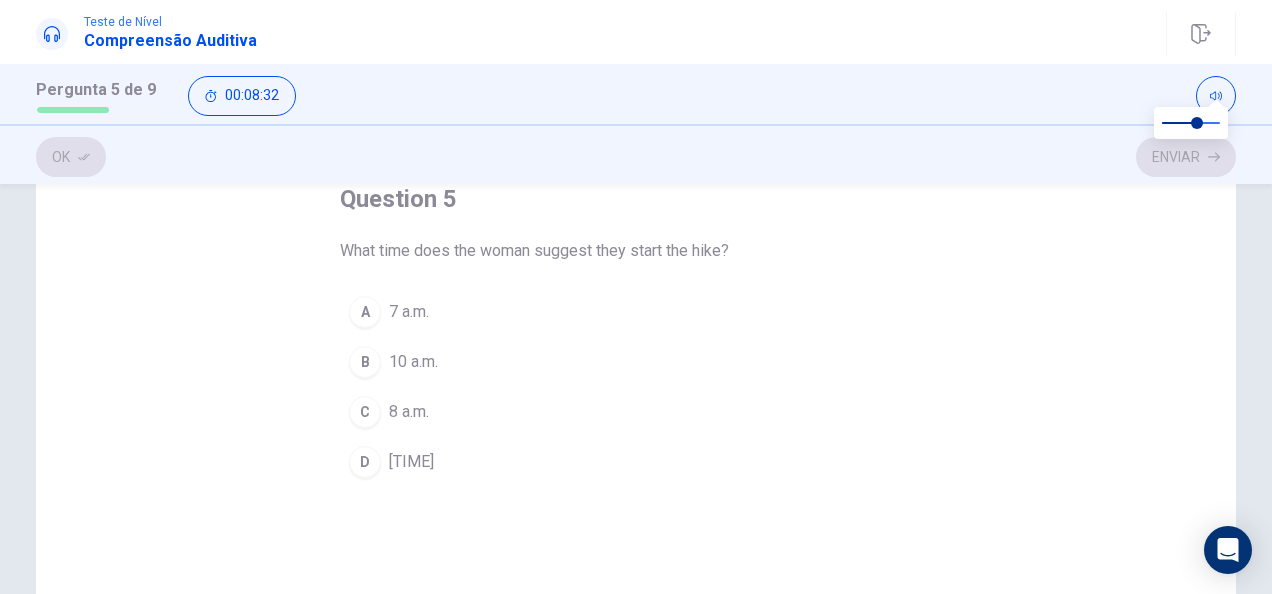 click on "7 a.m." at bounding box center (409, 312) 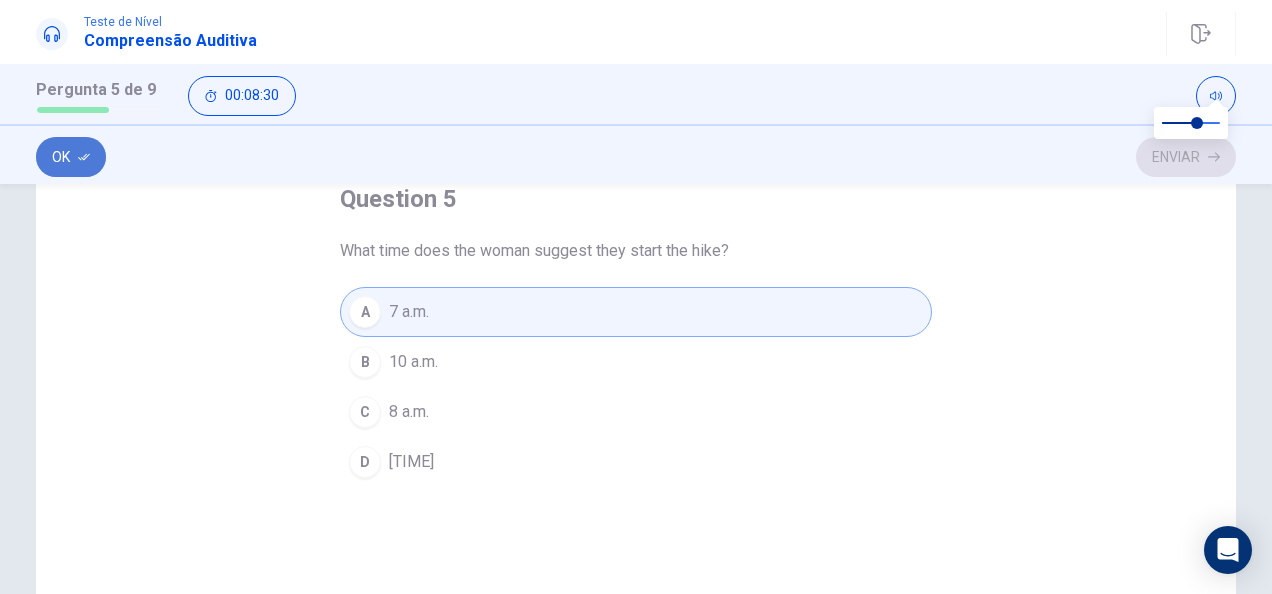 click on "Ok" at bounding box center [71, 157] 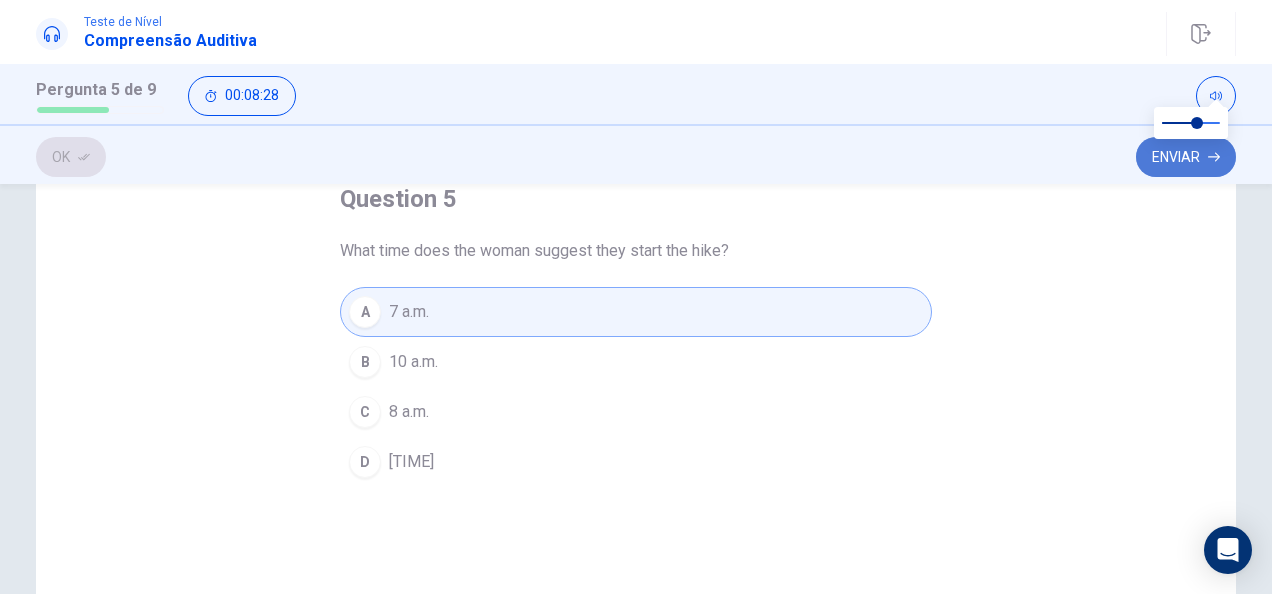 click on "Enviar" at bounding box center [1186, 157] 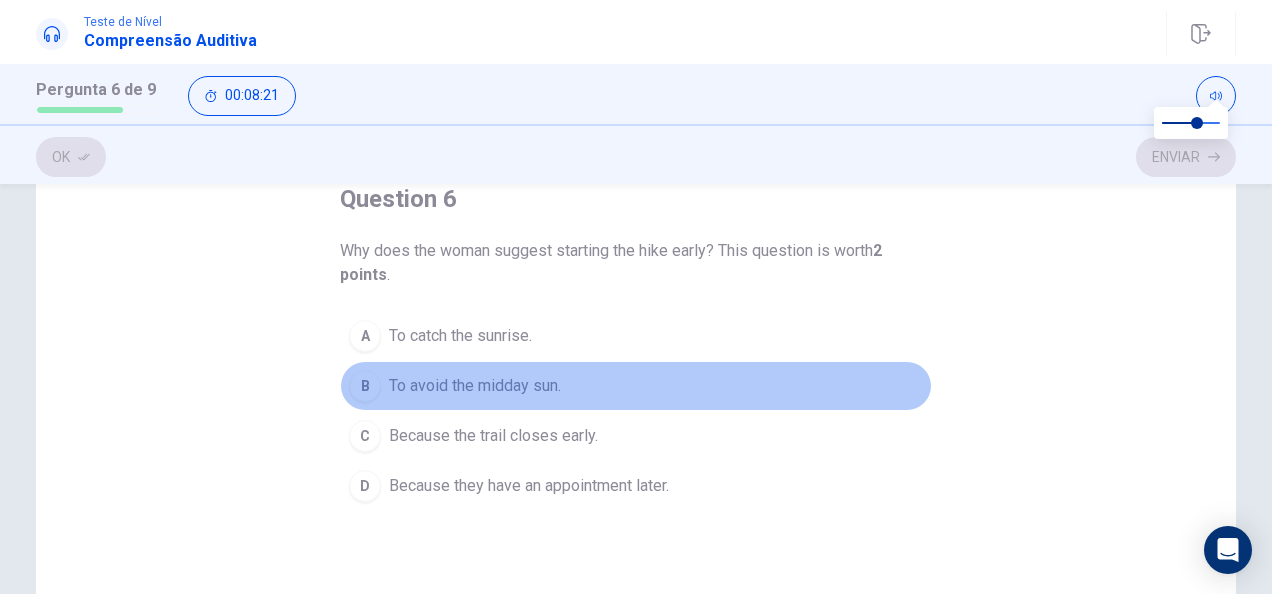 click on "To avoid the midday sun." at bounding box center (475, 386) 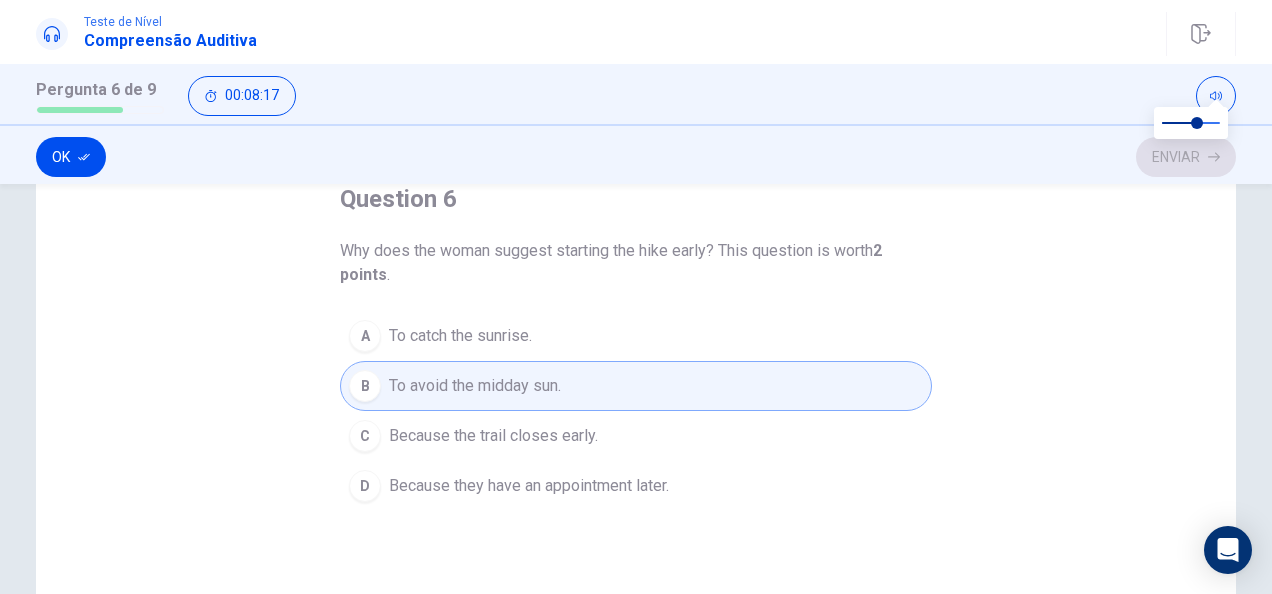 click on "Ok Enviar" at bounding box center (636, 154) 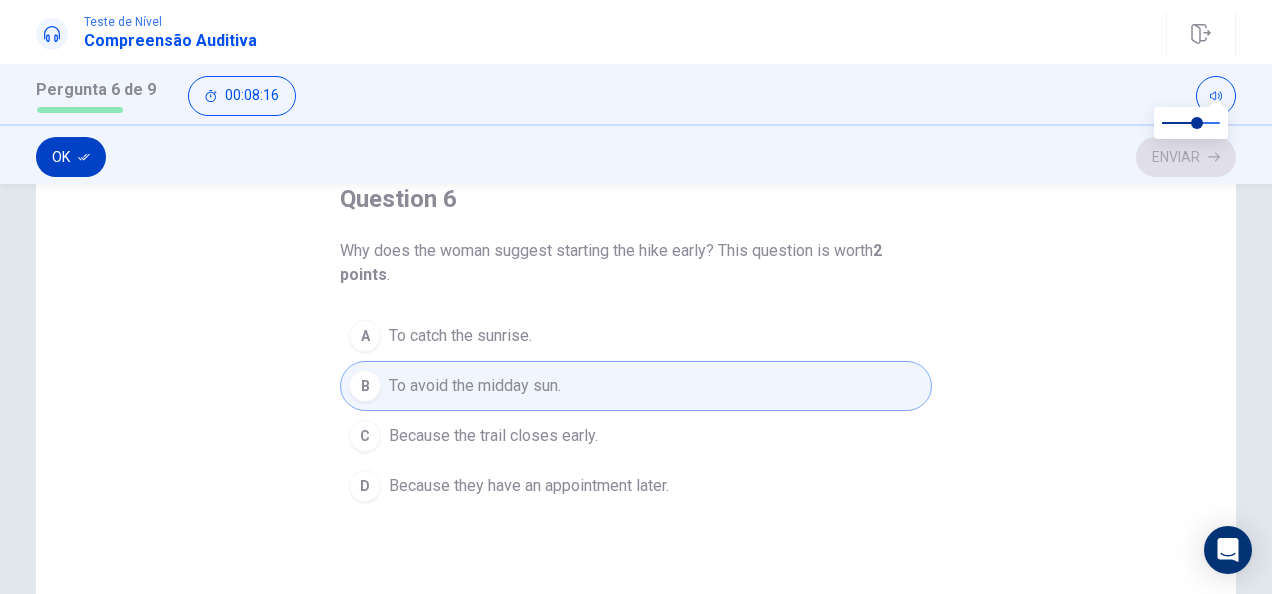 click on "Ok" at bounding box center (71, 157) 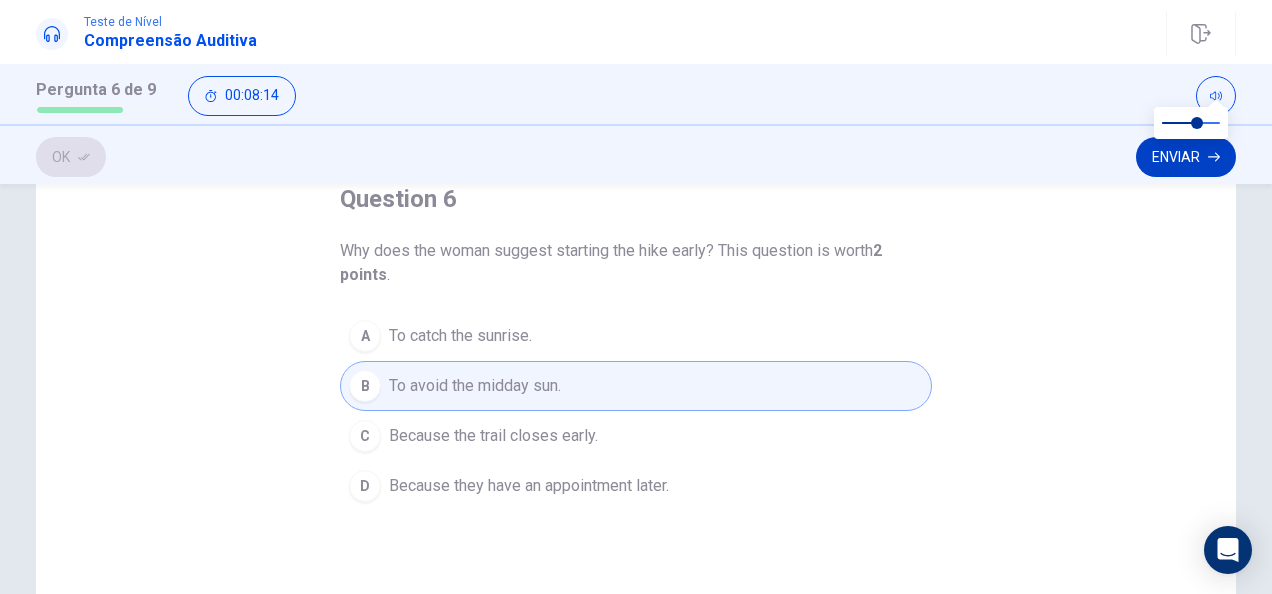 click on "Enviar" at bounding box center (1186, 157) 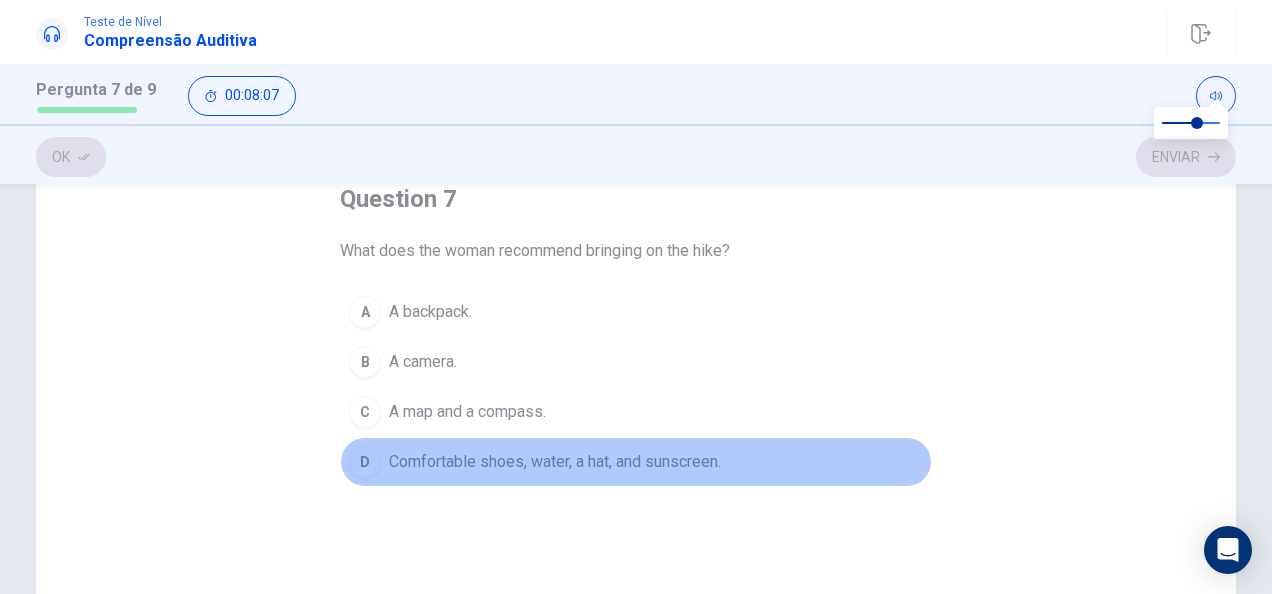 click on "Comfortable shoes, water, a hat, and sunscreen." at bounding box center [555, 462] 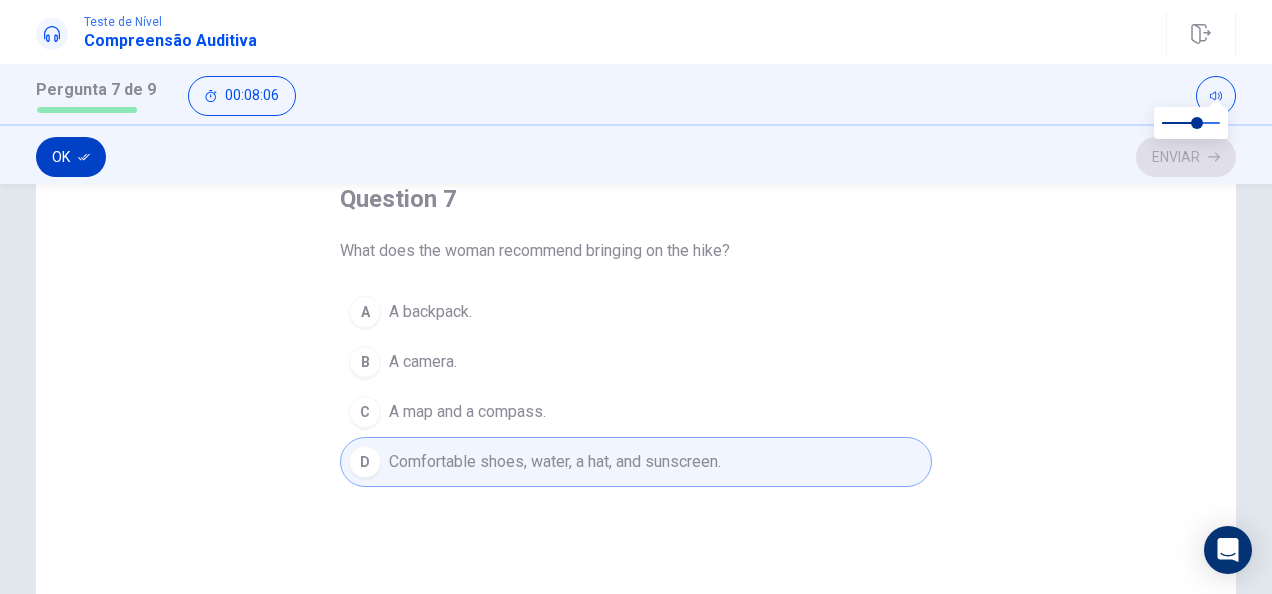 click on "Ok" at bounding box center (71, 157) 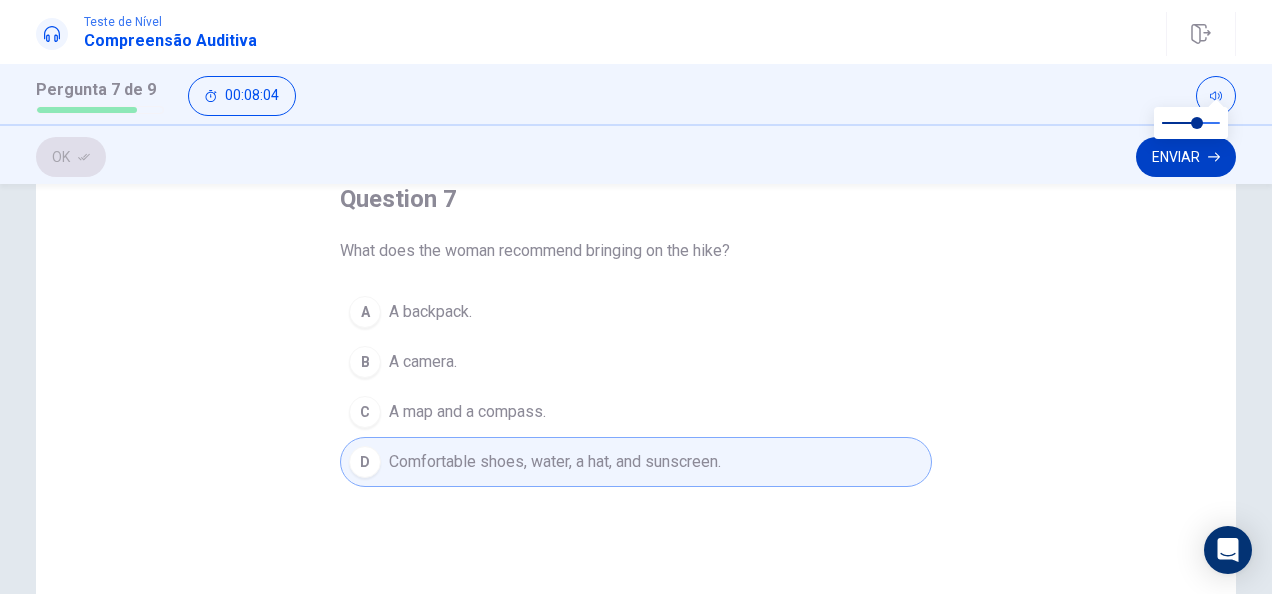 click on "Enviar" at bounding box center [1186, 157] 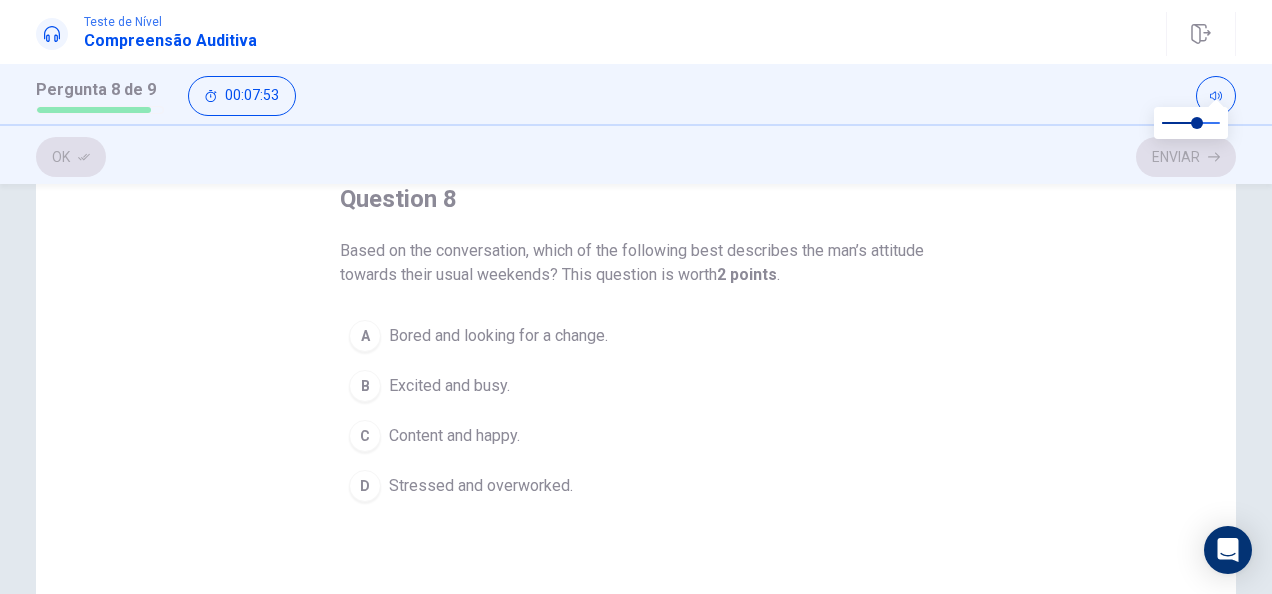 click on "Bored and looking for a change." at bounding box center [498, 336] 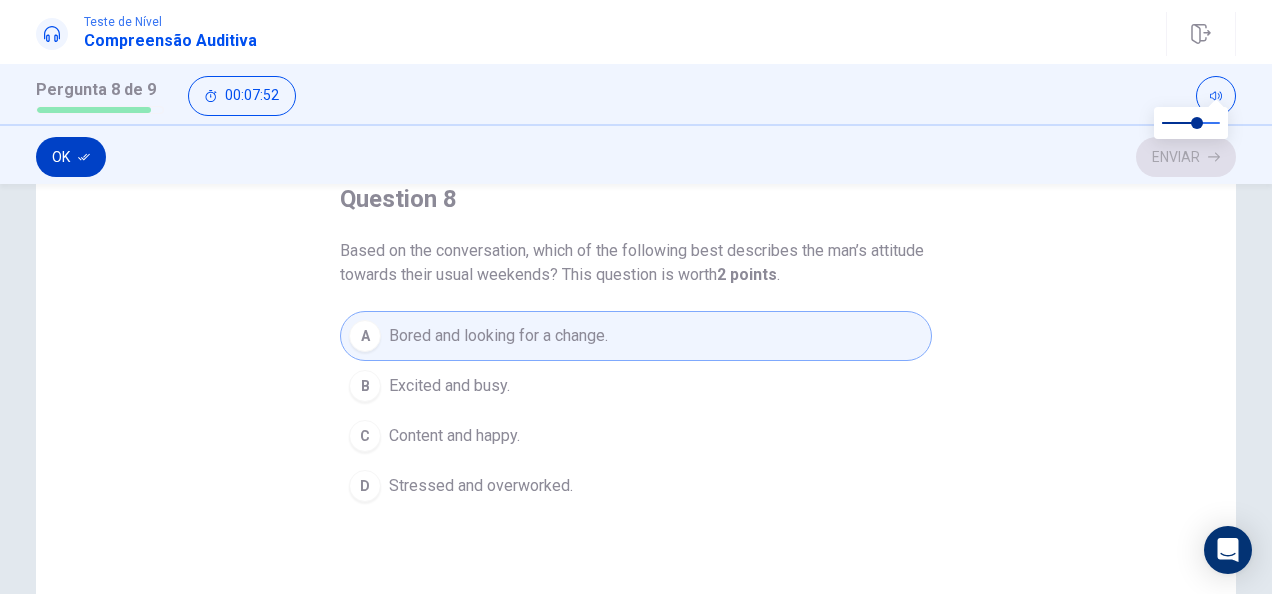 click on "Ok" at bounding box center [71, 157] 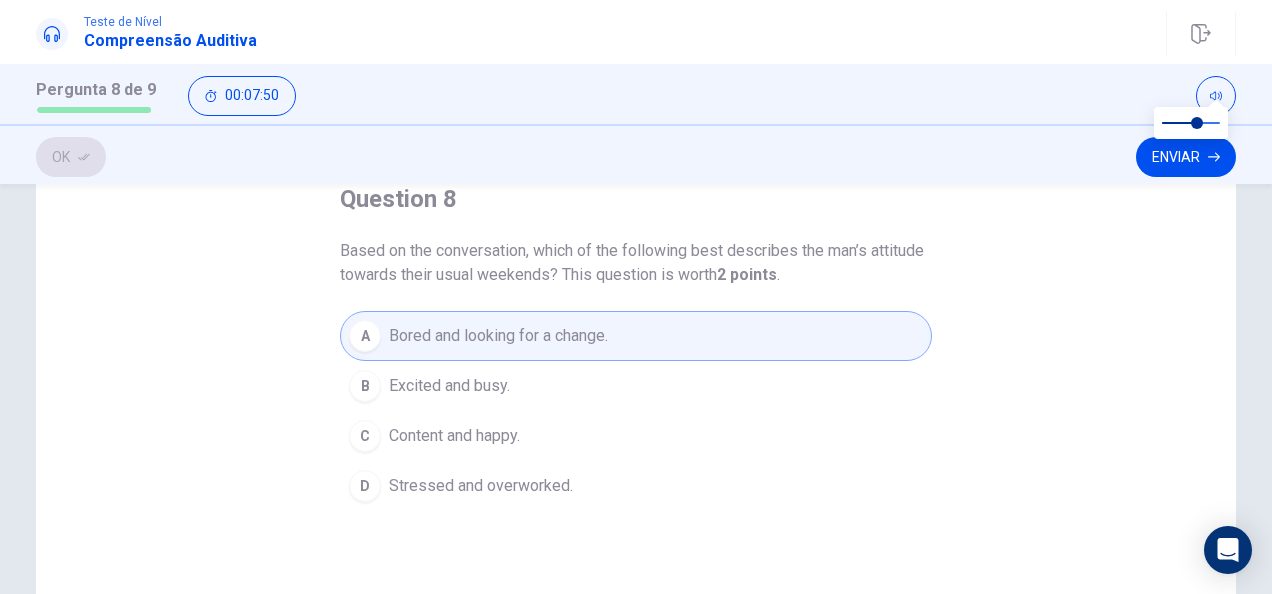 click at bounding box center (1191, 132) 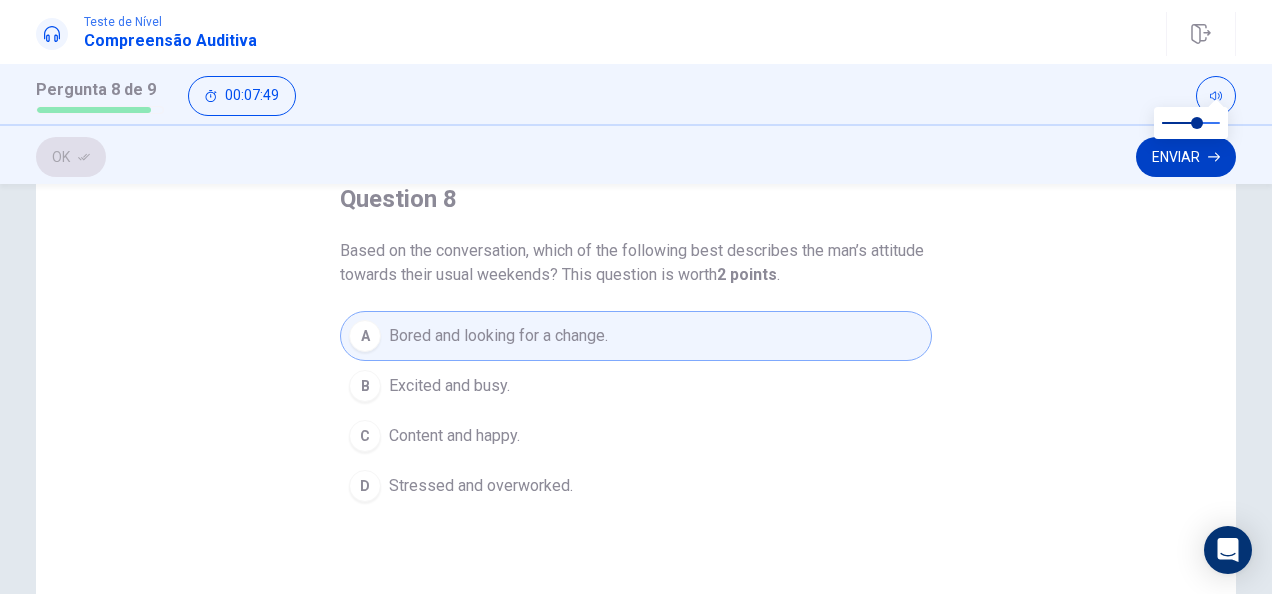click on "Enviar" at bounding box center (1186, 157) 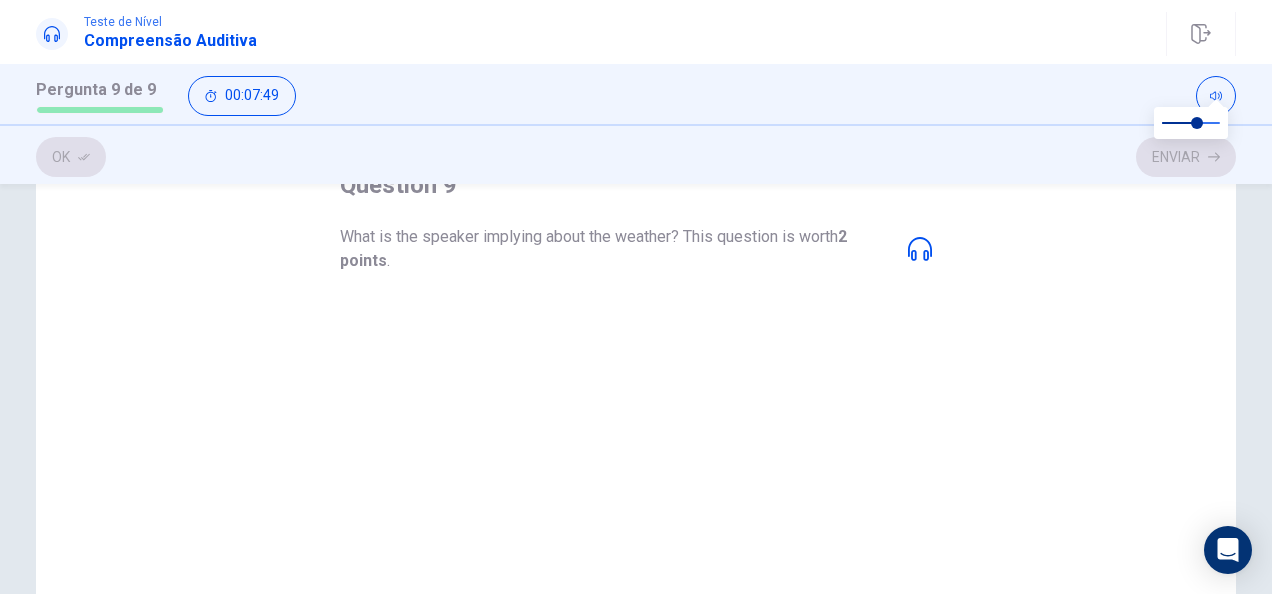 scroll, scrollTop: 136, scrollLeft: 0, axis: vertical 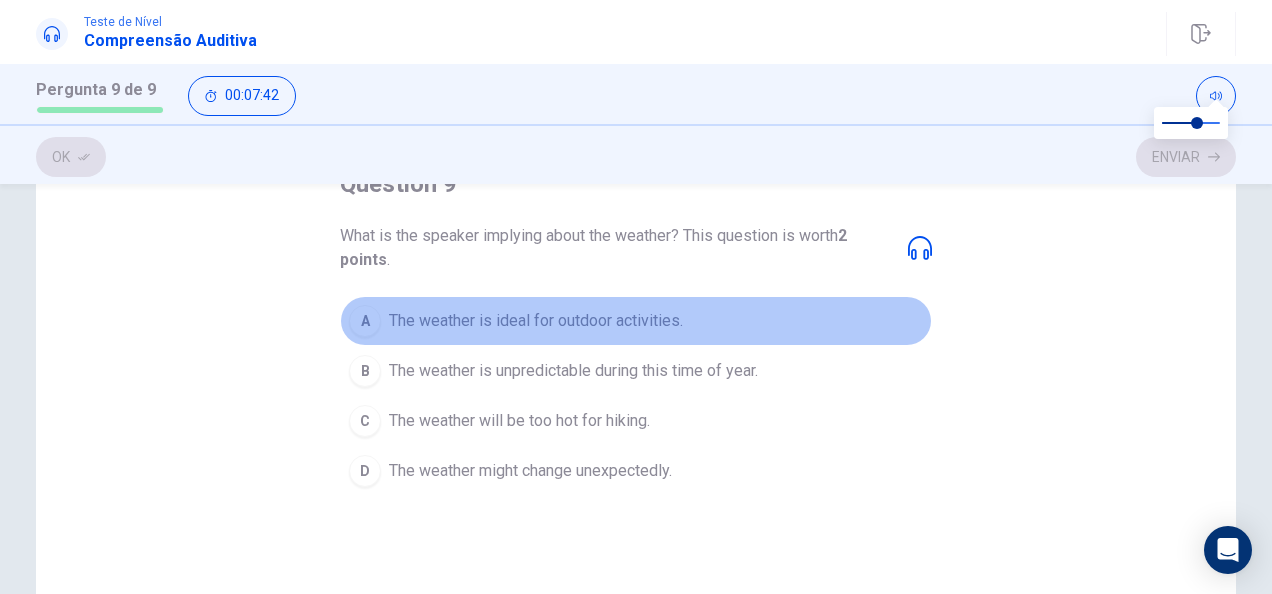 click on "The weather is ideal for outdoor activities." at bounding box center [536, 321] 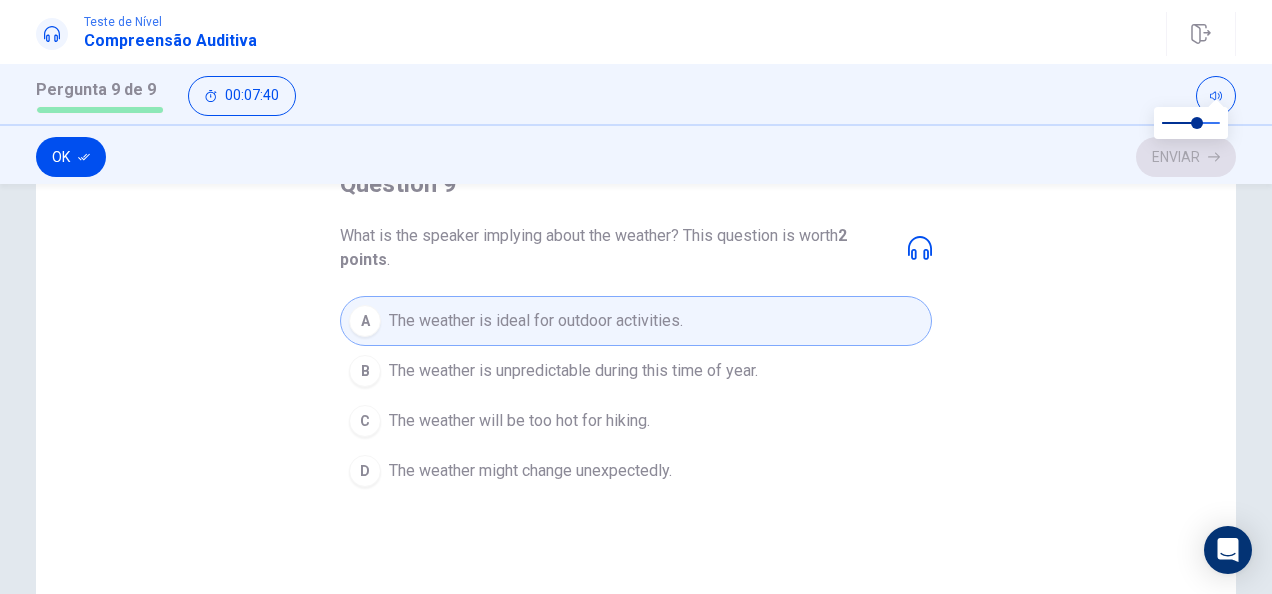 click 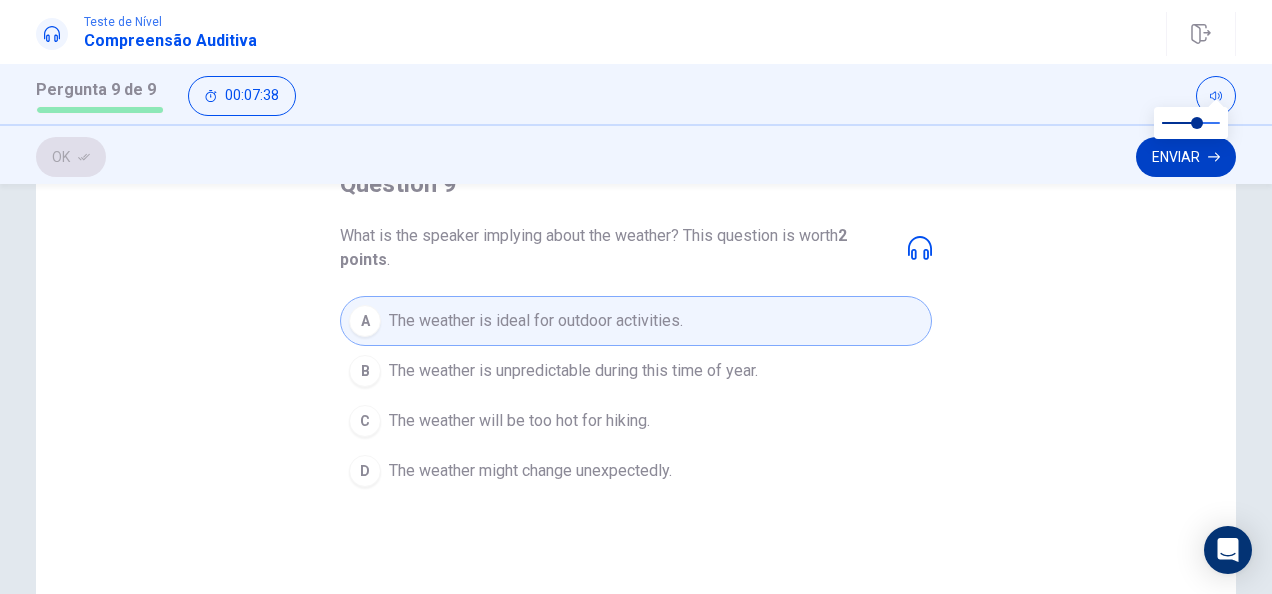 click on "Enviar" at bounding box center [1186, 157] 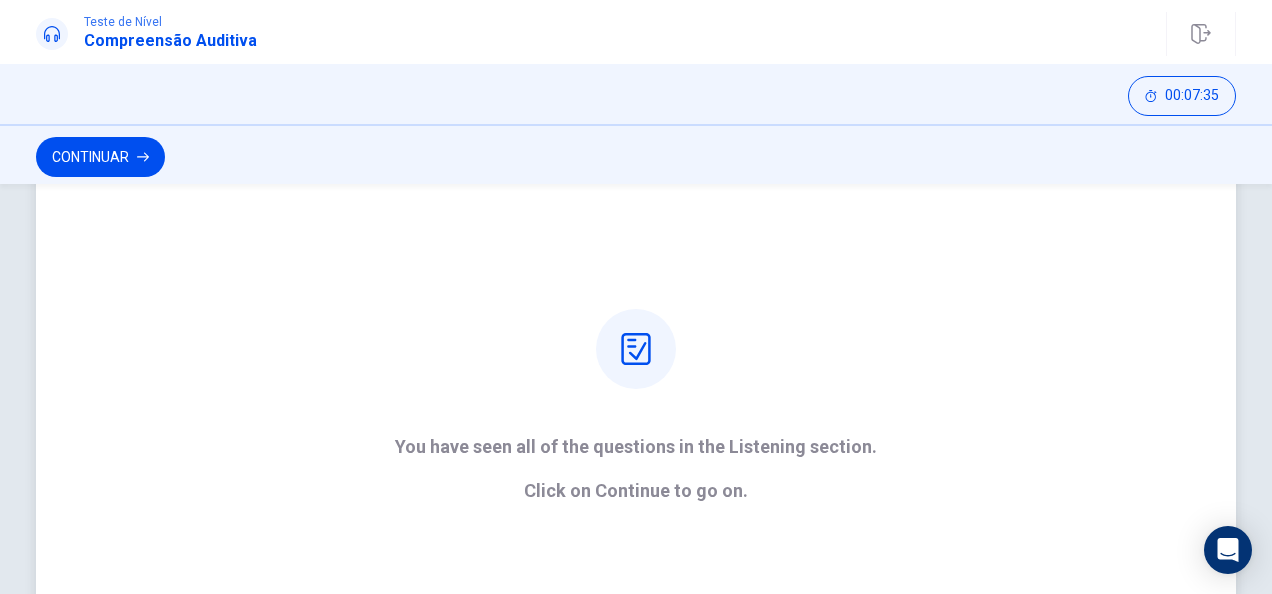 scroll, scrollTop: 141, scrollLeft: 0, axis: vertical 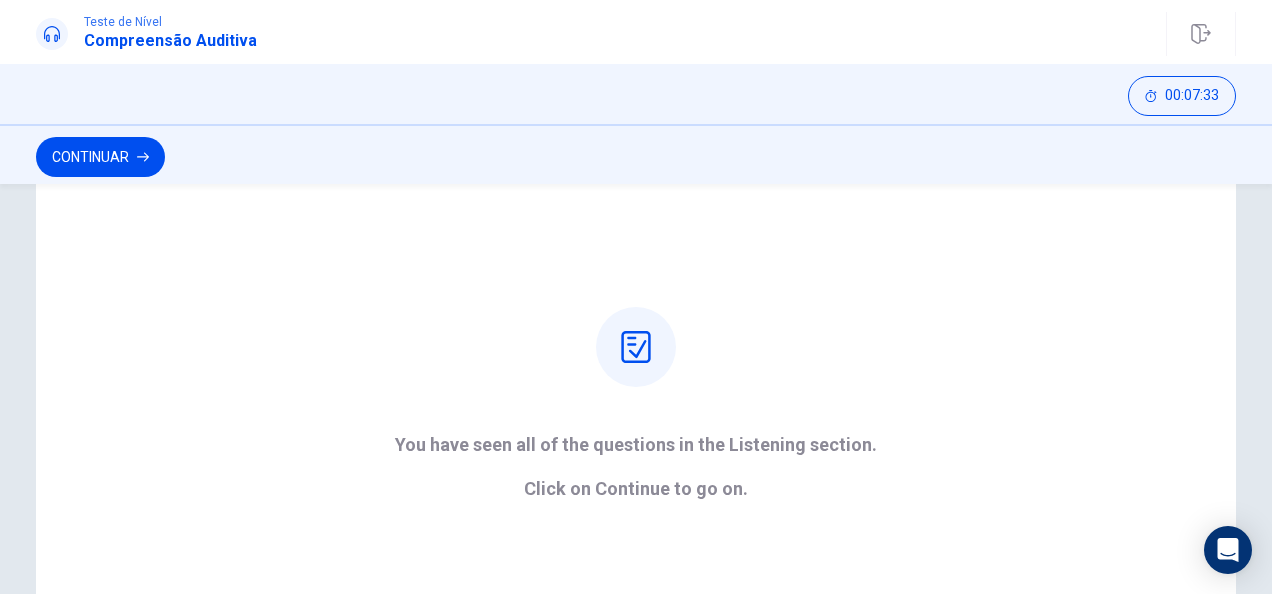 click on "Continuar" at bounding box center [100, 157] 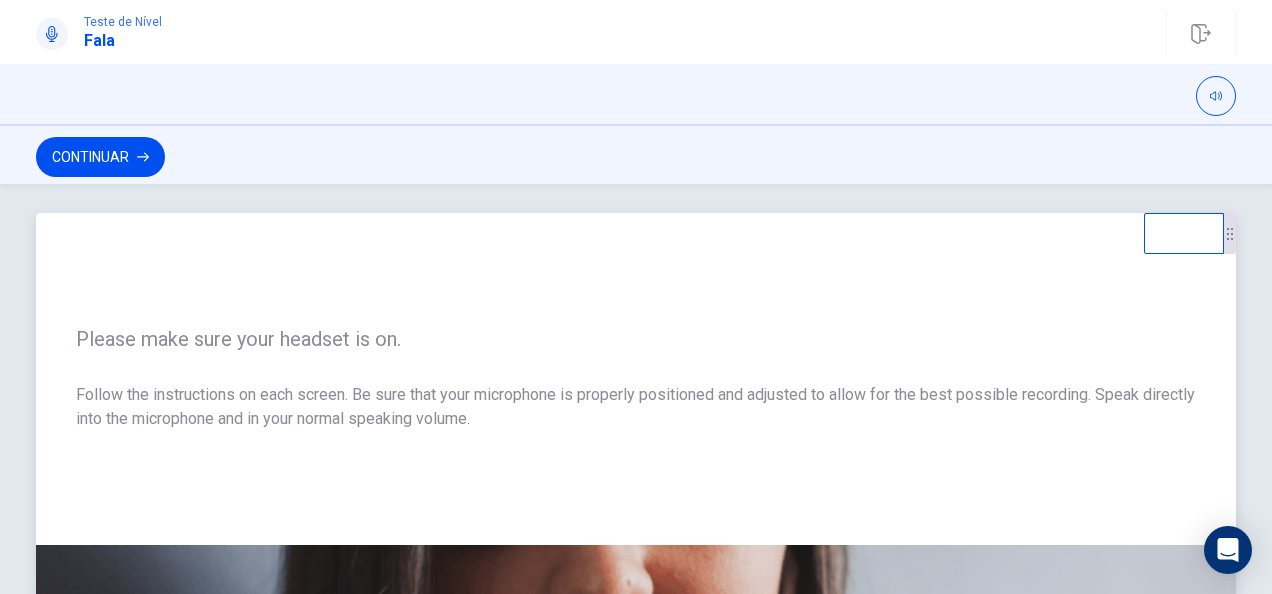 scroll, scrollTop: 1, scrollLeft: 0, axis: vertical 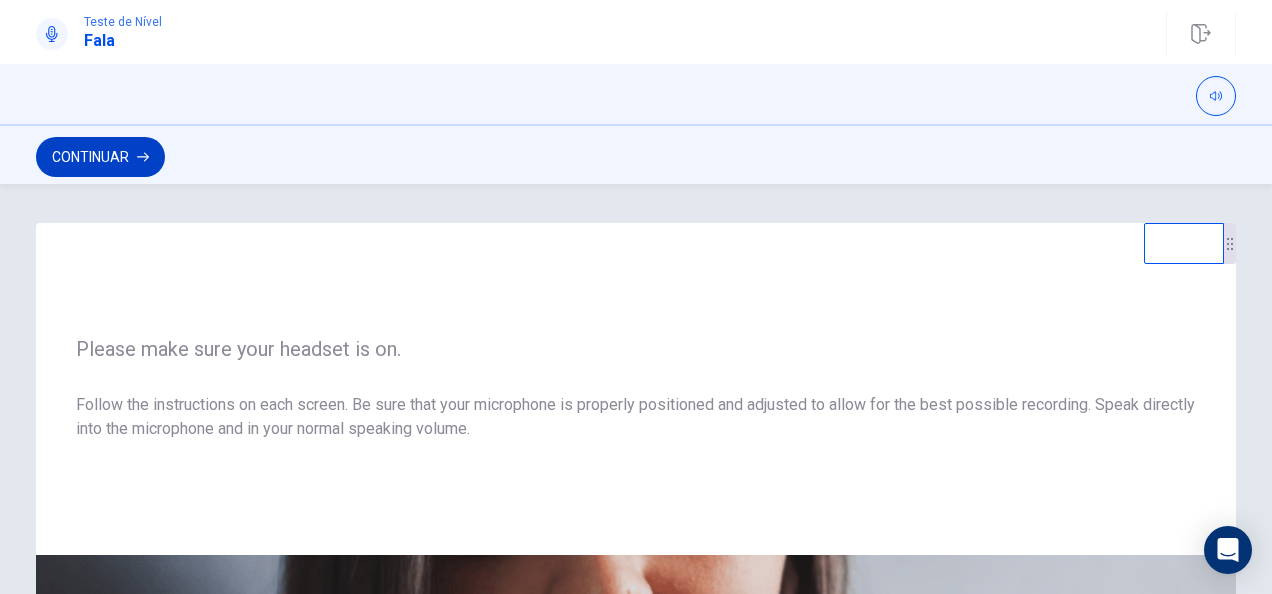 click on "Continuar" at bounding box center (100, 157) 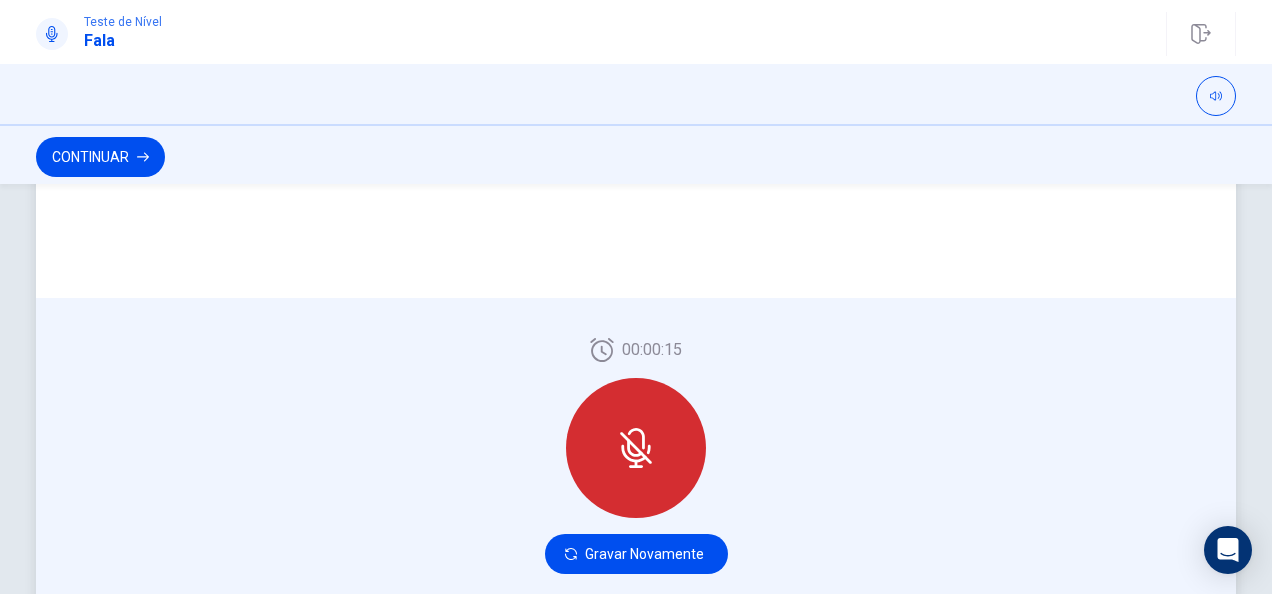 scroll, scrollTop: 483, scrollLeft: 0, axis: vertical 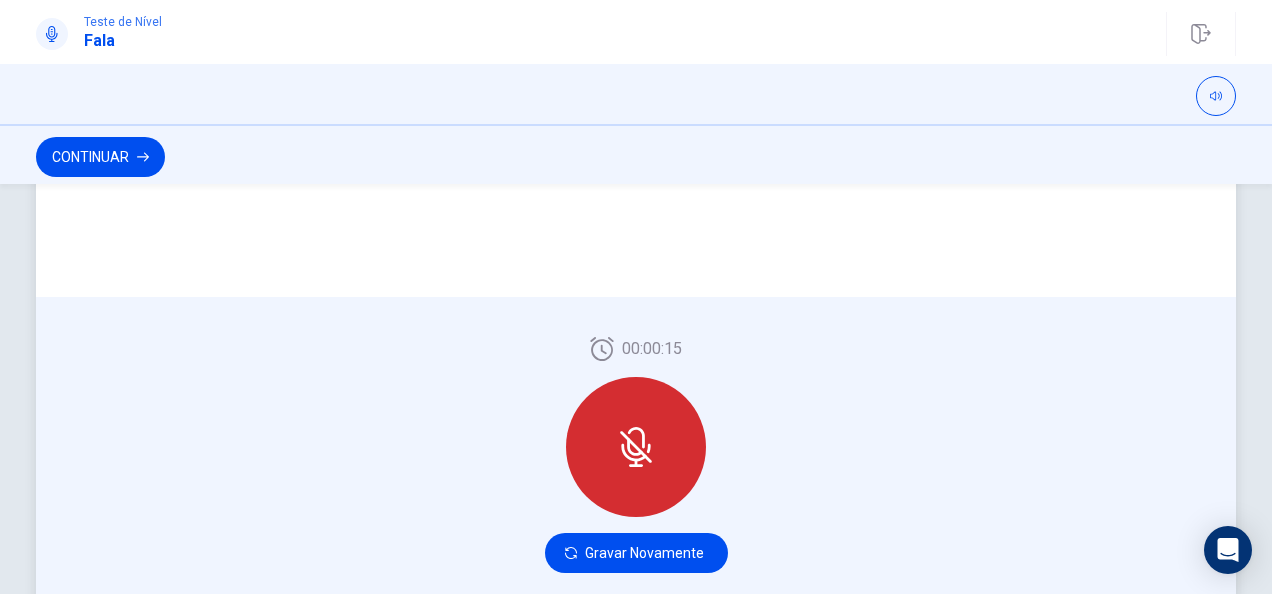 click 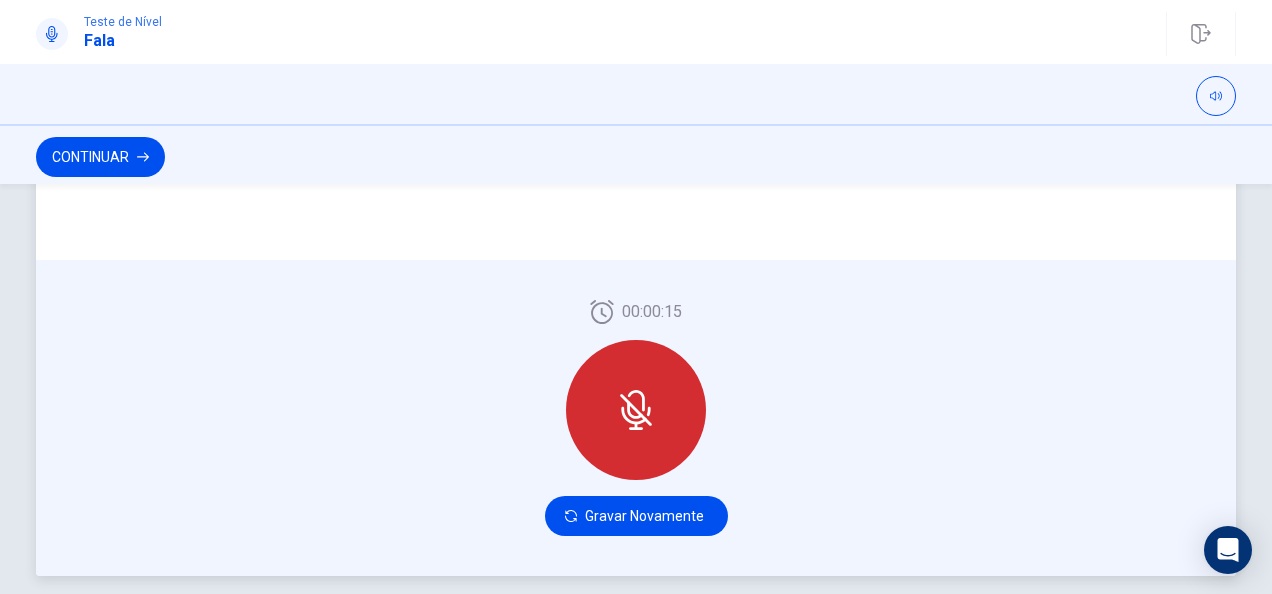 scroll, scrollTop: 521, scrollLeft: 0, axis: vertical 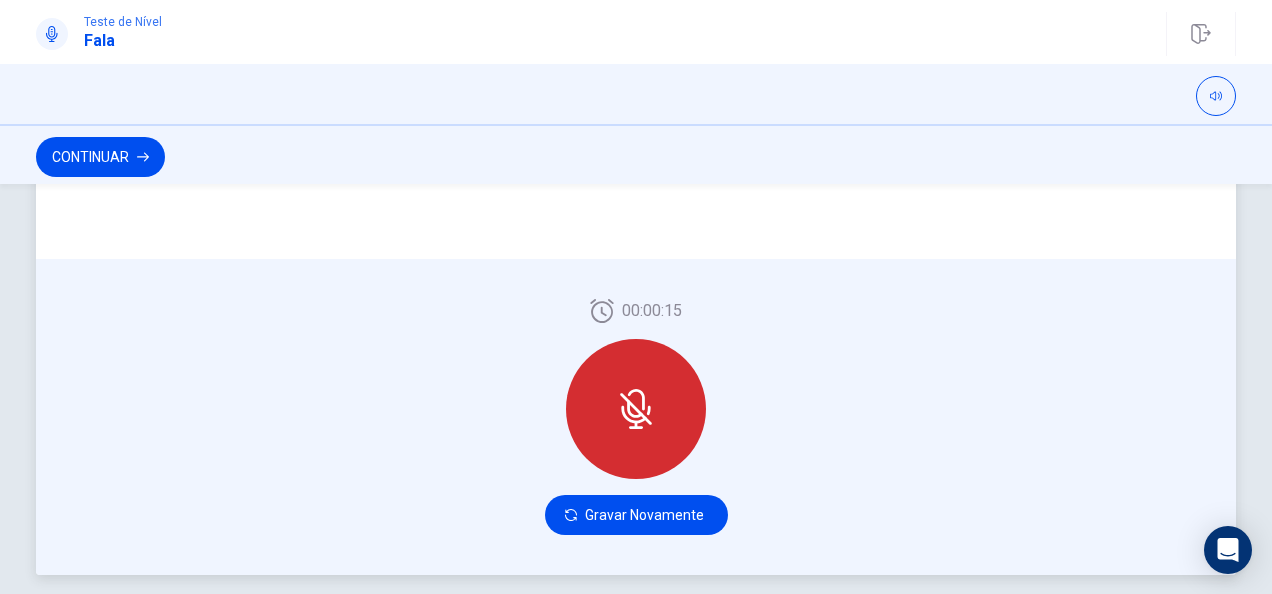 click 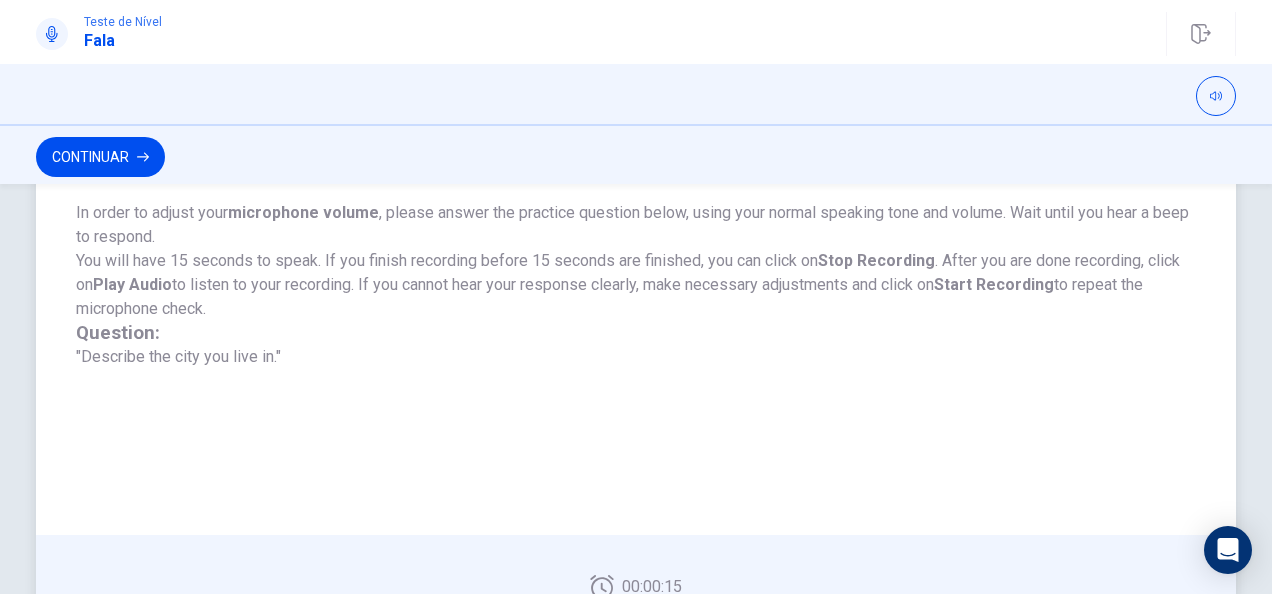 scroll, scrollTop: 247, scrollLeft: 0, axis: vertical 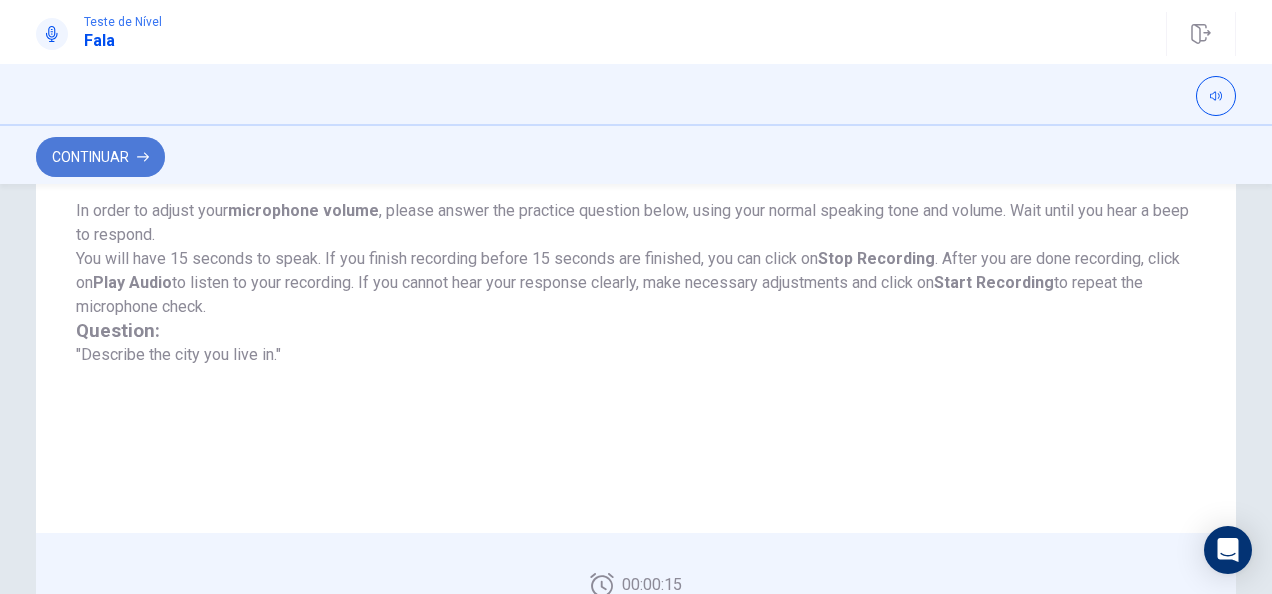click on "Continuar" at bounding box center (100, 157) 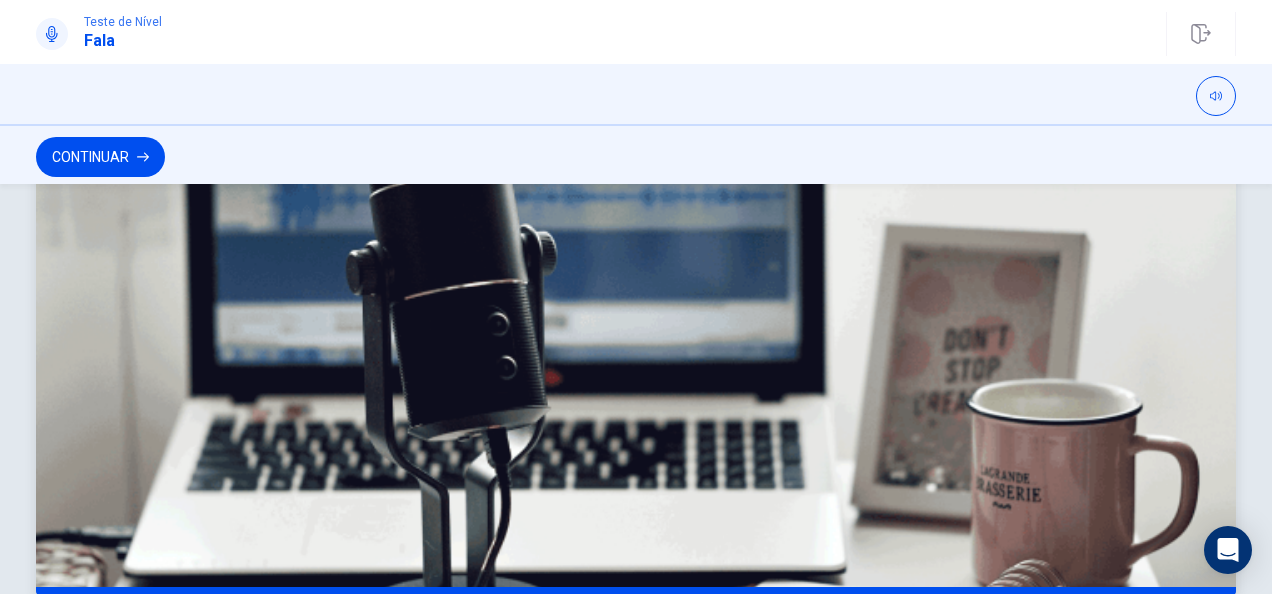 scroll, scrollTop: 606, scrollLeft: 0, axis: vertical 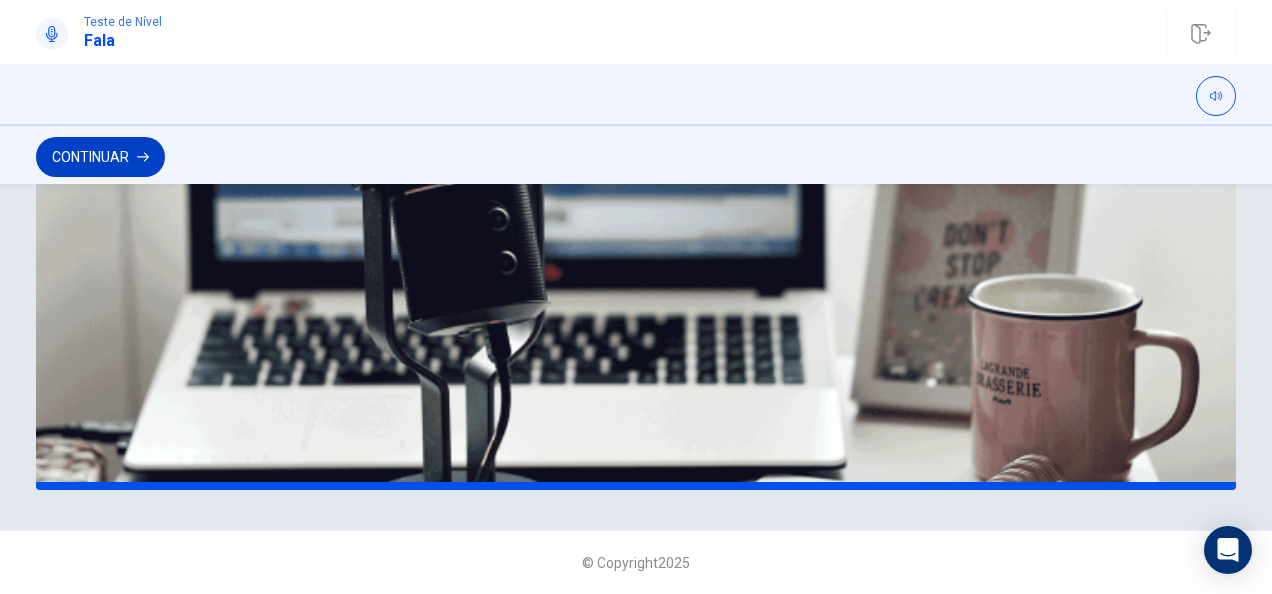 click on "Continuar" at bounding box center (100, 157) 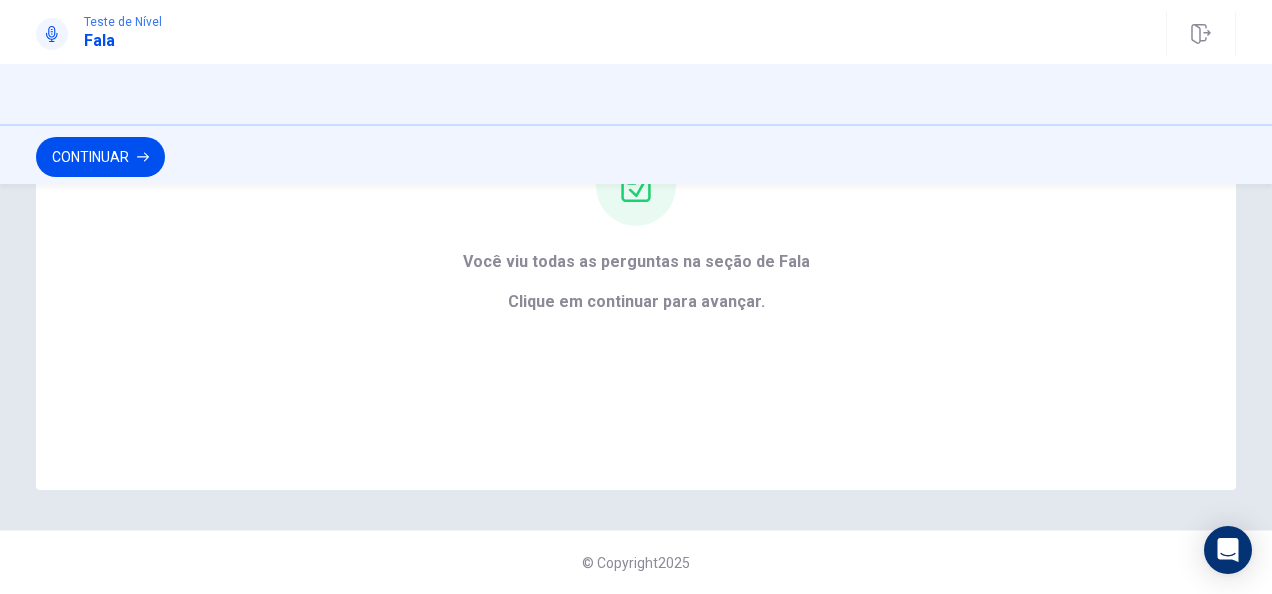 scroll, scrollTop: 254, scrollLeft: 0, axis: vertical 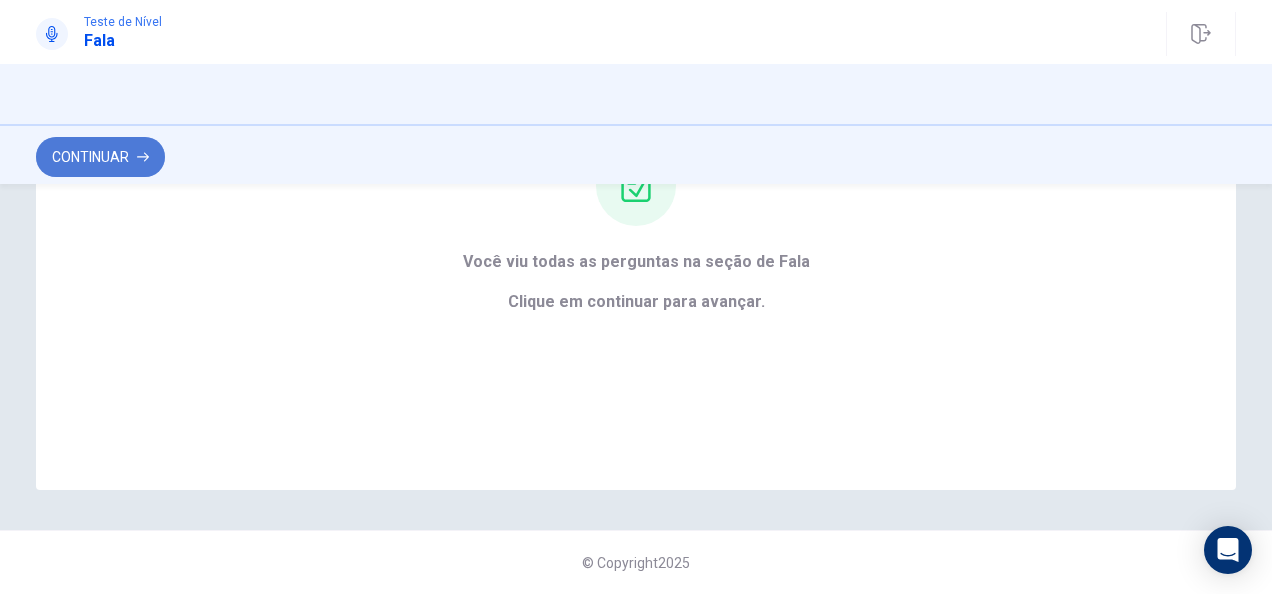 click on "Continuar" at bounding box center (100, 157) 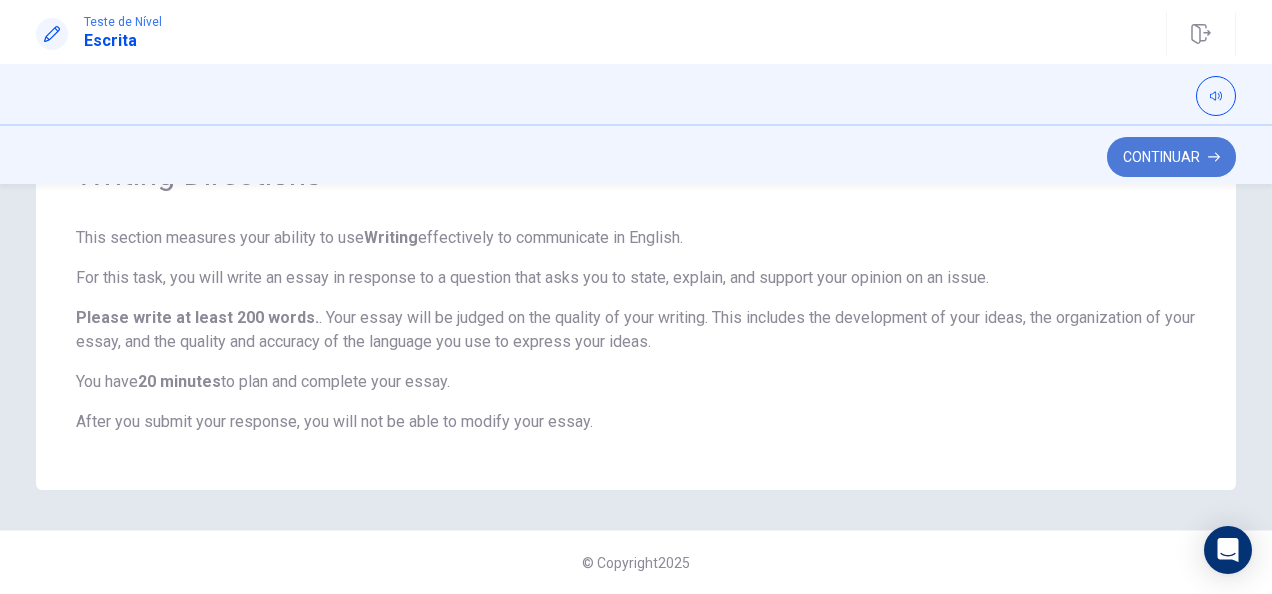 click on "Continuar" at bounding box center (1171, 157) 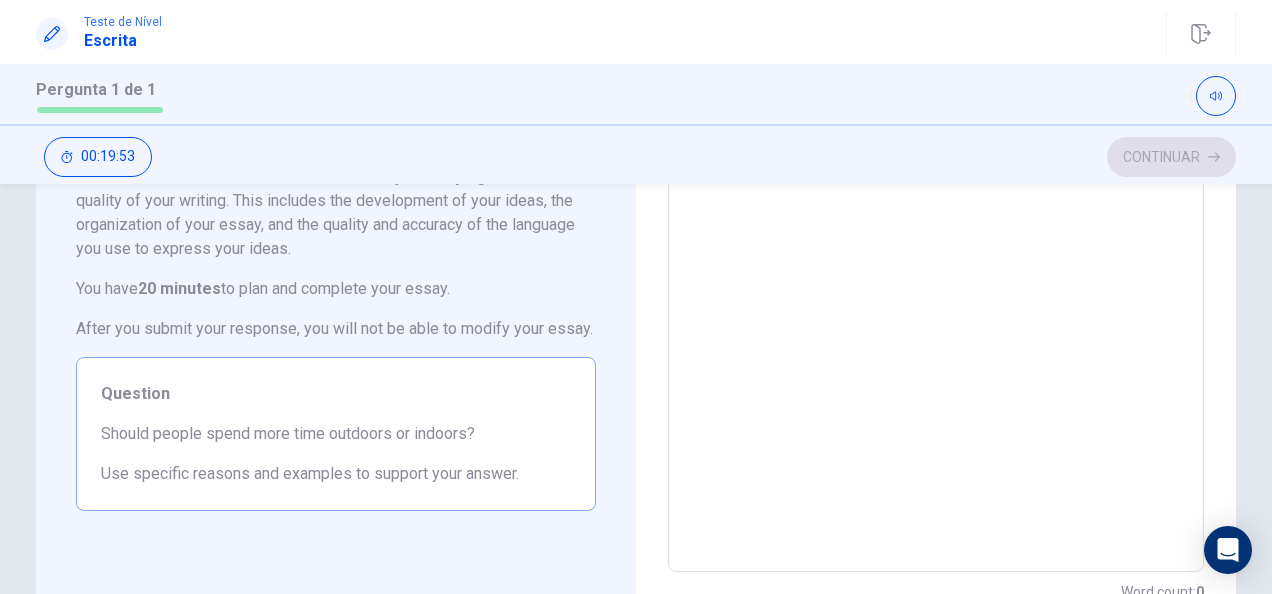 scroll, scrollTop: 306, scrollLeft: 0, axis: vertical 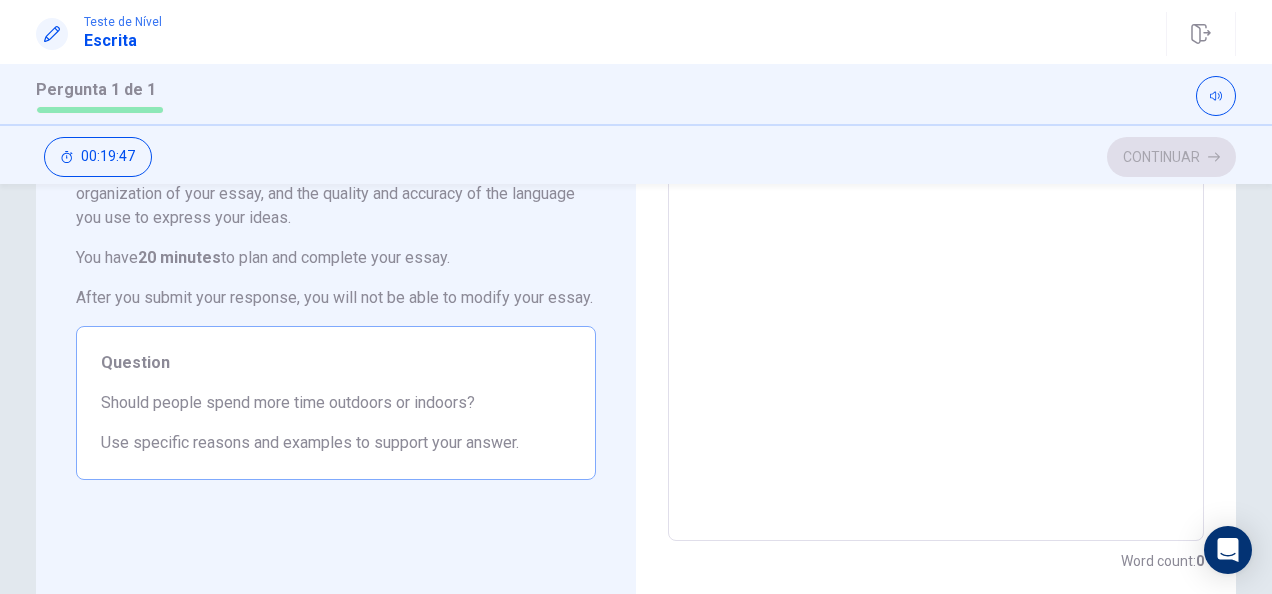 click at bounding box center [936, 265] 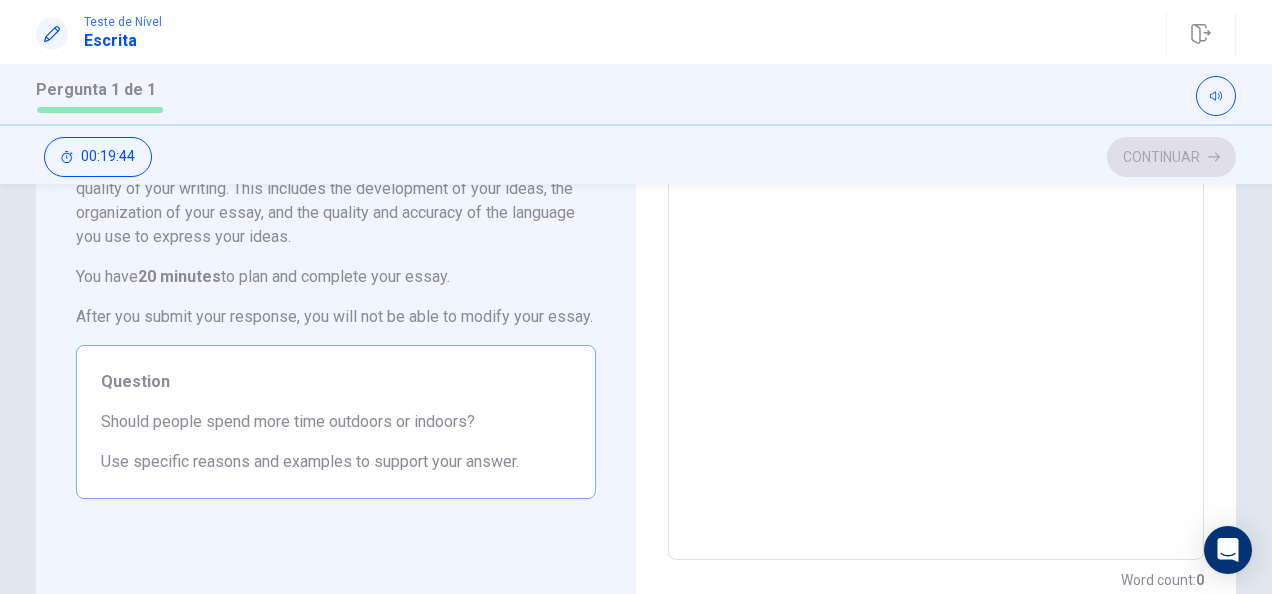 scroll, scrollTop: 308, scrollLeft: 0, axis: vertical 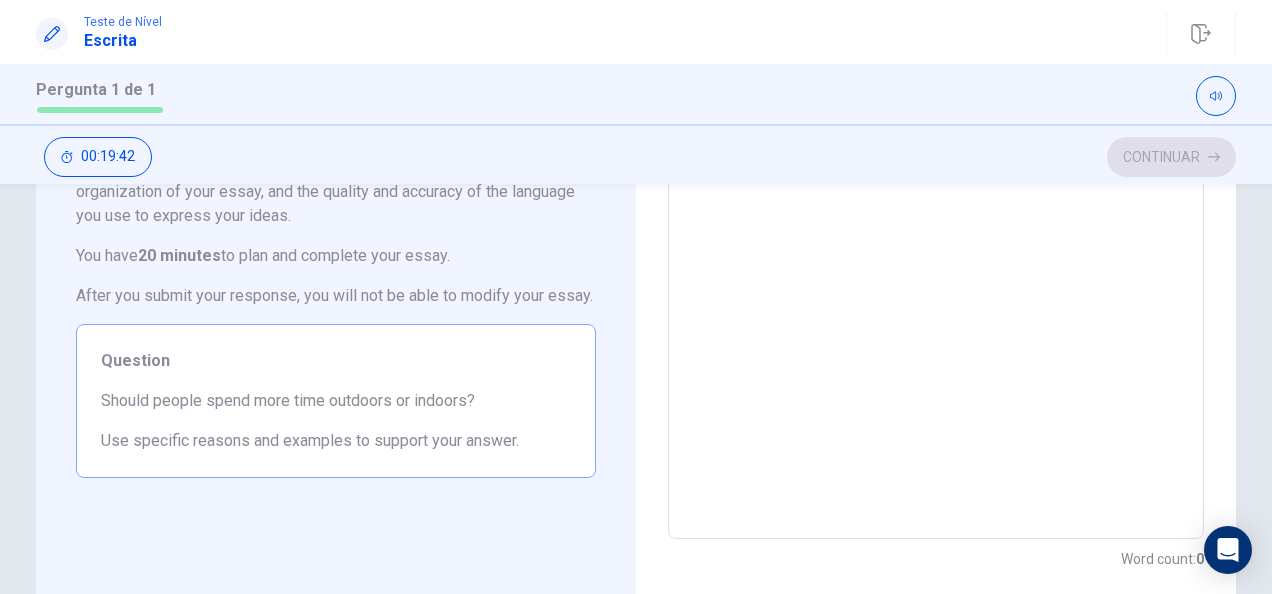 type on "*" 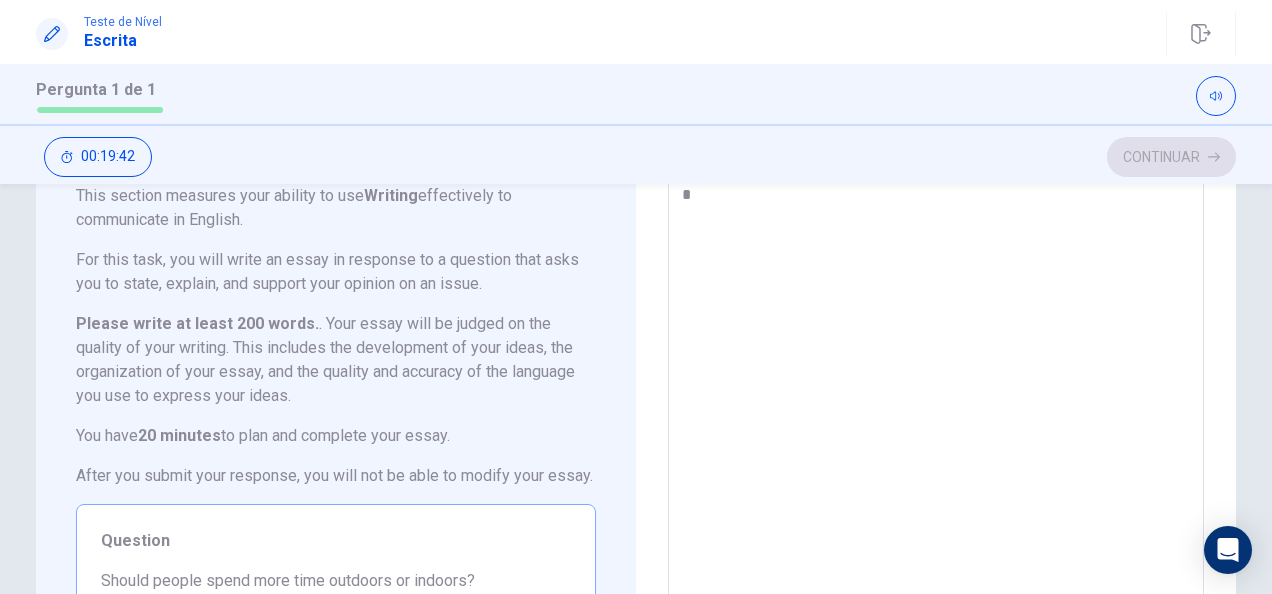 type on "*" 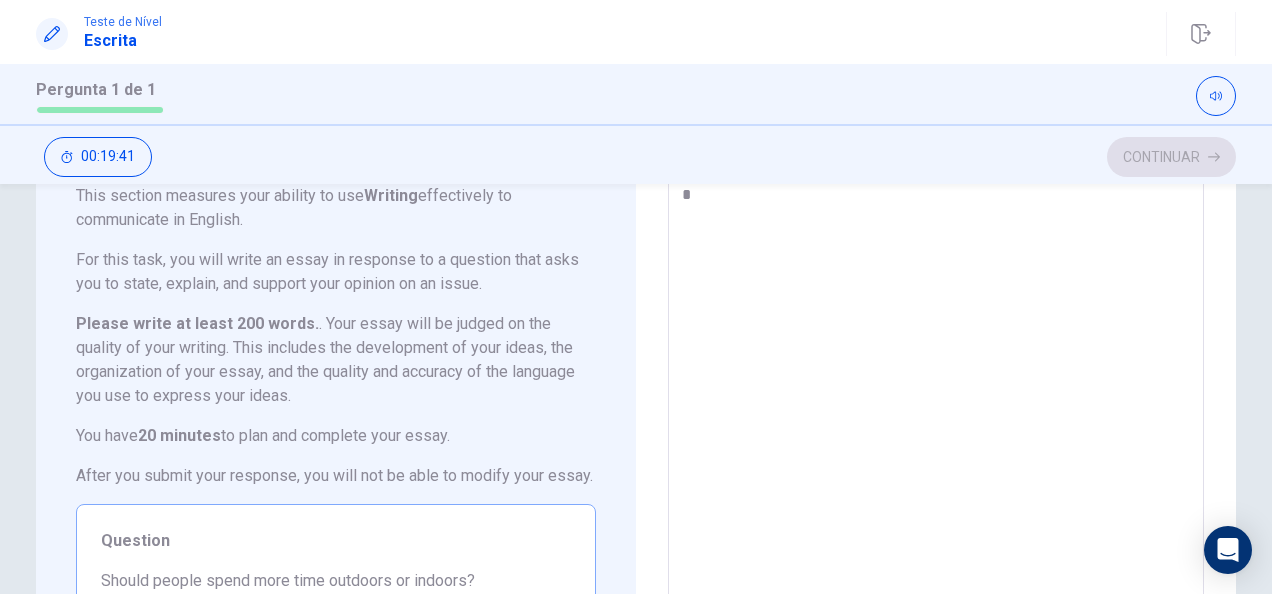 type on "**" 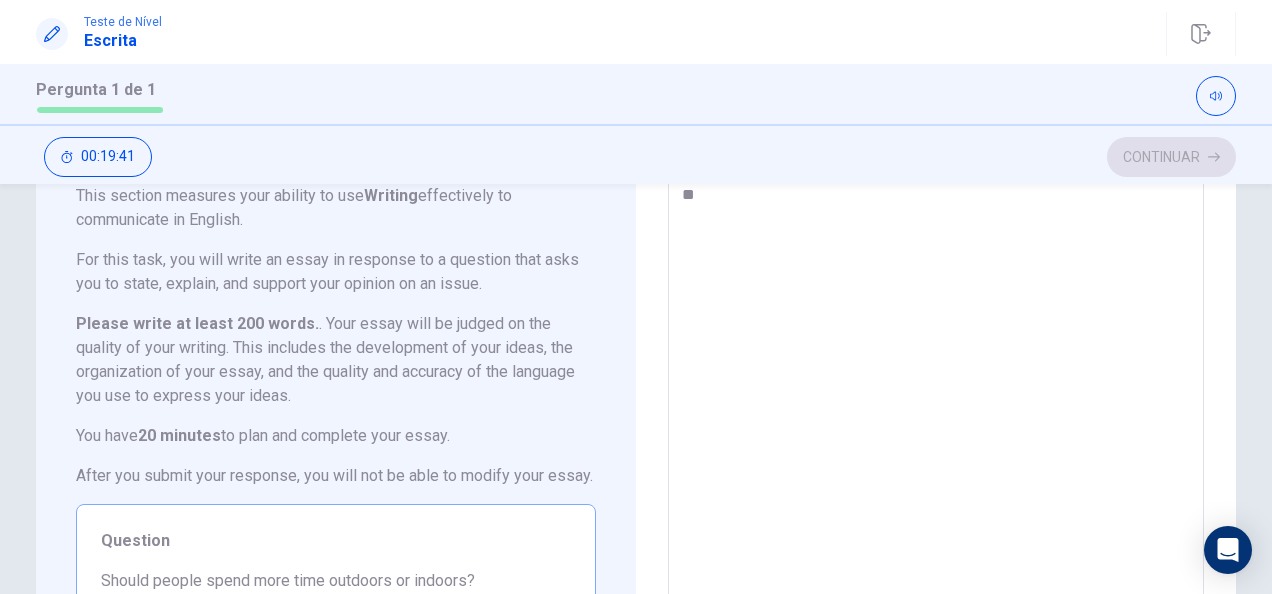 type on "*" 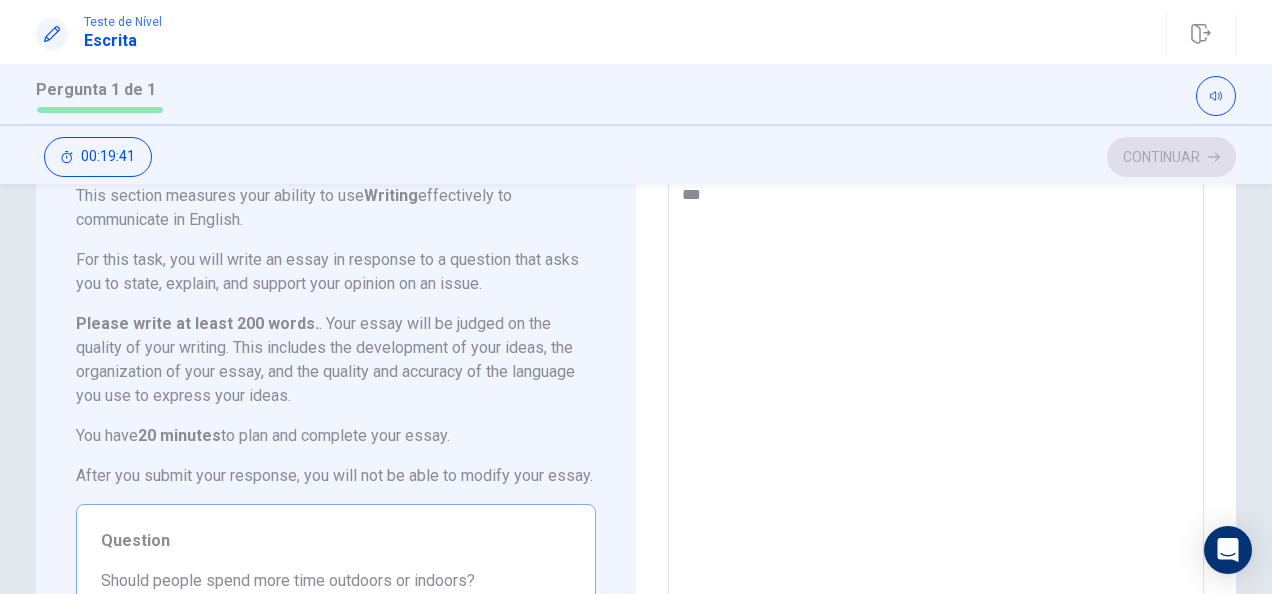 type on "*" 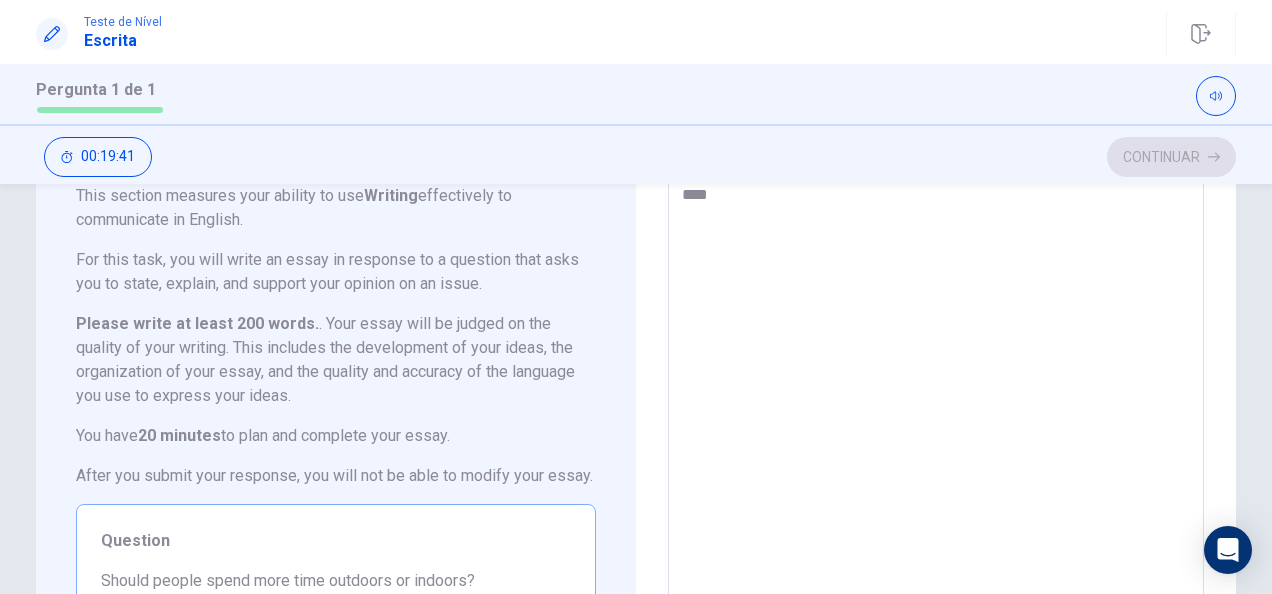 type on "*" 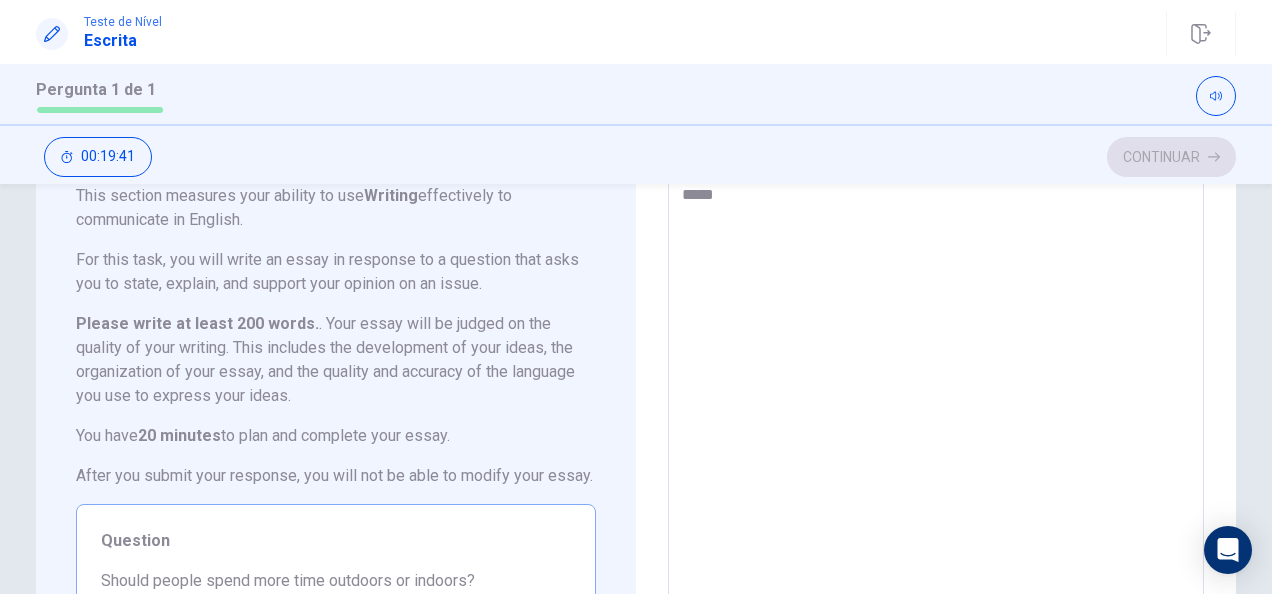 type on "*" 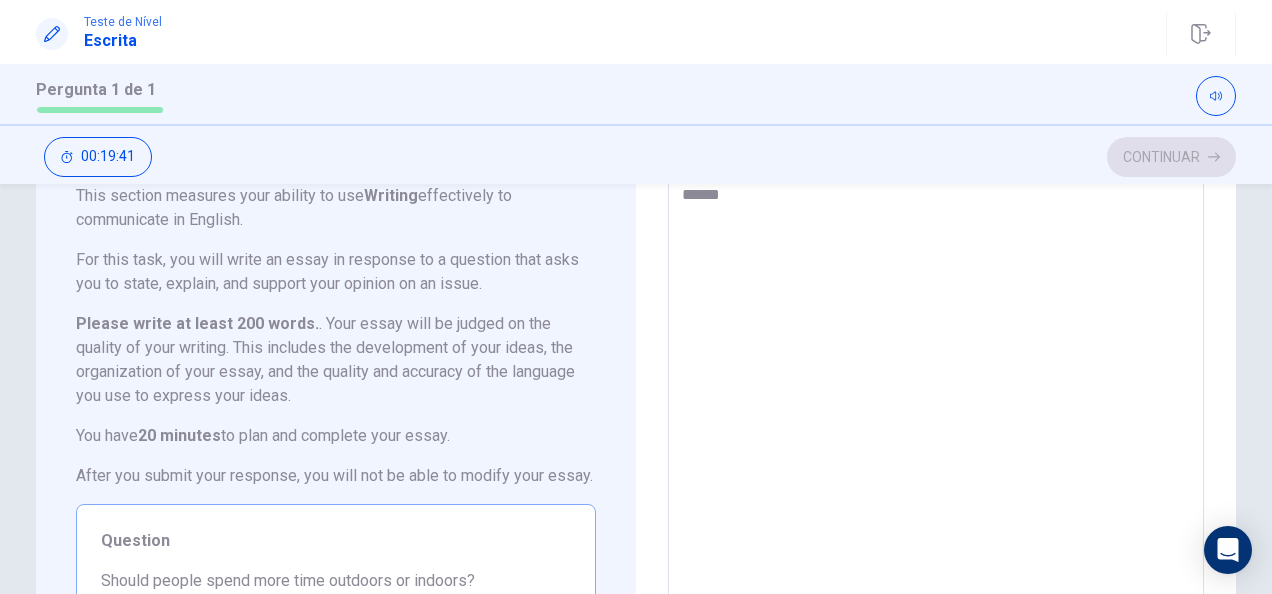 type on "*" 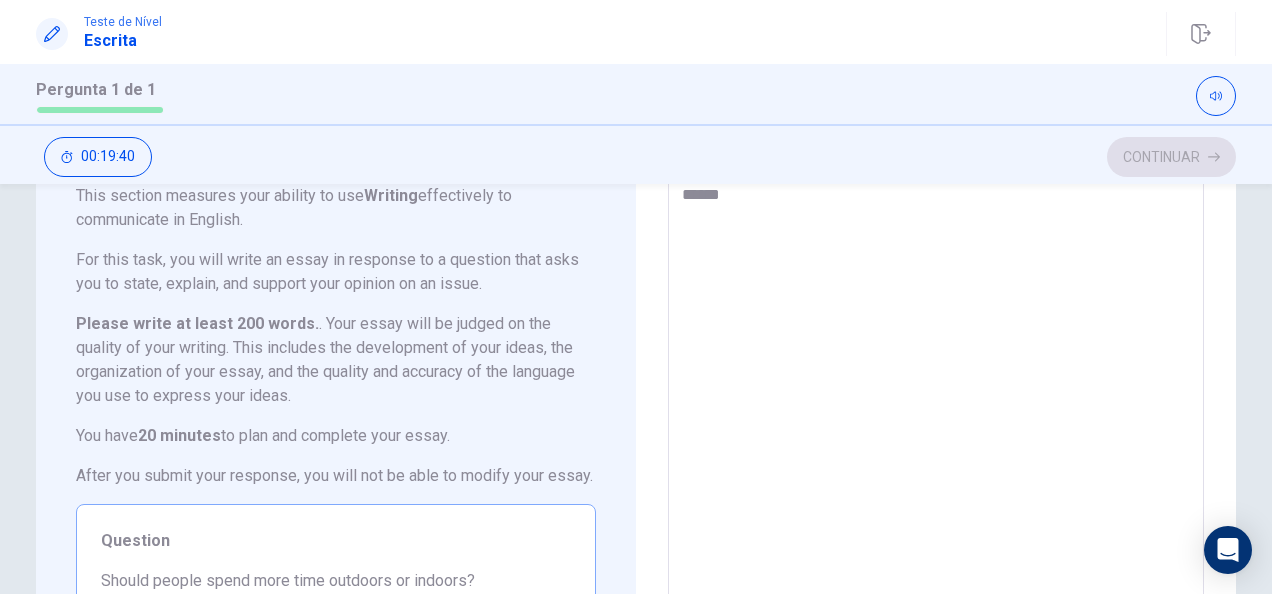 type on "*******" 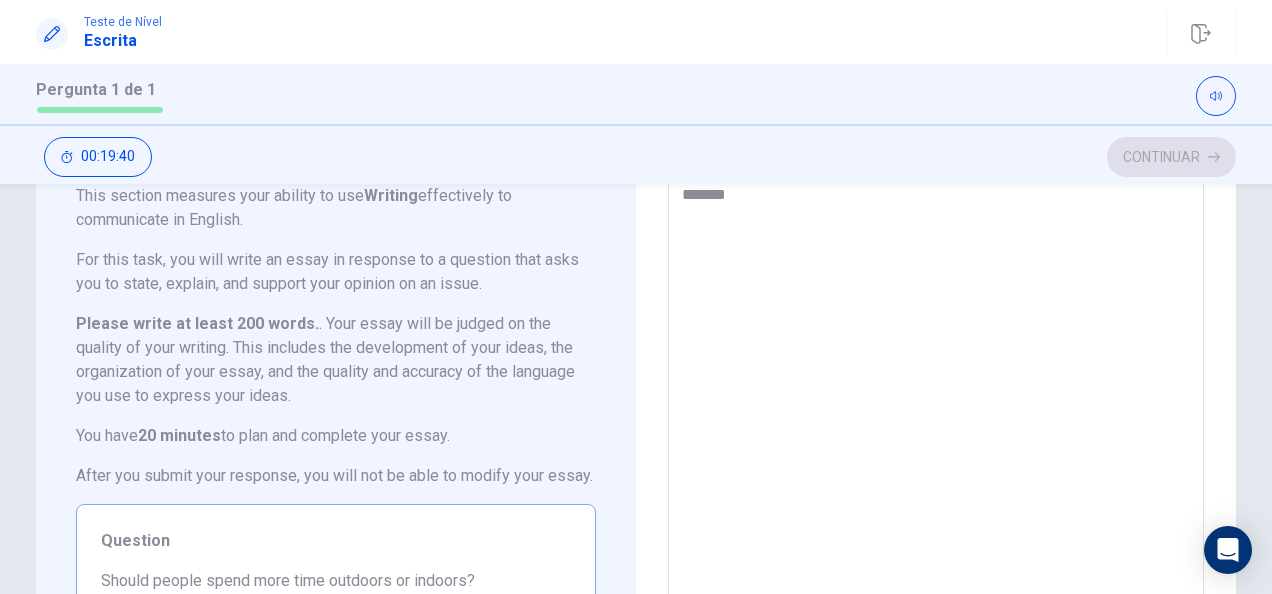 type on "*" 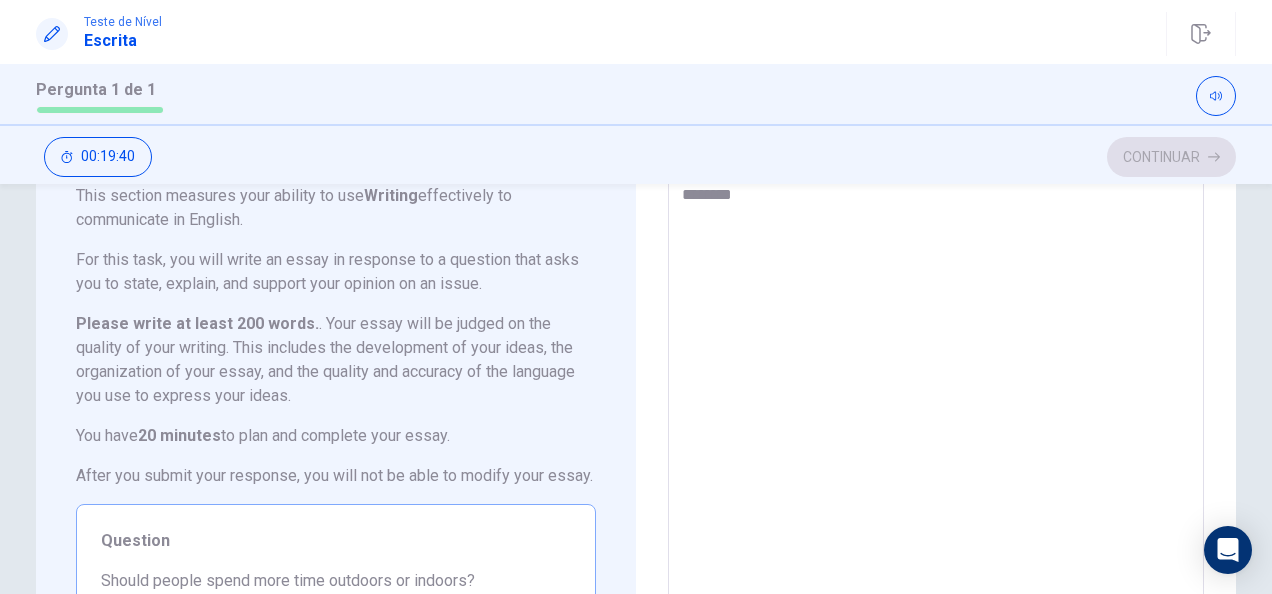 type on "*" 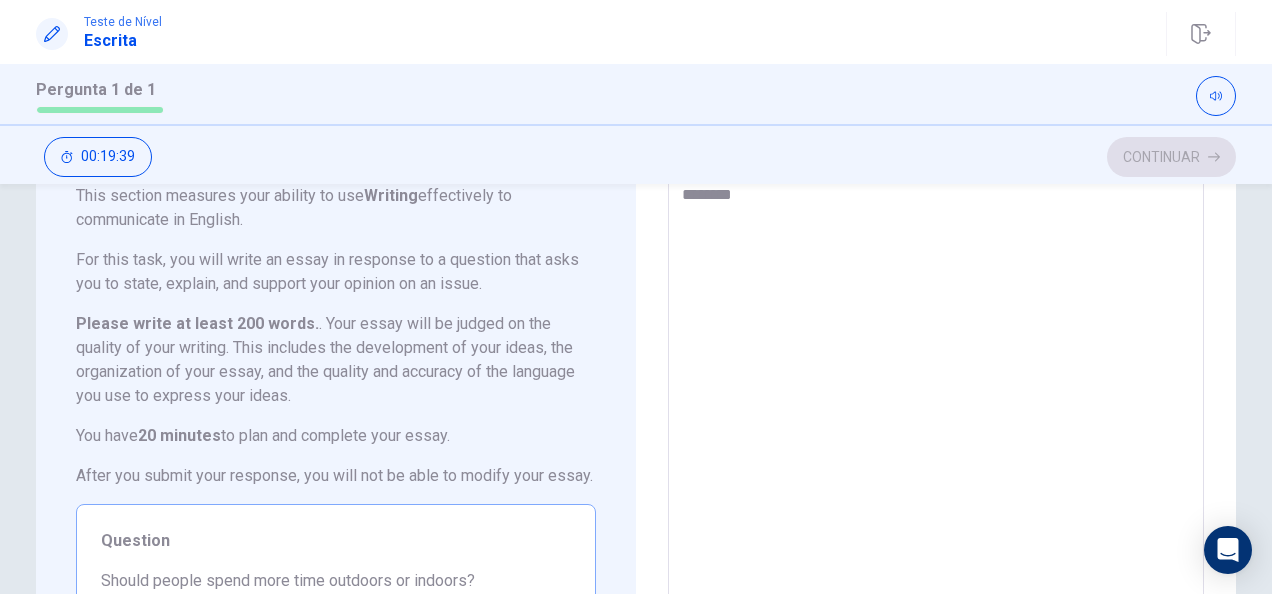 type on "*********" 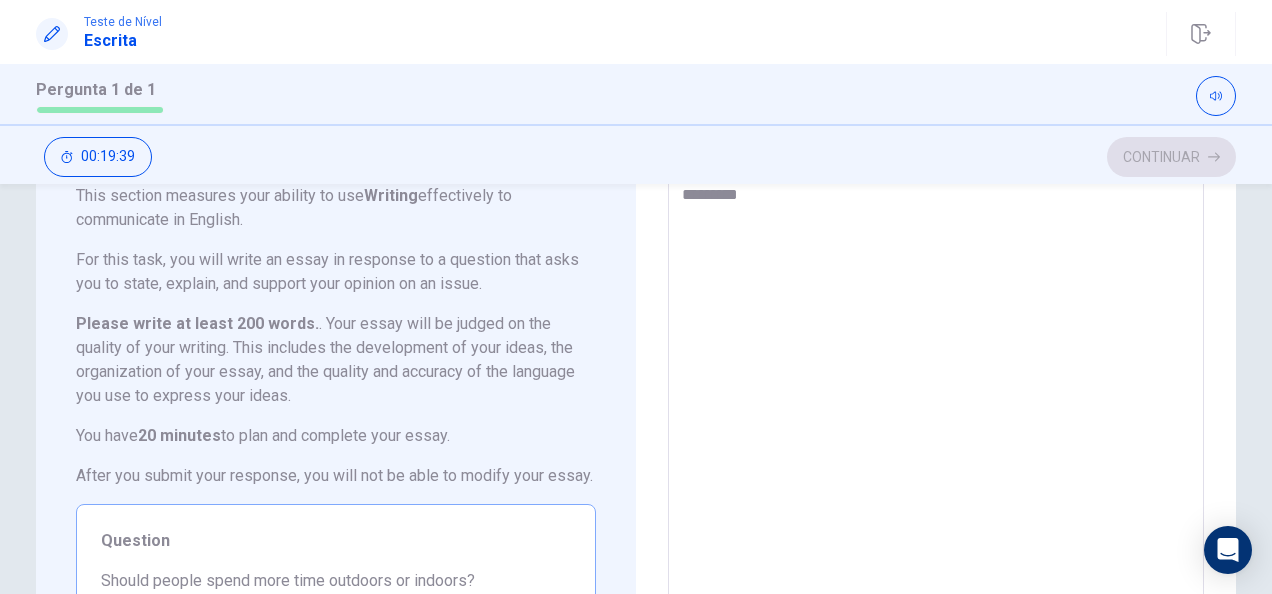 type on "*" 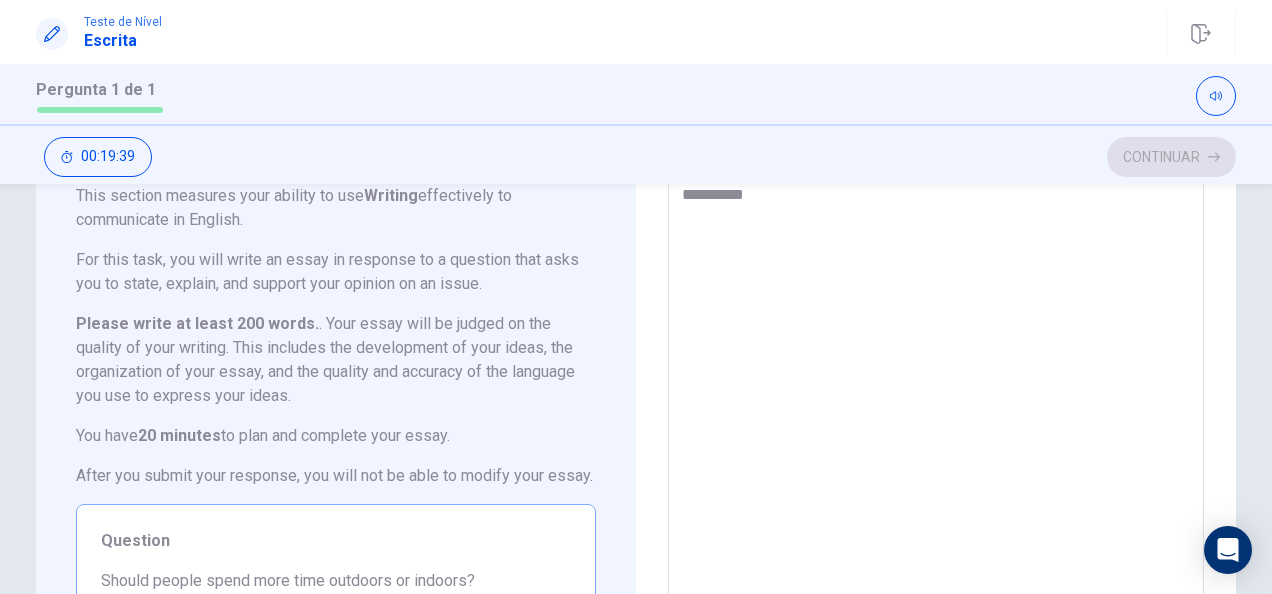 type on "*" 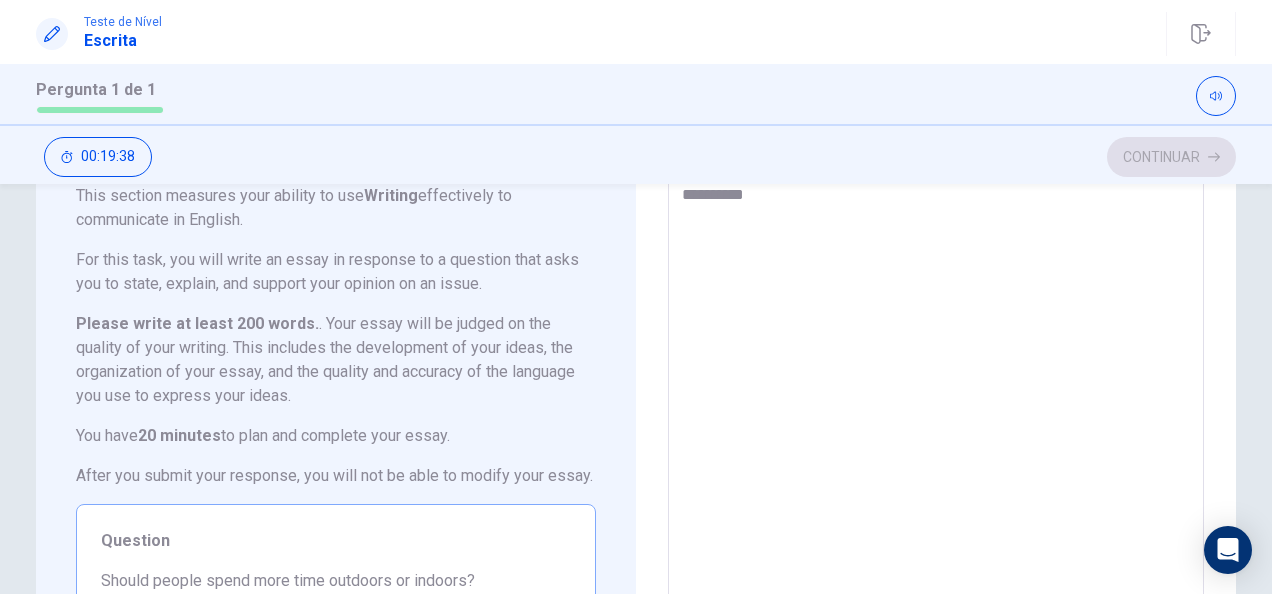 type on "**********" 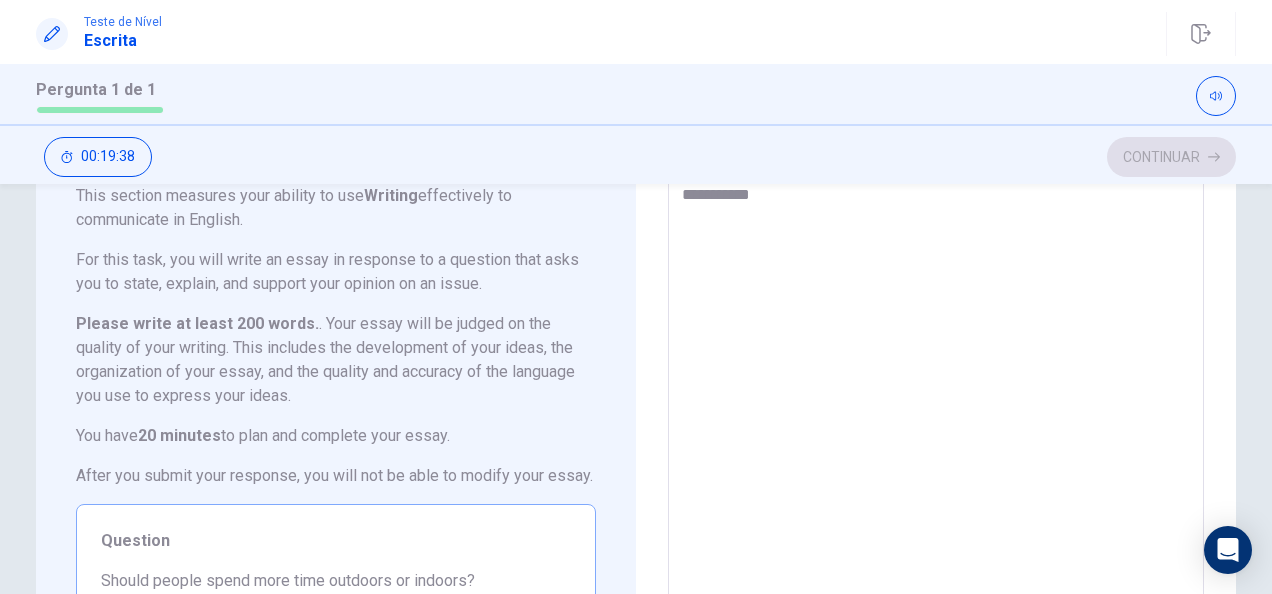 type on "*" 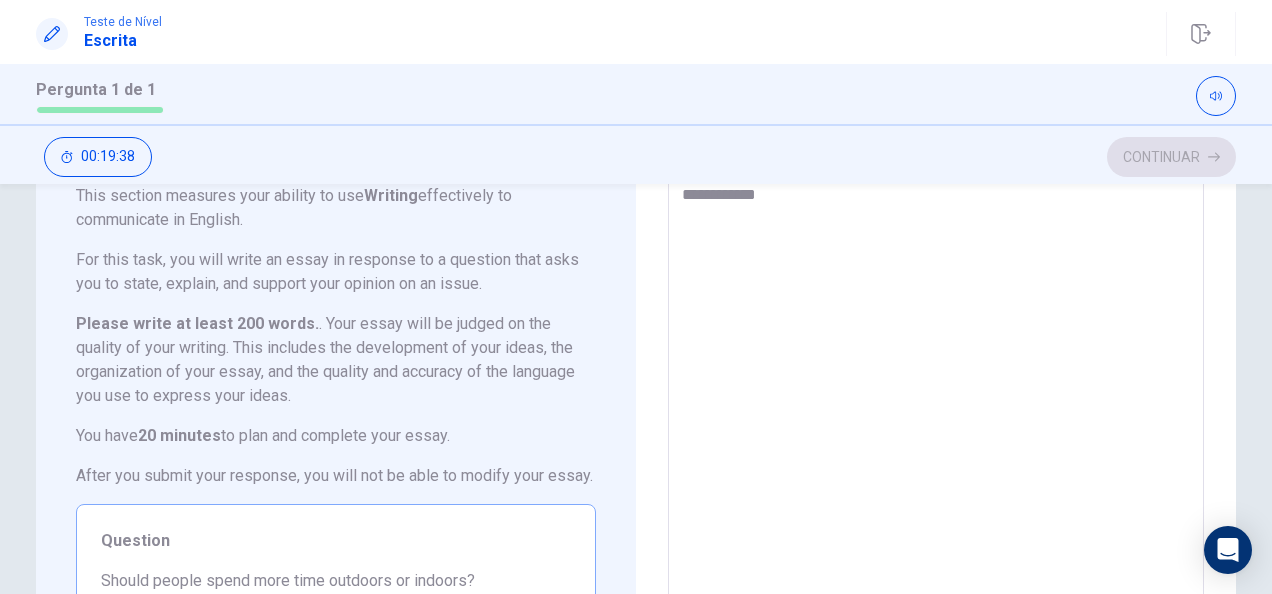 type on "*" 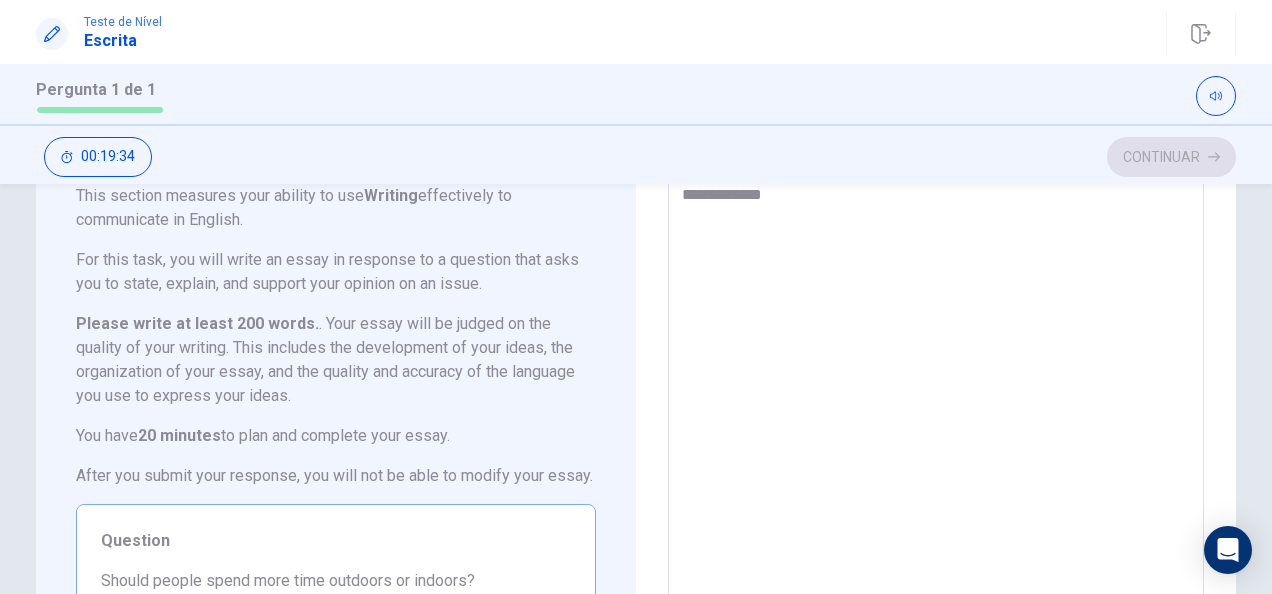 type on "*" 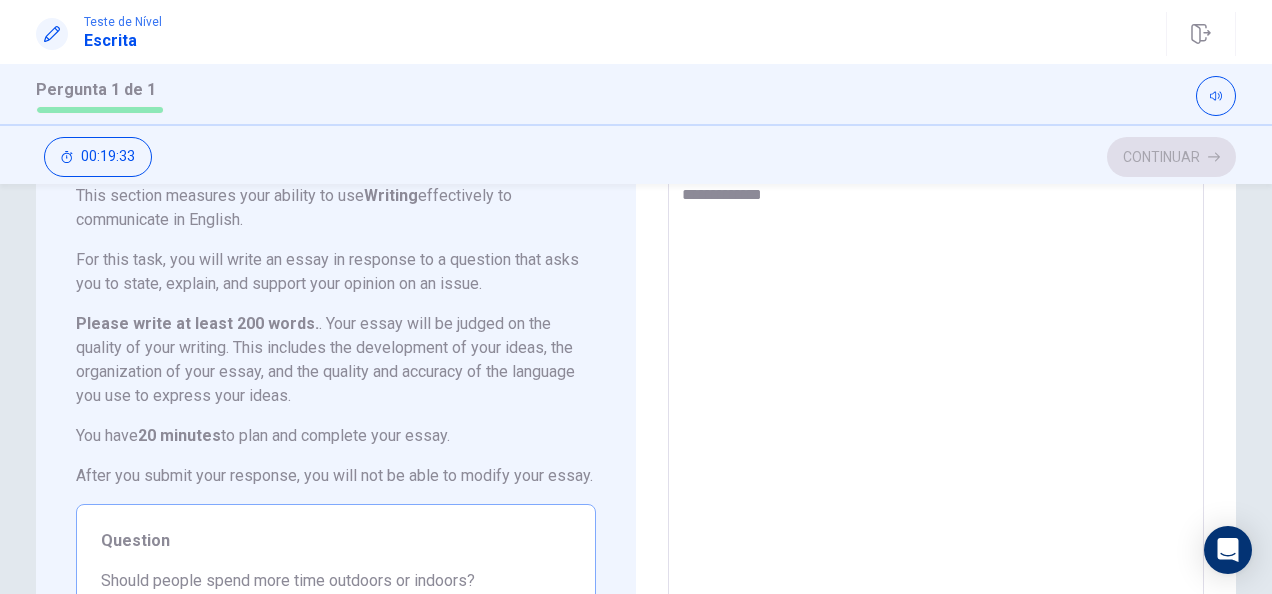 type on "**********" 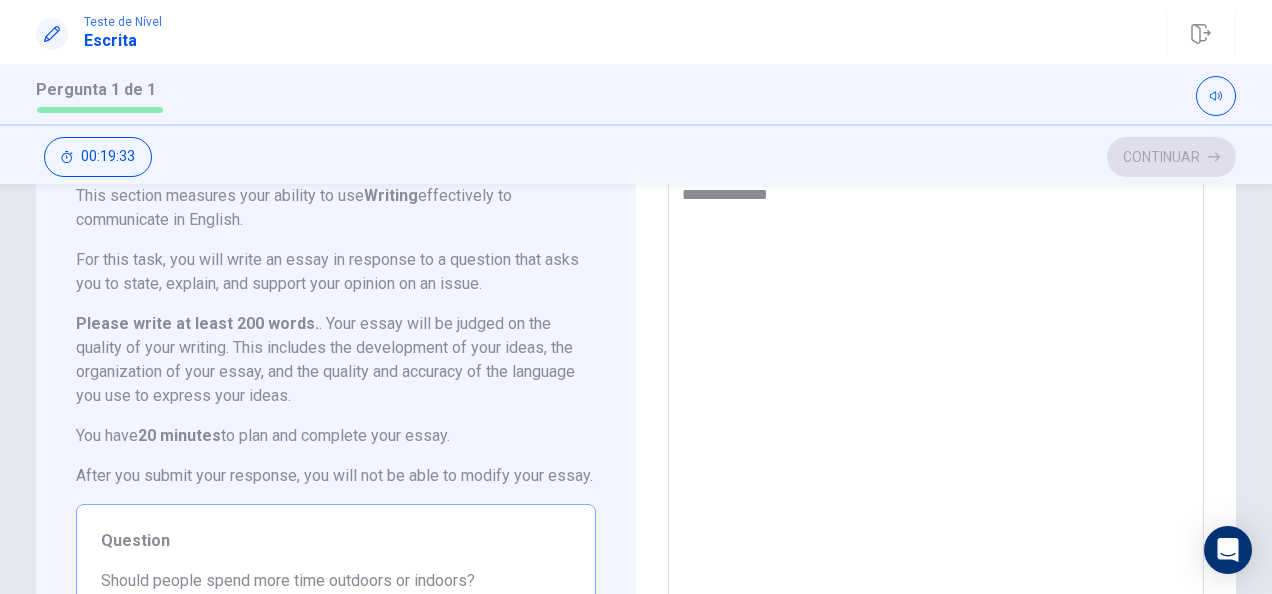 type on "*" 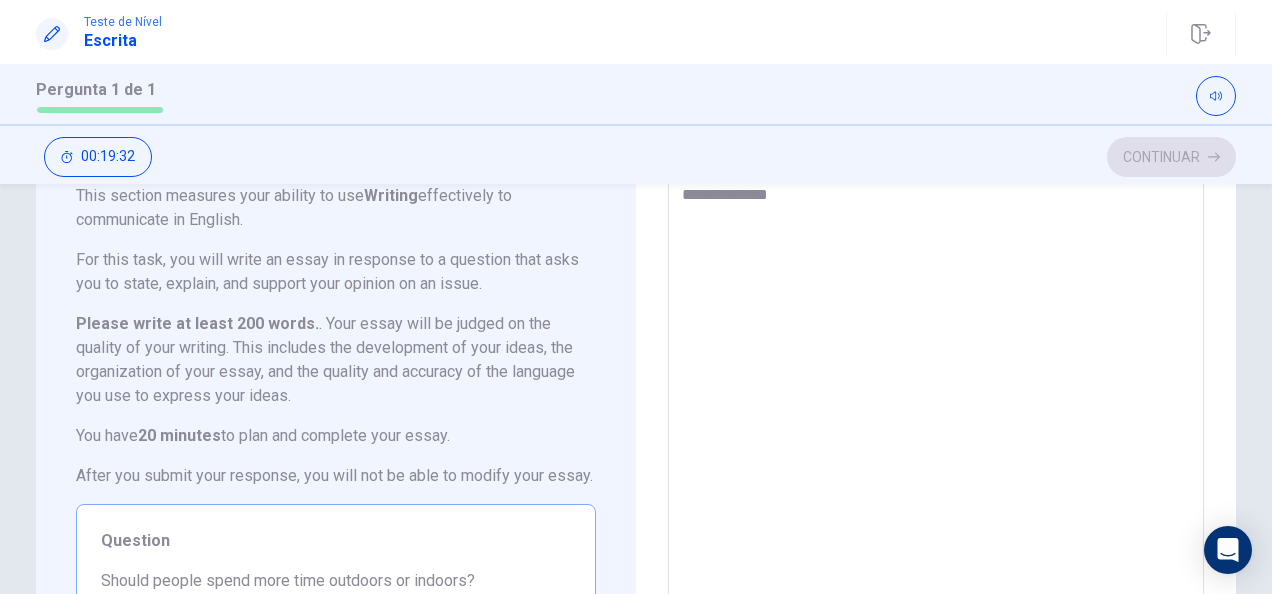 type on "**********" 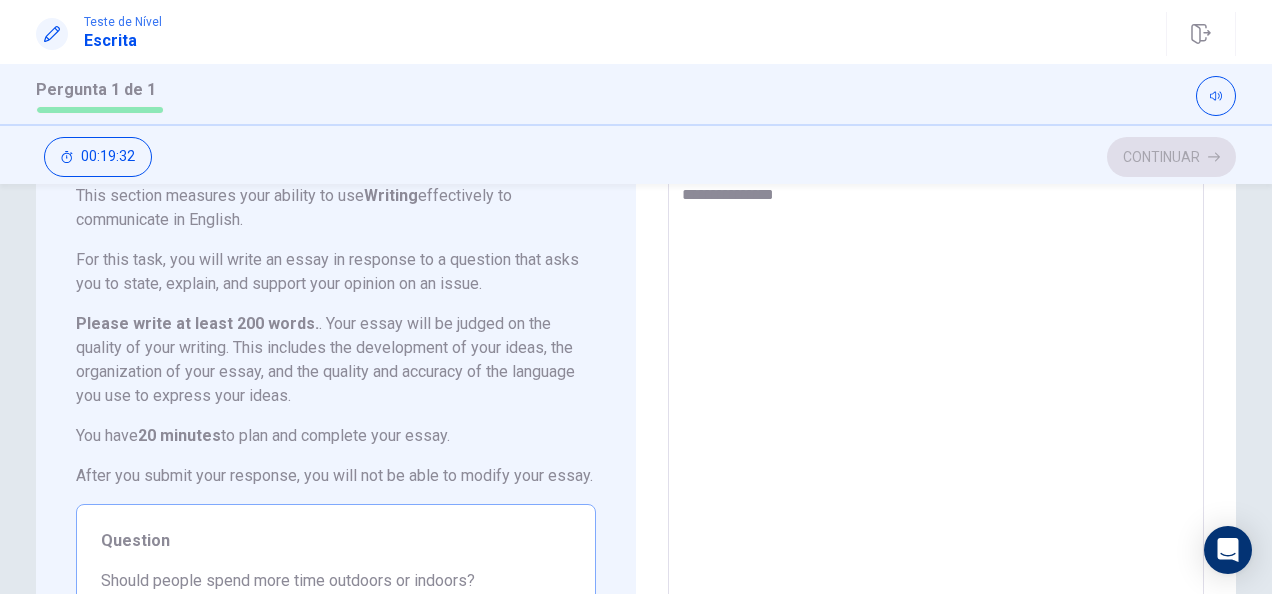 type on "*" 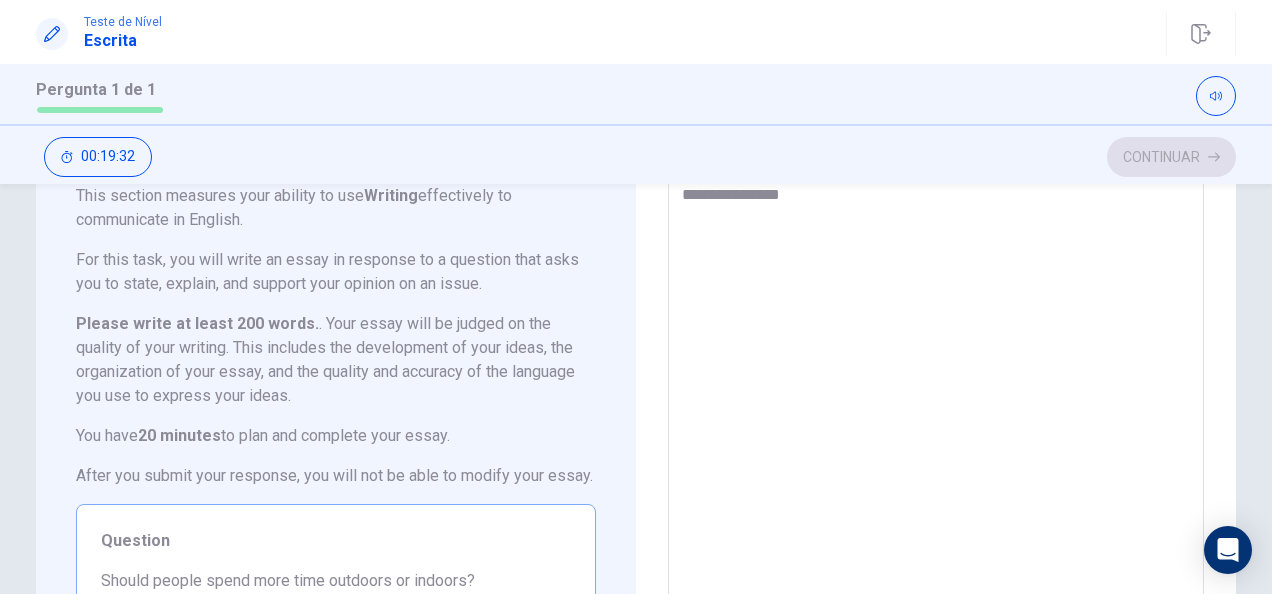 type on "*" 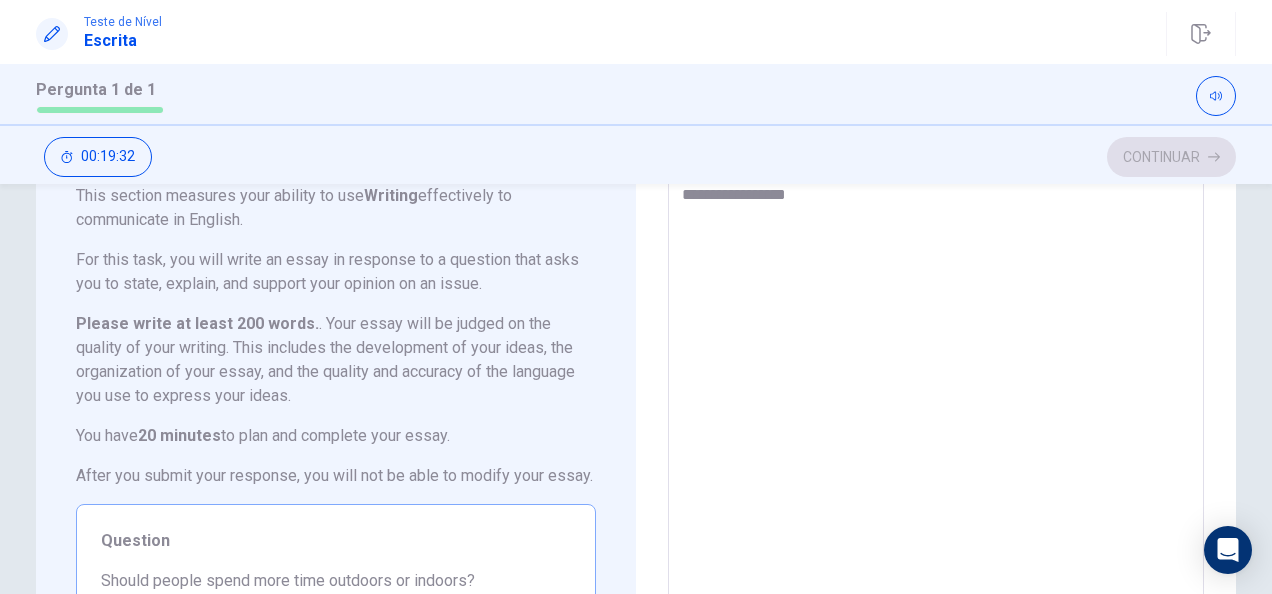type on "*" 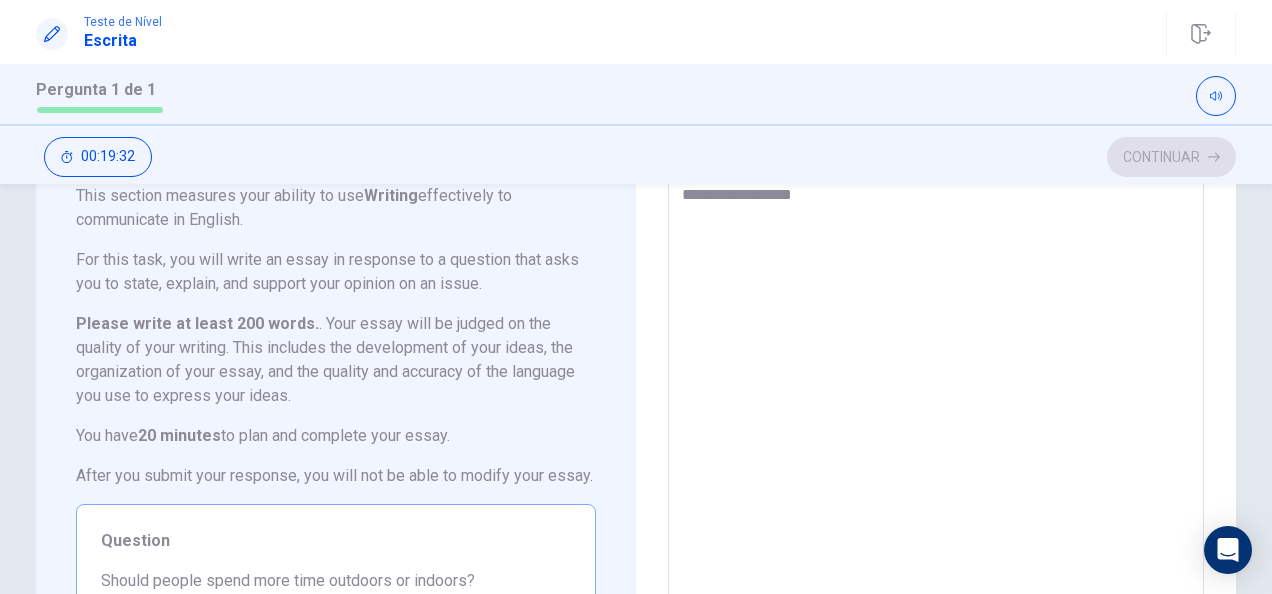type on "*" 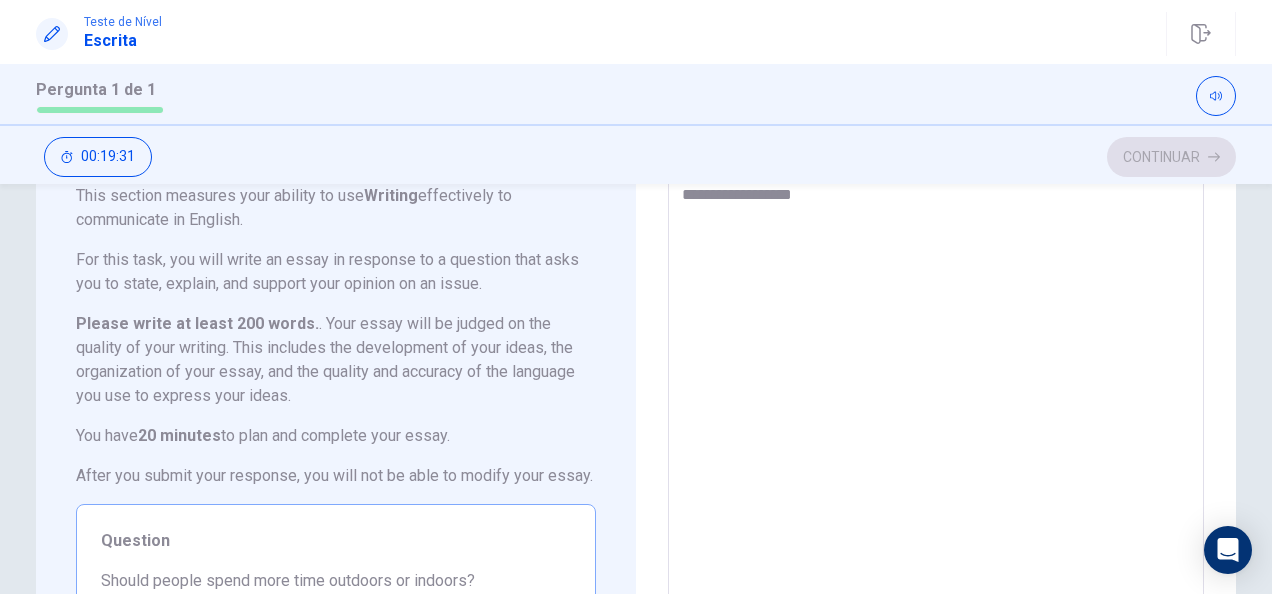 type on "**********" 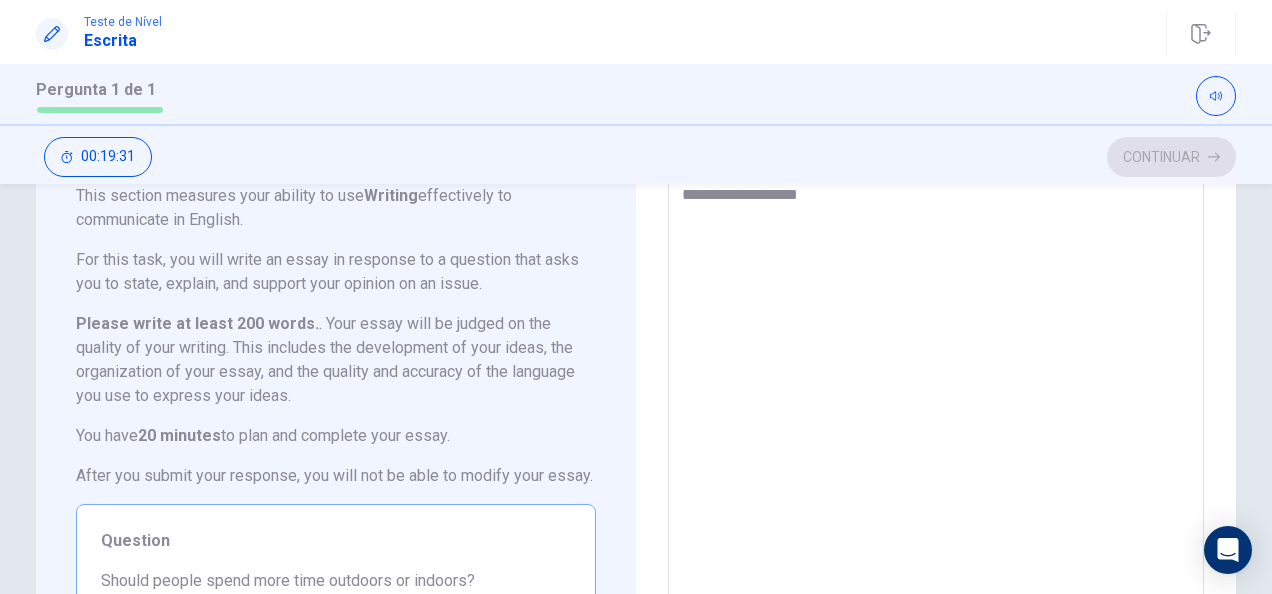 type on "*" 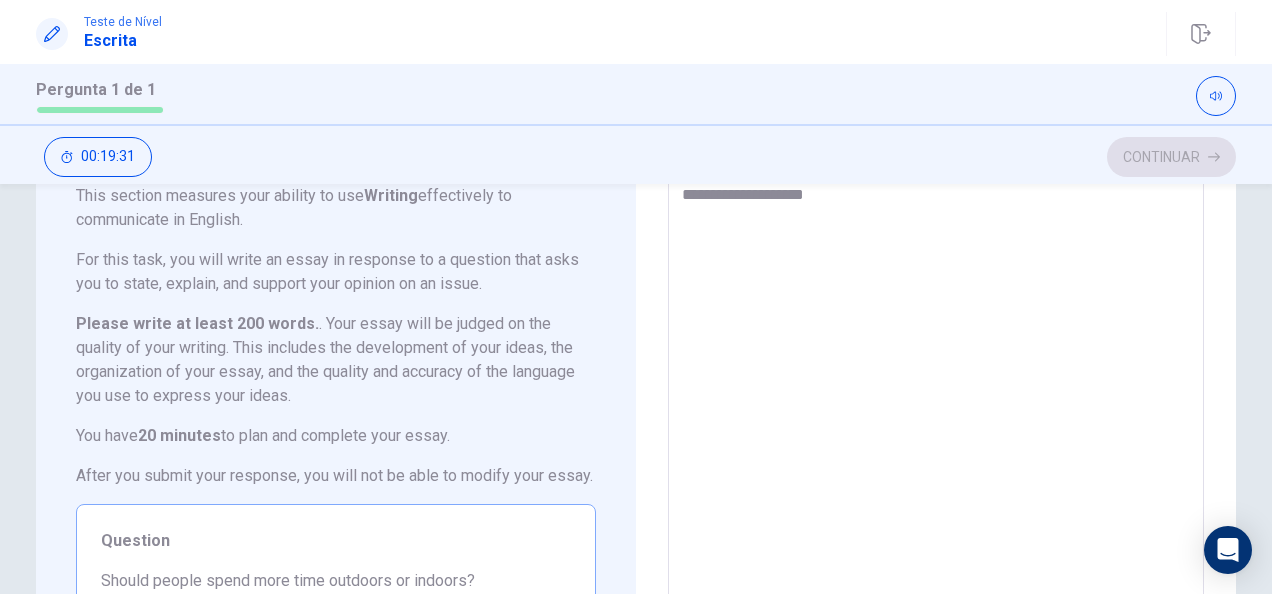 type on "*" 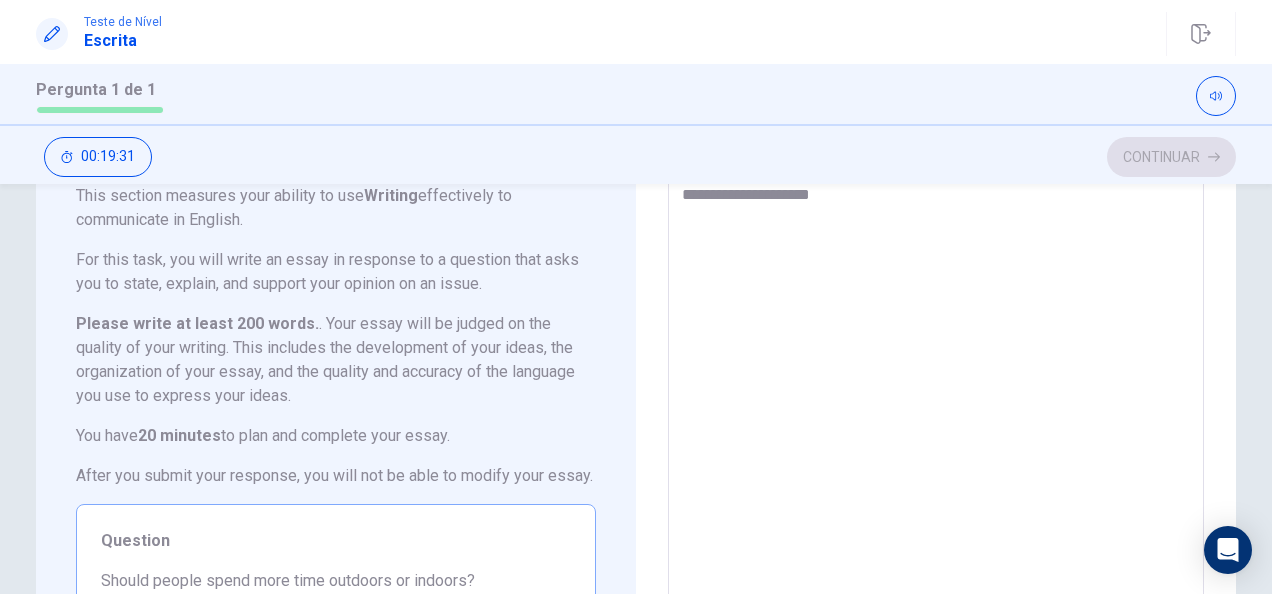 type on "*" 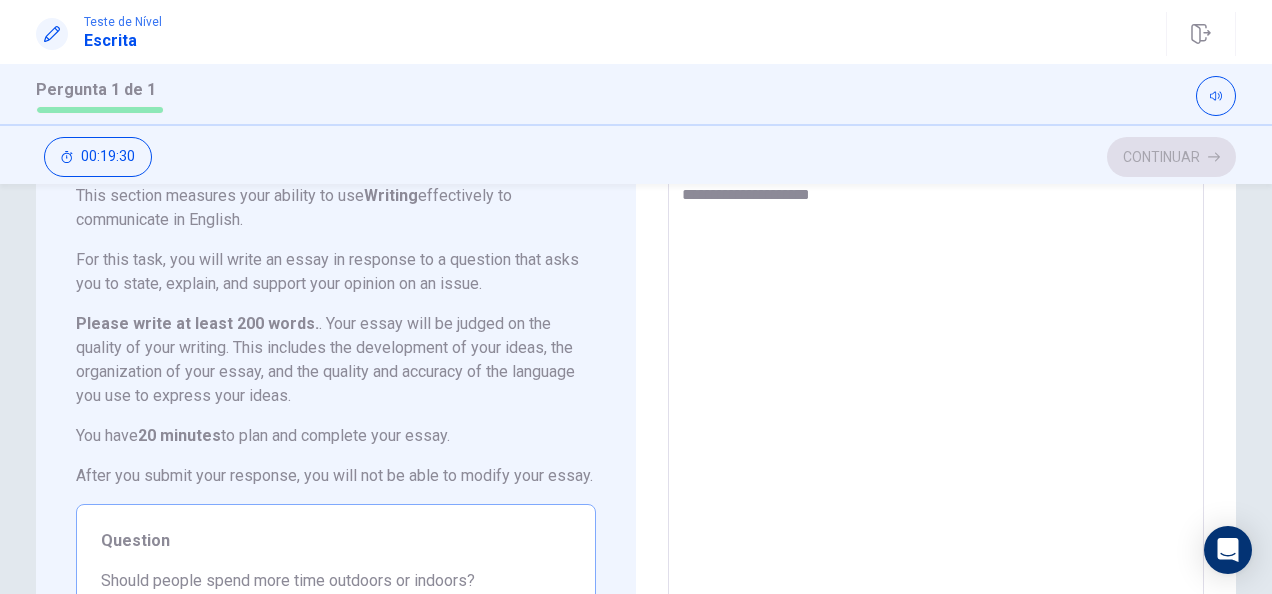 type on "**********" 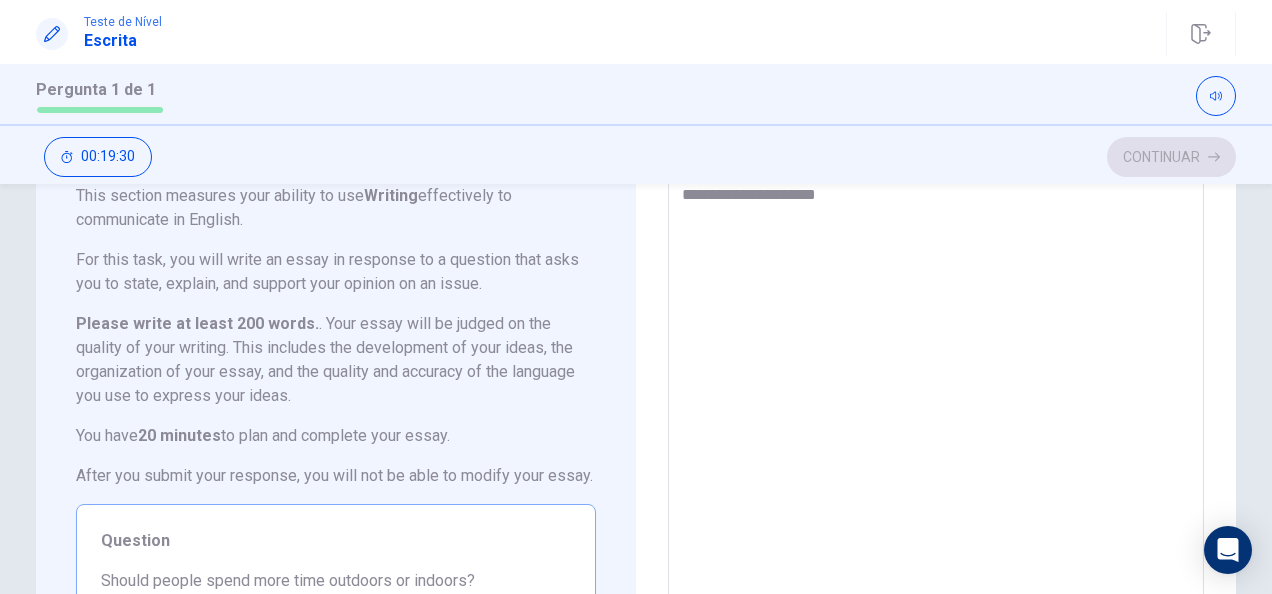 type on "*" 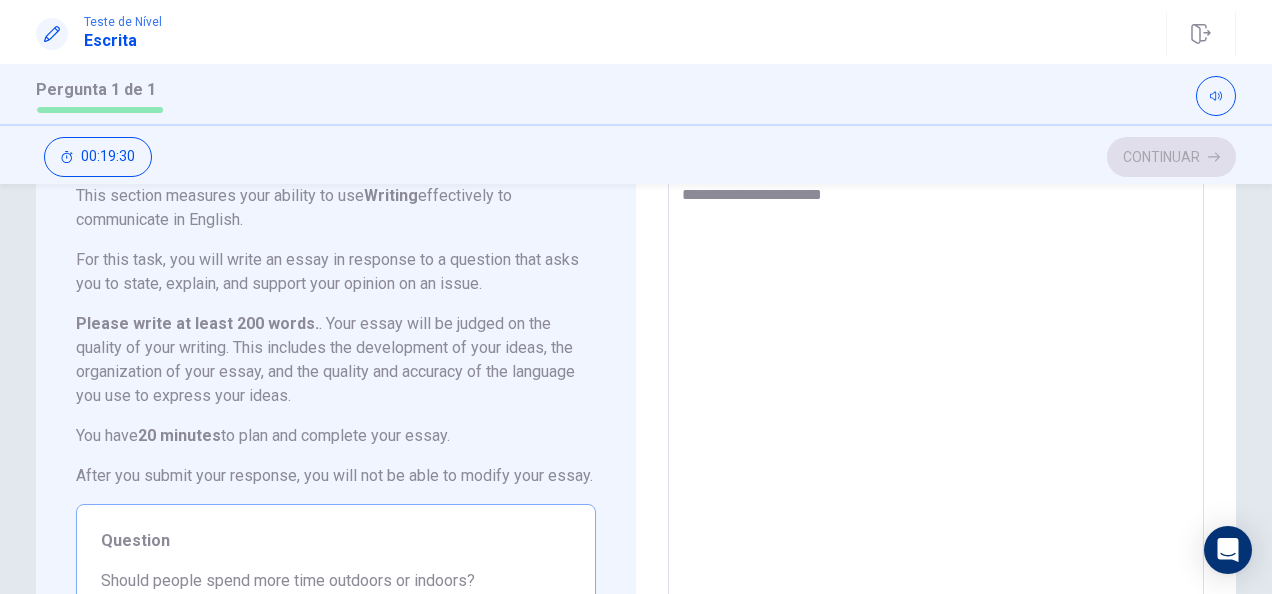 type on "*" 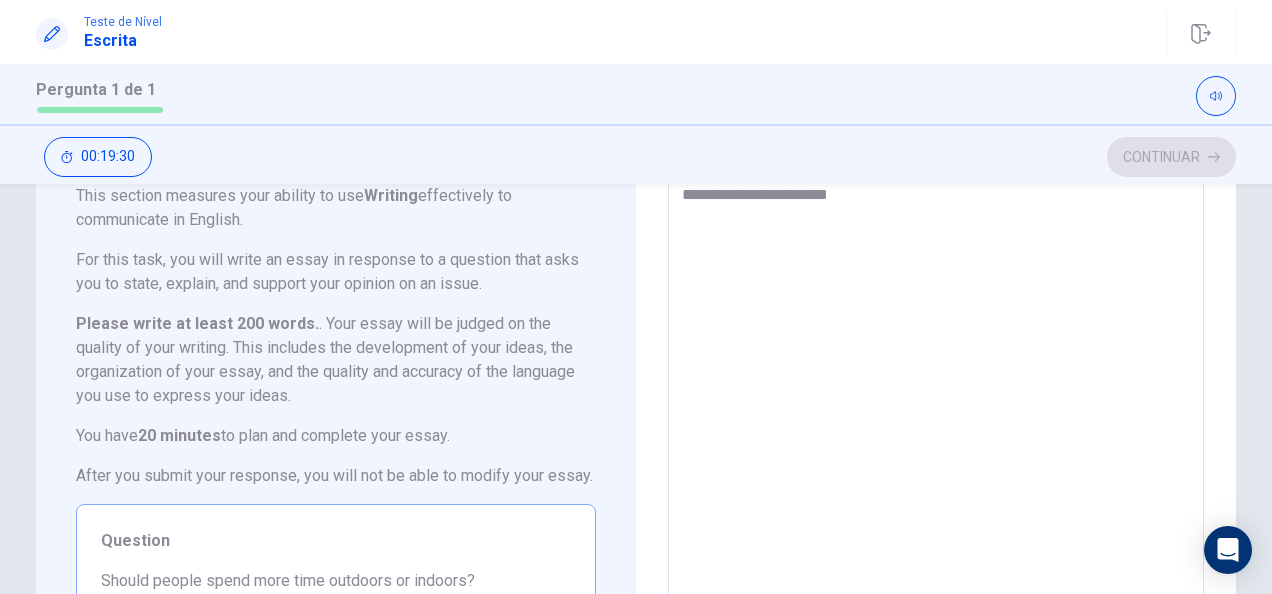 type on "*" 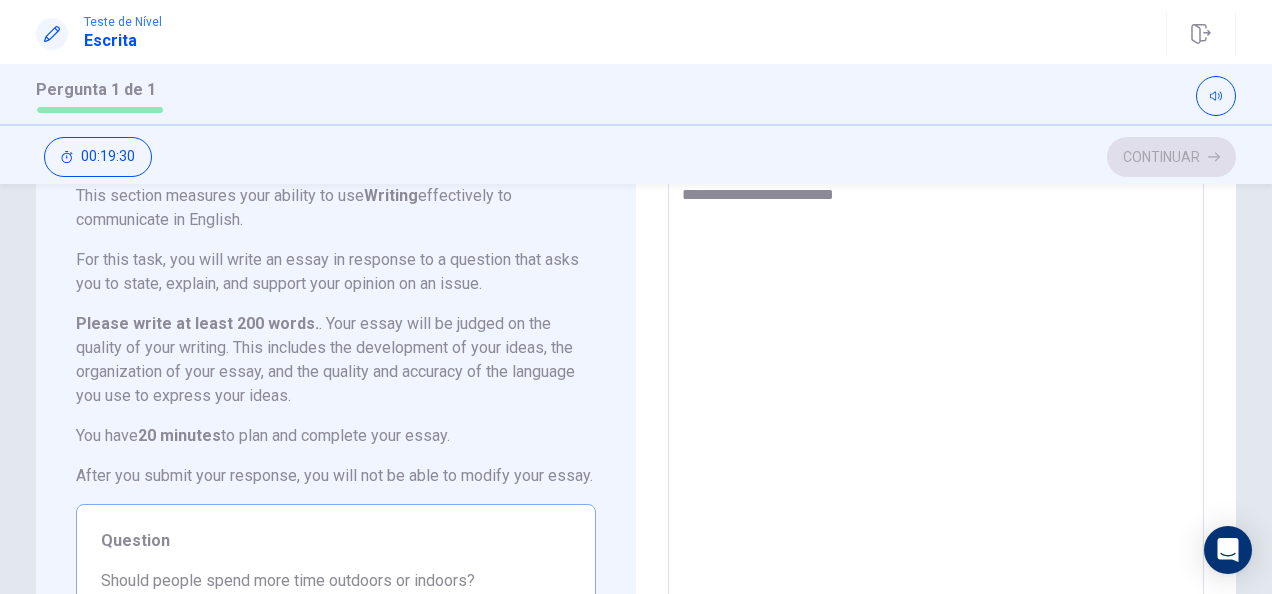 type on "*" 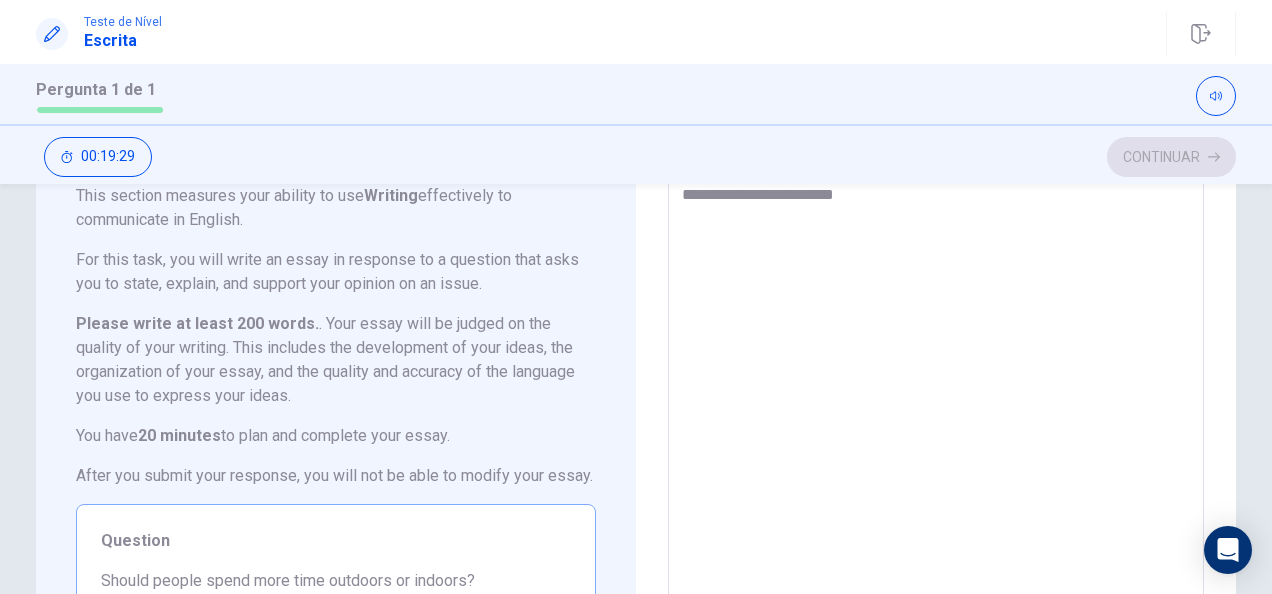 type on "**********" 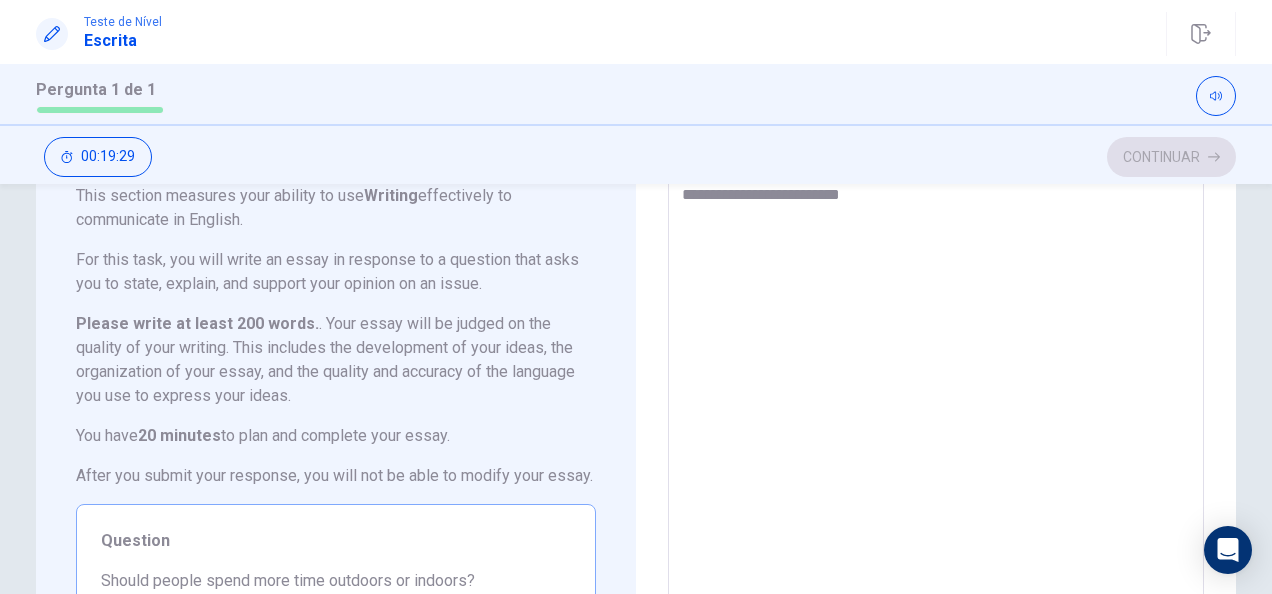 type on "*" 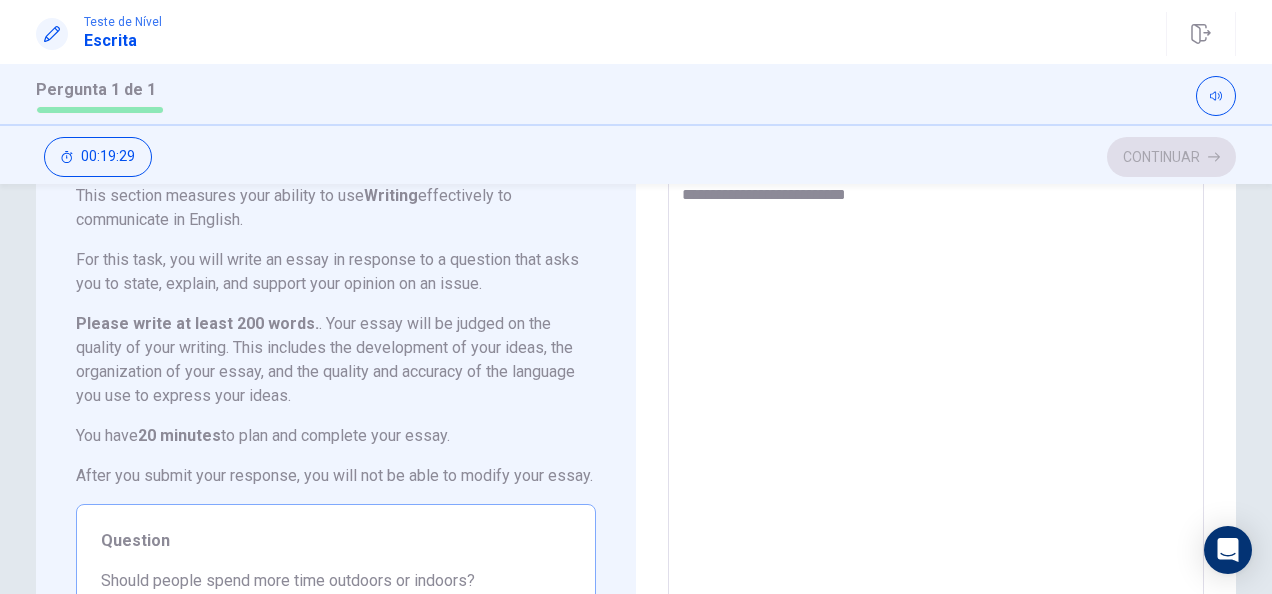 type on "*" 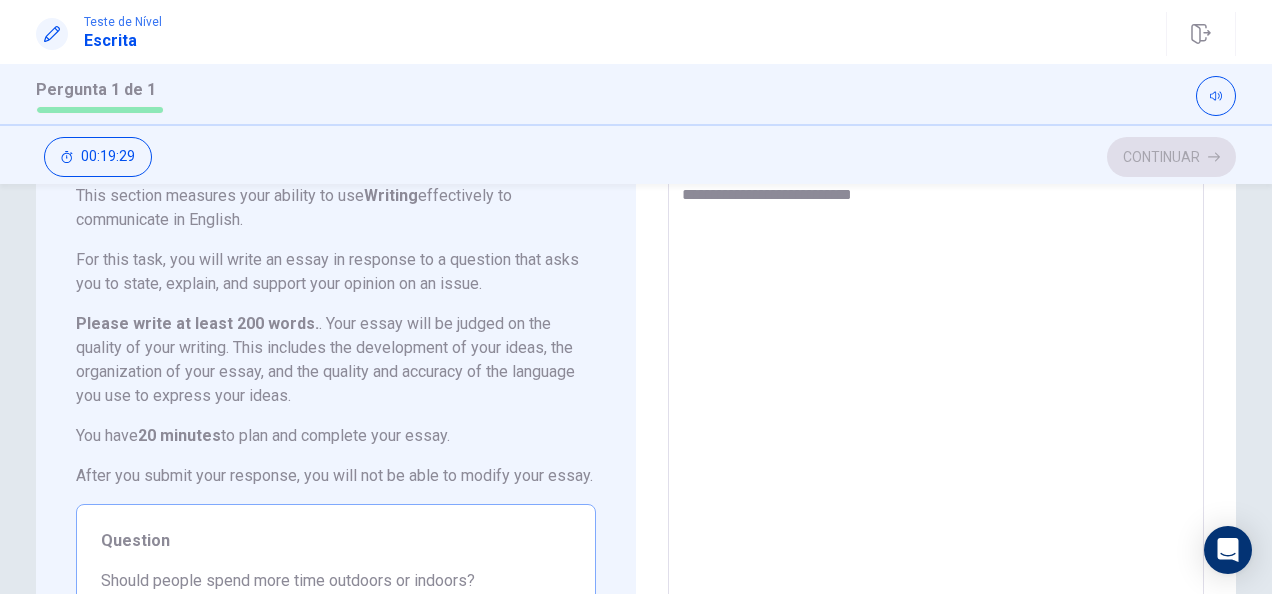 type on "*" 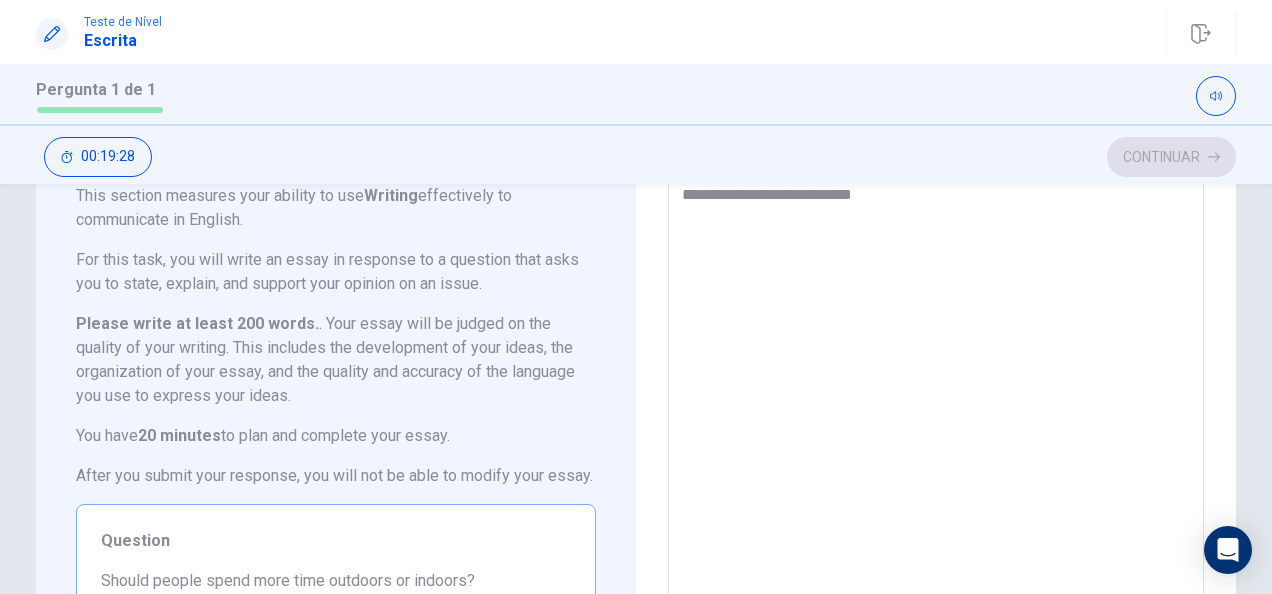 type on "**********" 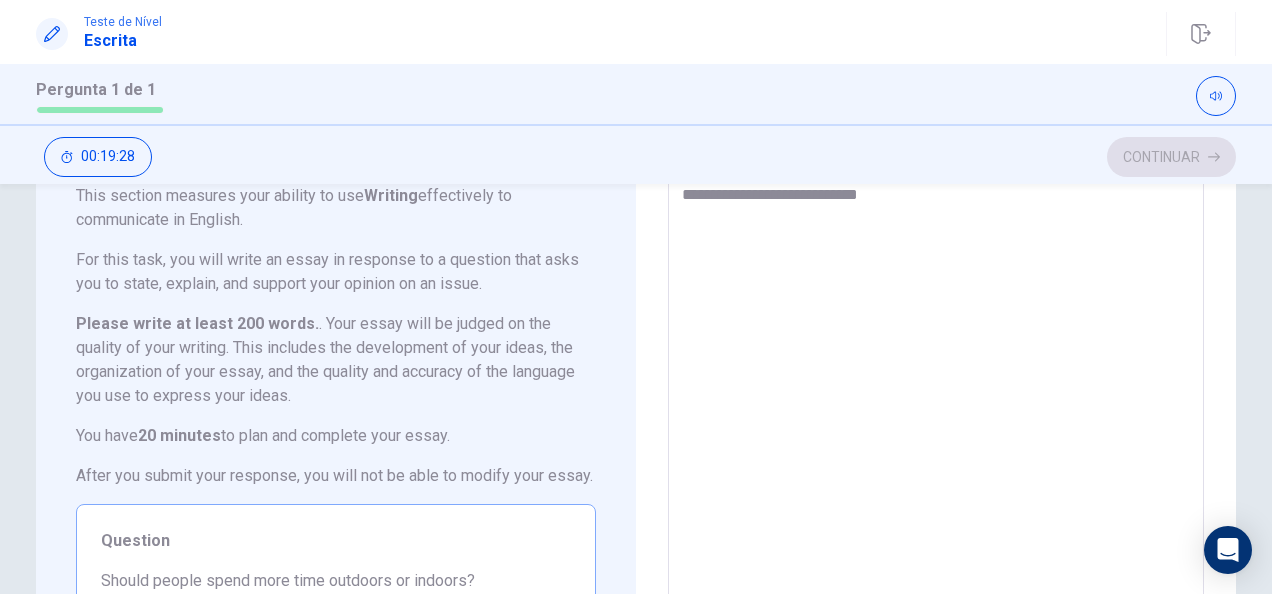 type on "*" 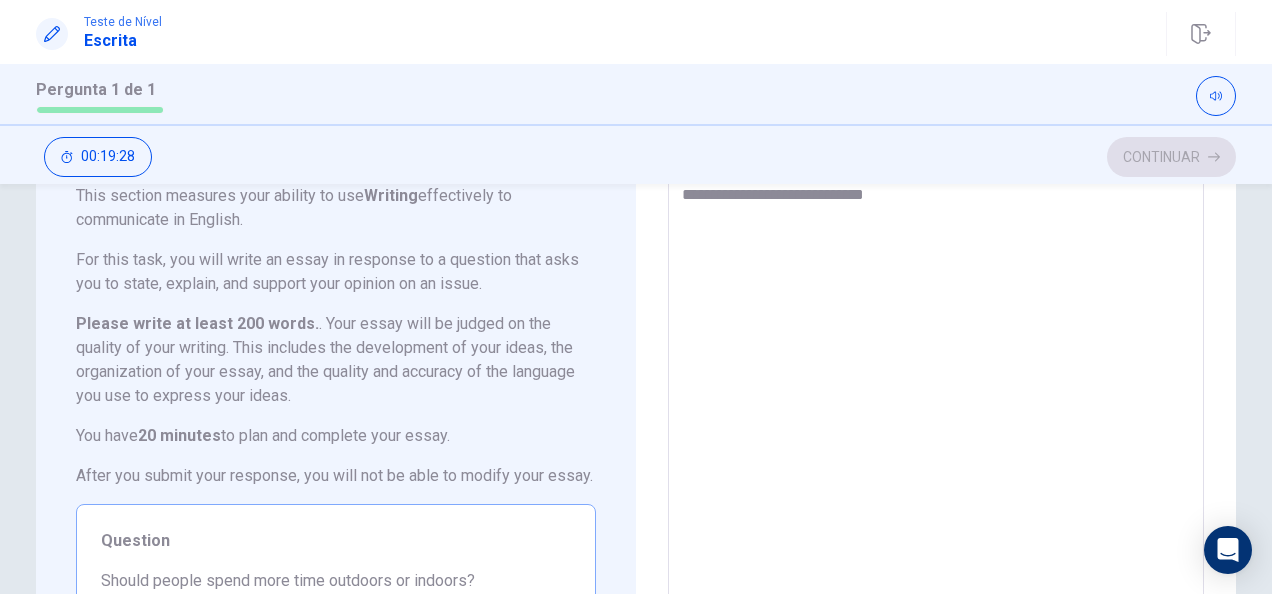 type on "*" 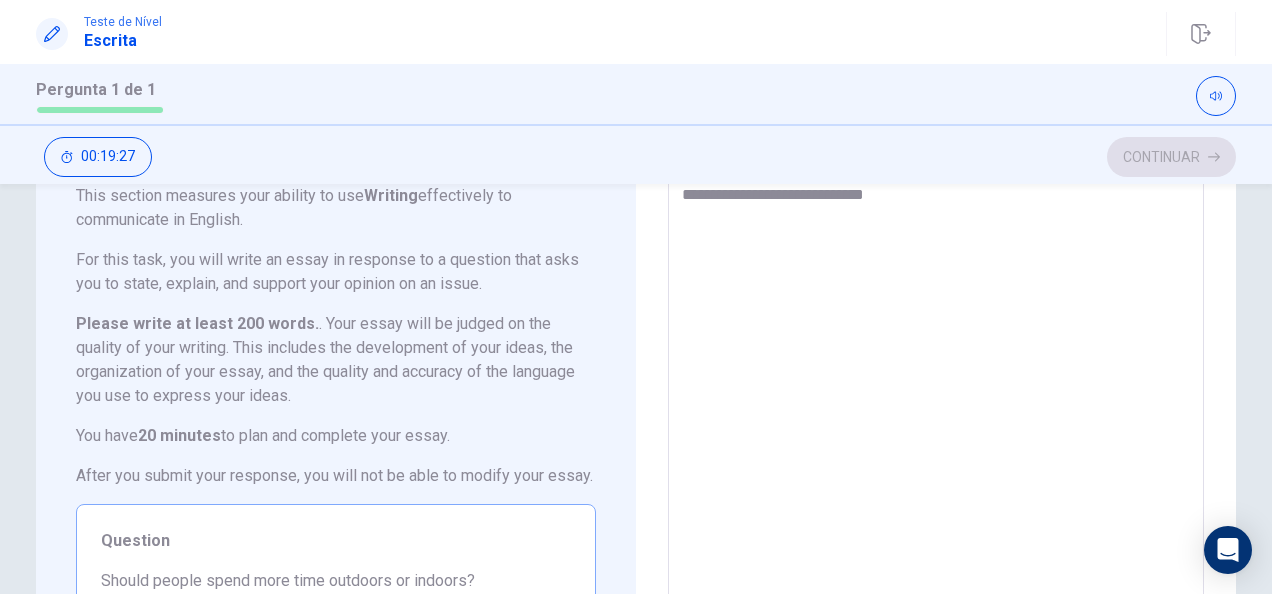 type on "**********" 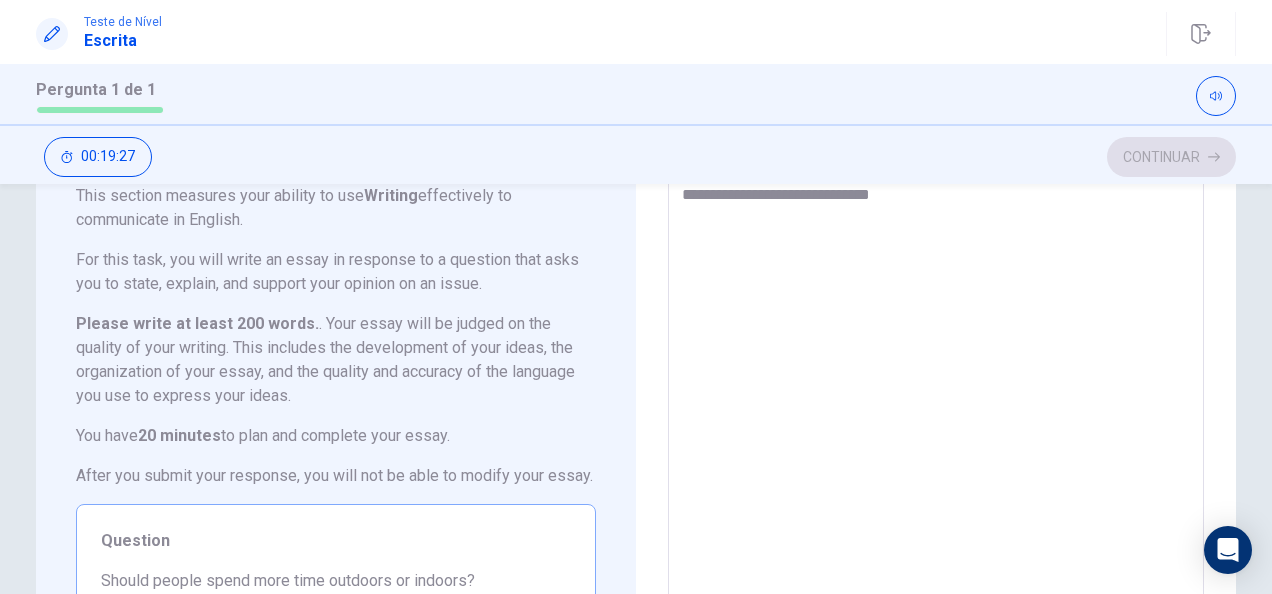 type on "*" 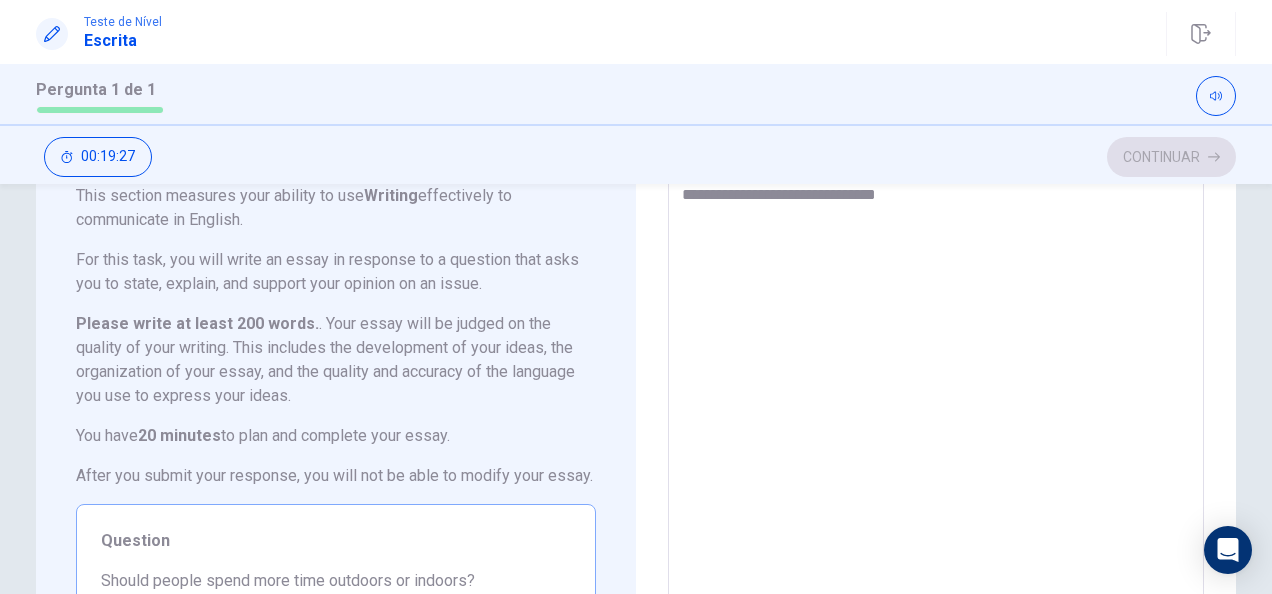 type on "*" 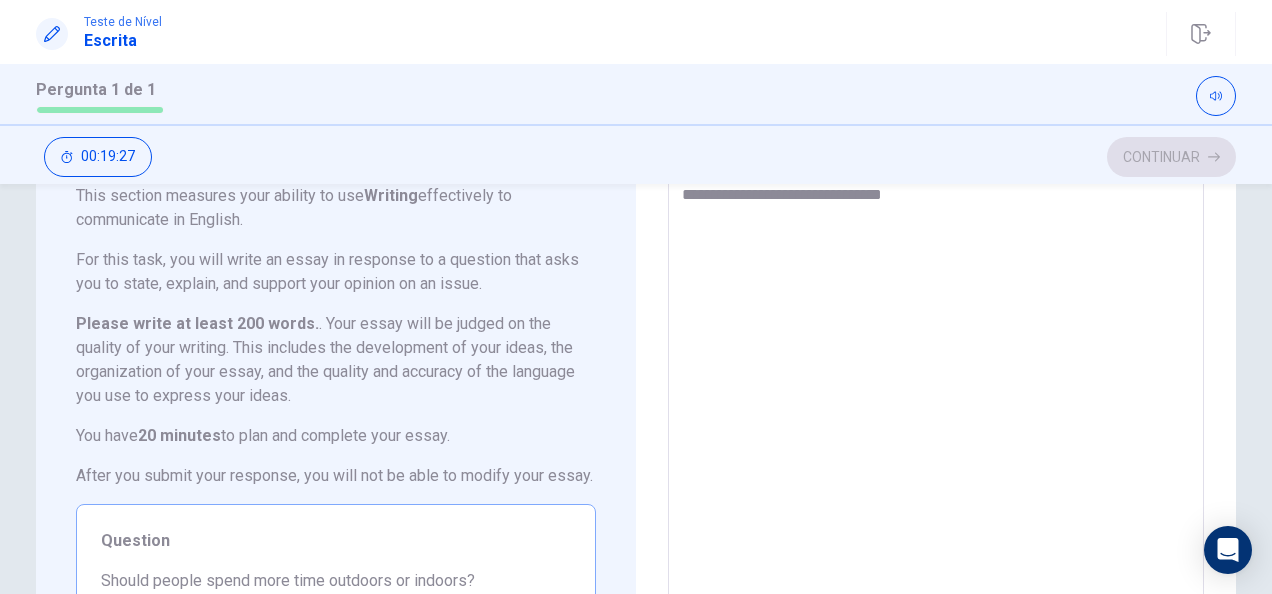 type on "*" 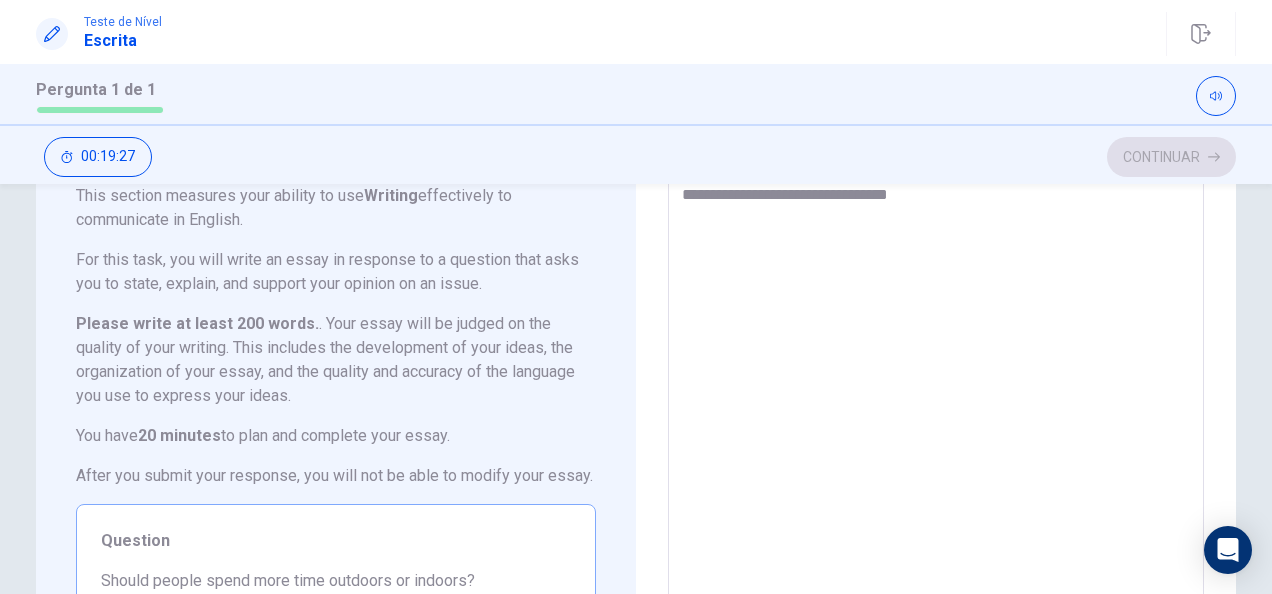 type on "*" 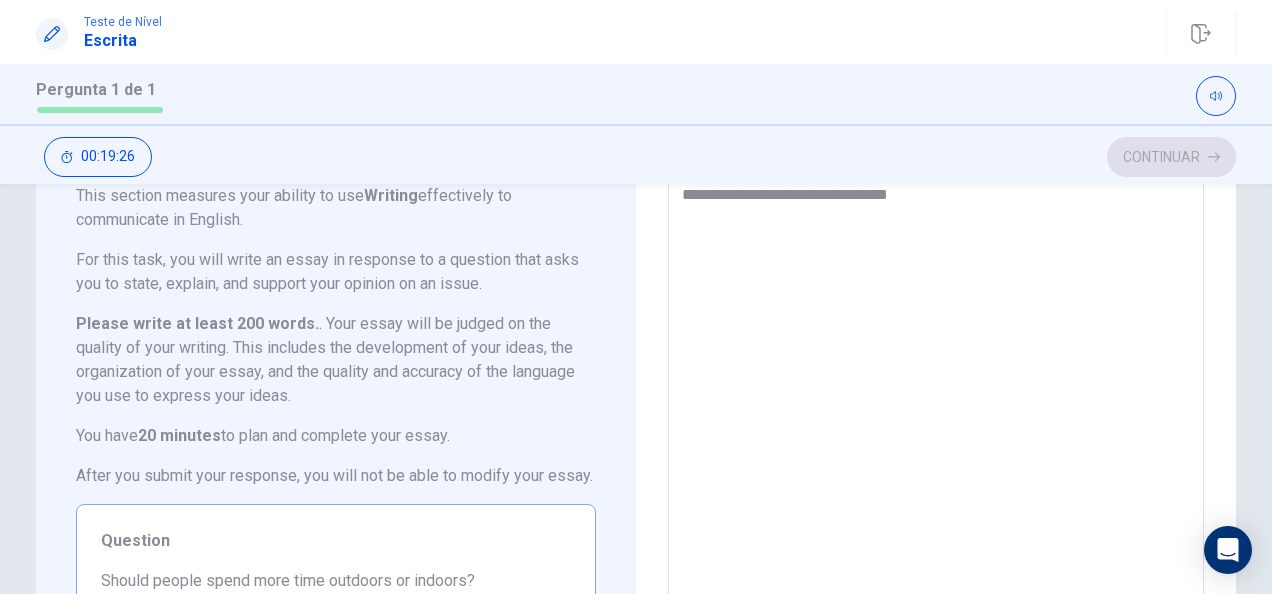 type on "**********" 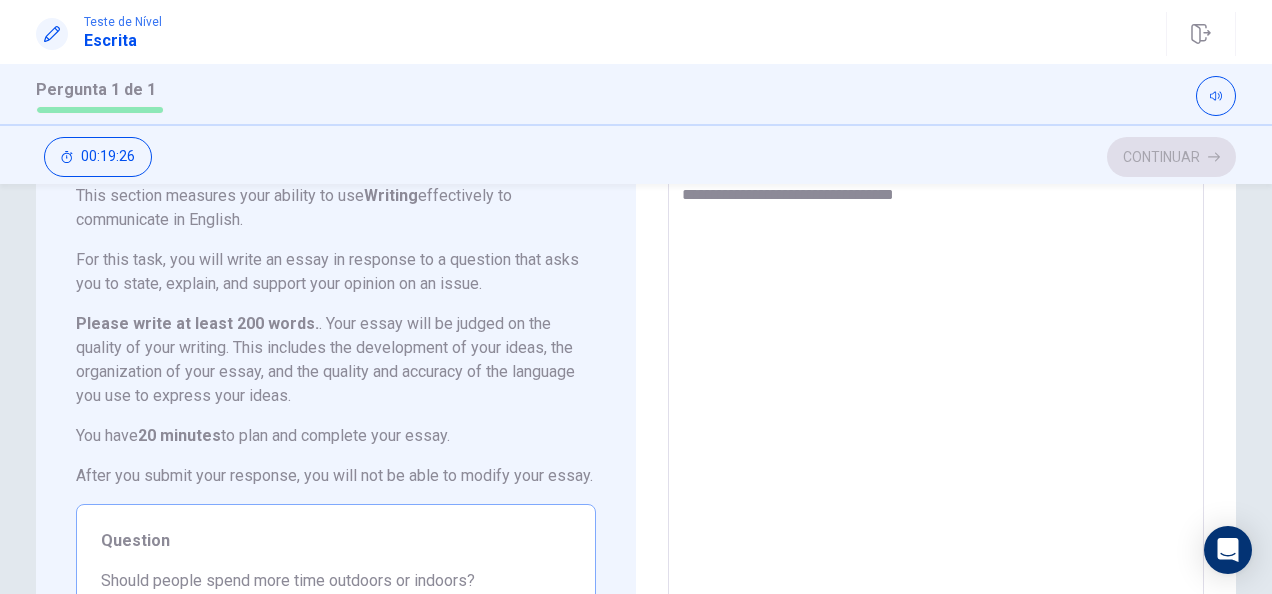 type on "*" 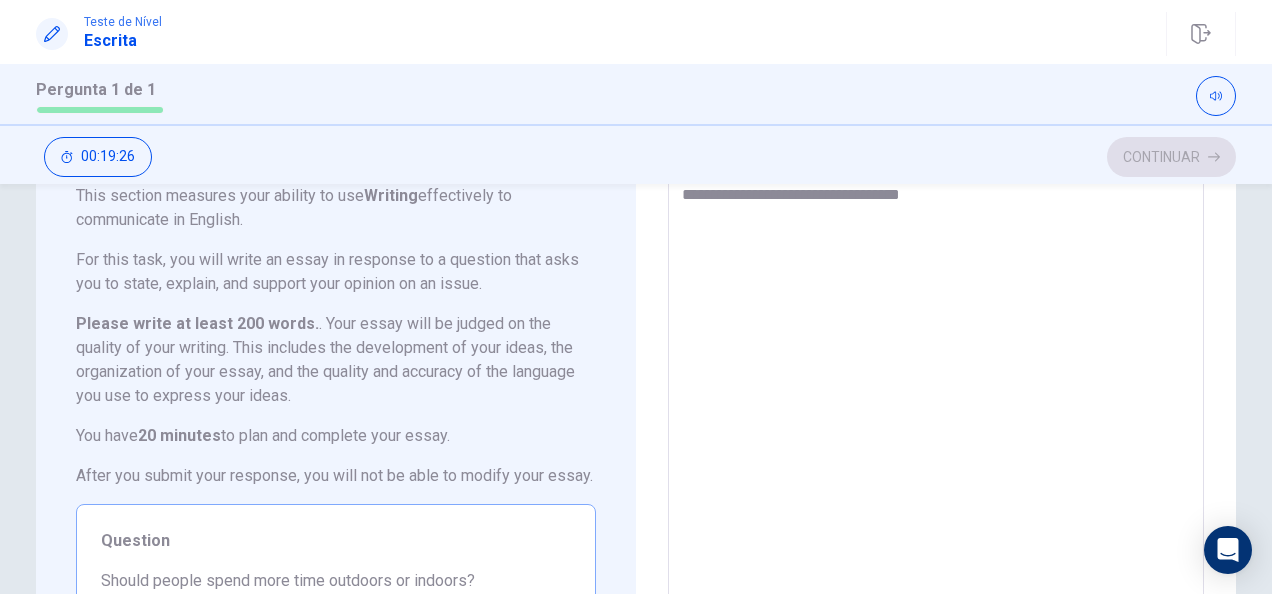 type on "*" 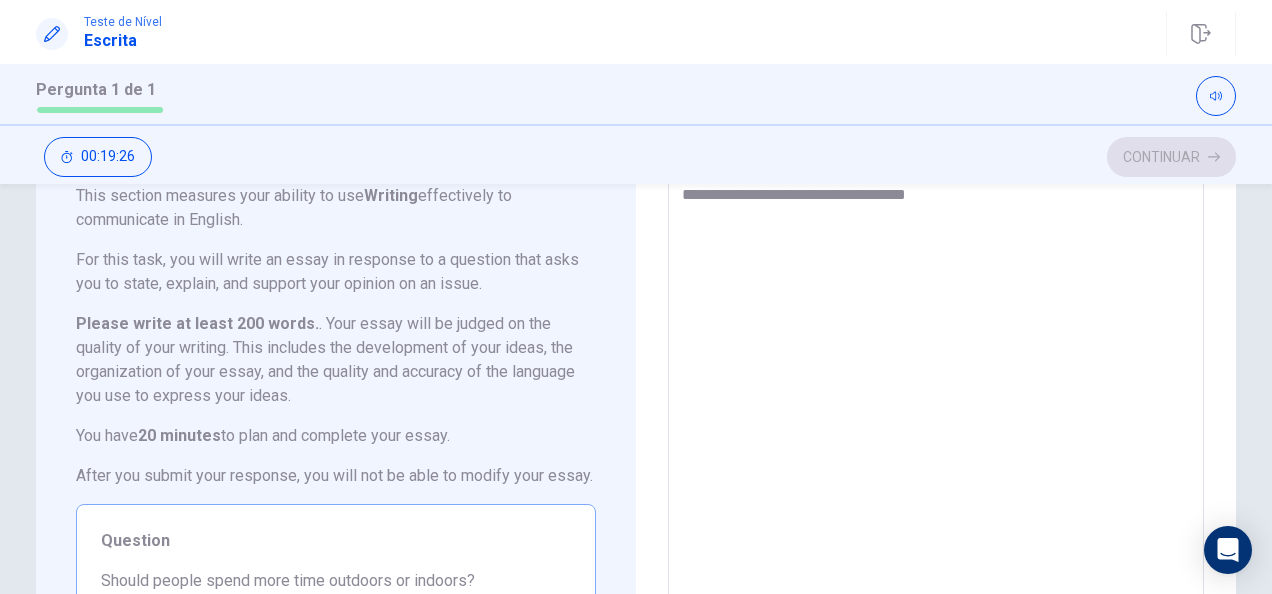 type on "*" 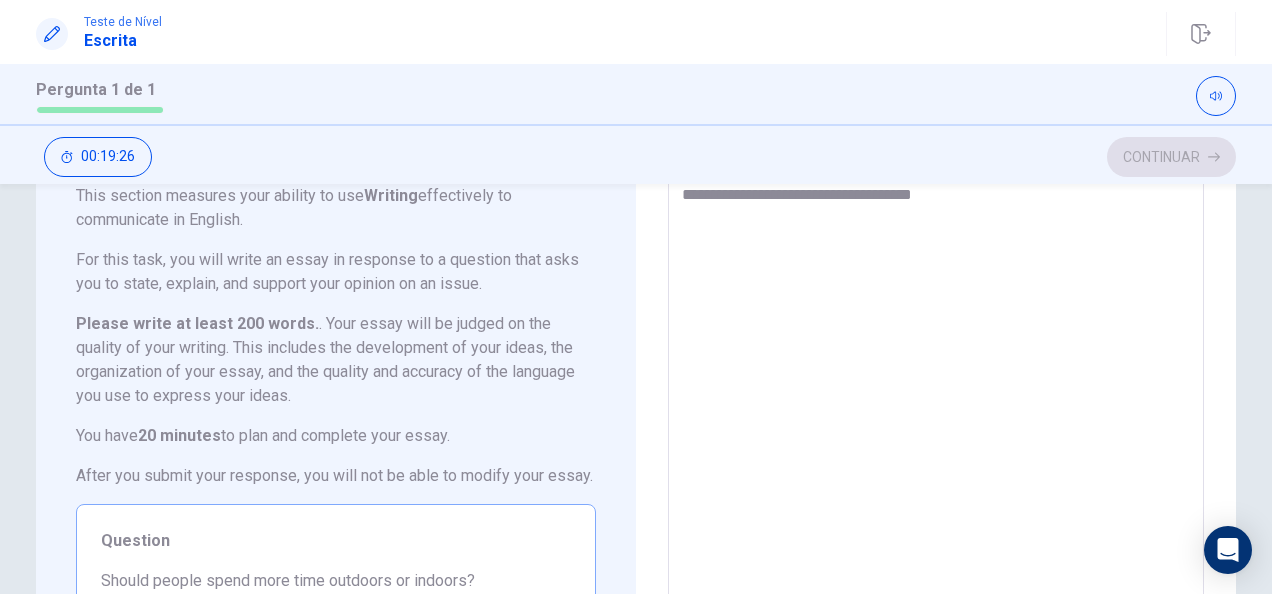 type on "*" 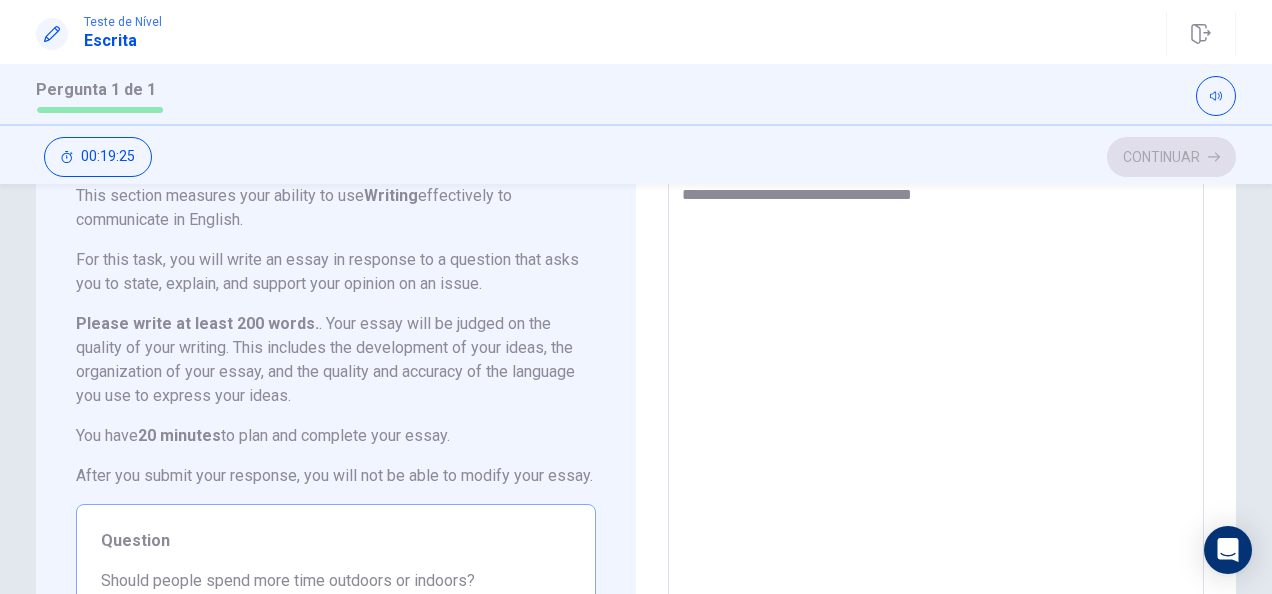 type on "**********" 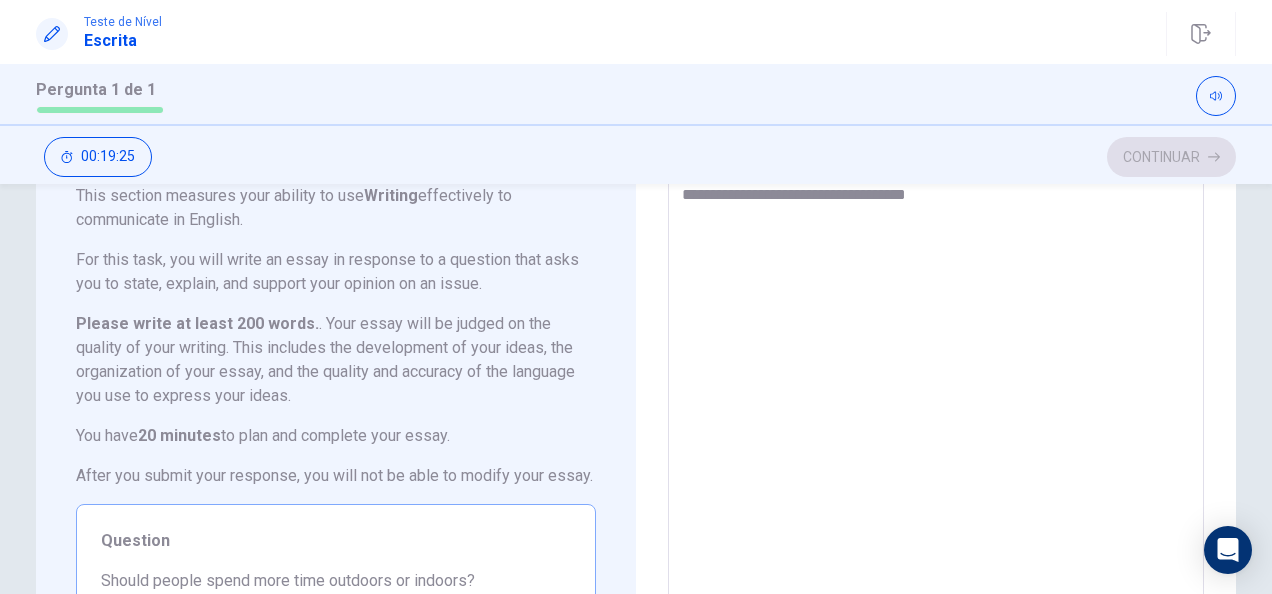 type on "*" 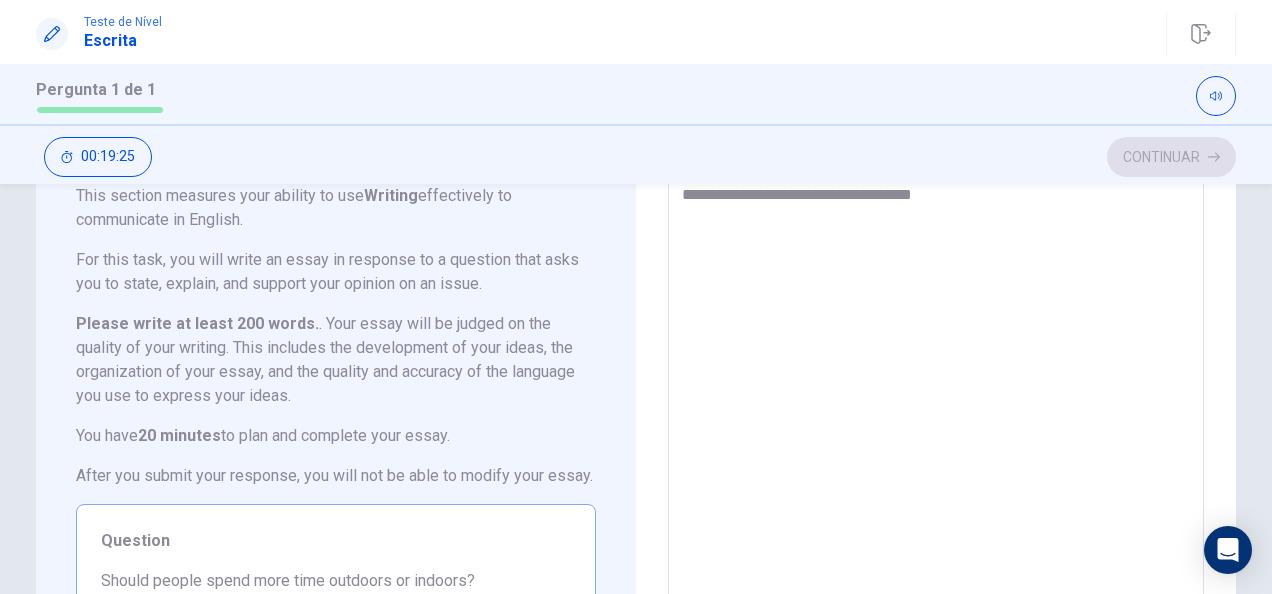 type on "*" 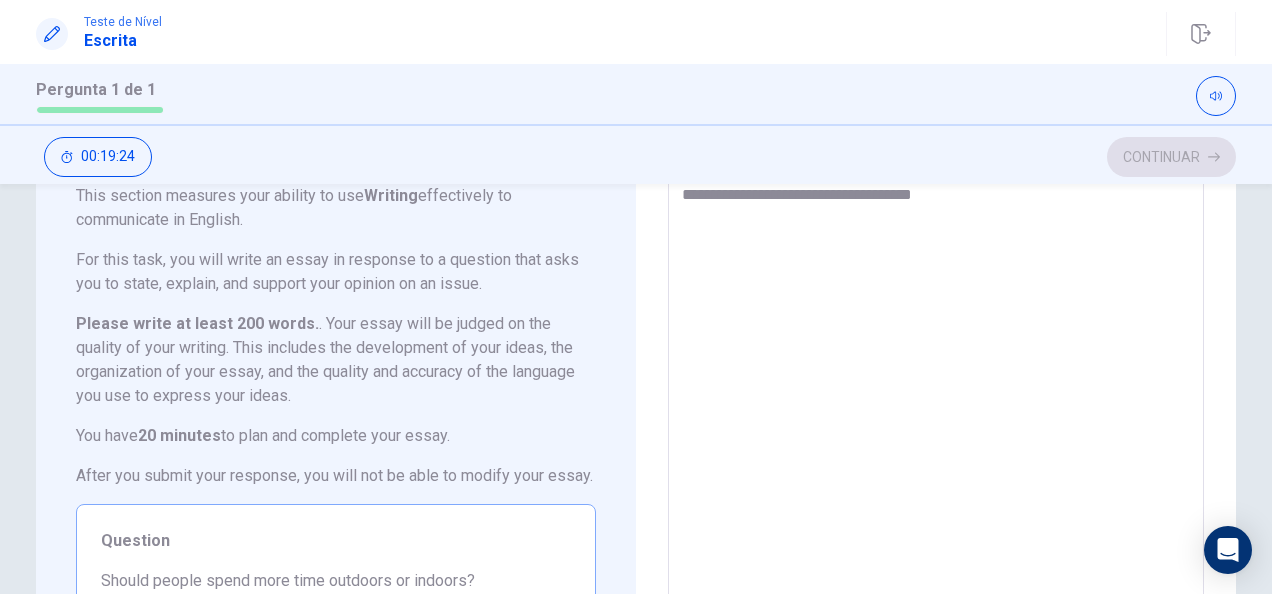 type on "**********" 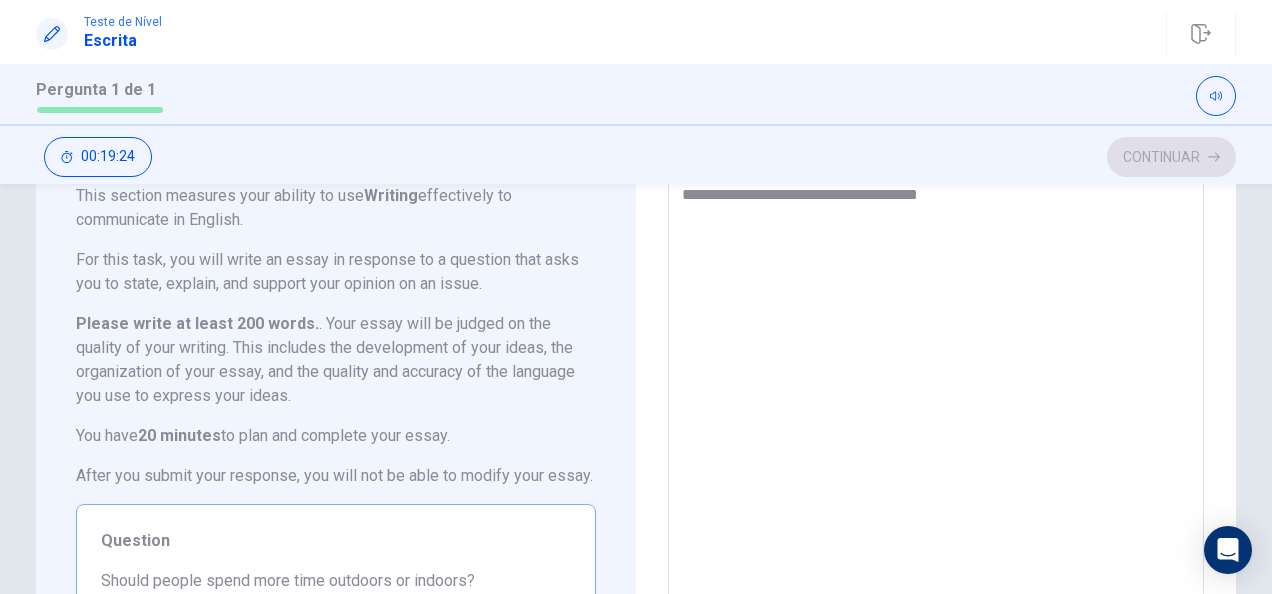 type on "*" 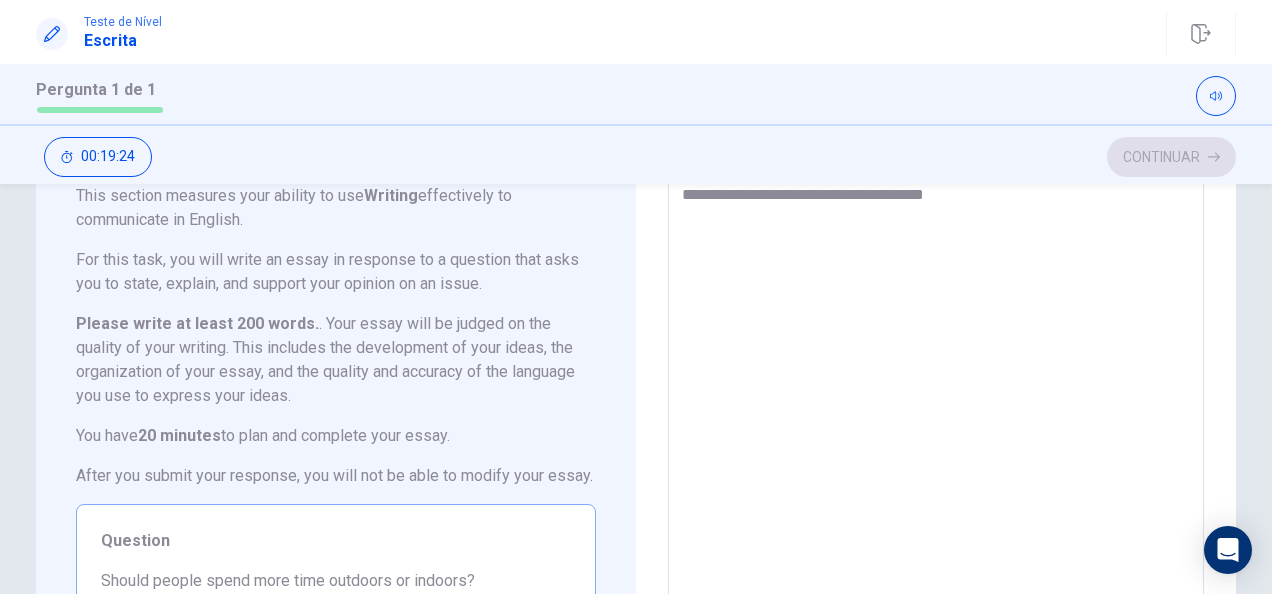 type on "*" 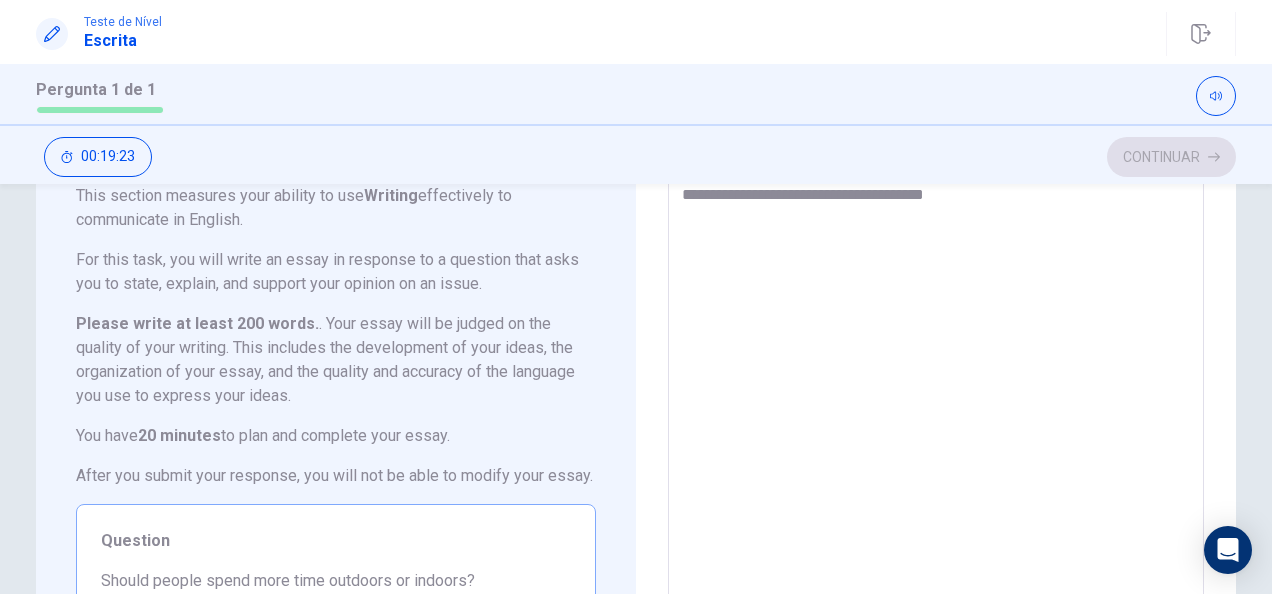 type on "**********" 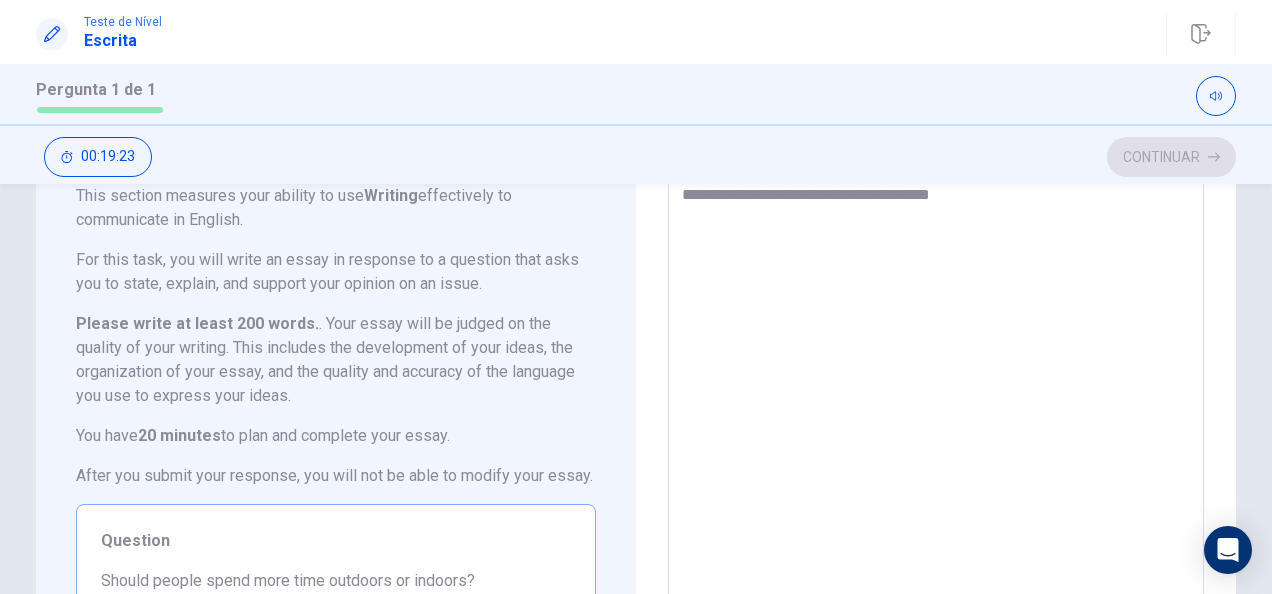 type on "*" 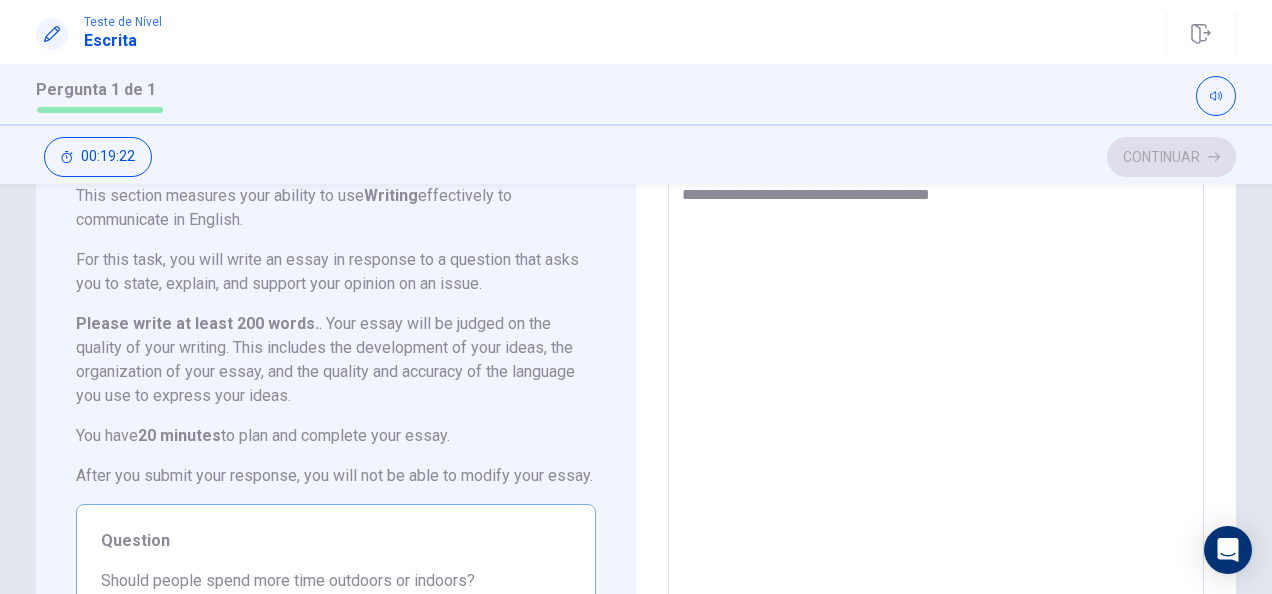 type on "**********" 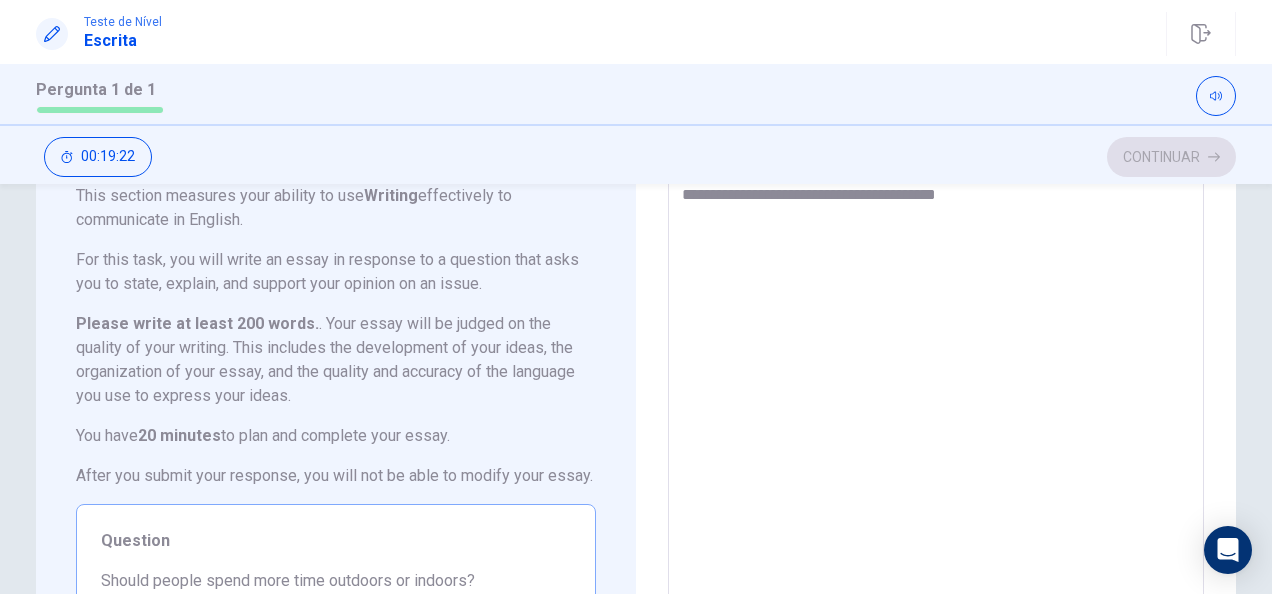 type on "*" 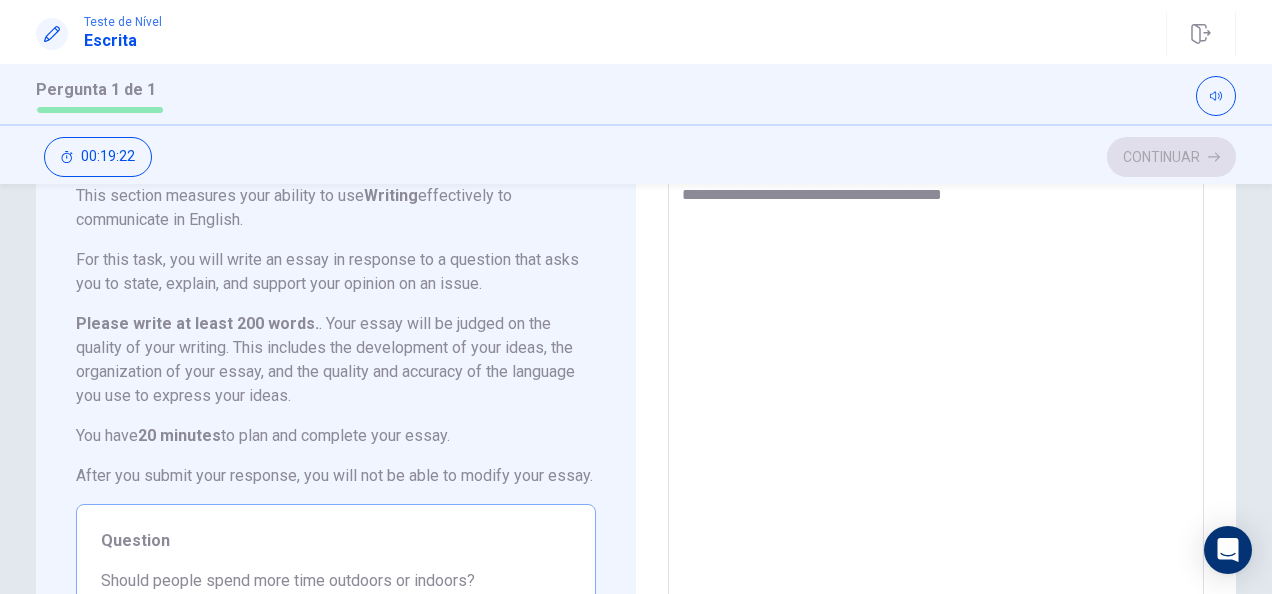 type on "*" 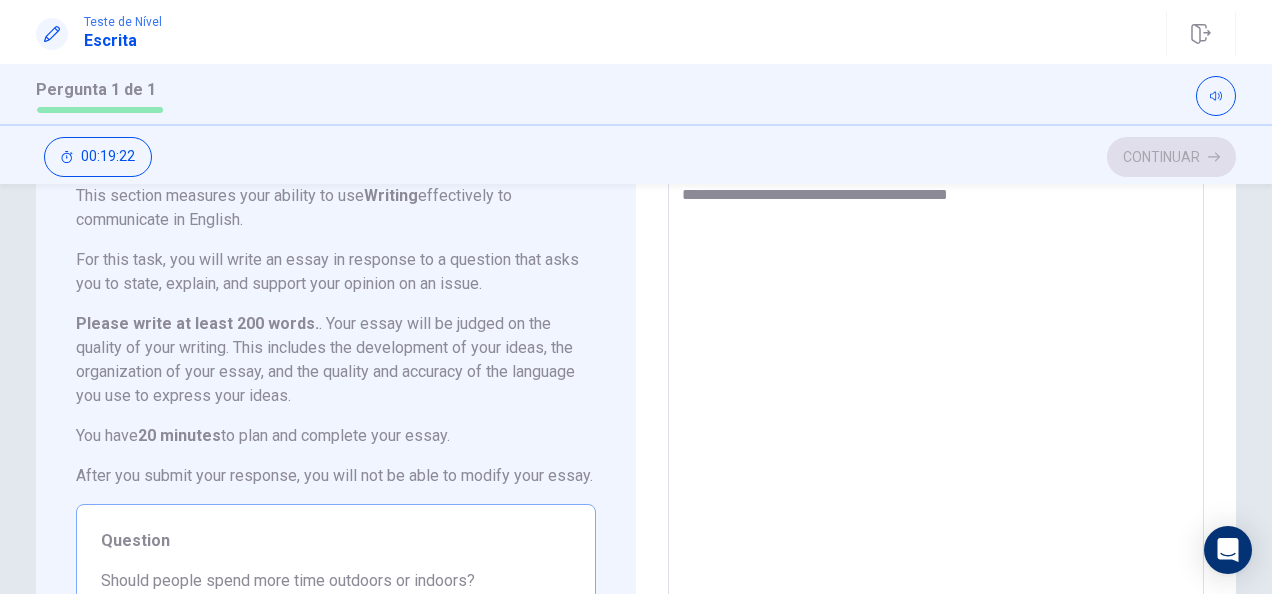 type on "*" 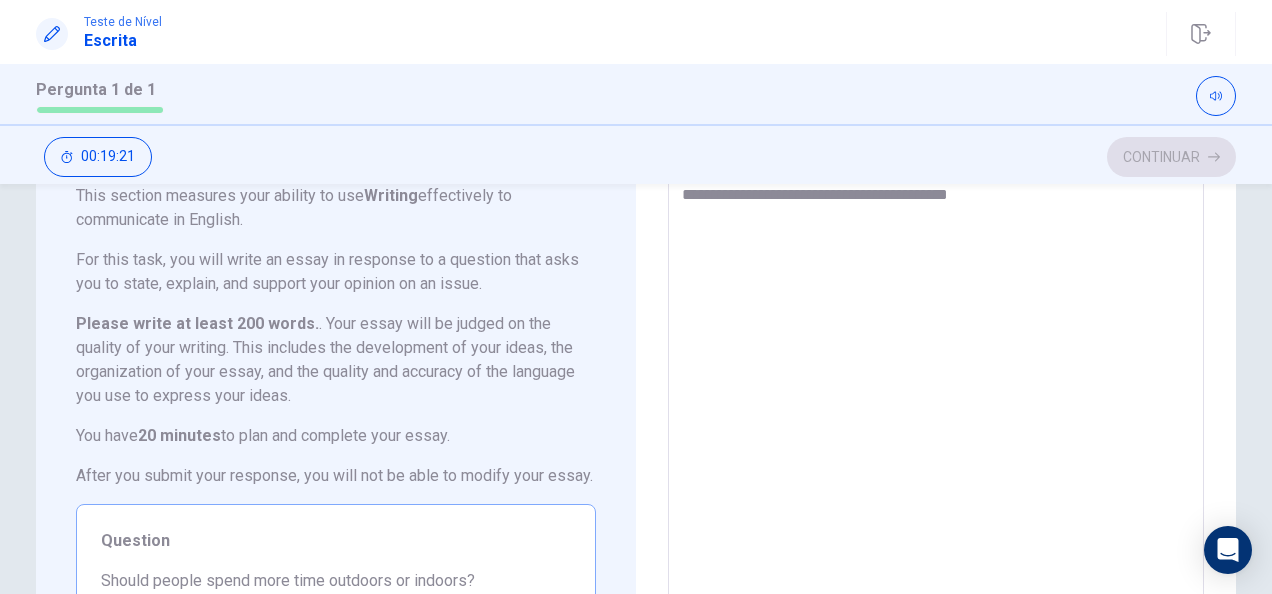 type on "**********" 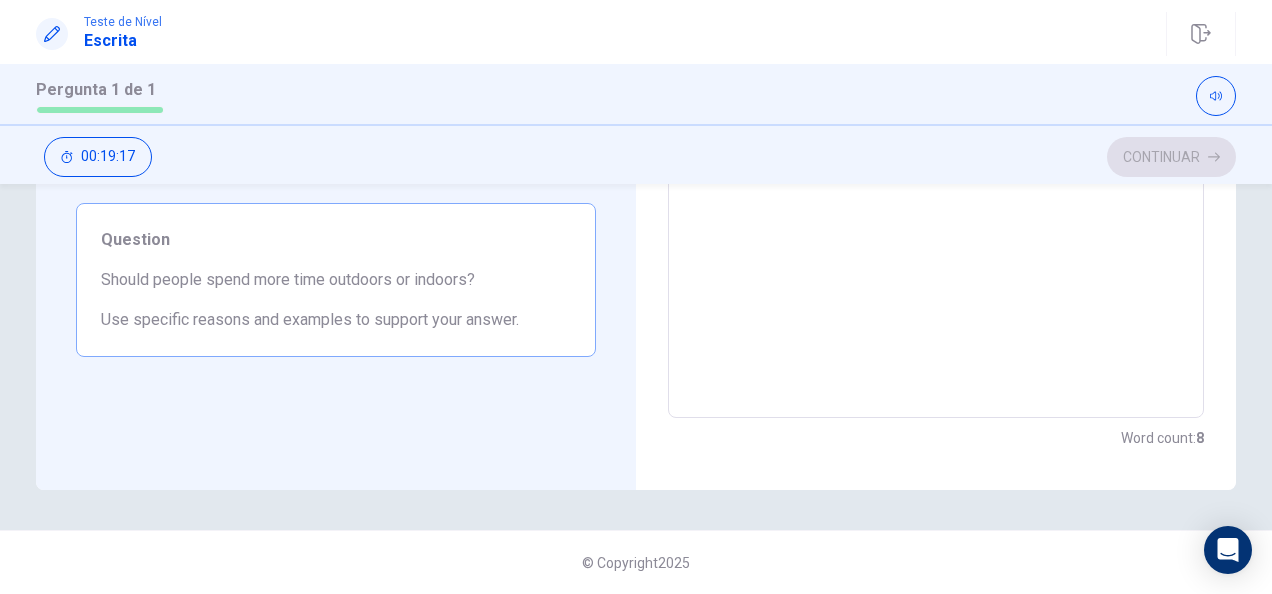 scroll, scrollTop: 428, scrollLeft: 0, axis: vertical 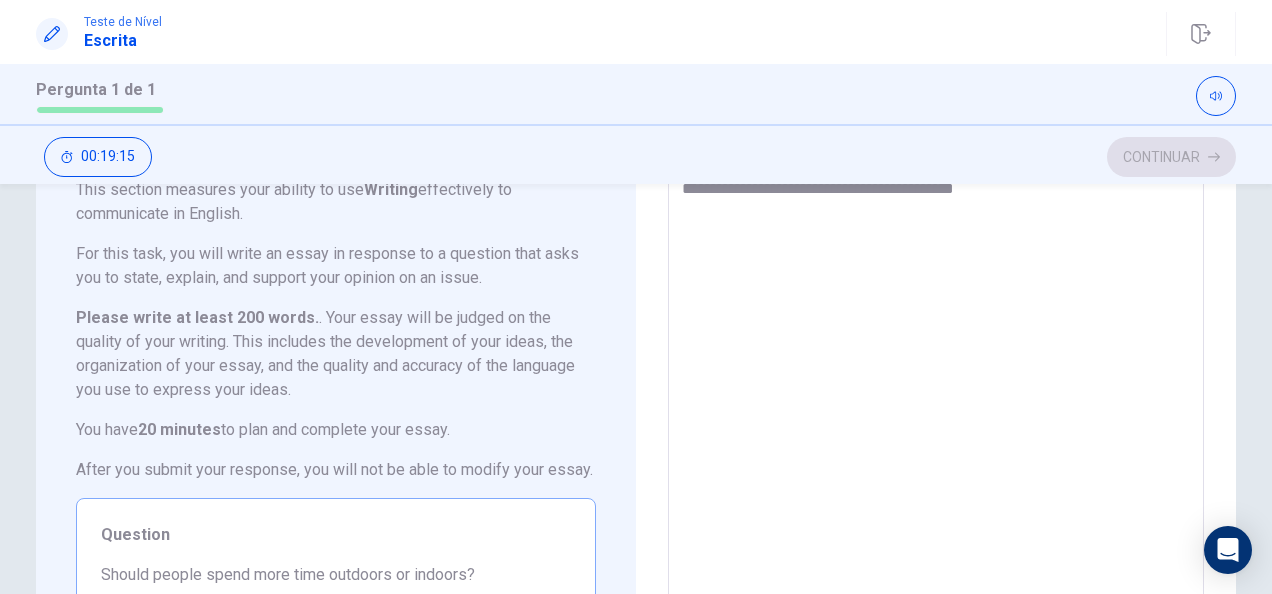 type on "*" 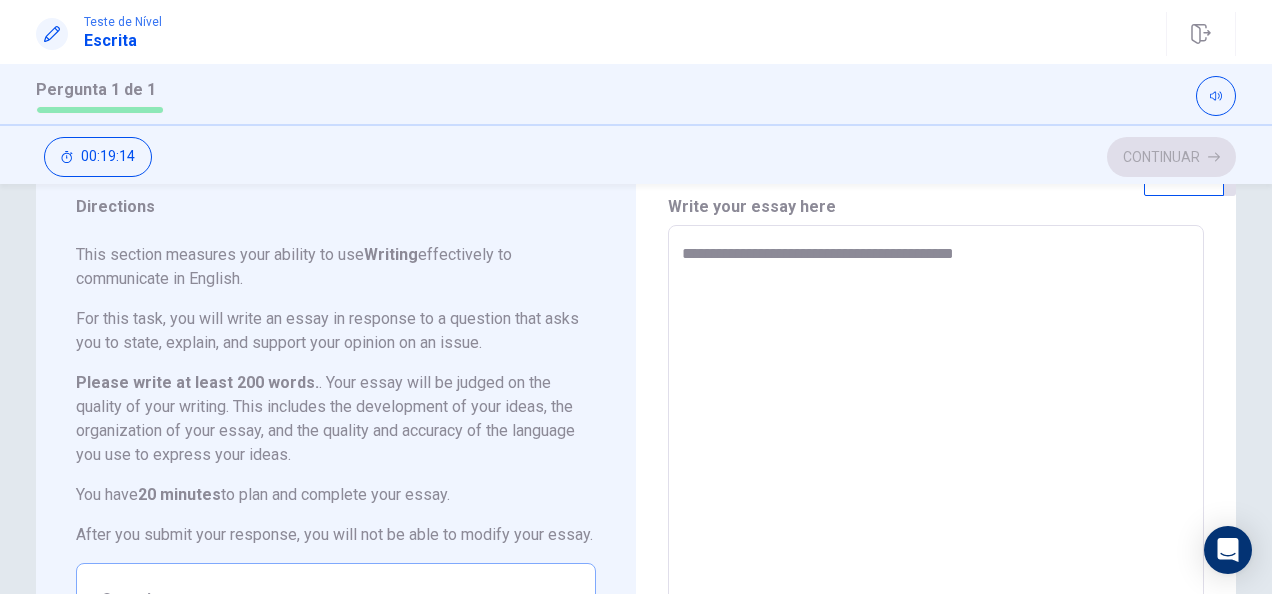 scroll, scrollTop: 68, scrollLeft: 0, axis: vertical 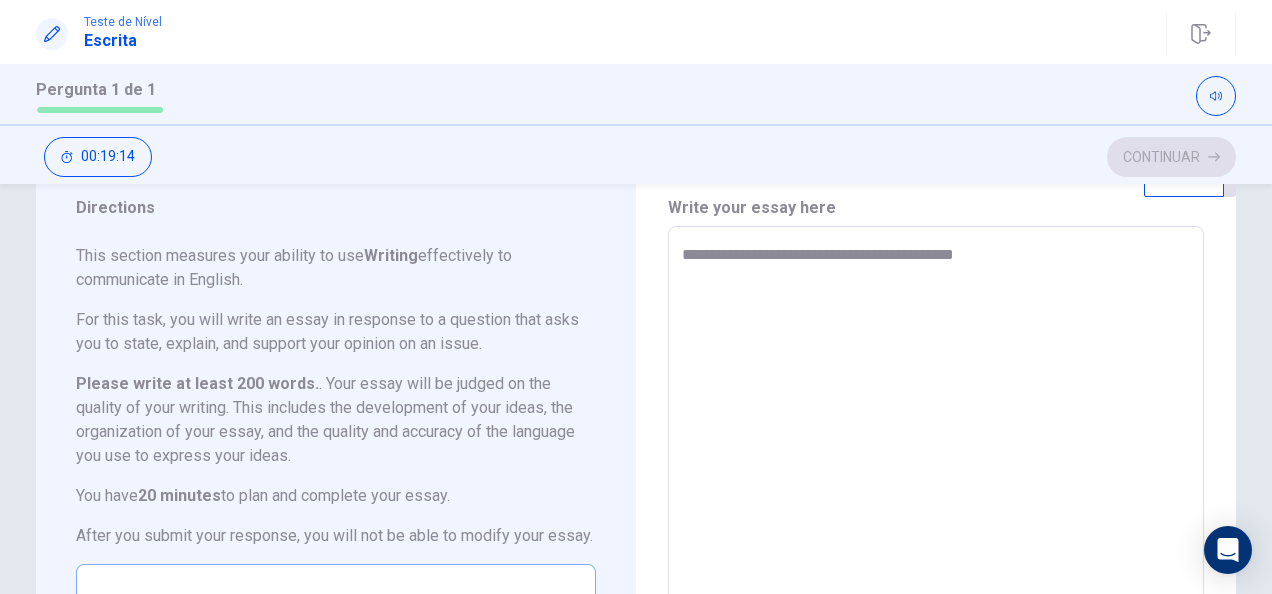 type on "**********" 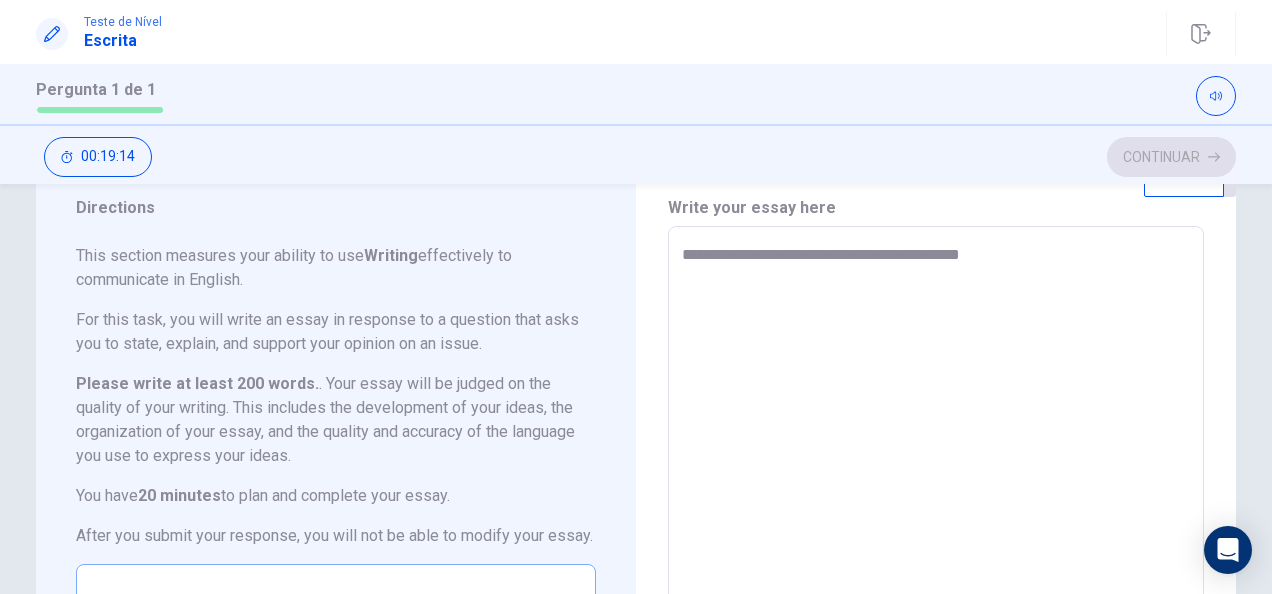 type on "*" 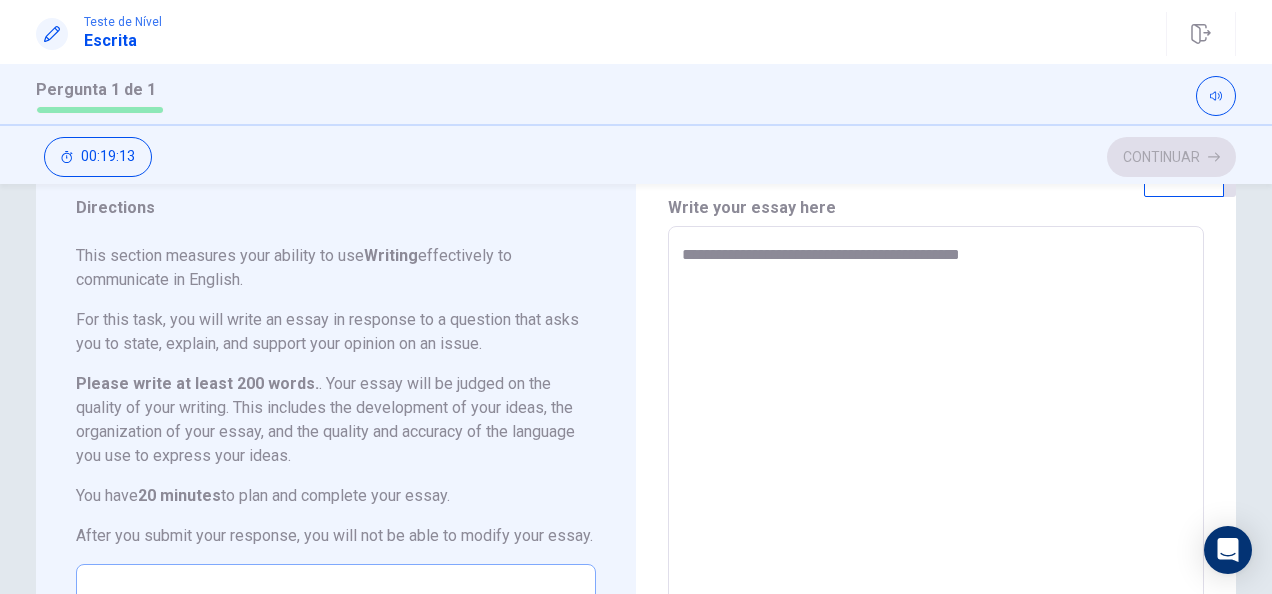 type on "**********" 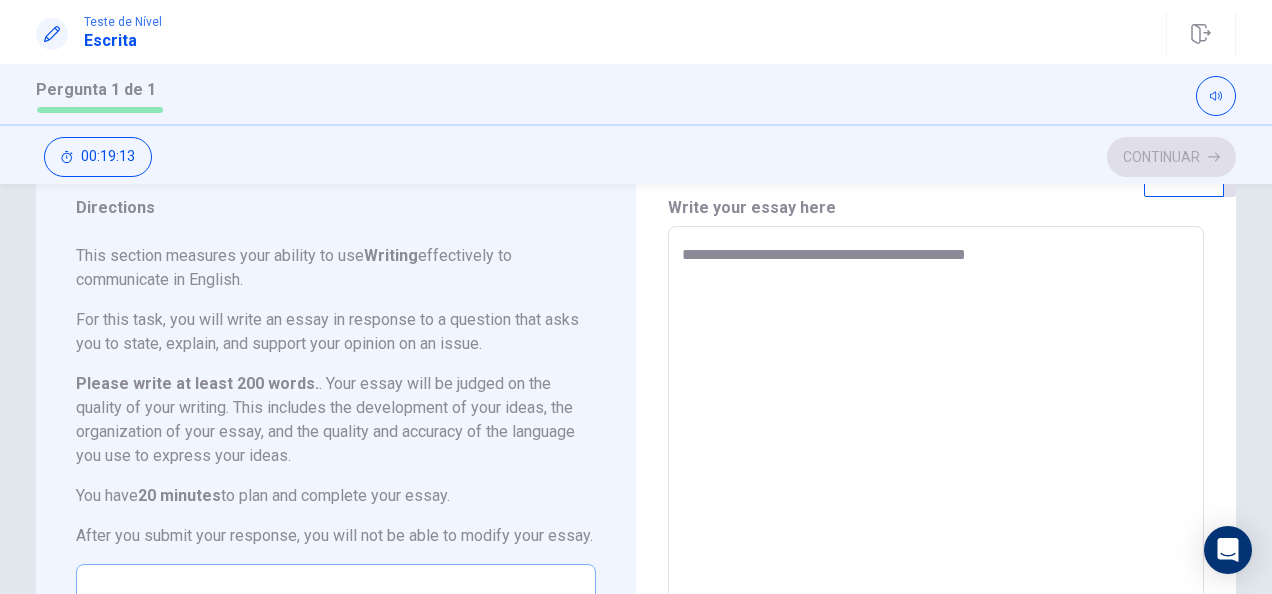 type on "*" 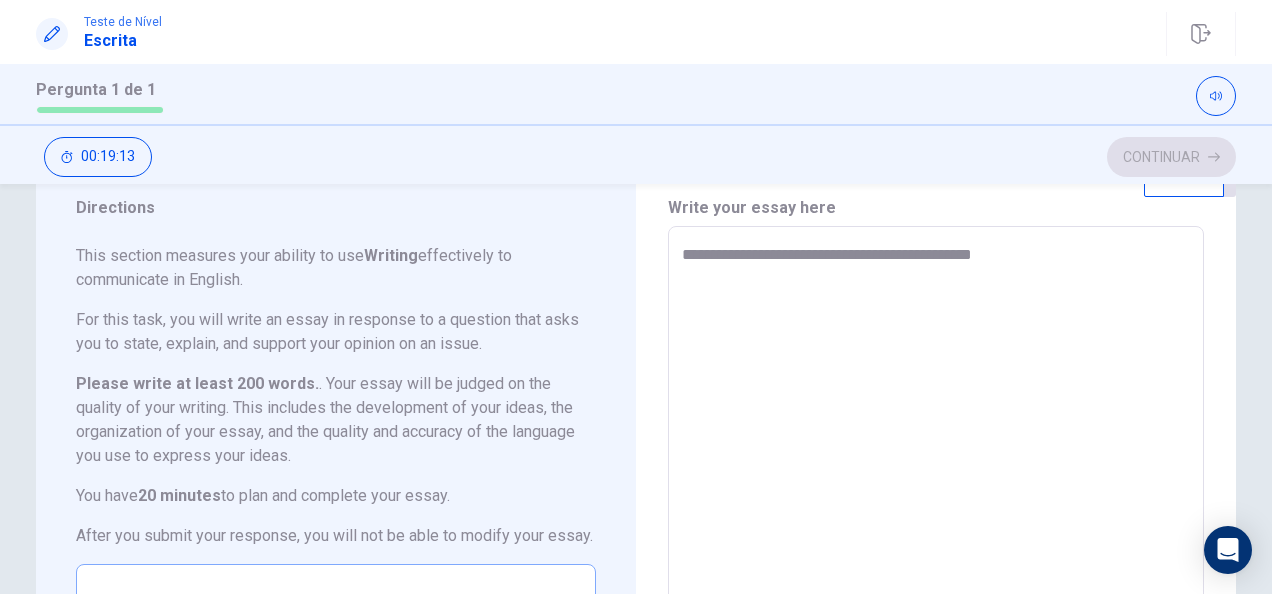 type on "*" 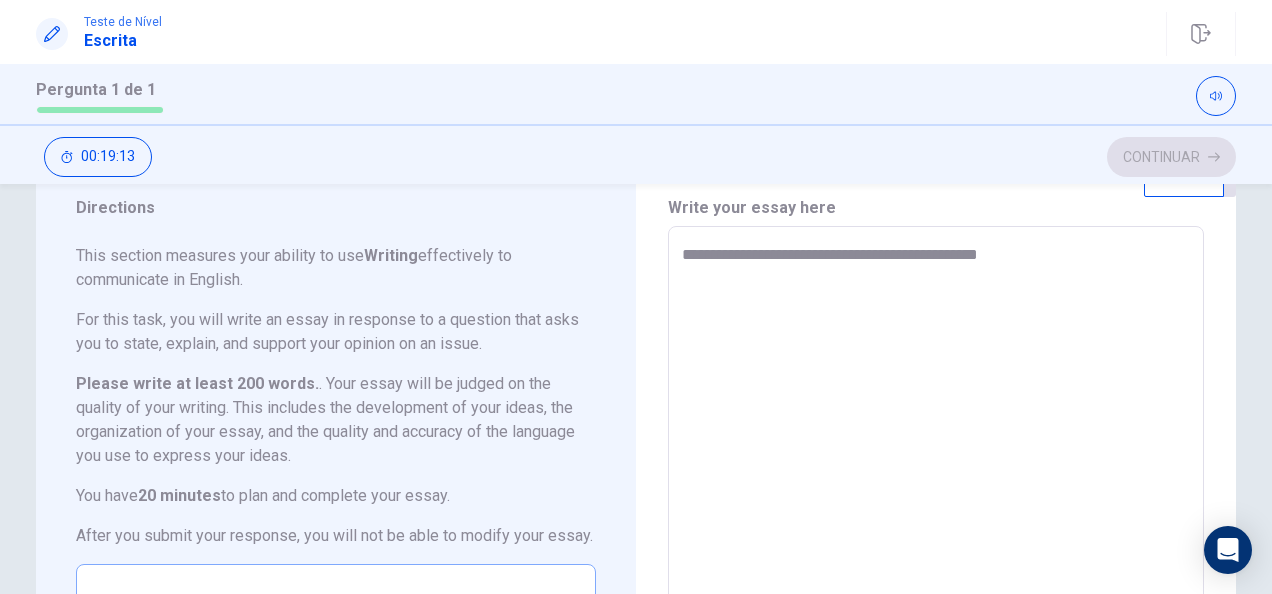 type on "*" 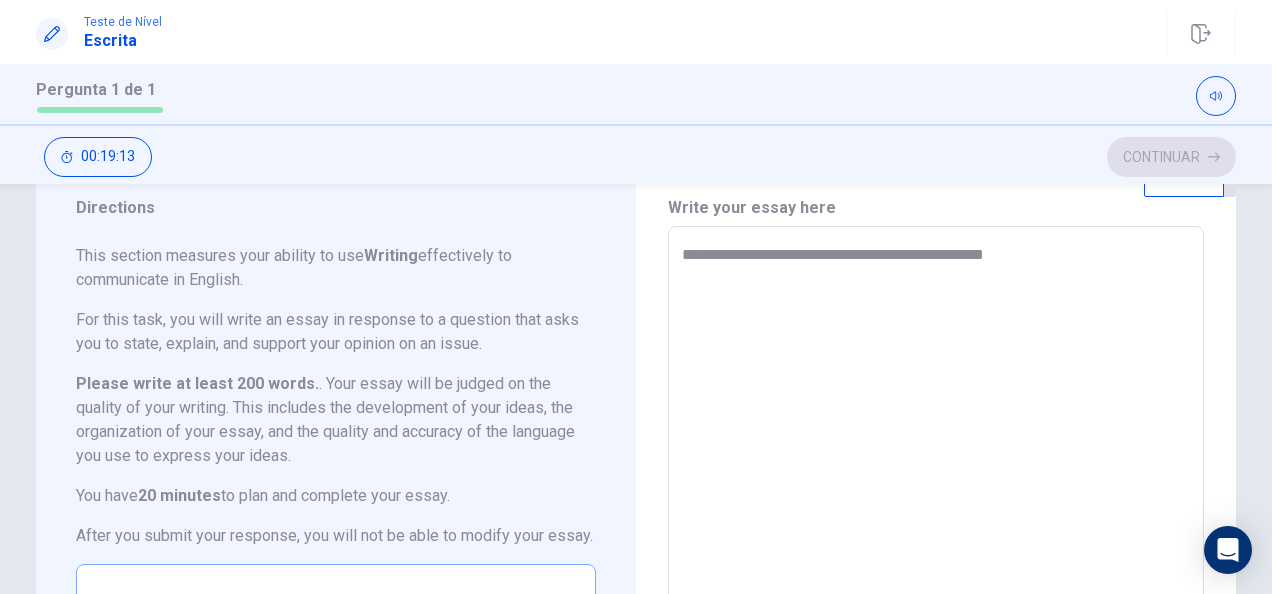 type on "*" 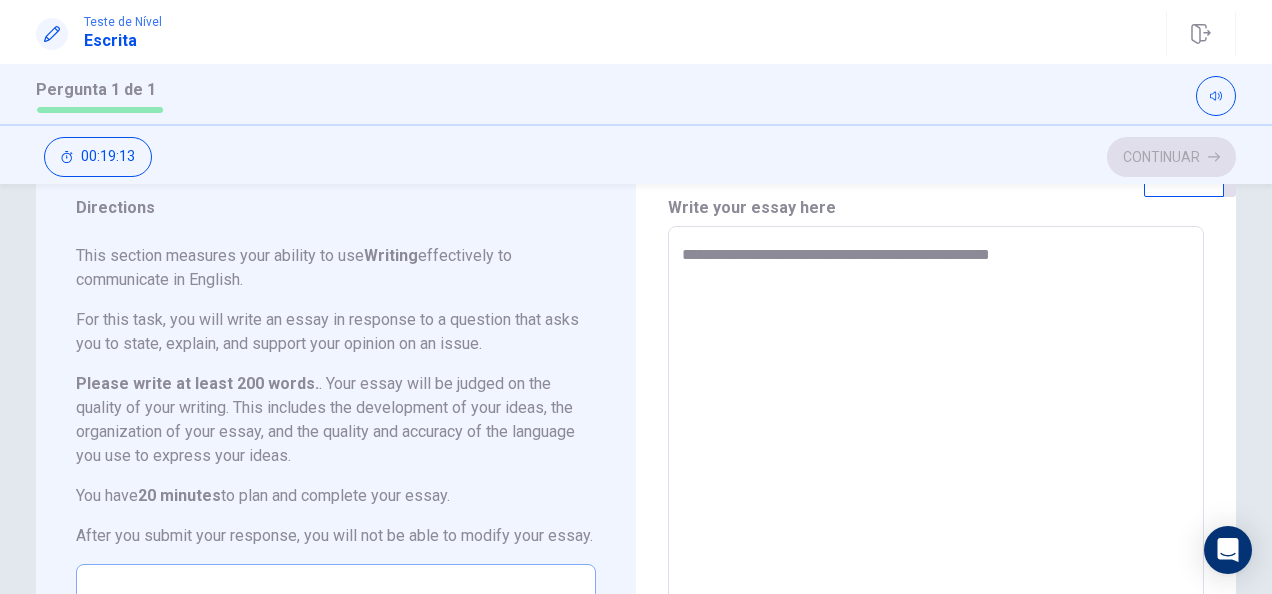 type on "*" 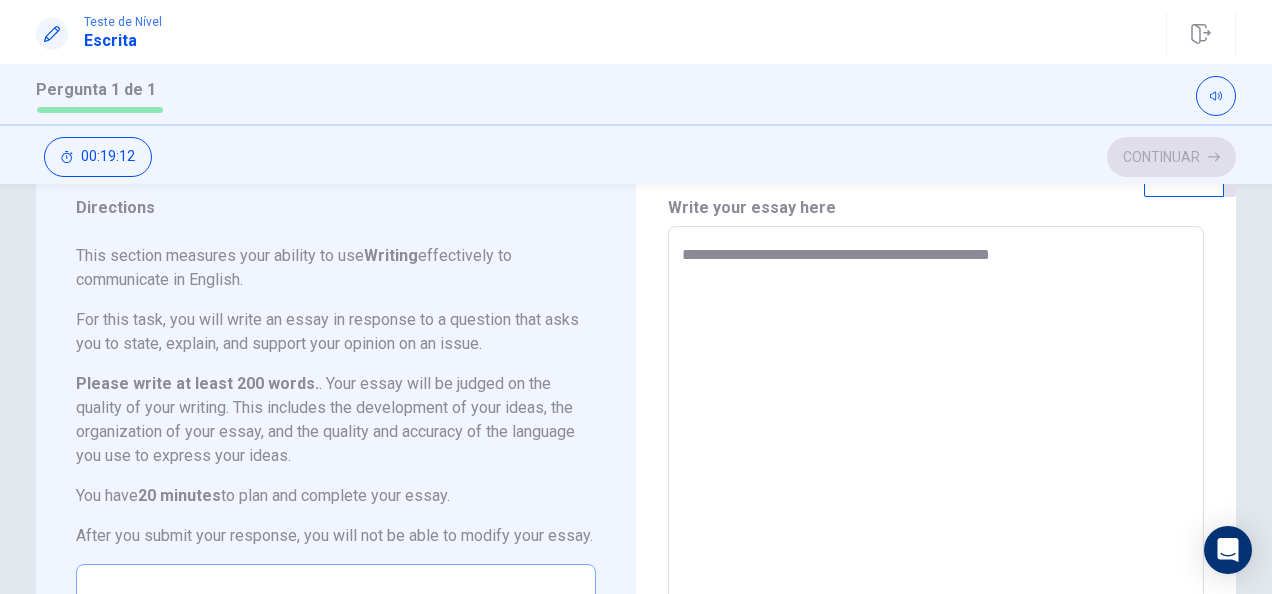 type on "**********" 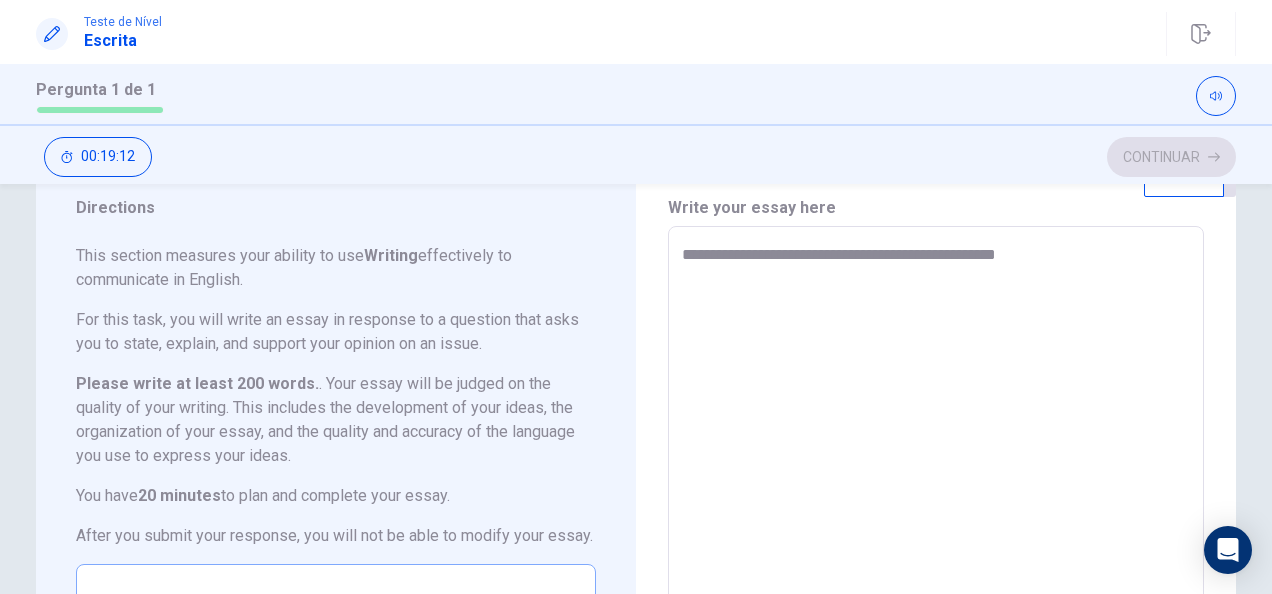 type on "*" 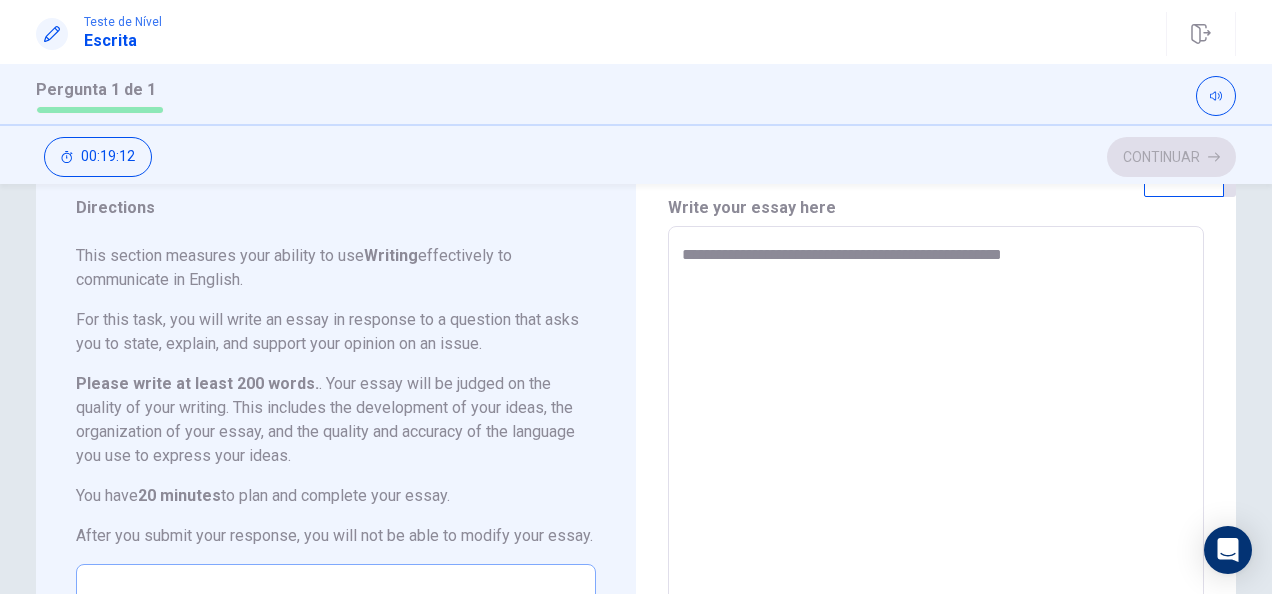 type on "*" 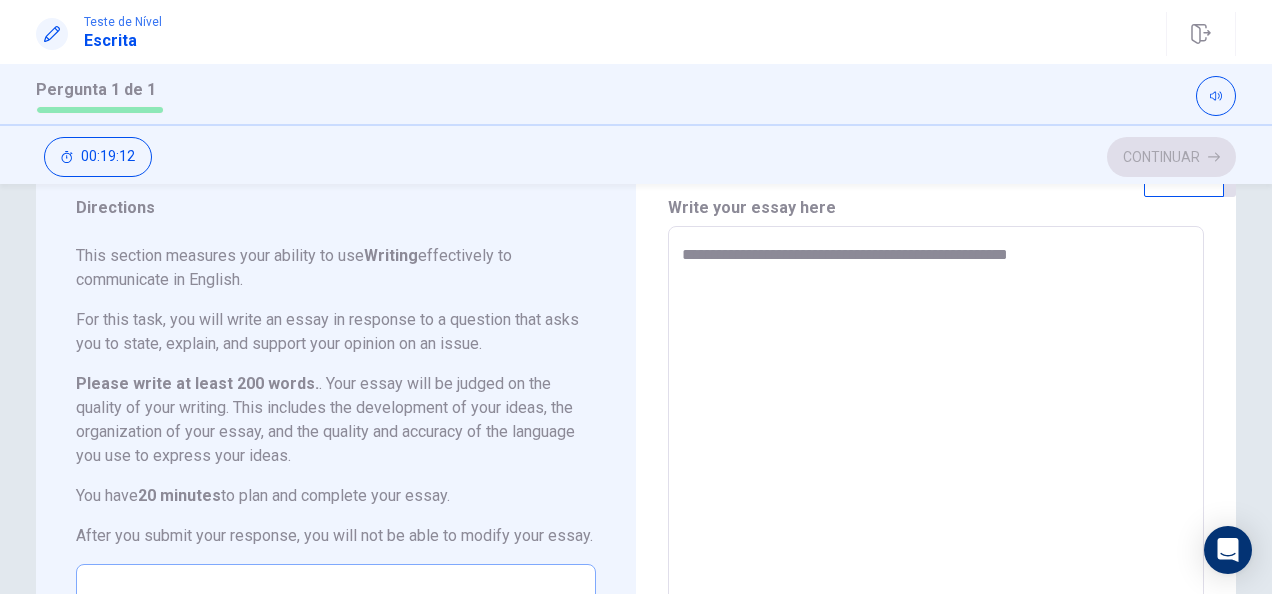 type on "*" 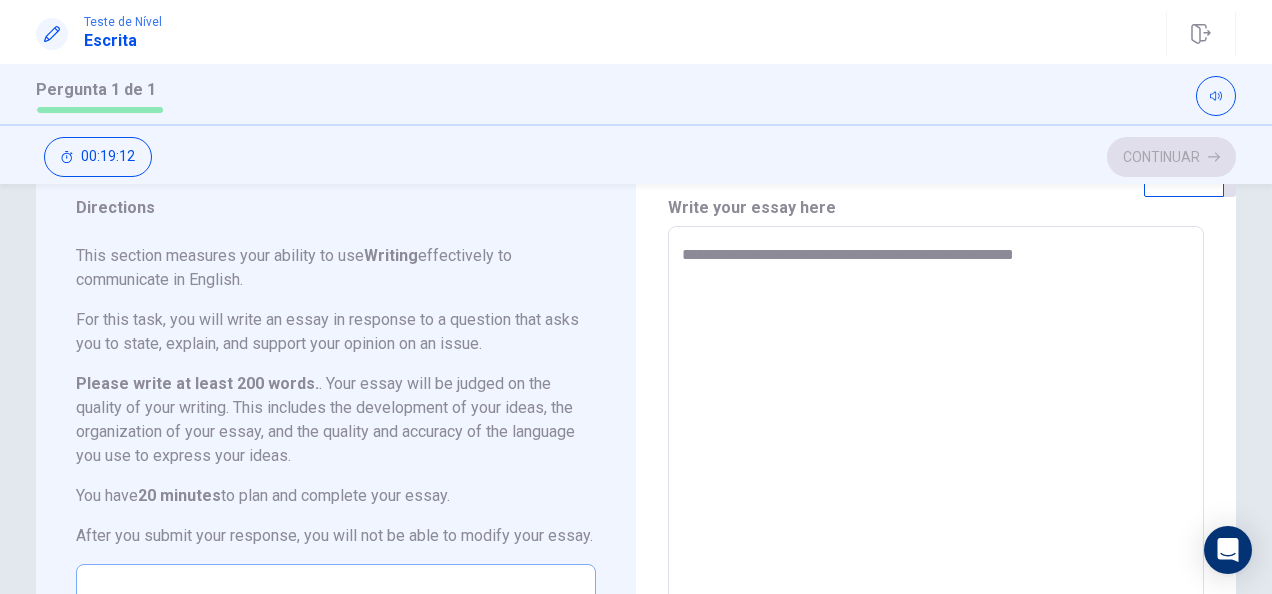 type on "**********" 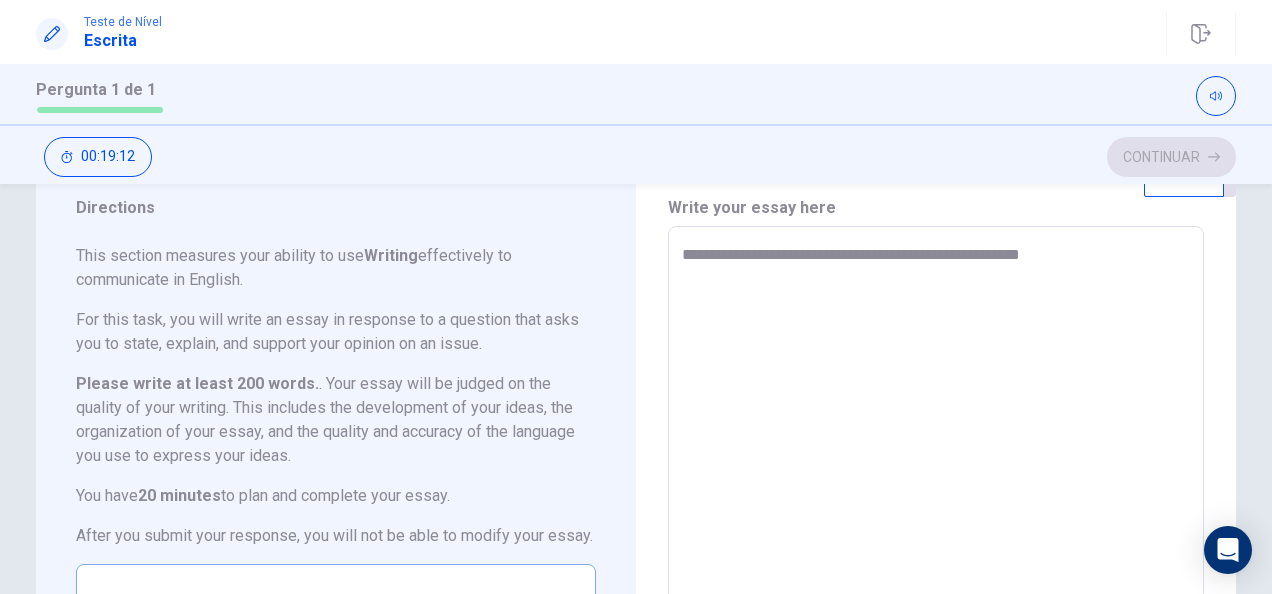 type on "*" 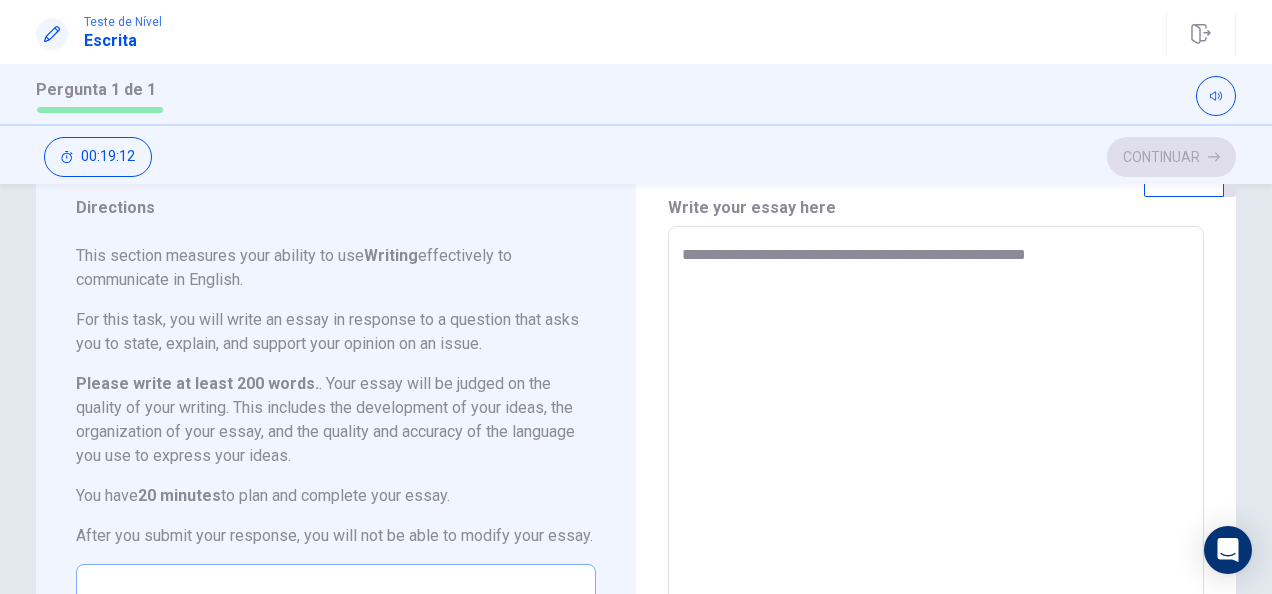 type on "*" 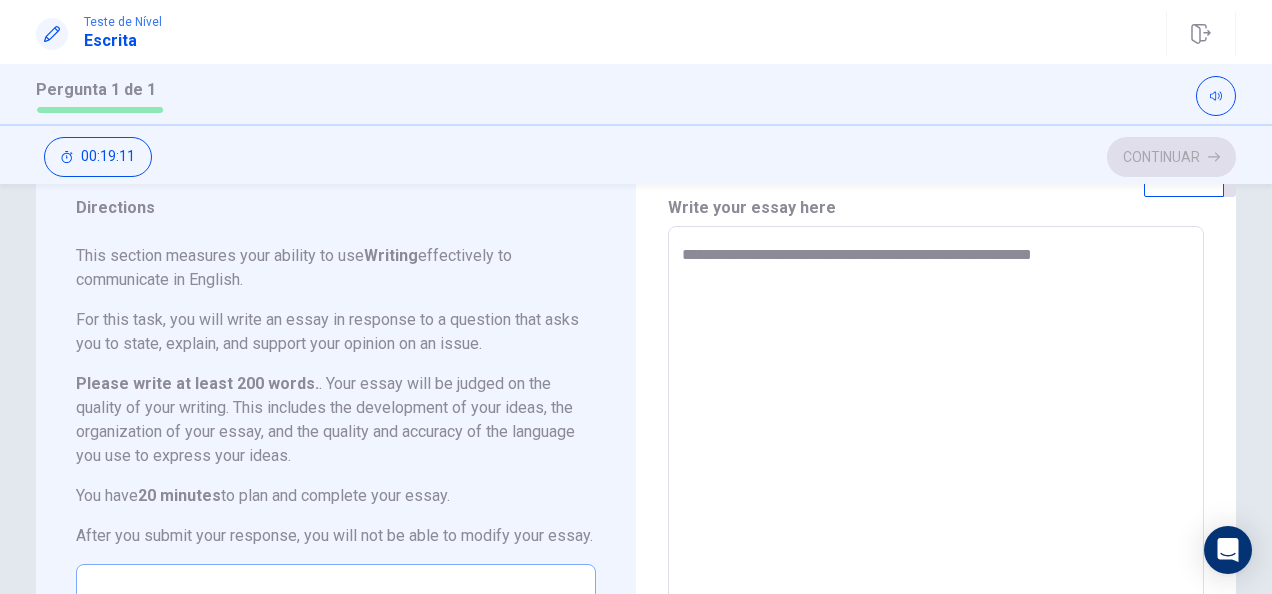 type on "*" 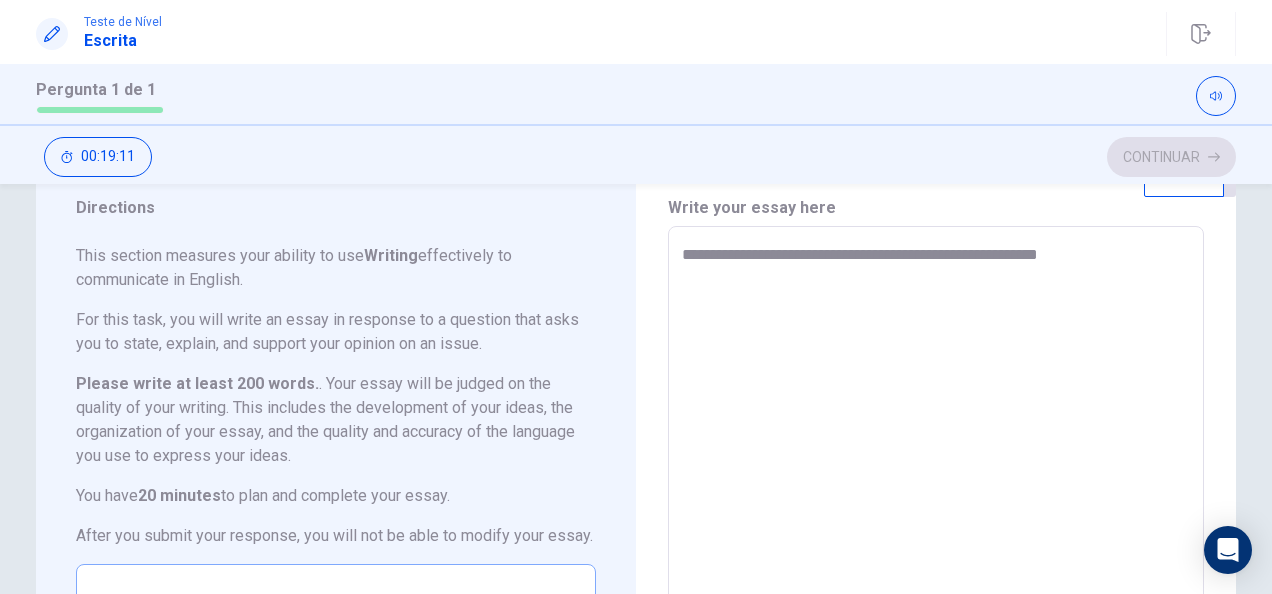 type on "*" 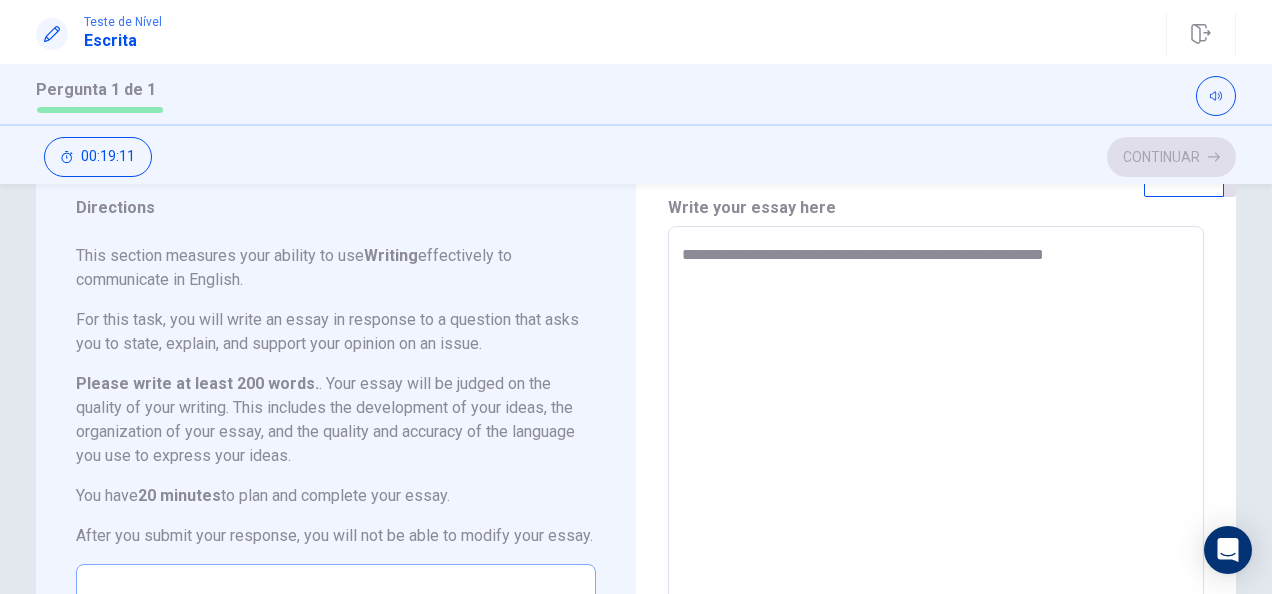 type on "*" 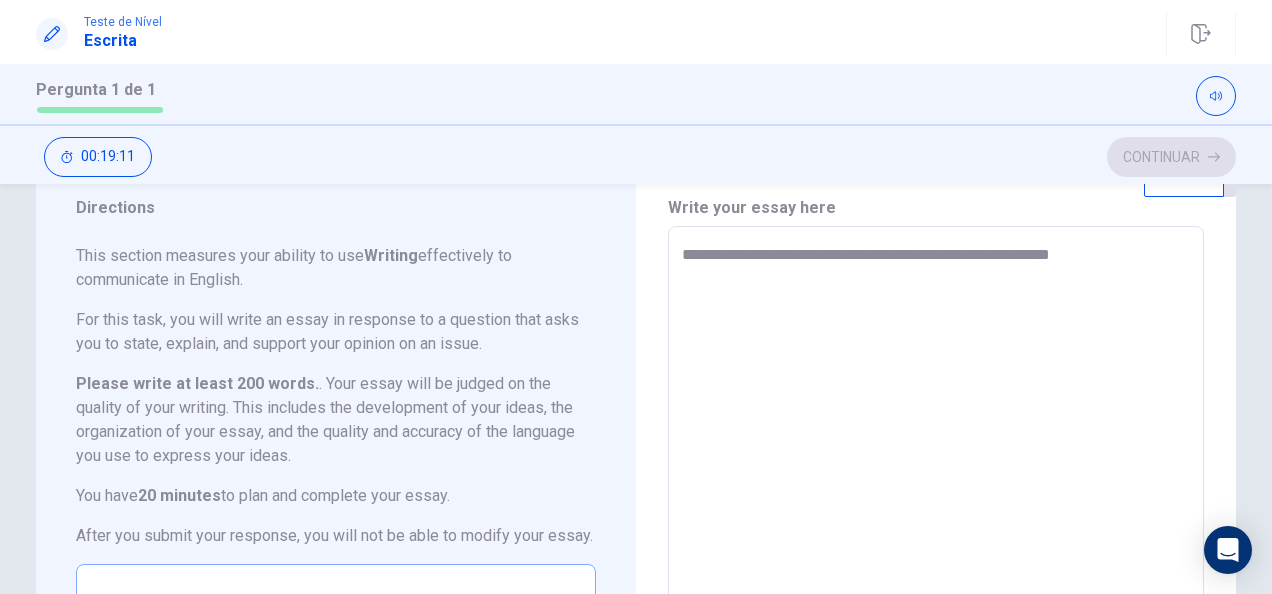 type on "*" 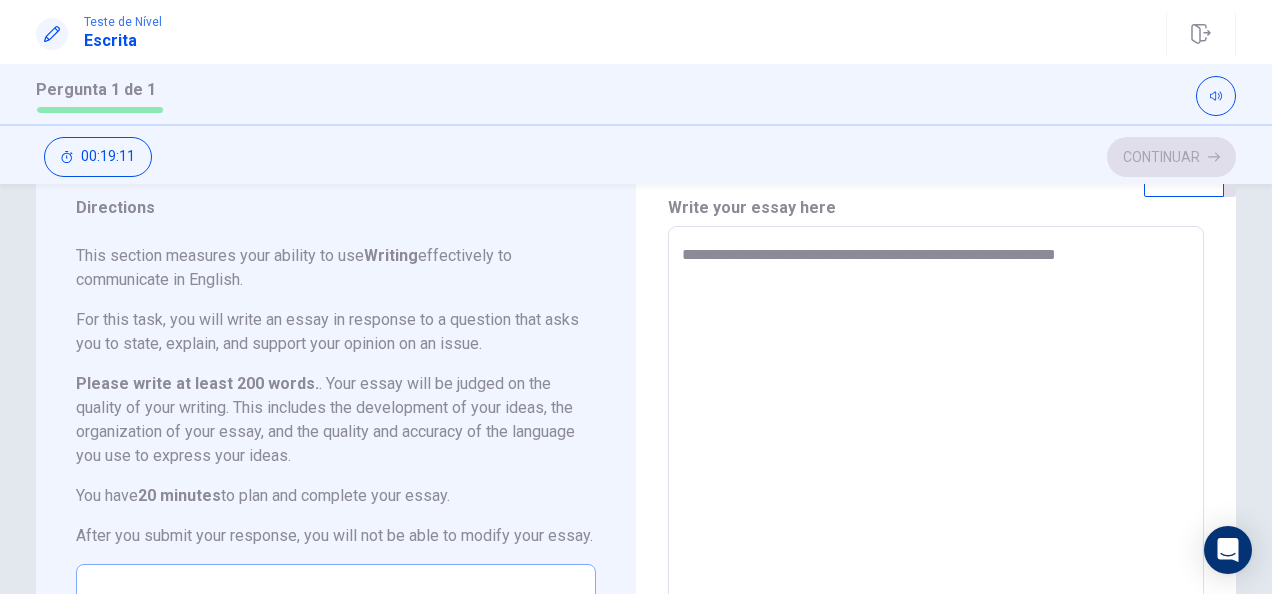 type on "*" 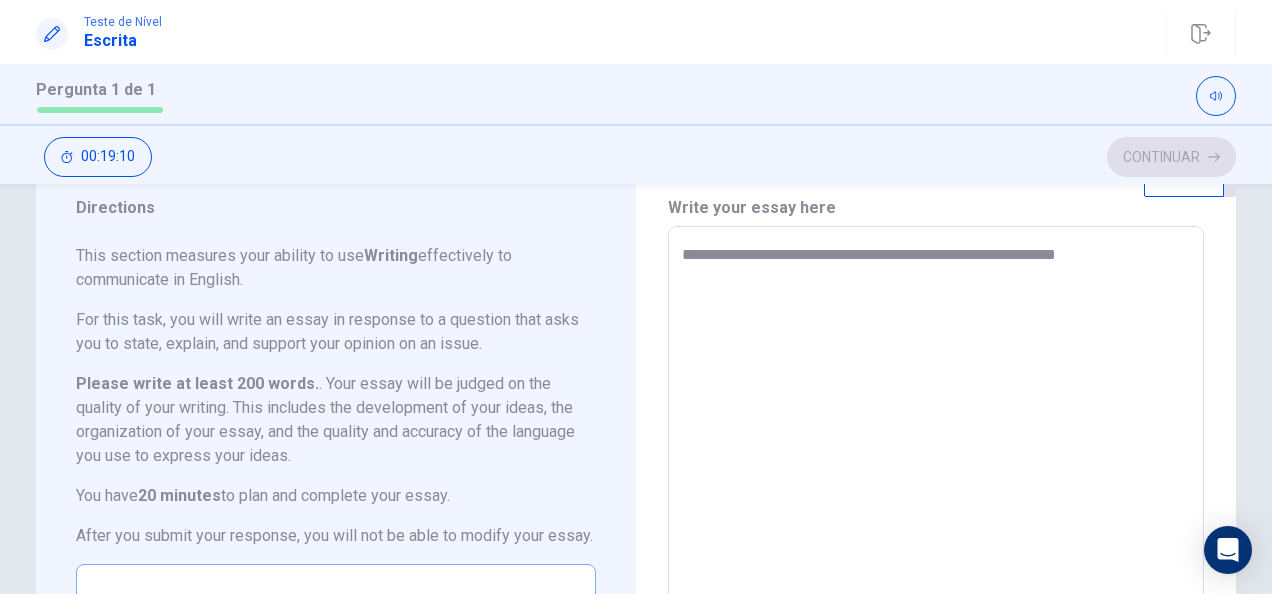 type on "**********" 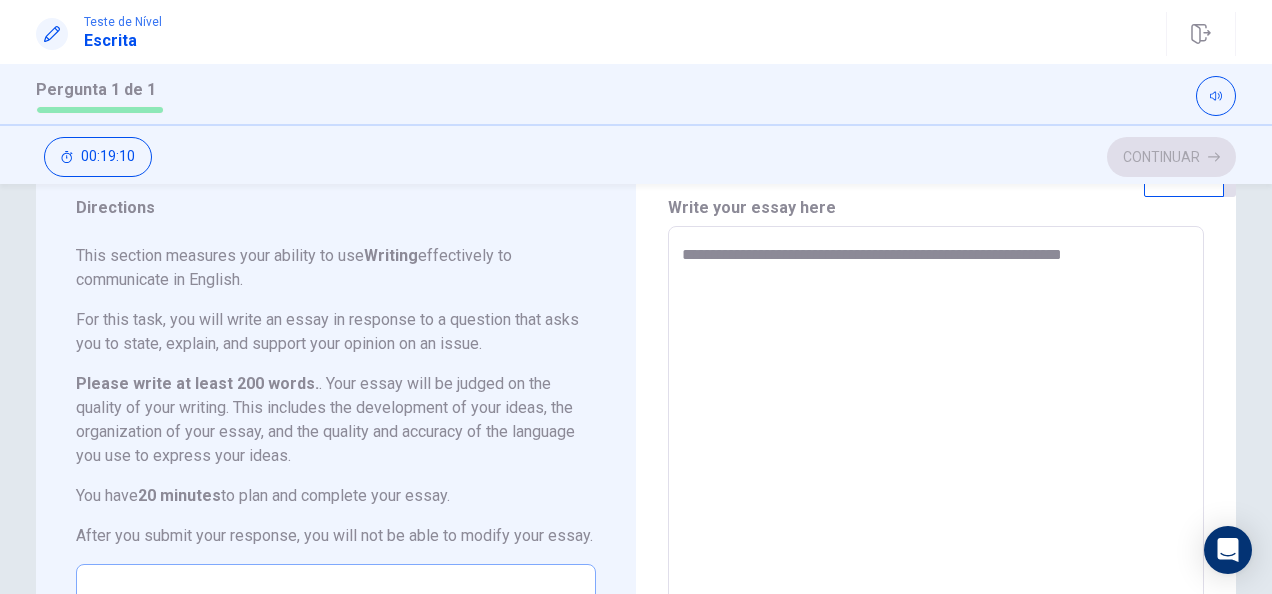 type on "*" 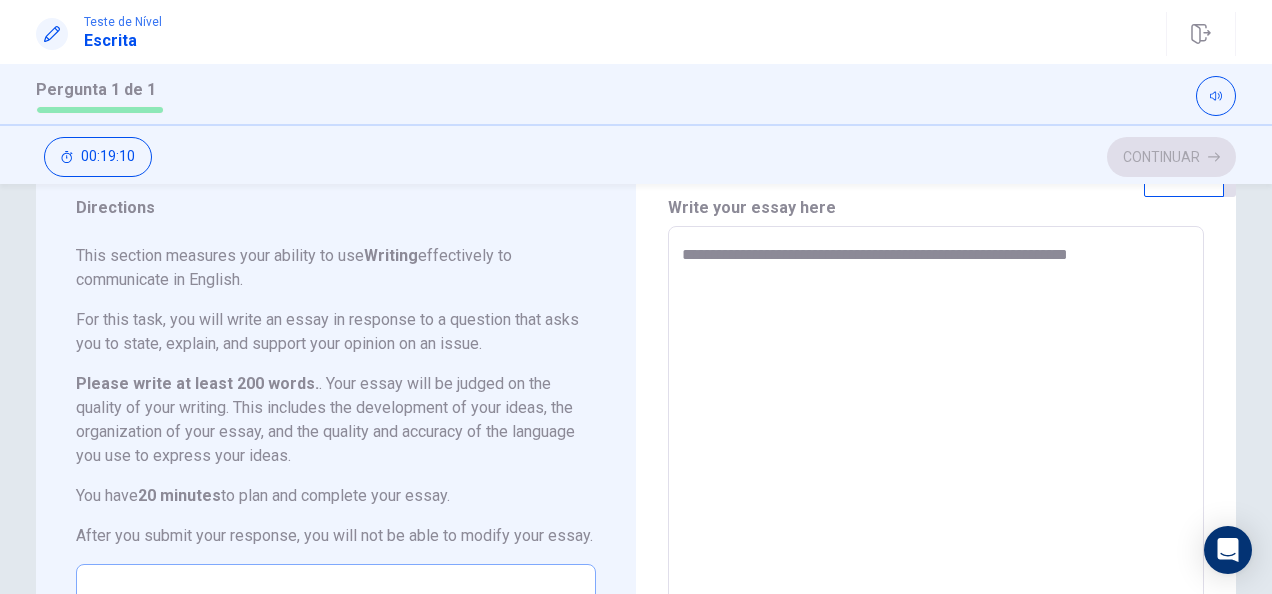 type on "*" 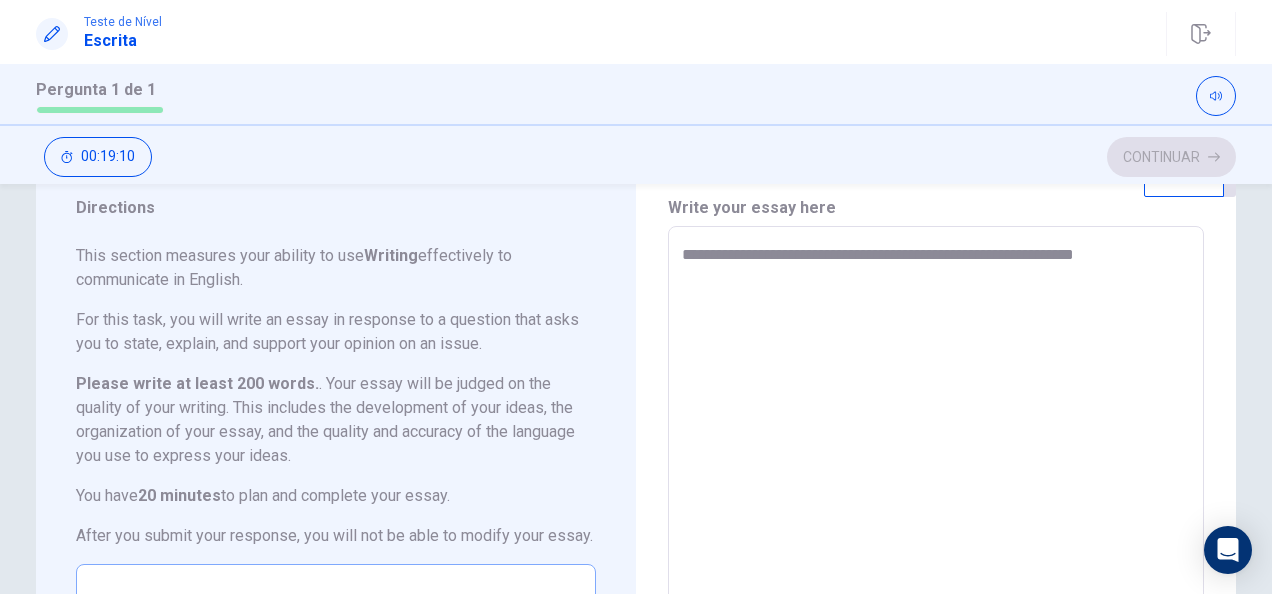 type on "*" 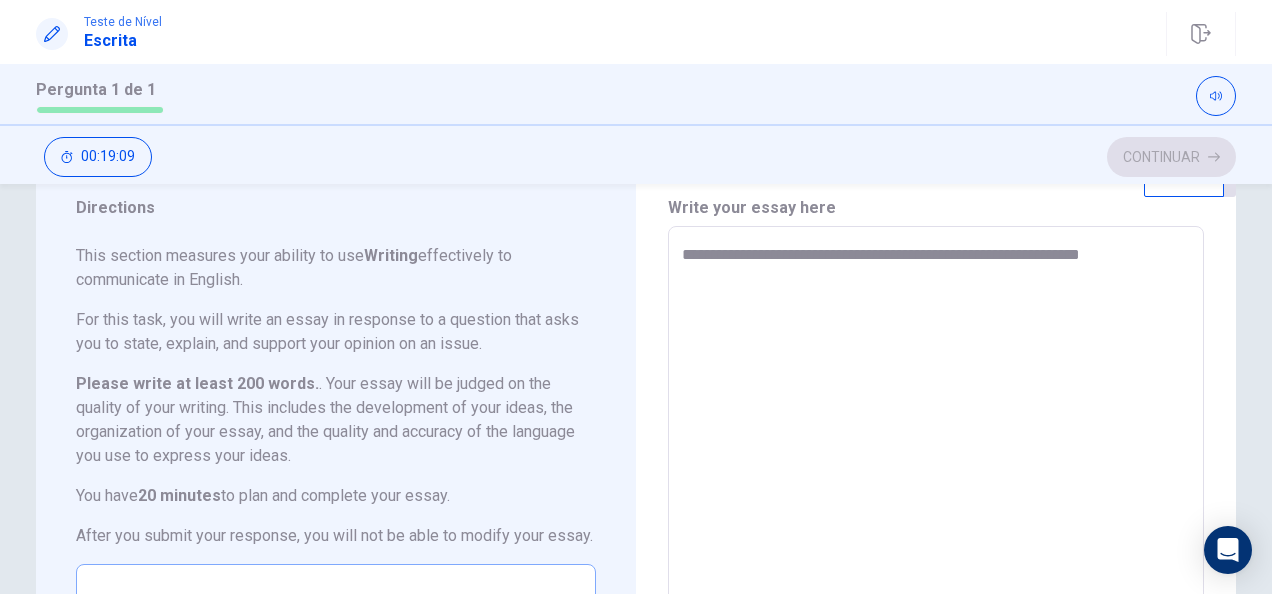 type on "*" 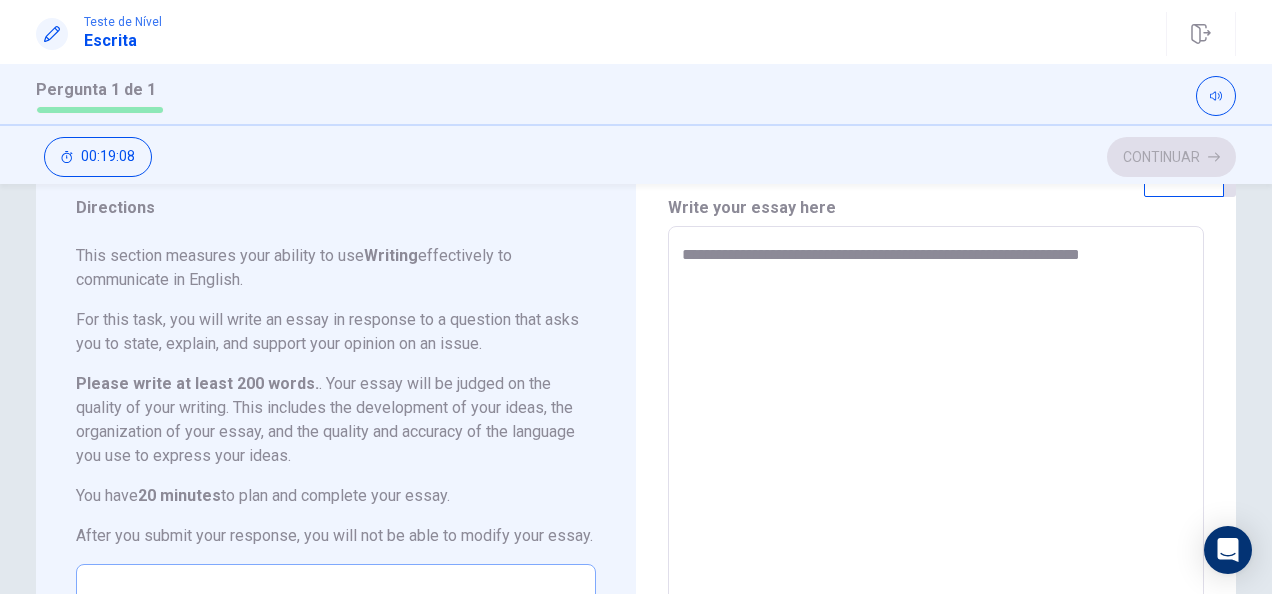 type on "**********" 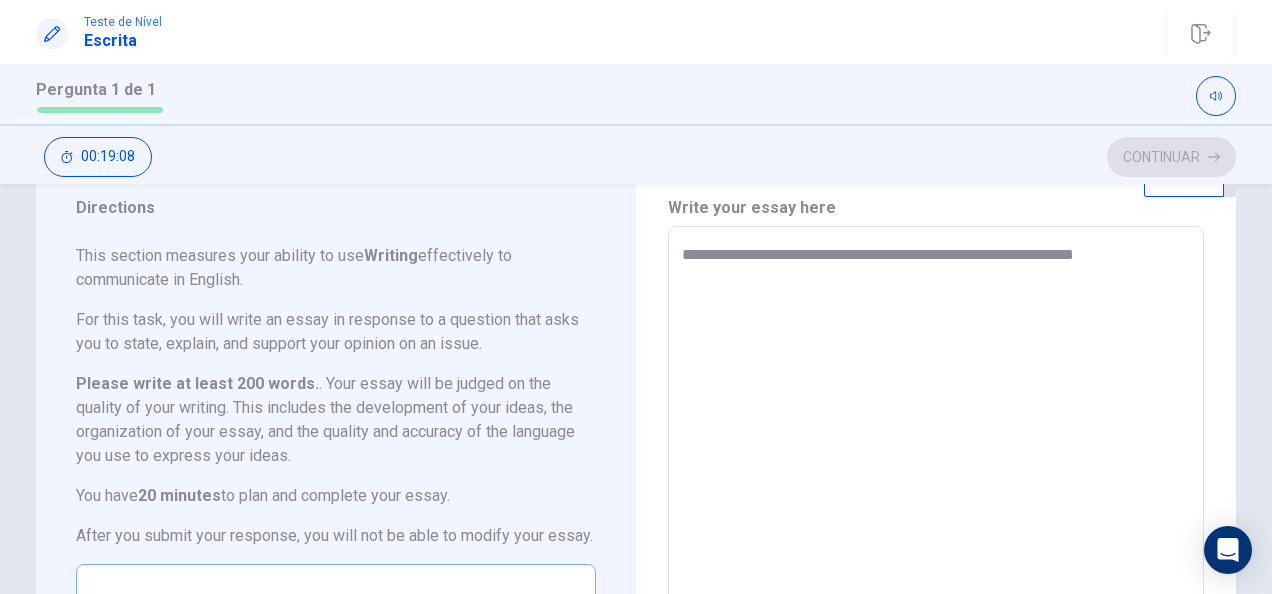 type on "*" 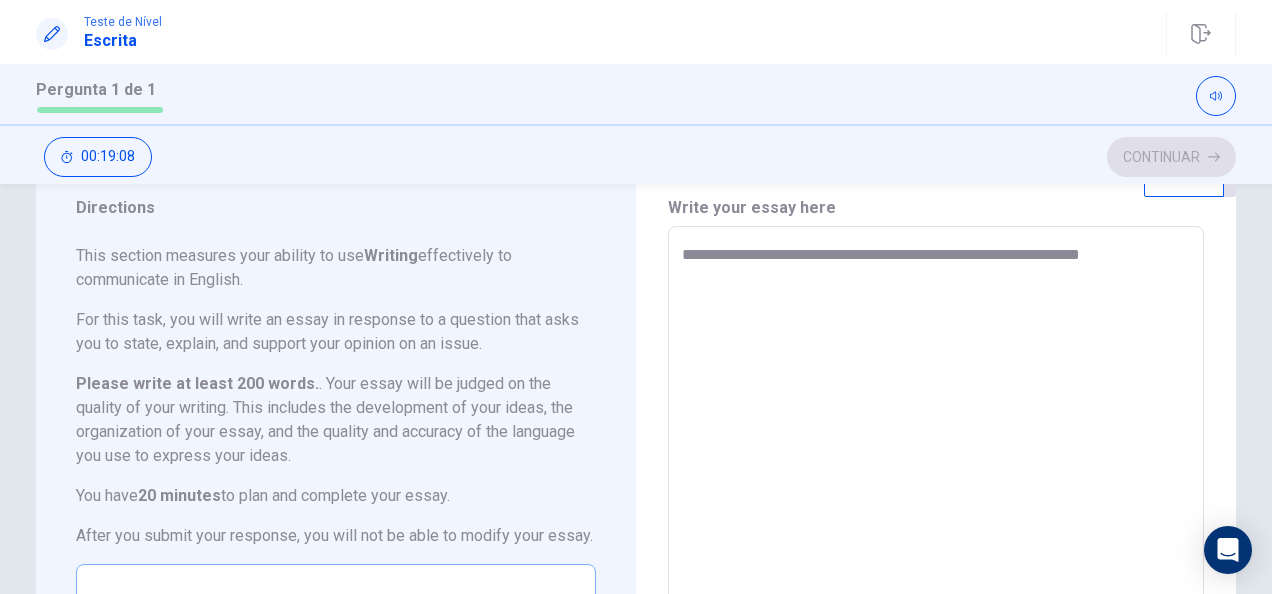 type on "*" 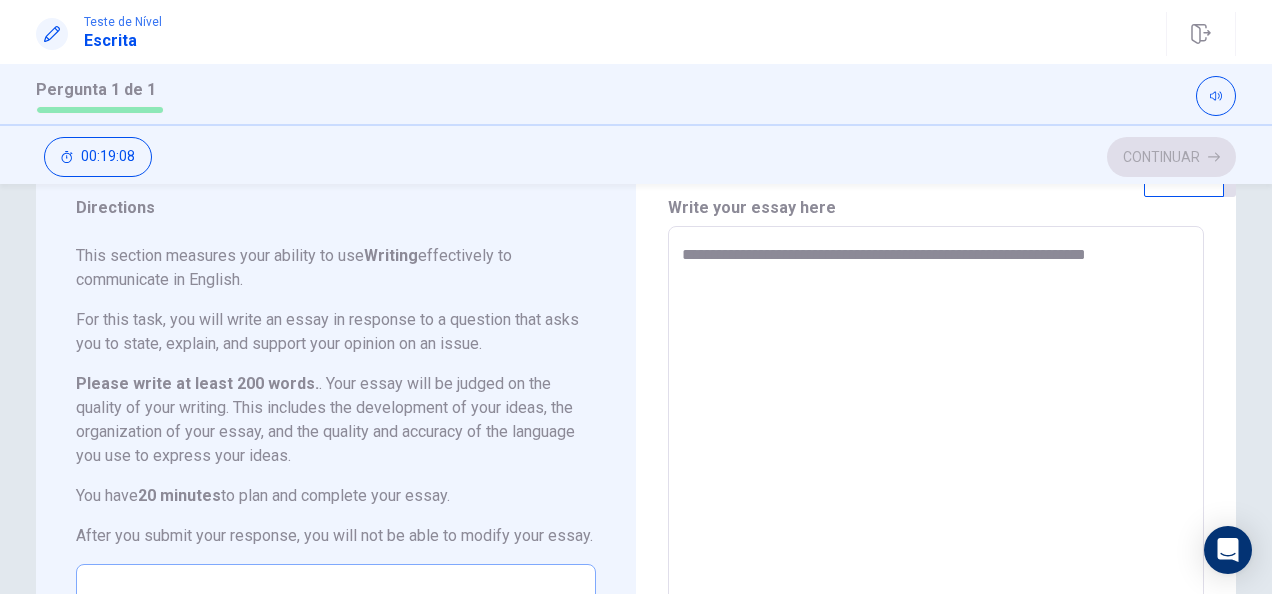 type on "*" 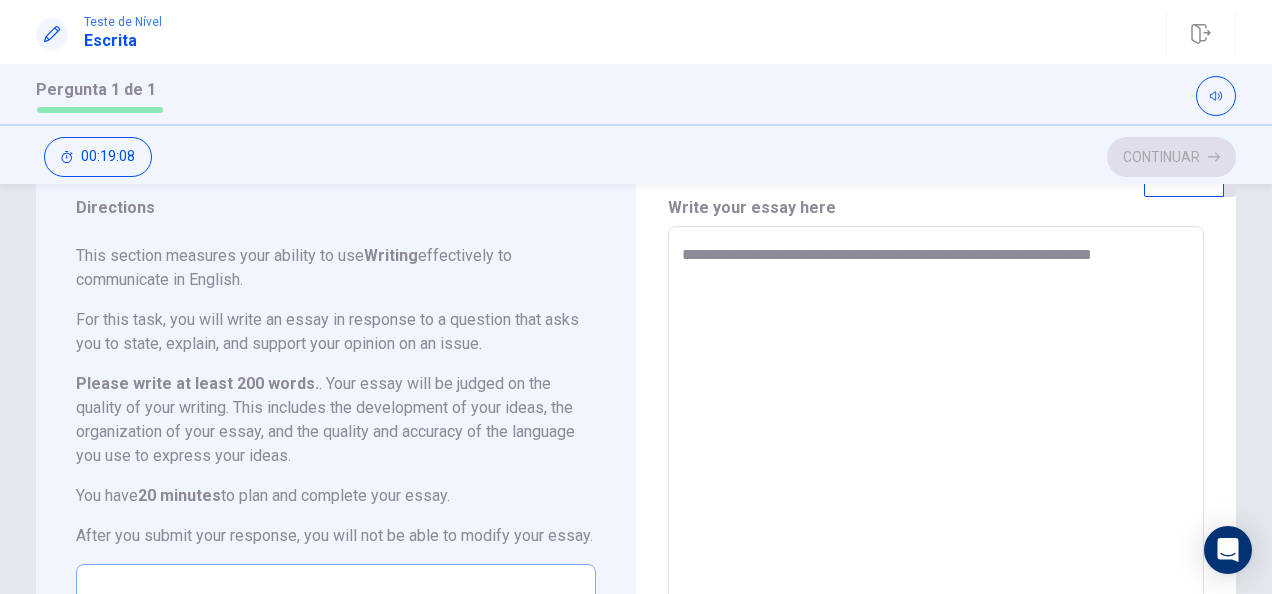 type on "*" 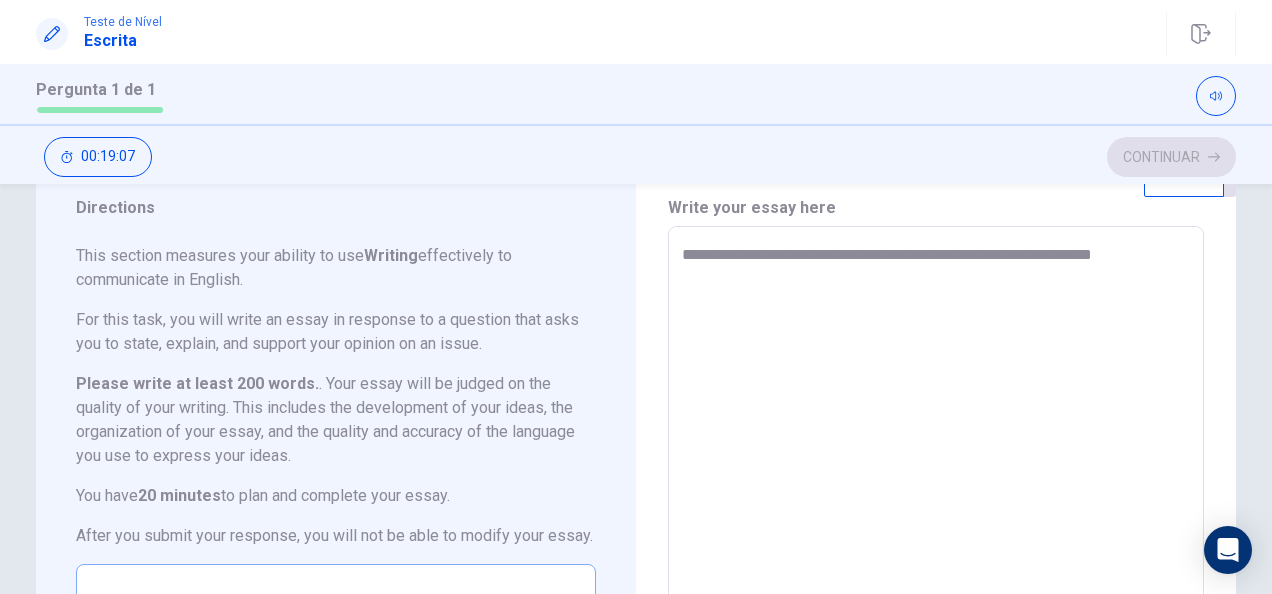 type on "**********" 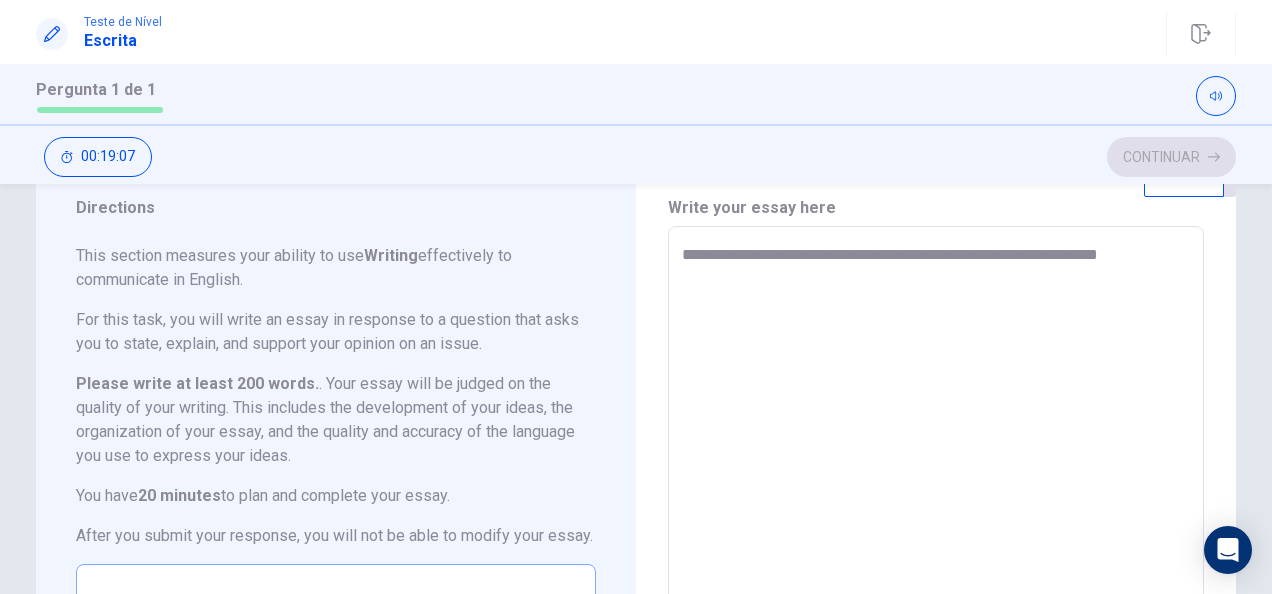 type on "*" 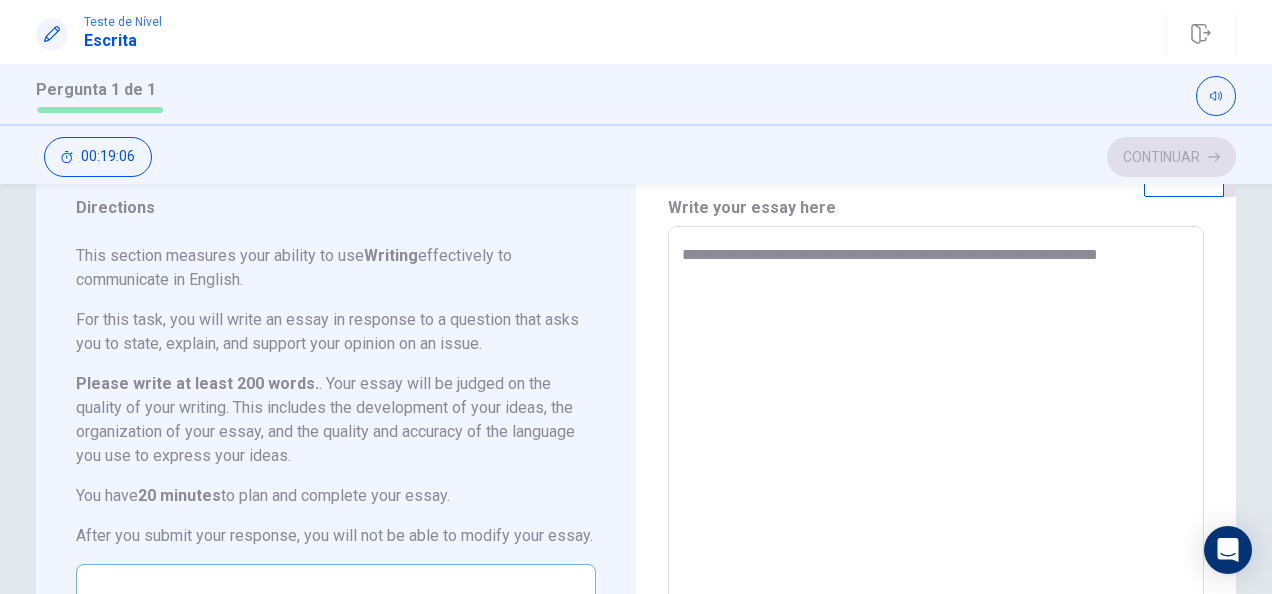type on "**********" 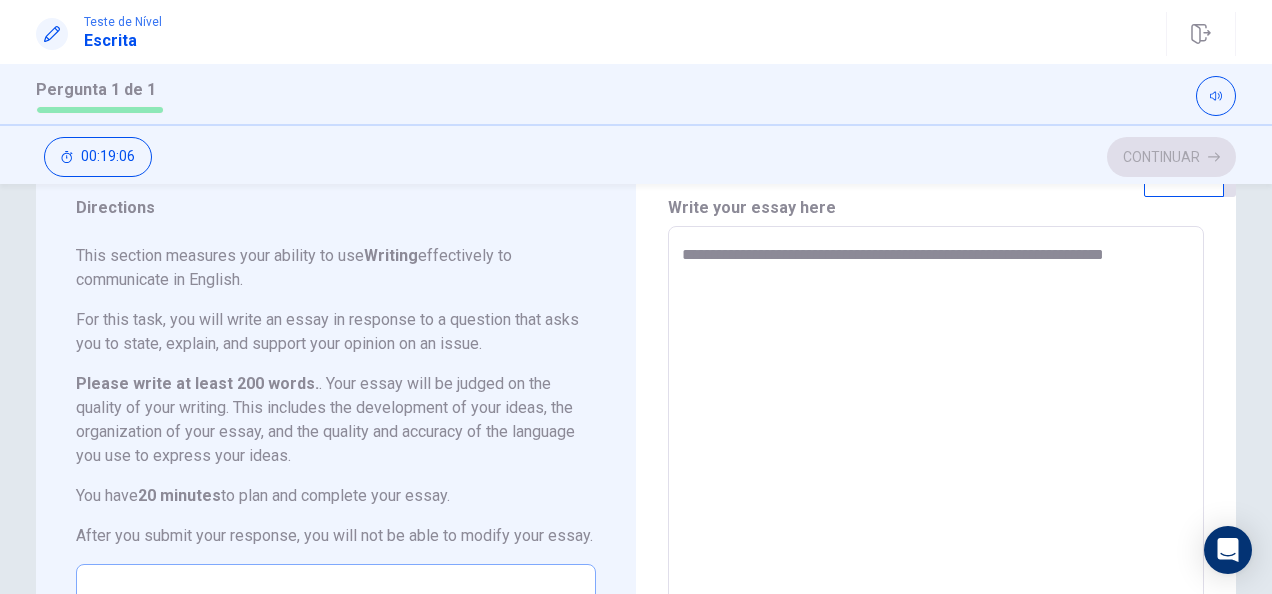 type on "*" 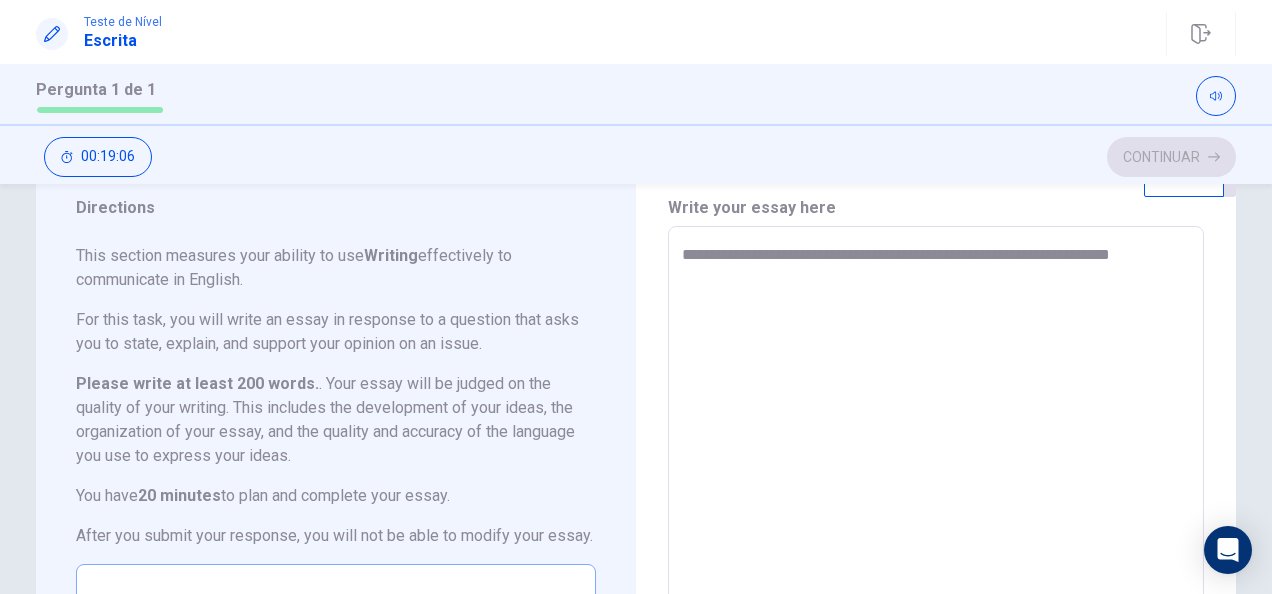 type on "*" 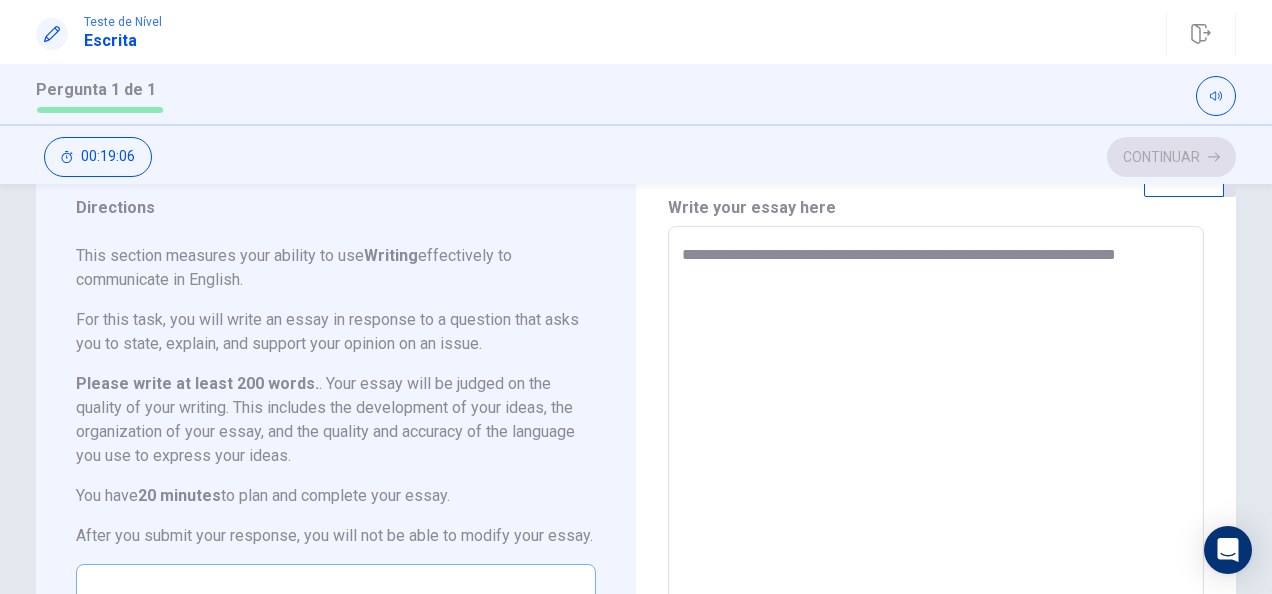 type on "*" 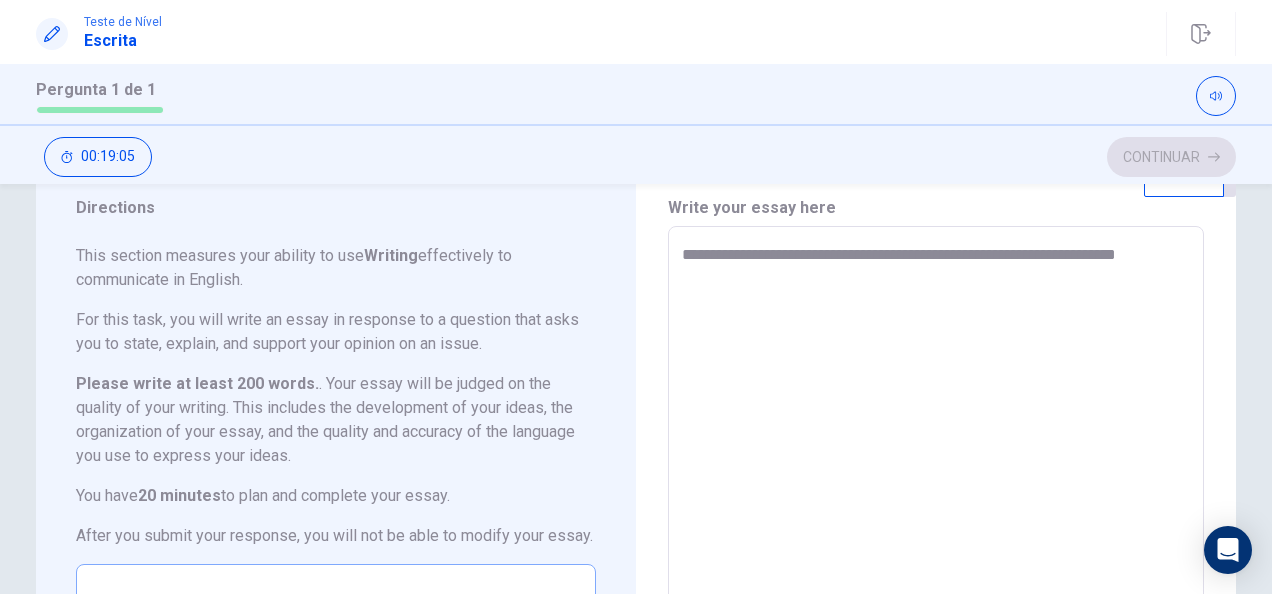 type on "**********" 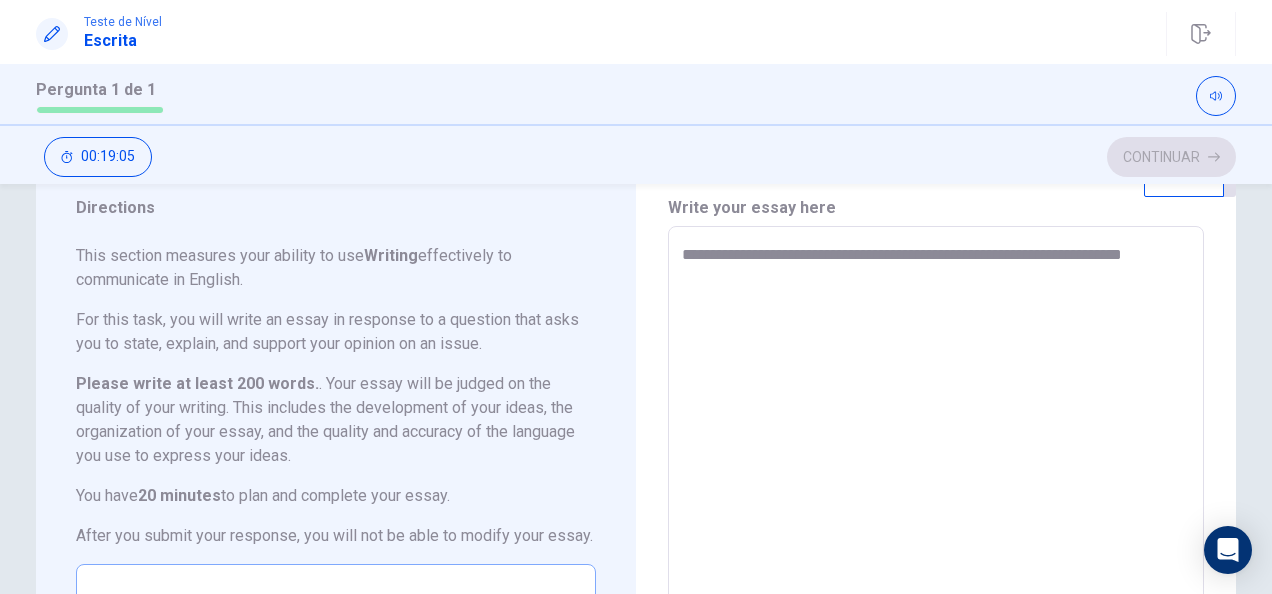 type on "*" 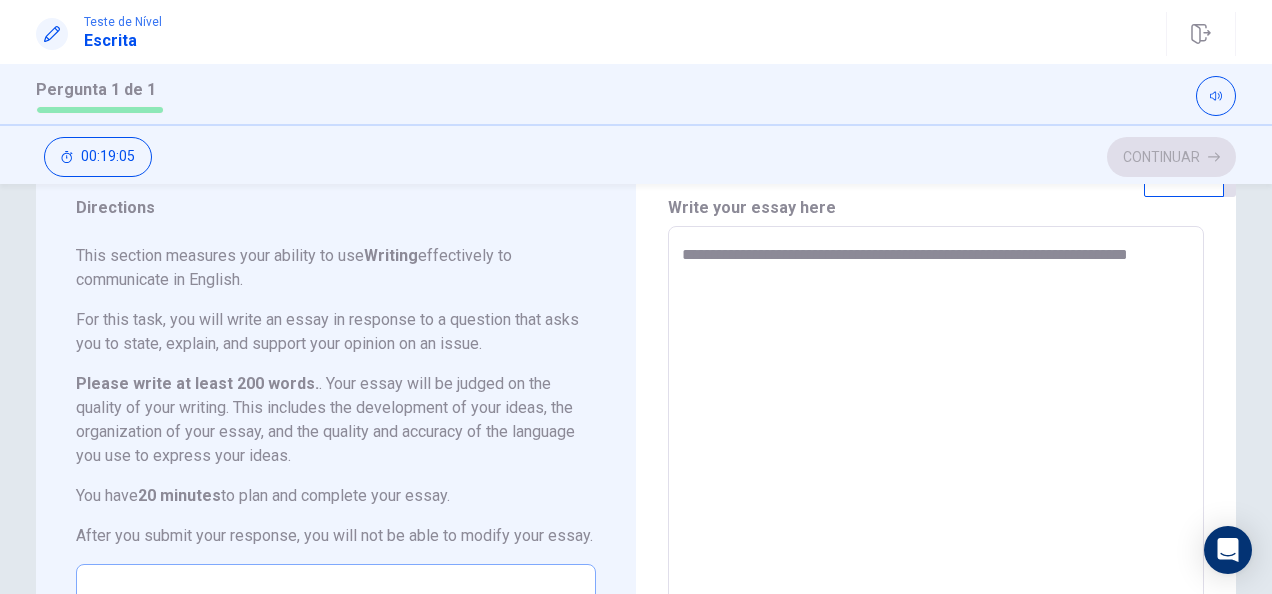 type on "*" 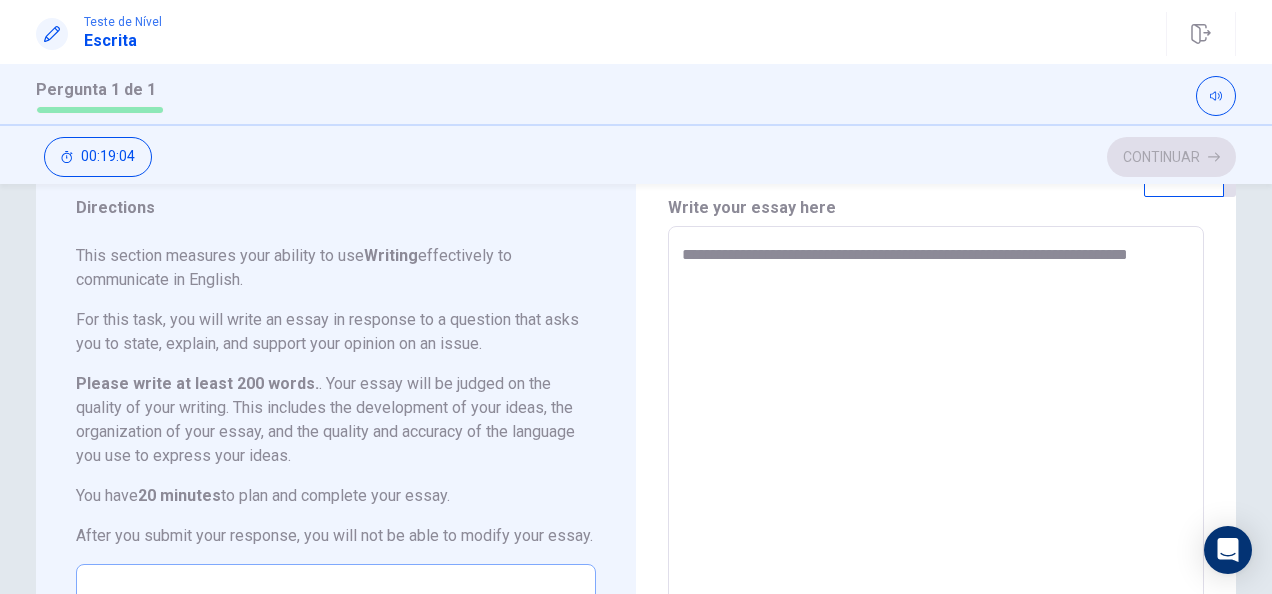 type on "**********" 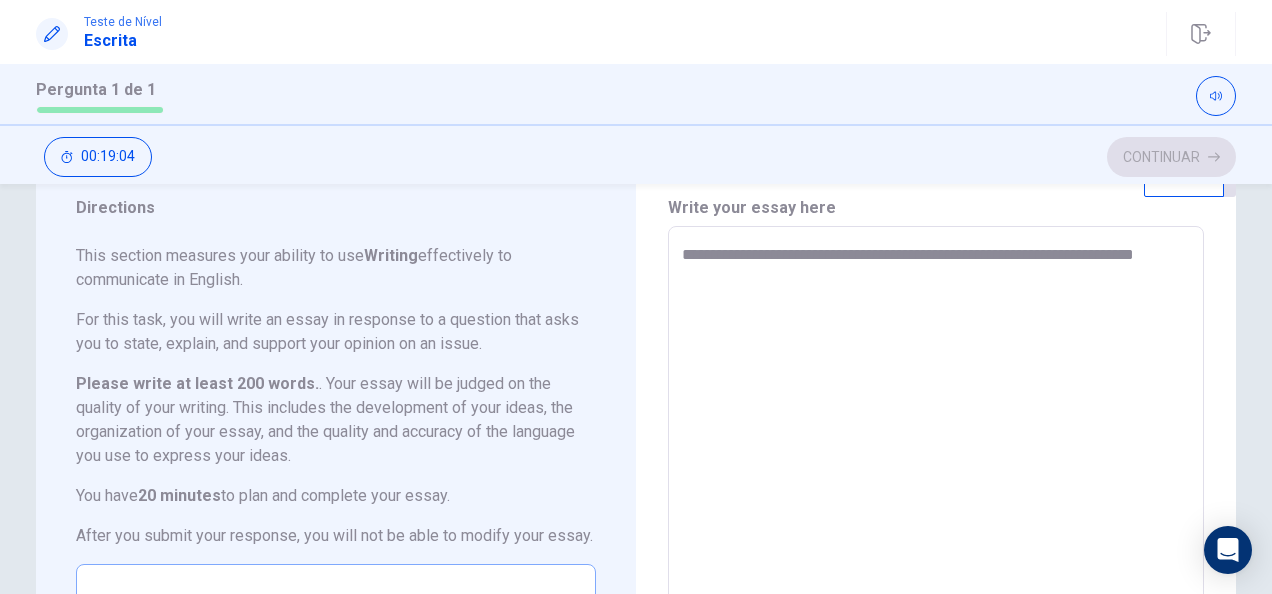 type on "*" 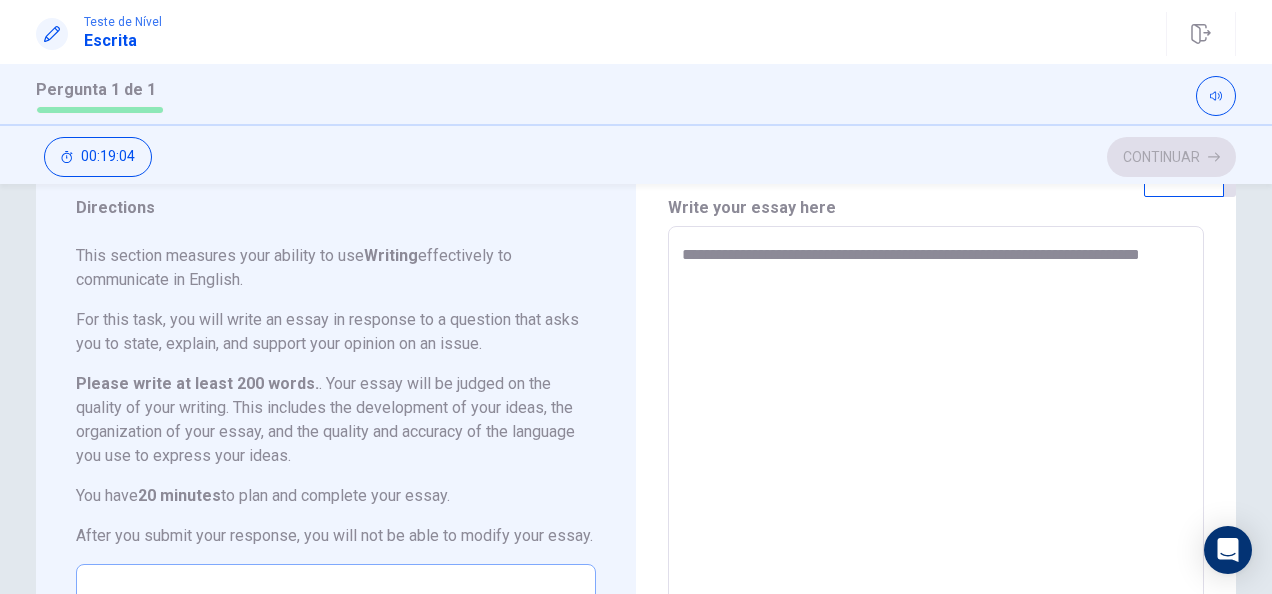 type on "*" 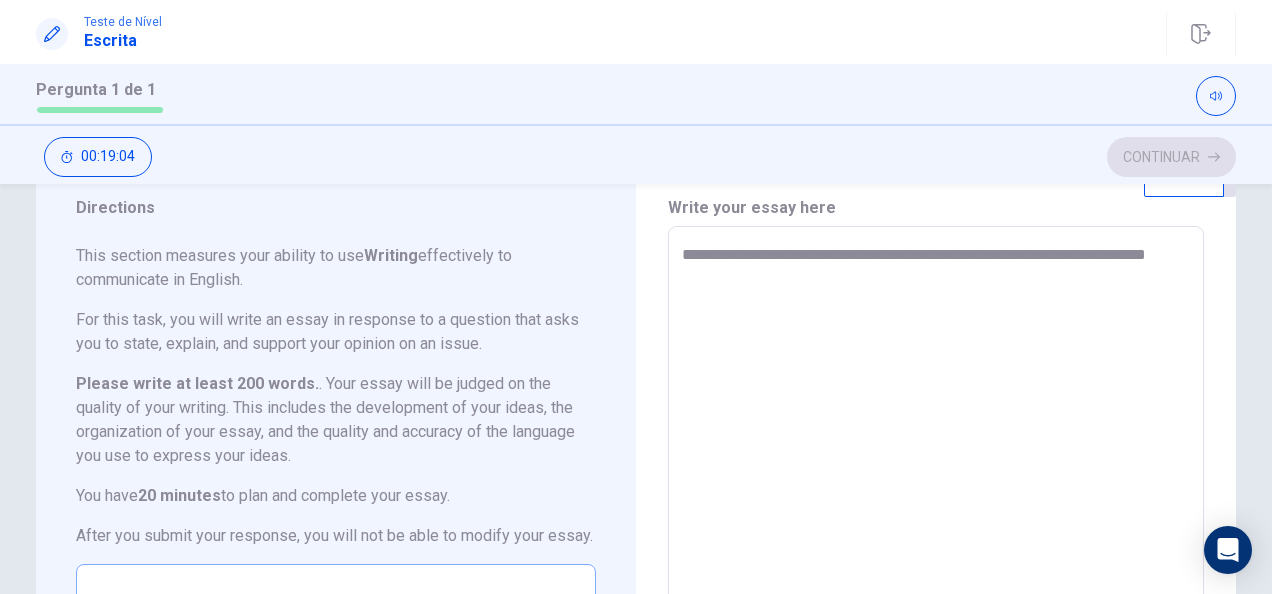 type on "**********" 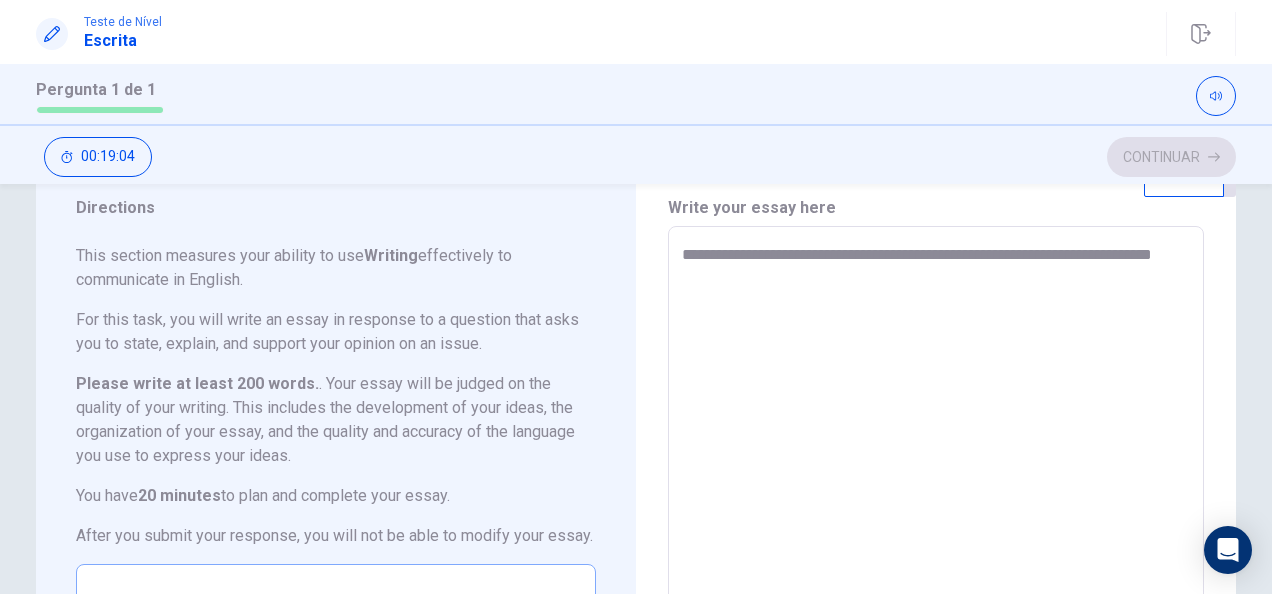 type on "**********" 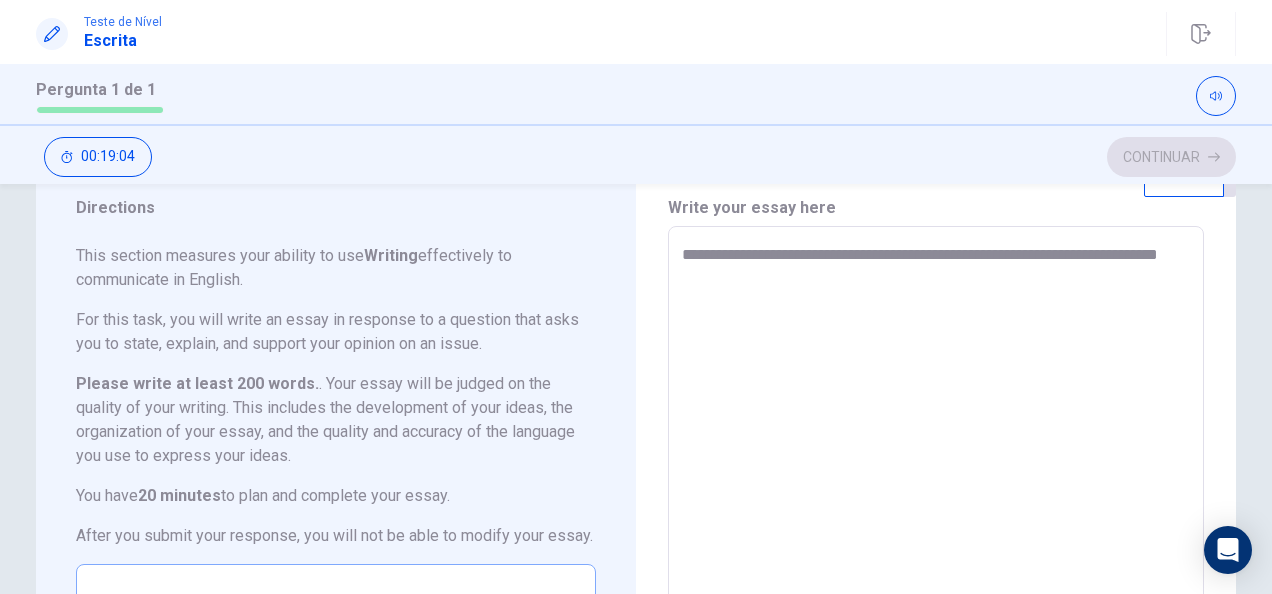 type on "*" 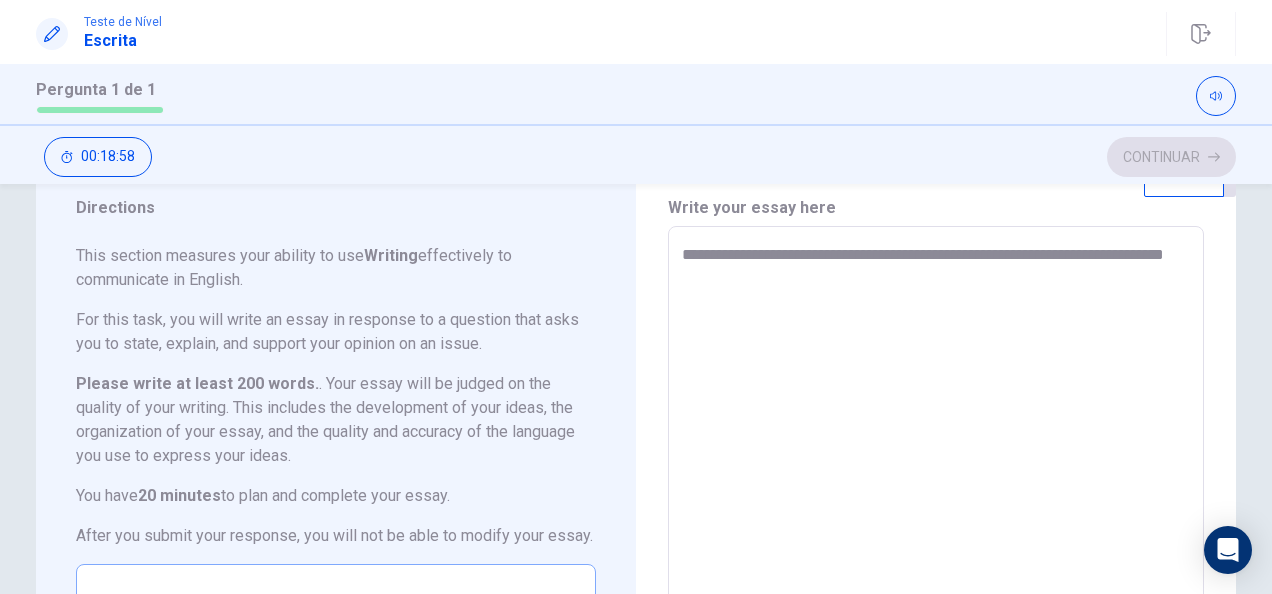 type on "*" 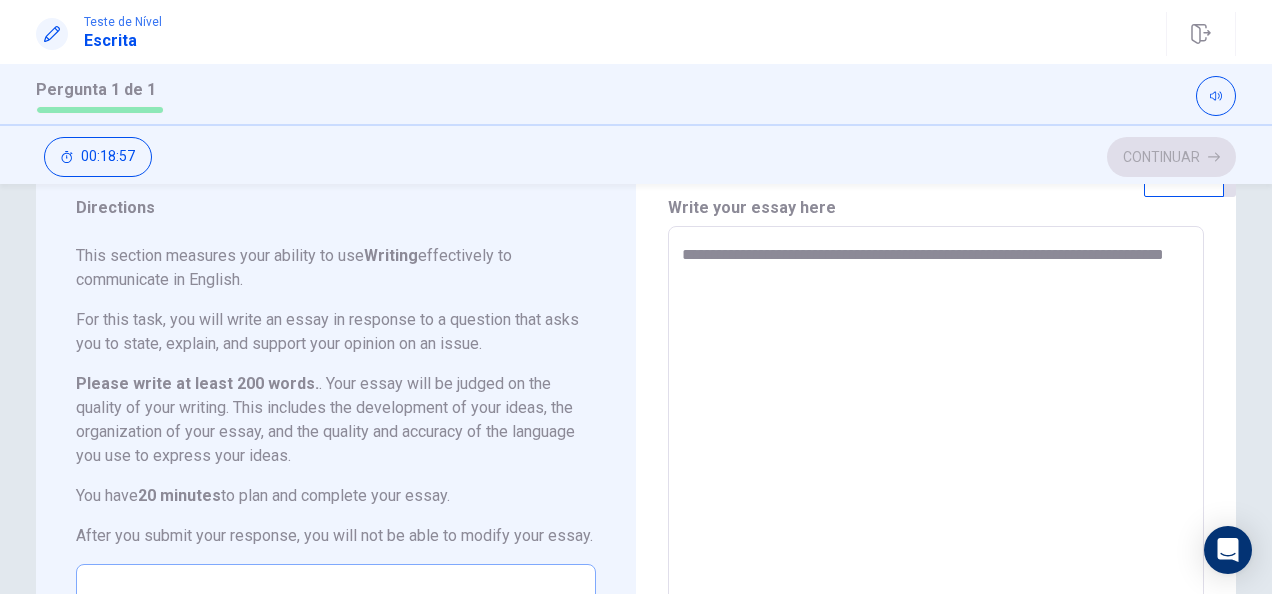 type on "**********" 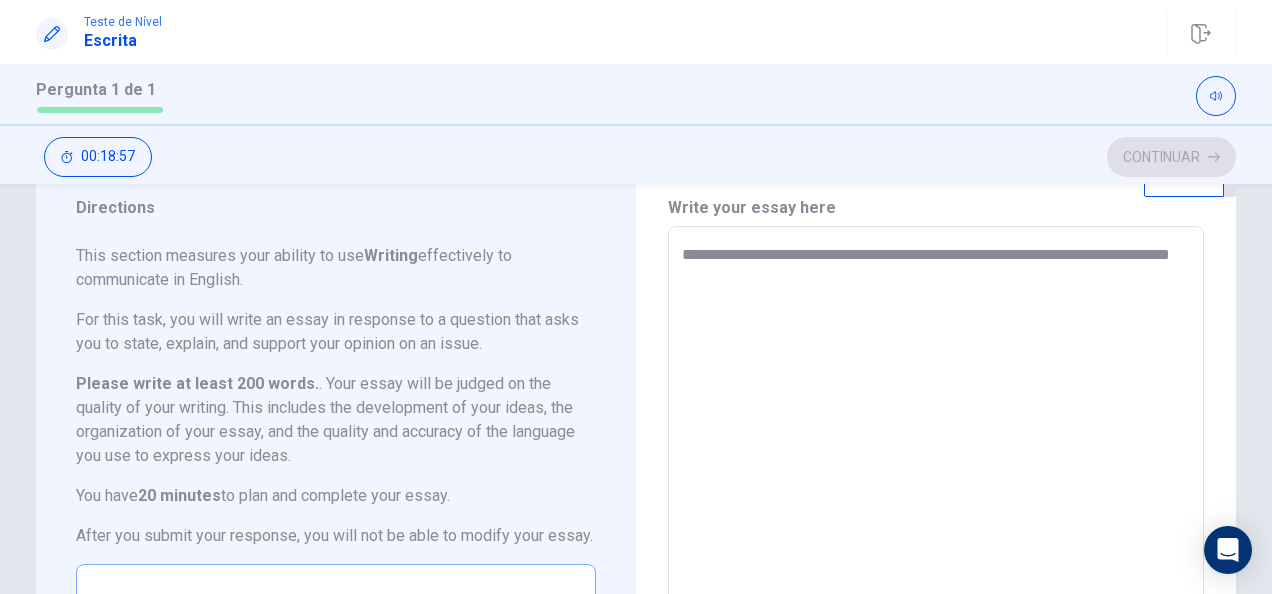 type on "*" 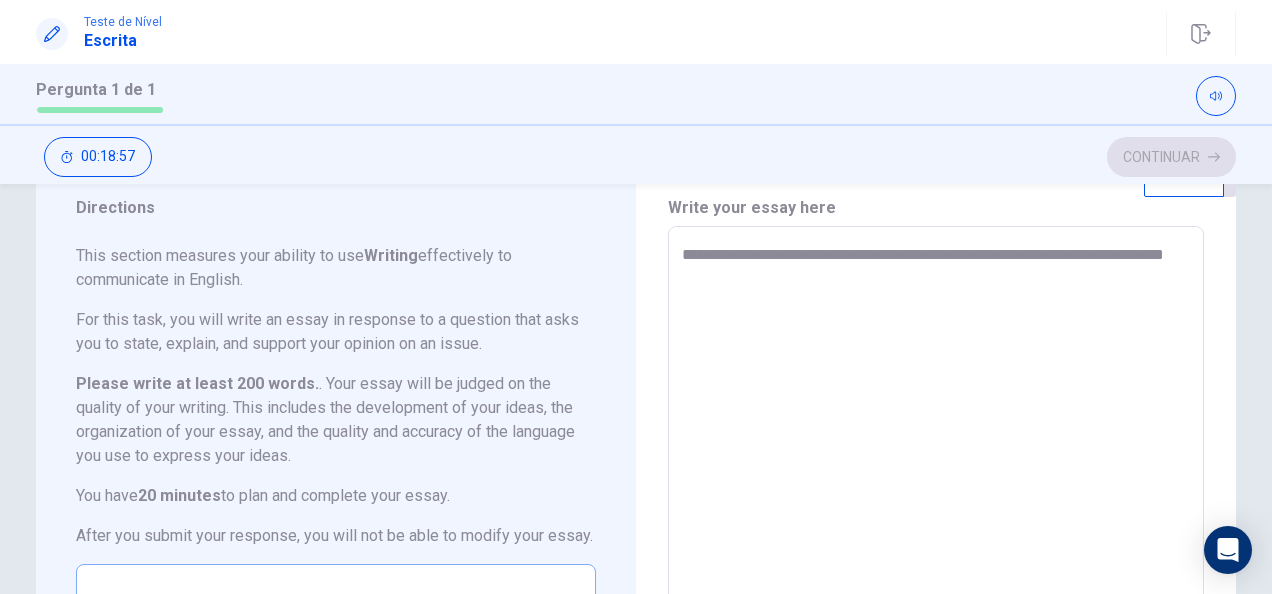 type on "*" 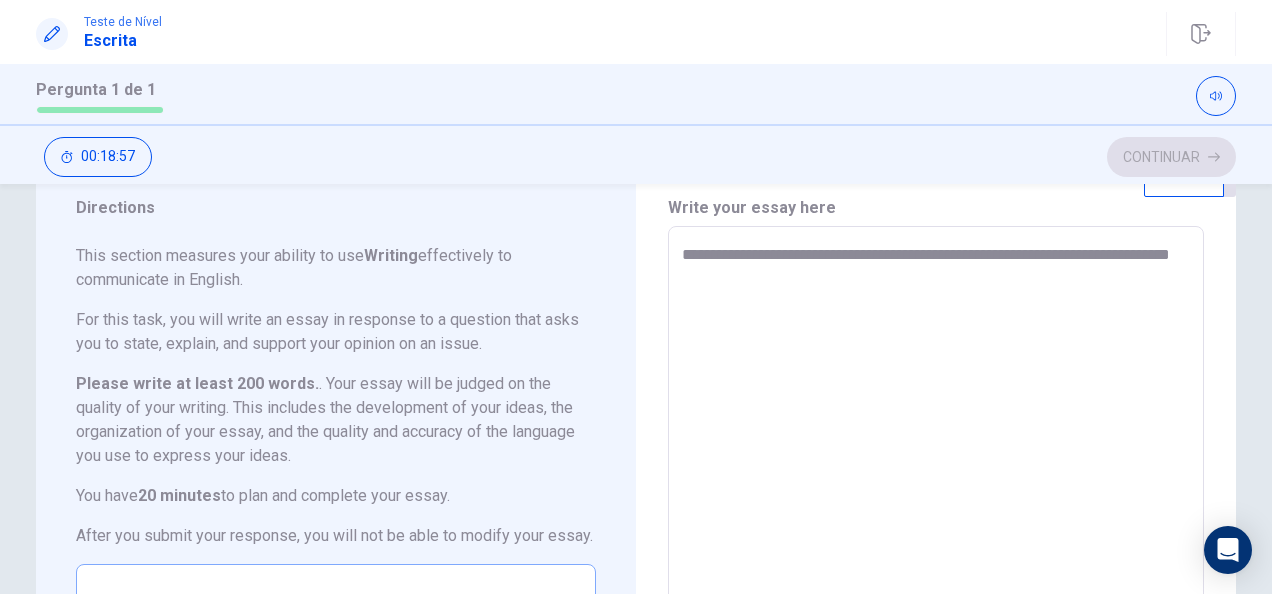 type on "**********" 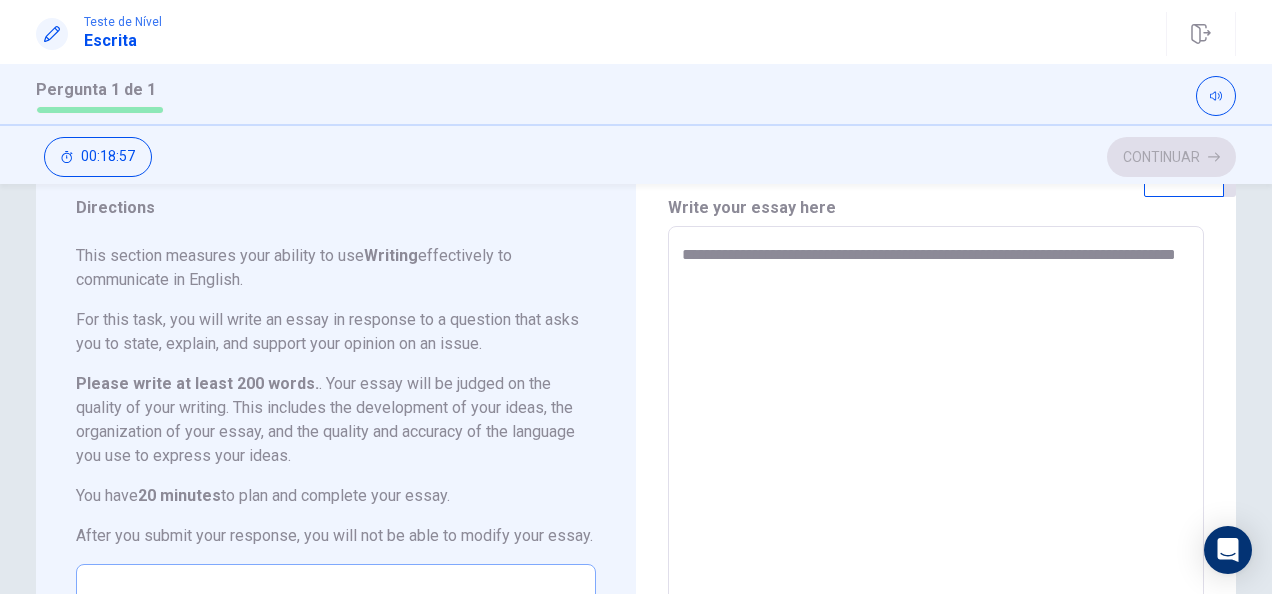 type on "*" 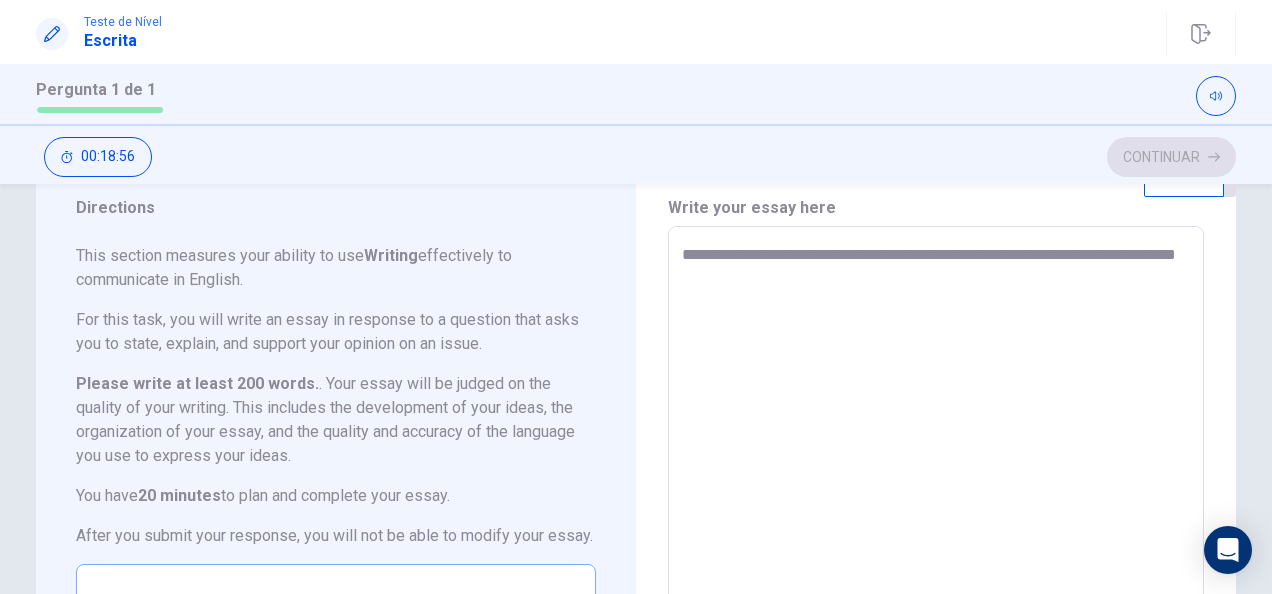 type on "**********" 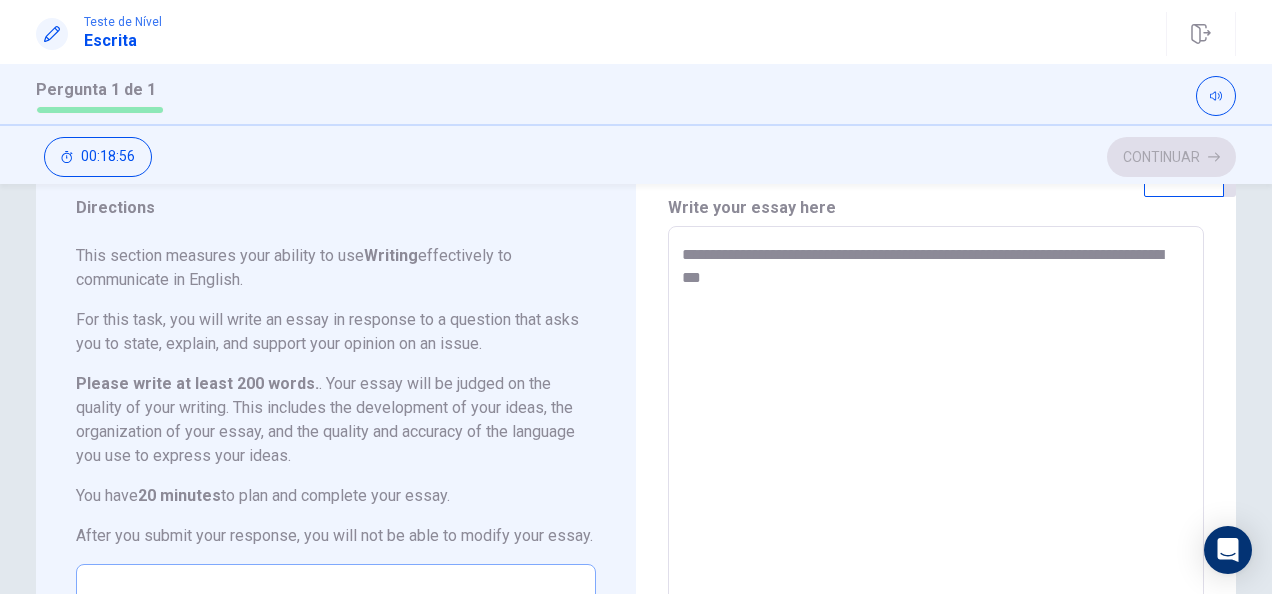 type on "*" 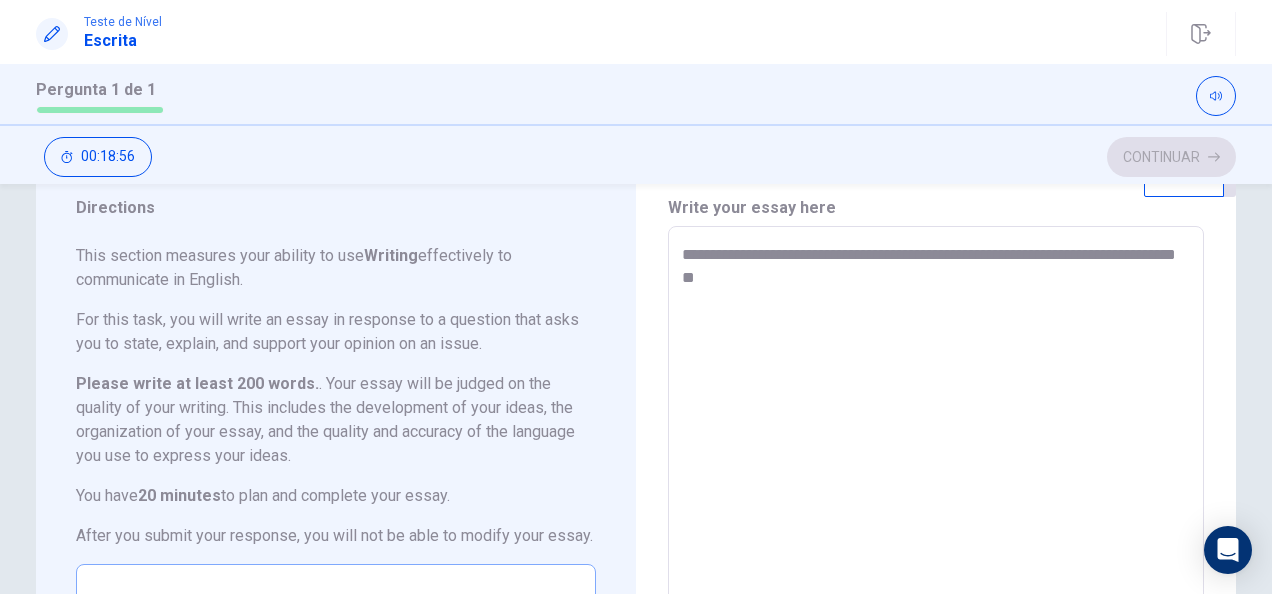 type on "*" 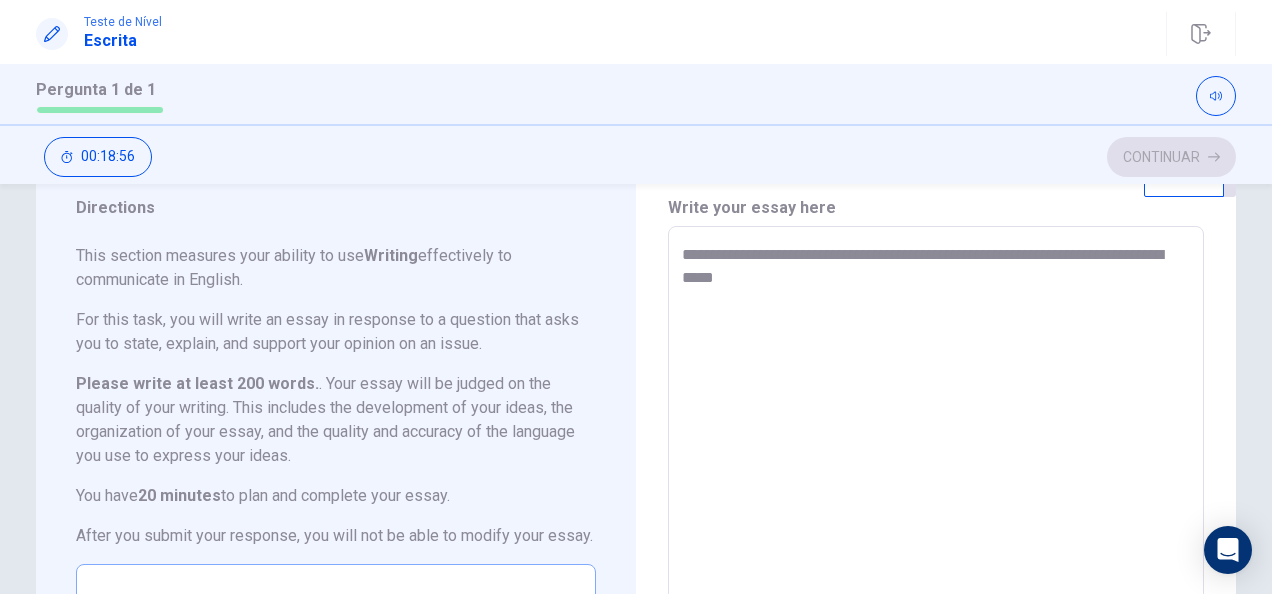type on "*" 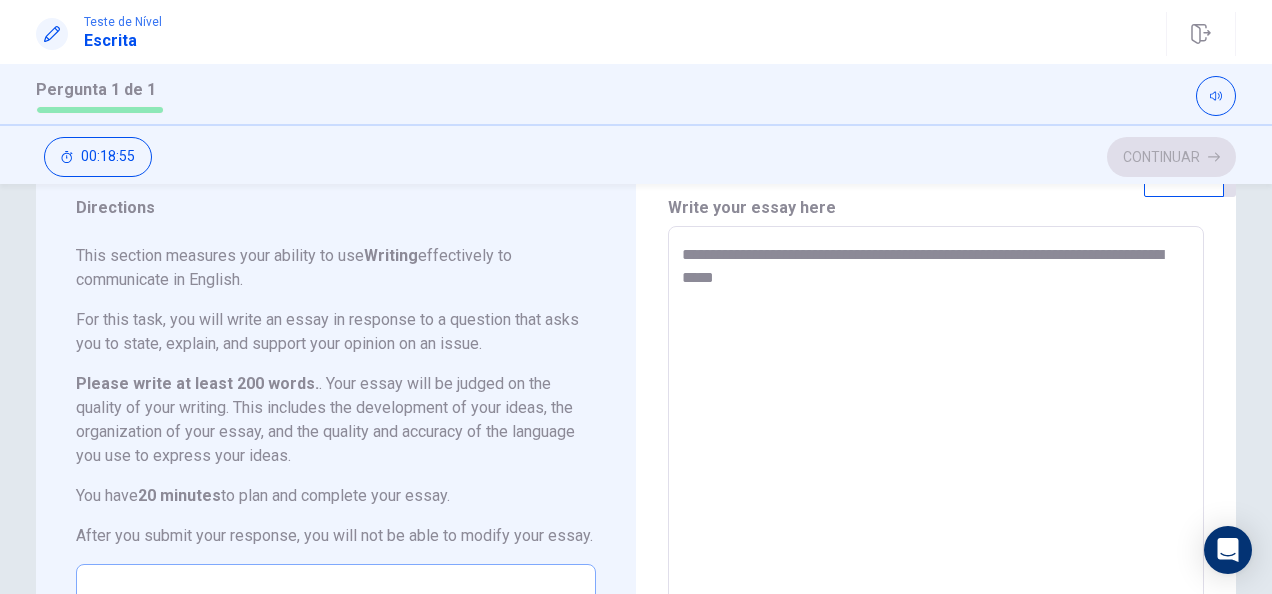 type on "**********" 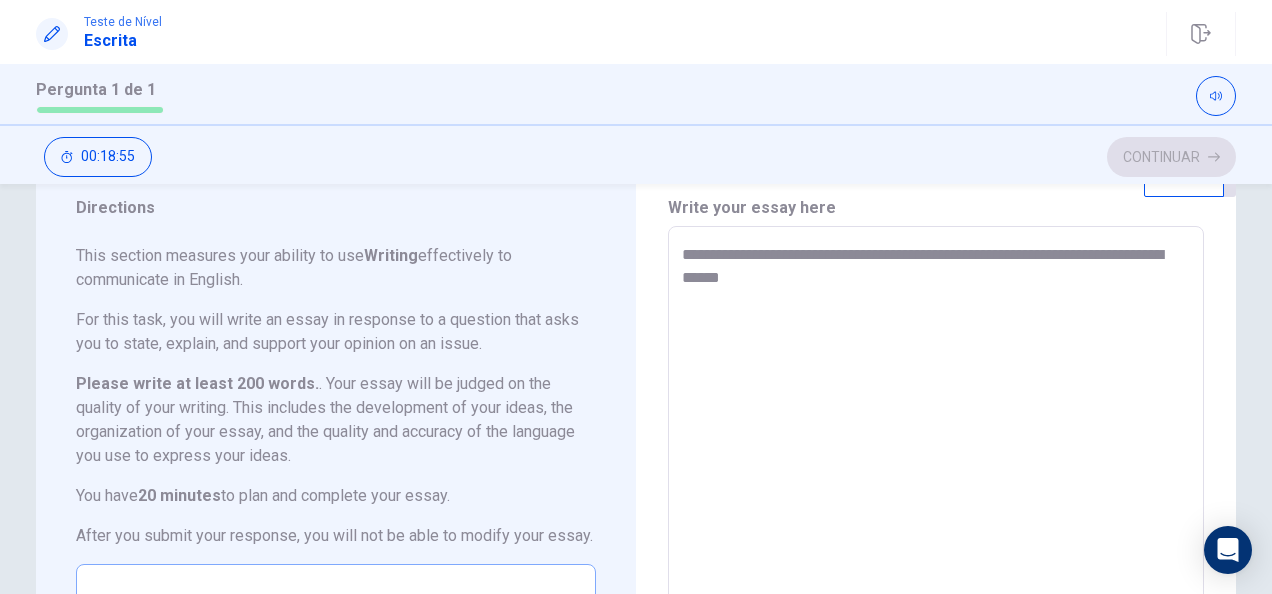 type on "*" 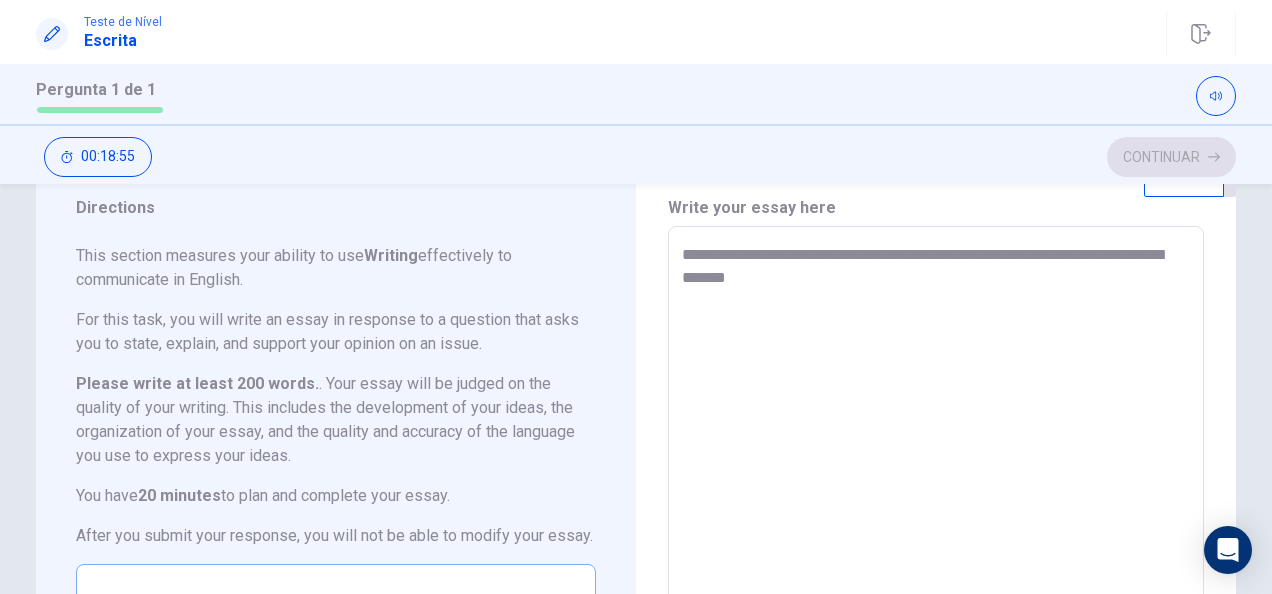 type on "*" 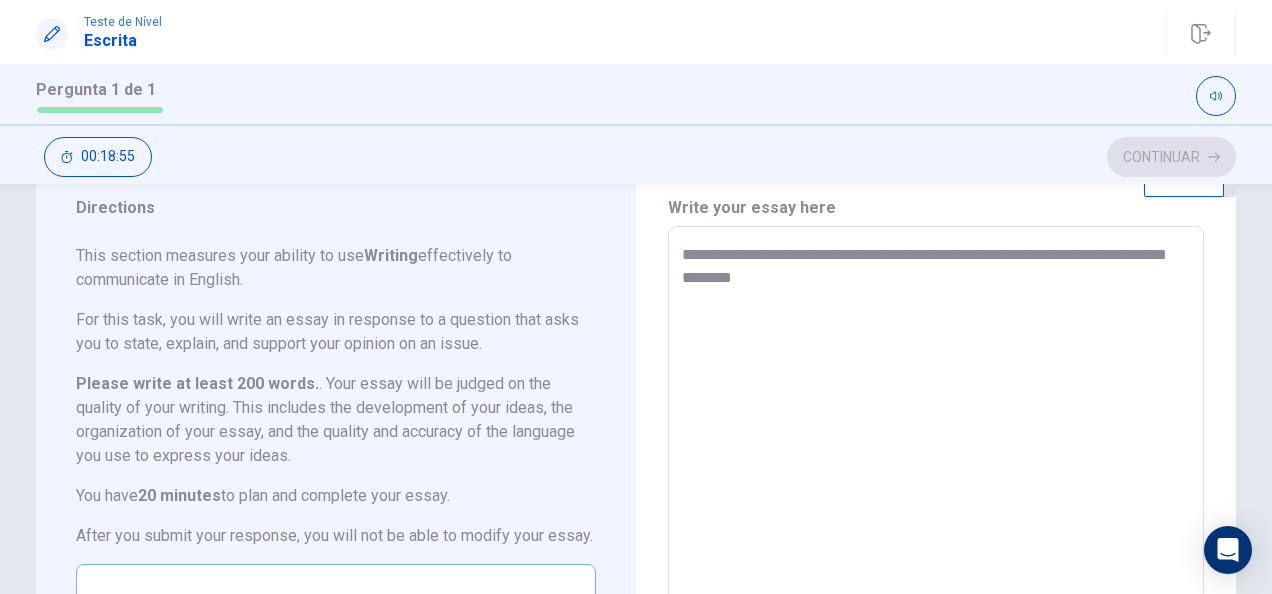 type on "*" 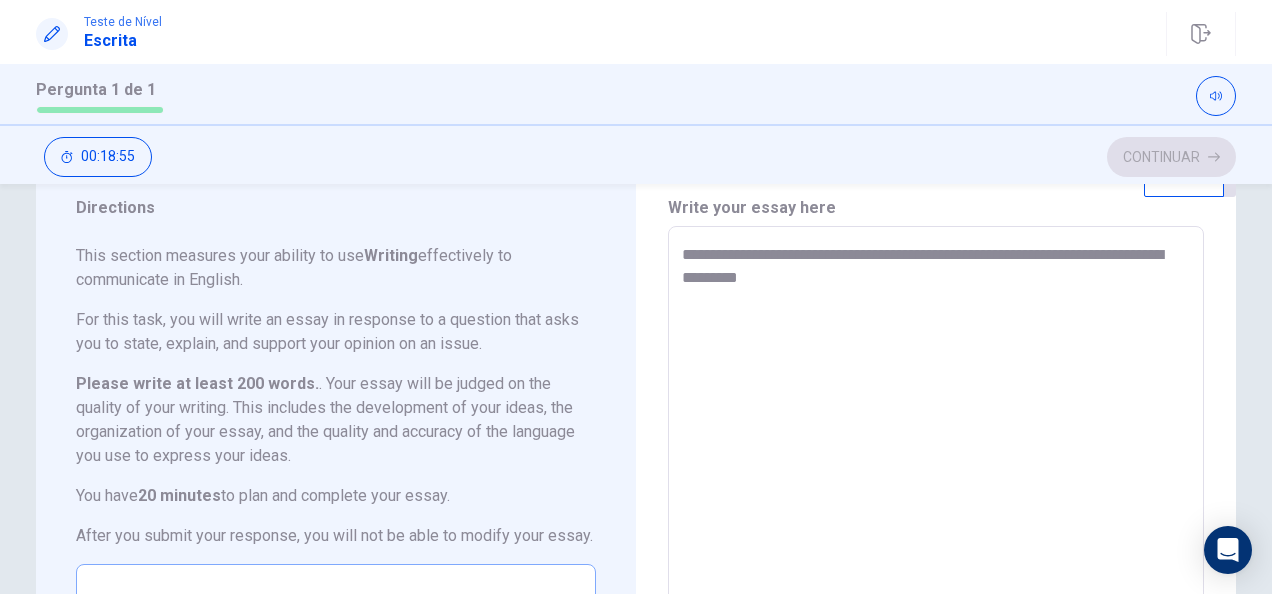 type on "*" 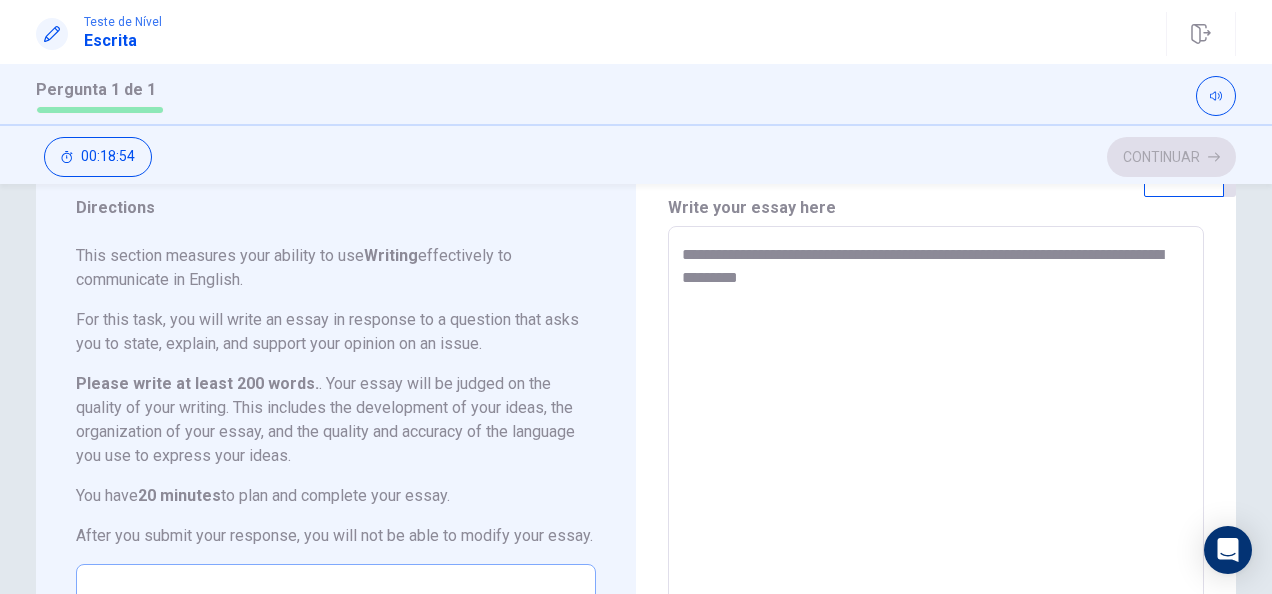 type on "**********" 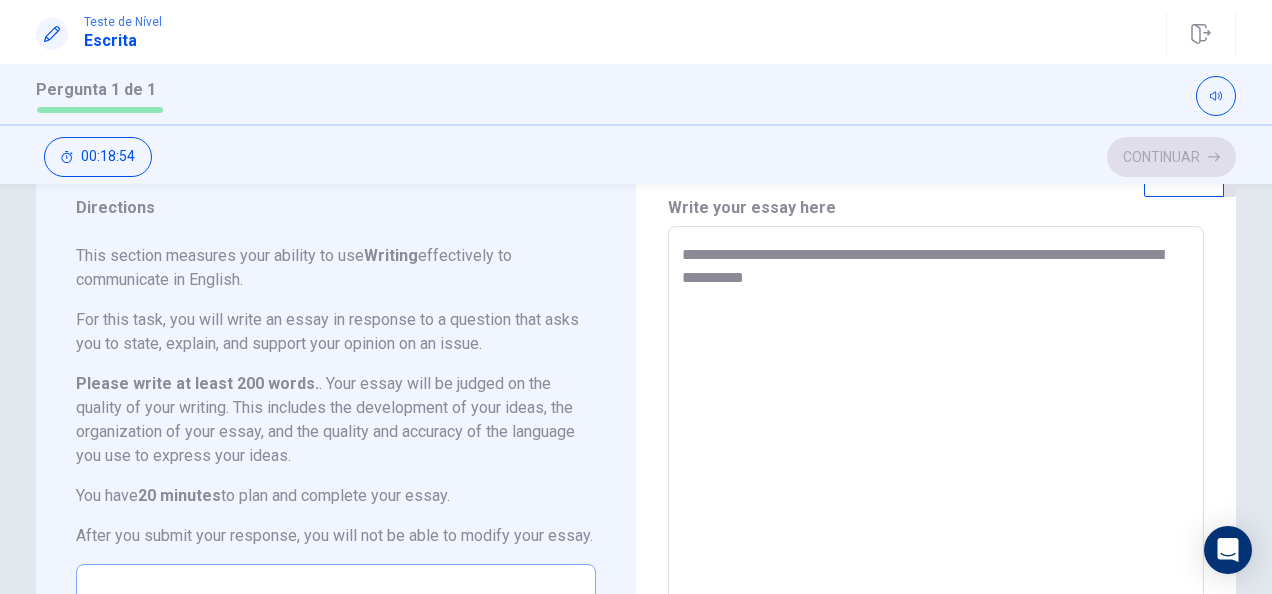 type on "*" 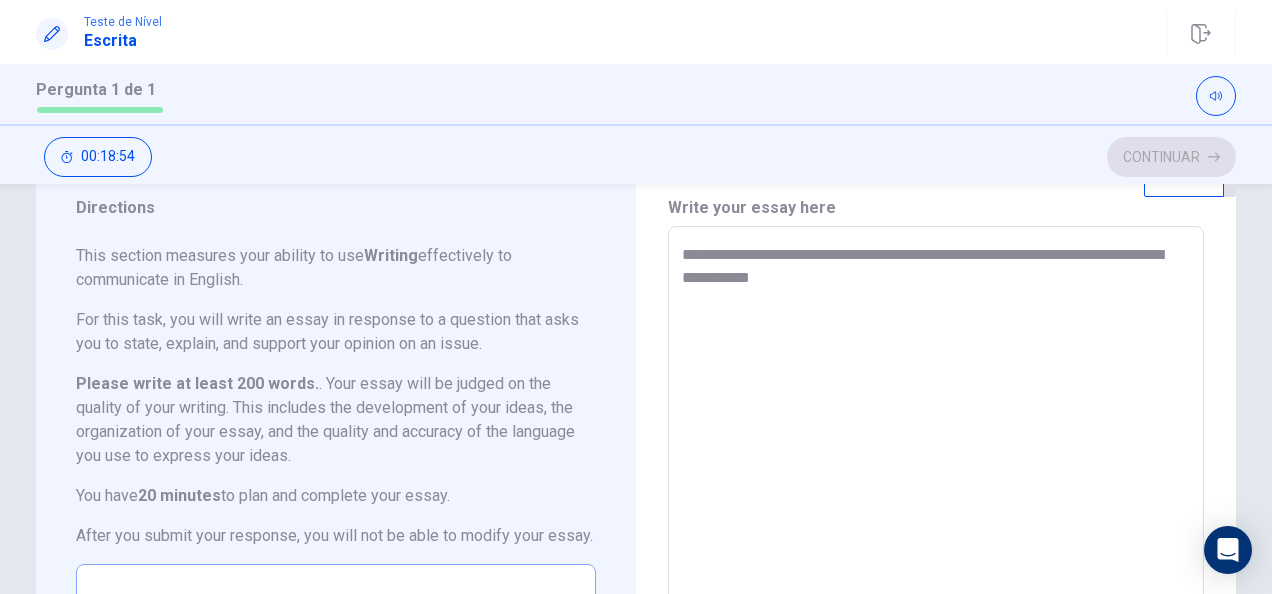 type on "*" 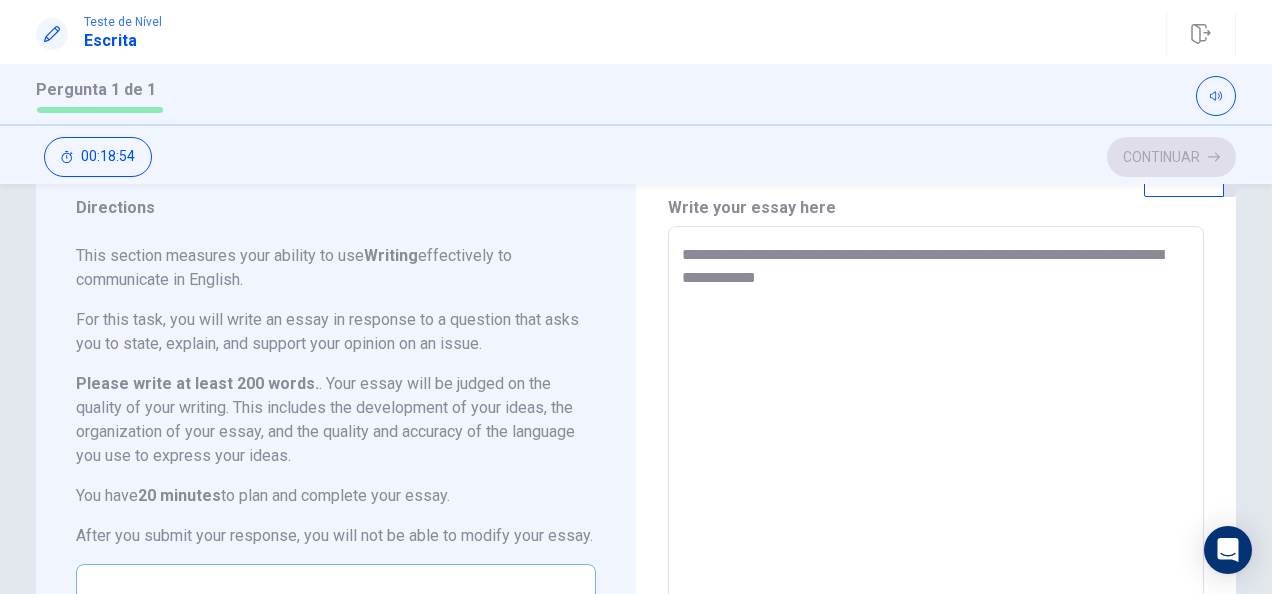 type on "*" 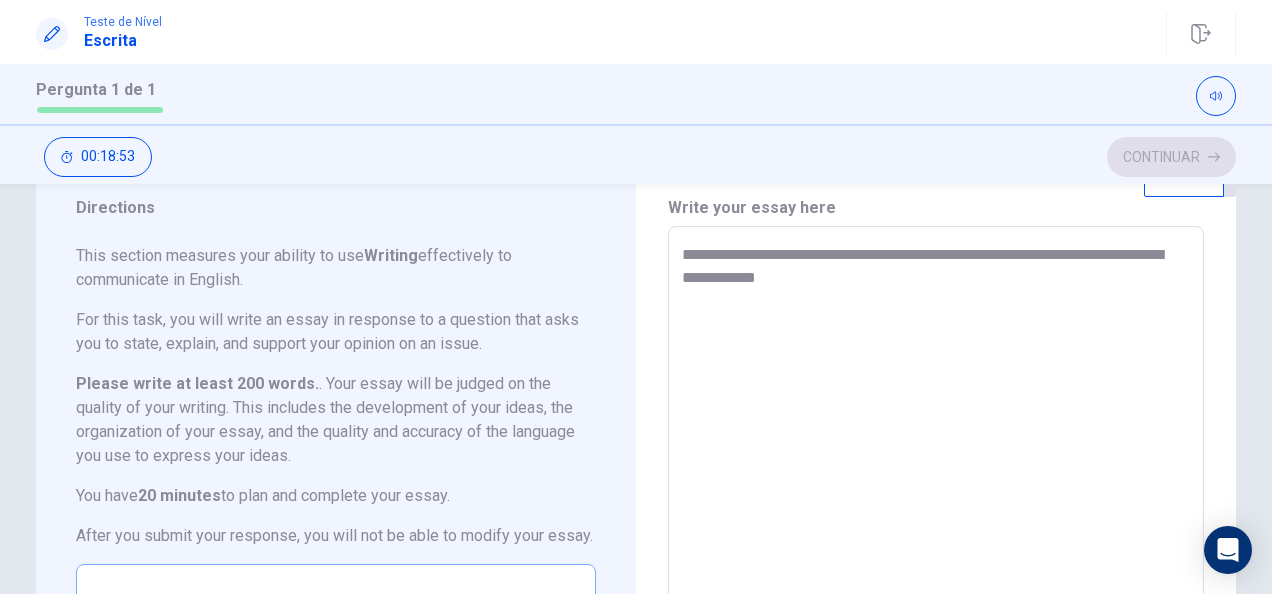 type on "**********" 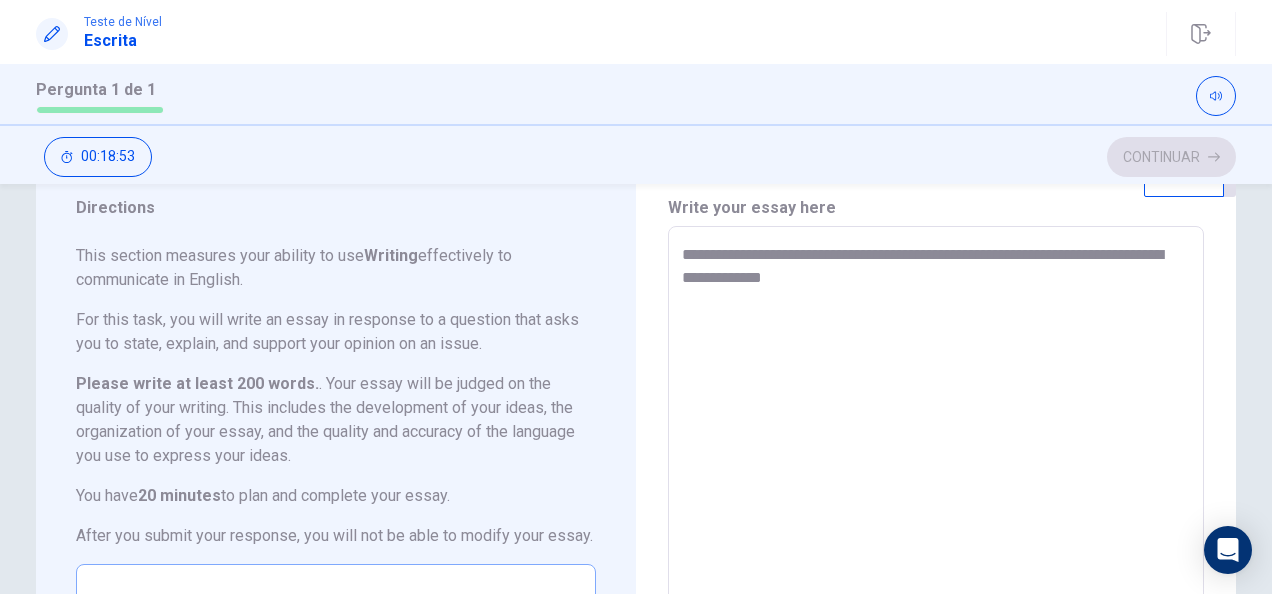 type on "*" 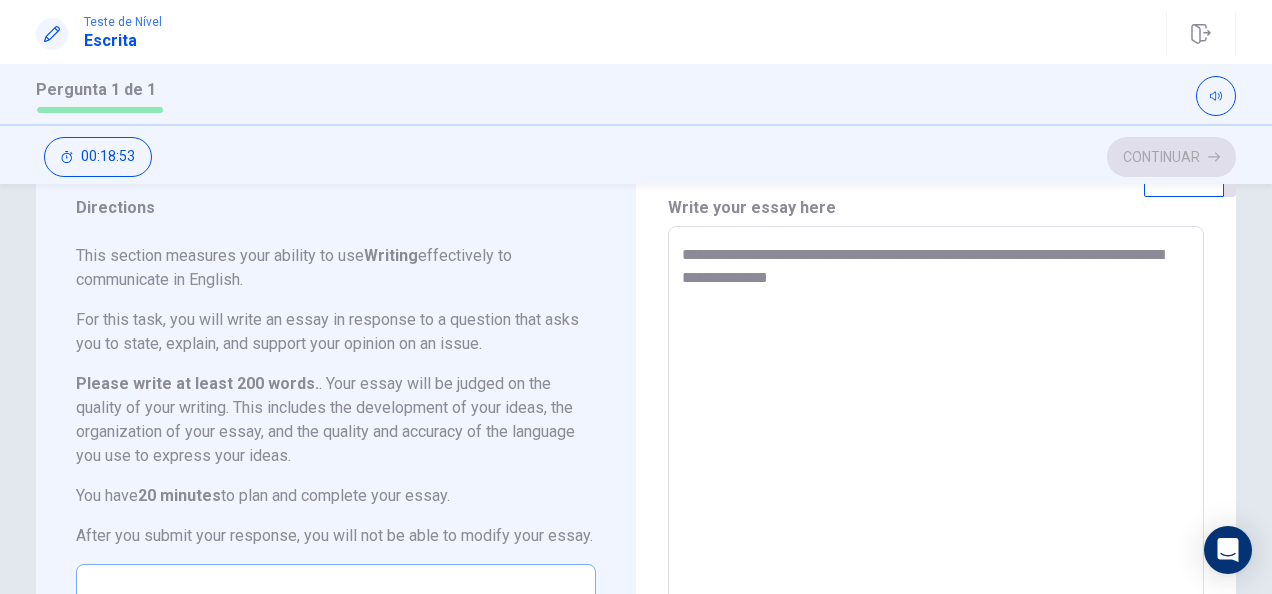 type 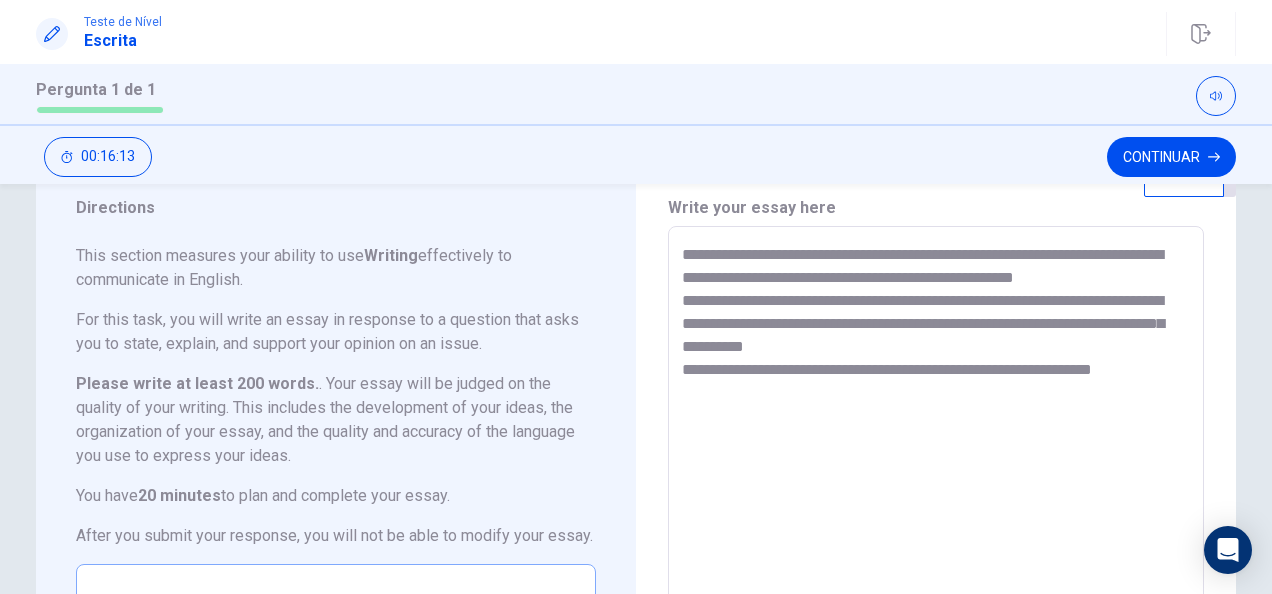 click on "**********" at bounding box center [935, 503] 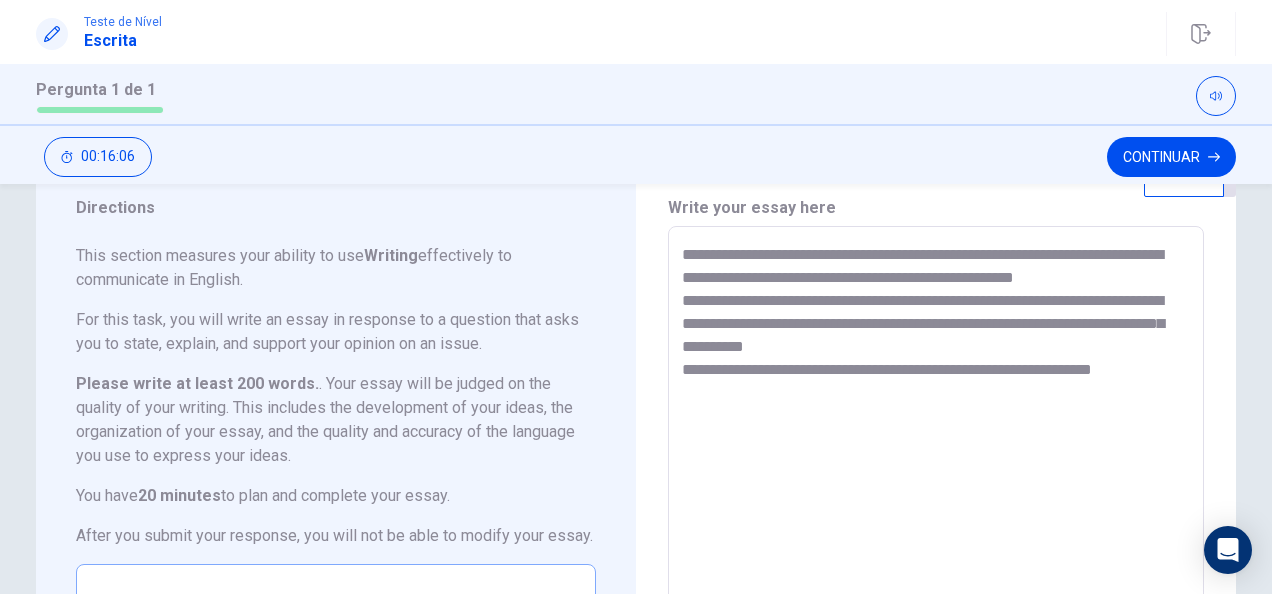 click on "**********" at bounding box center [935, 503] 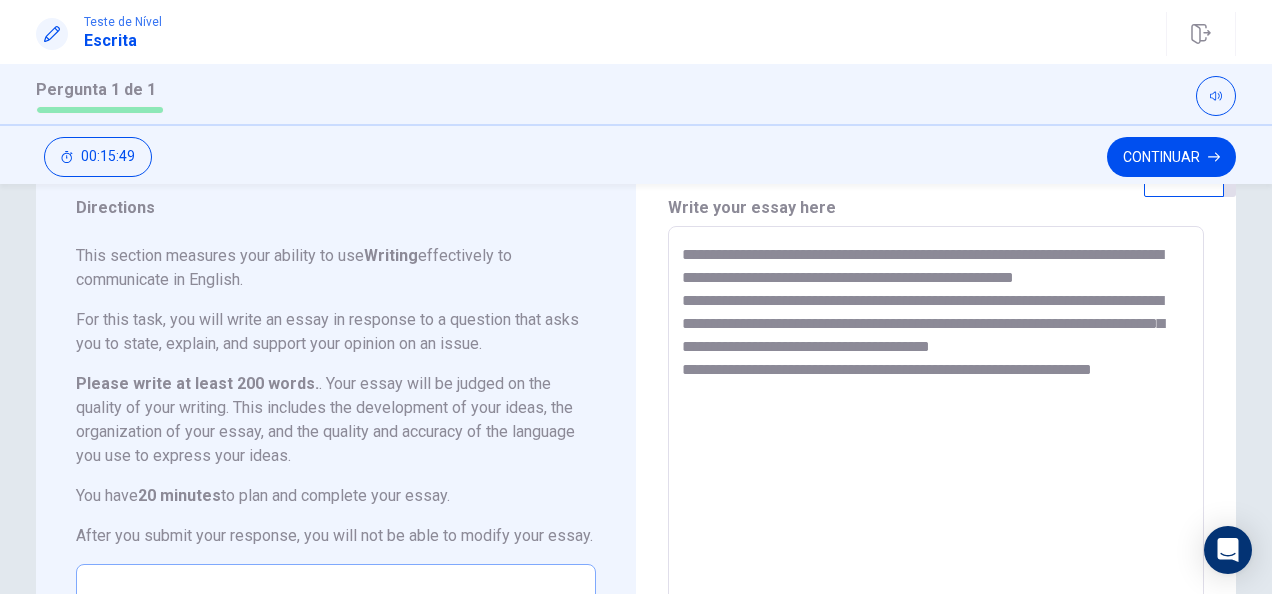 click on "**********" at bounding box center (935, 503) 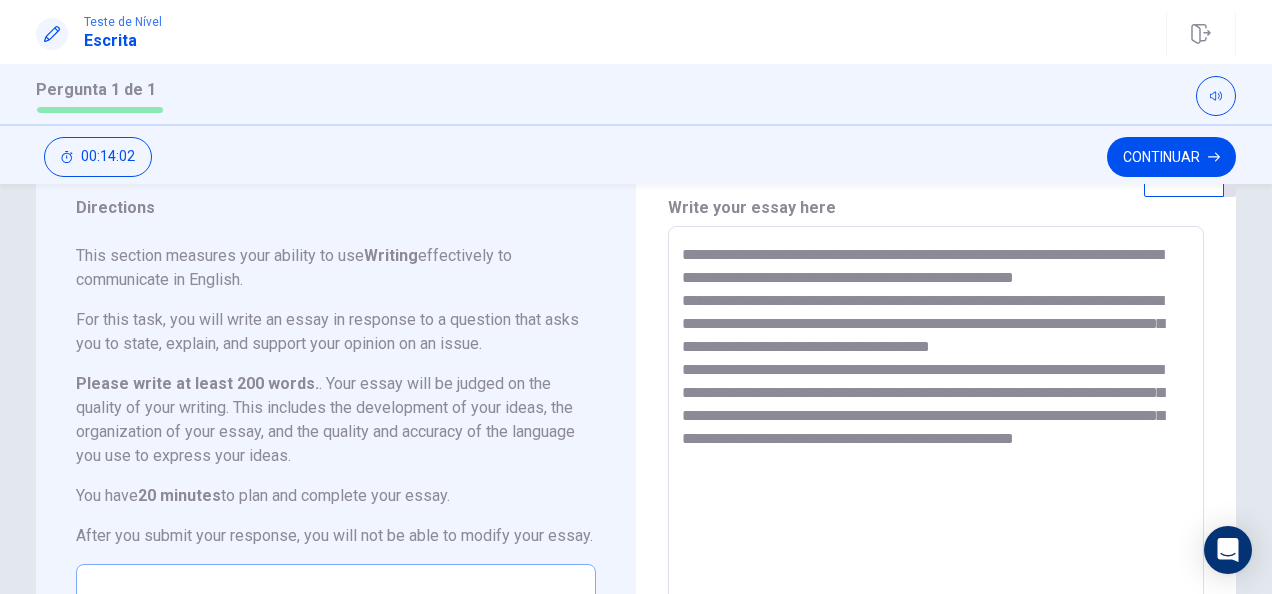 click on "**********" at bounding box center (935, 503) 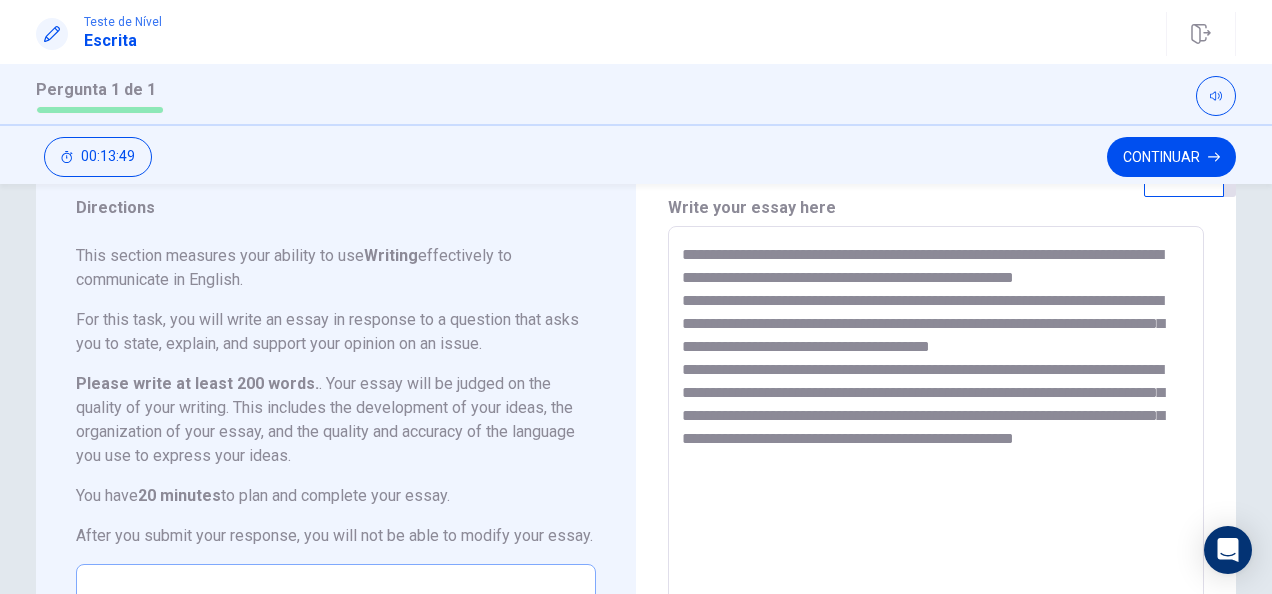 click on "**********" at bounding box center (935, 503) 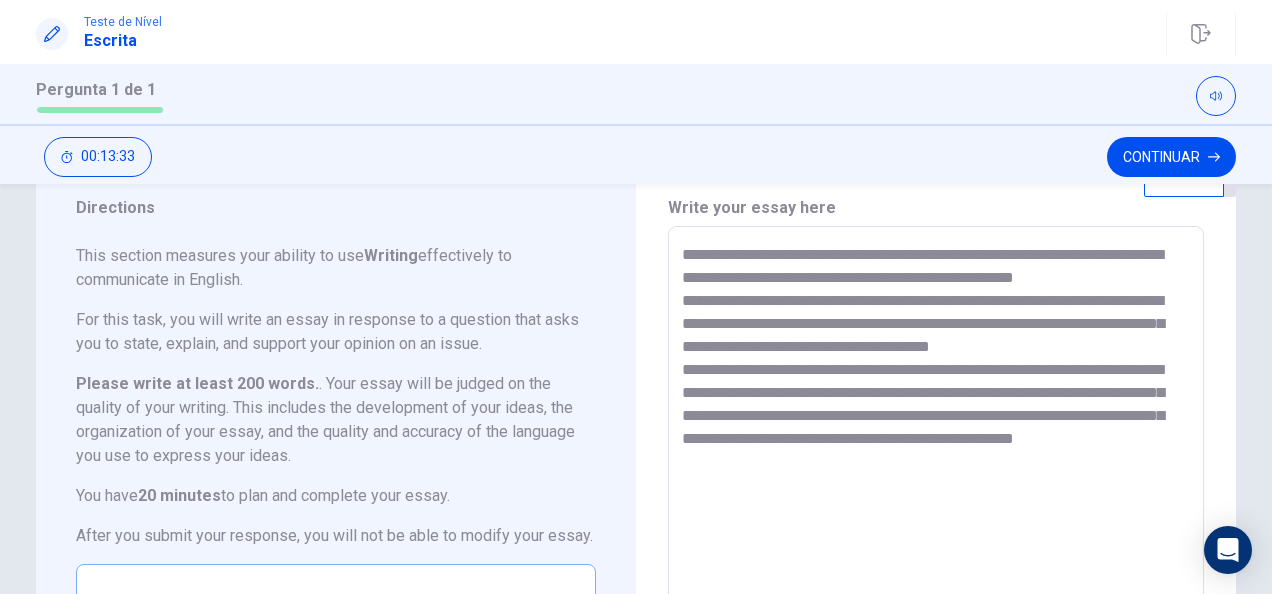 click on "**********" at bounding box center [935, 503] 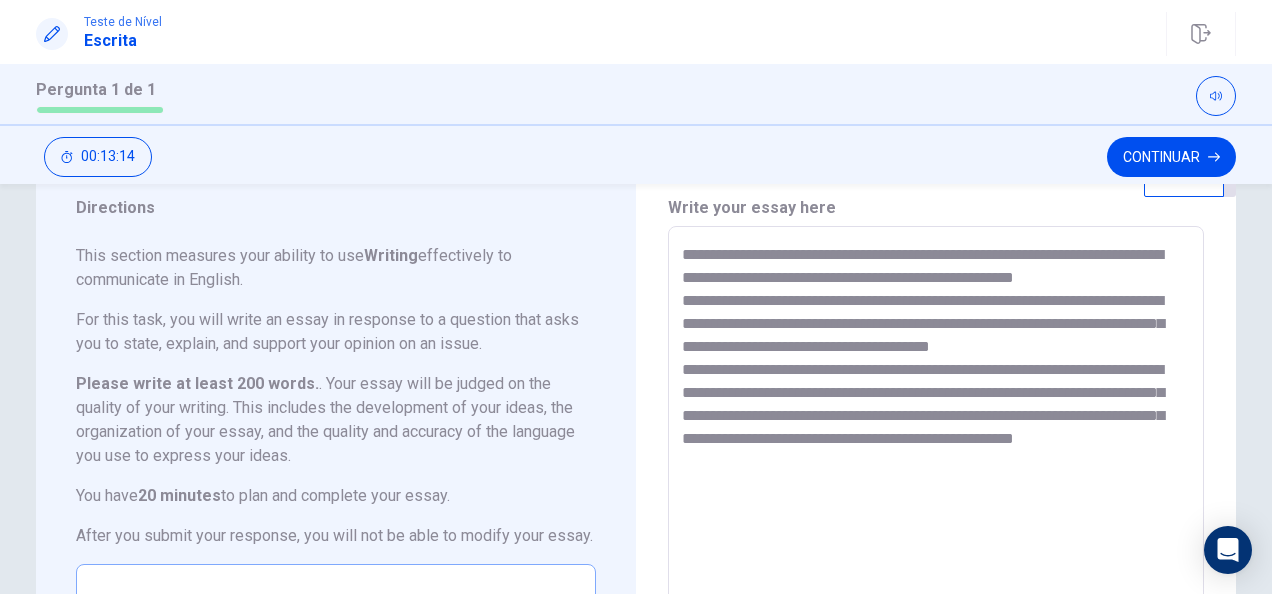 click on "**********" at bounding box center (935, 503) 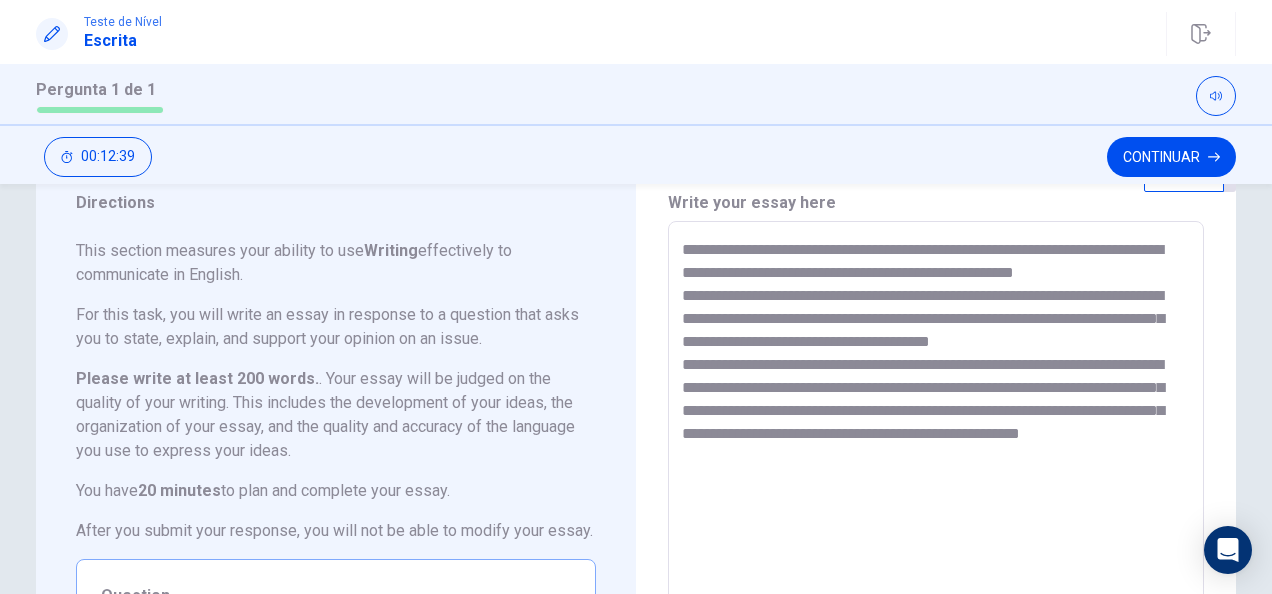 scroll, scrollTop: 68, scrollLeft: 0, axis: vertical 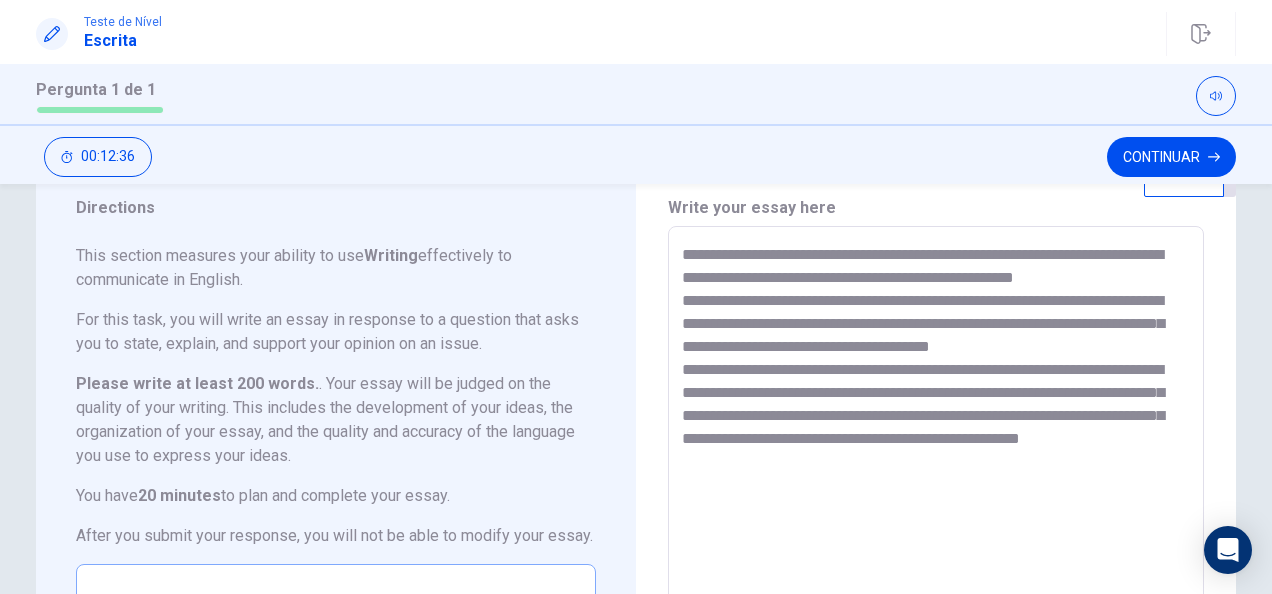 click on "**********" at bounding box center (935, 503) 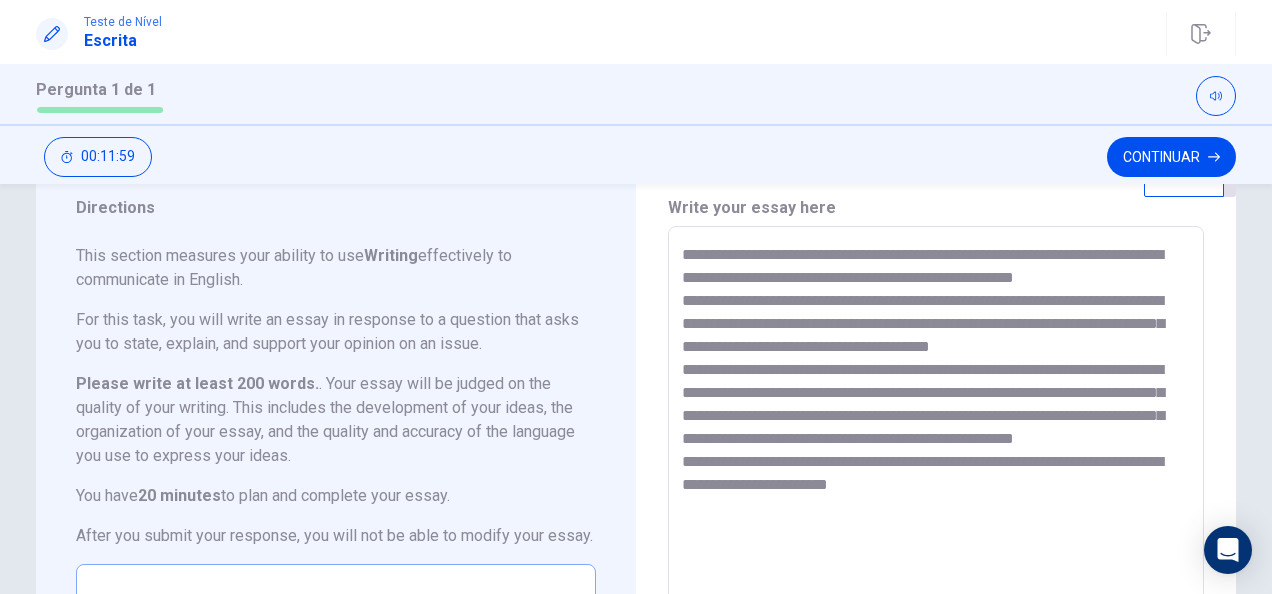 click on "**********" at bounding box center (935, 503) 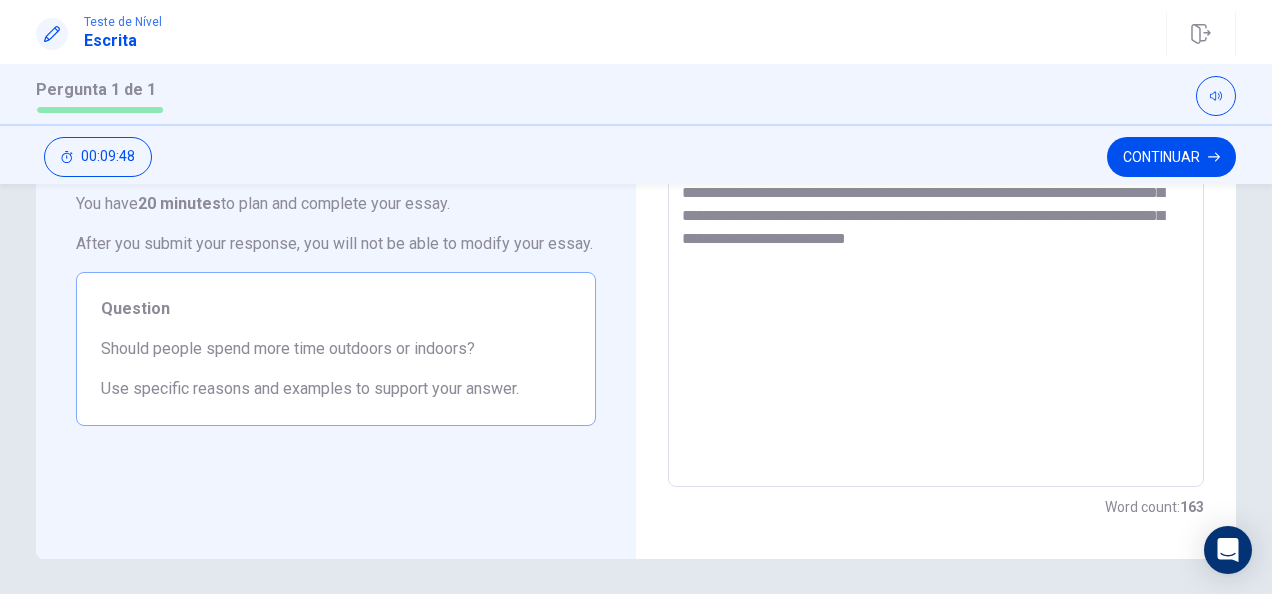 scroll, scrollTop: 363, scrollLeft: 0, axis: vertical 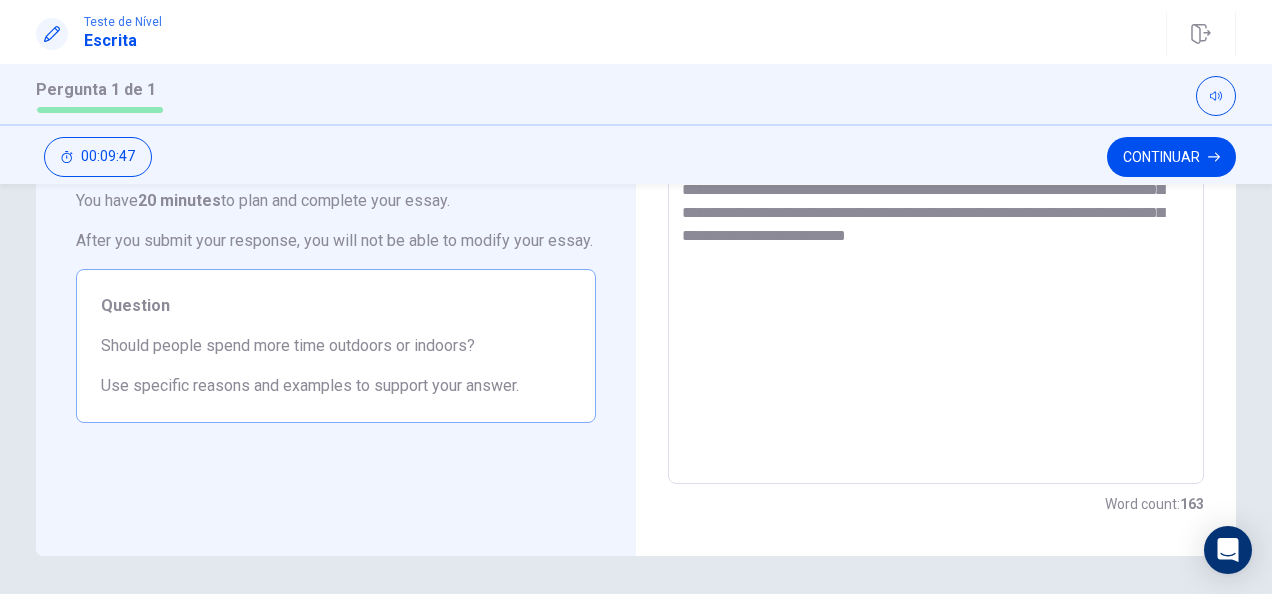 click on "**********" at bounding box center (935, 208) 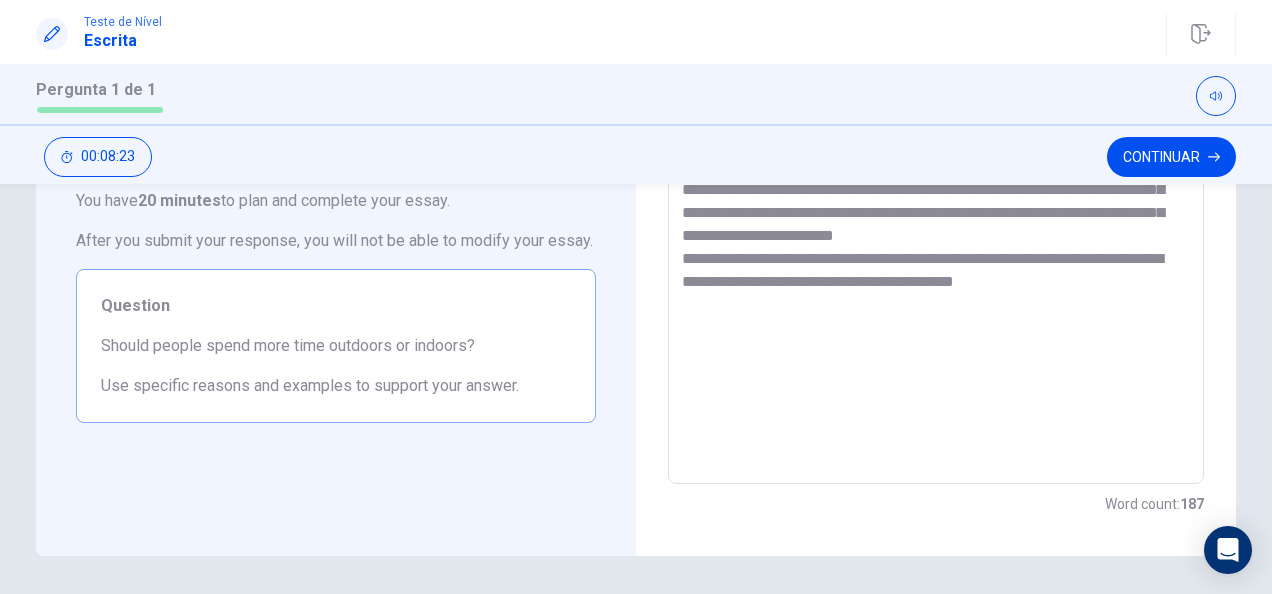 click on "**********" at bounding box center [935, 208] 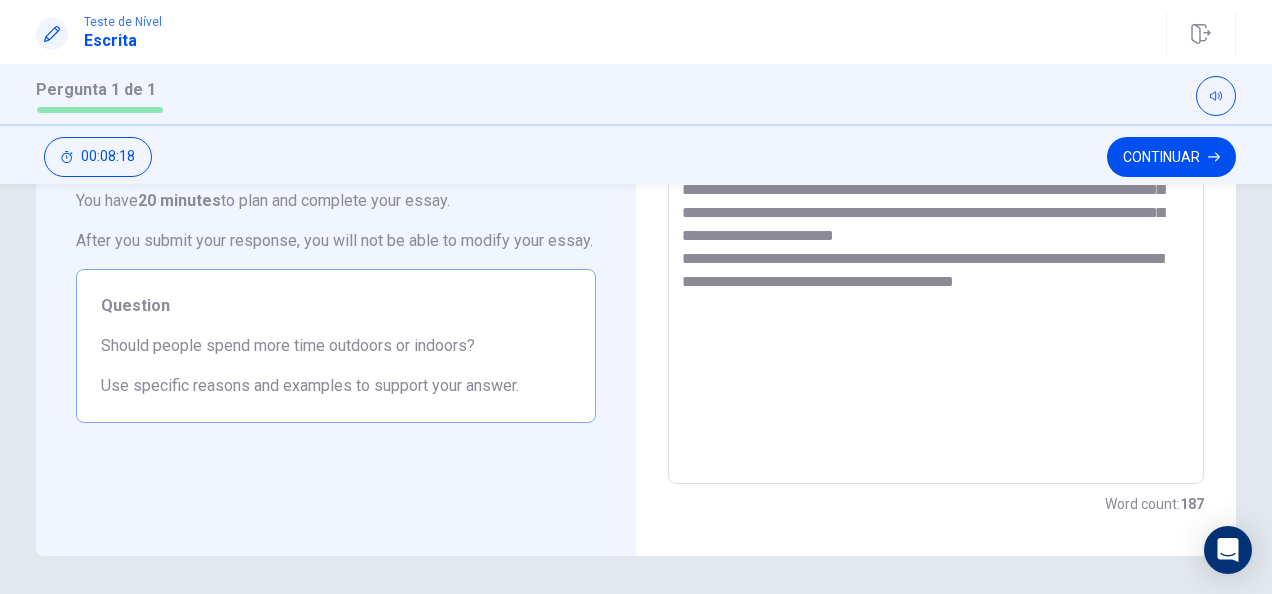 click on "**********" at bounding box center [935, 208] 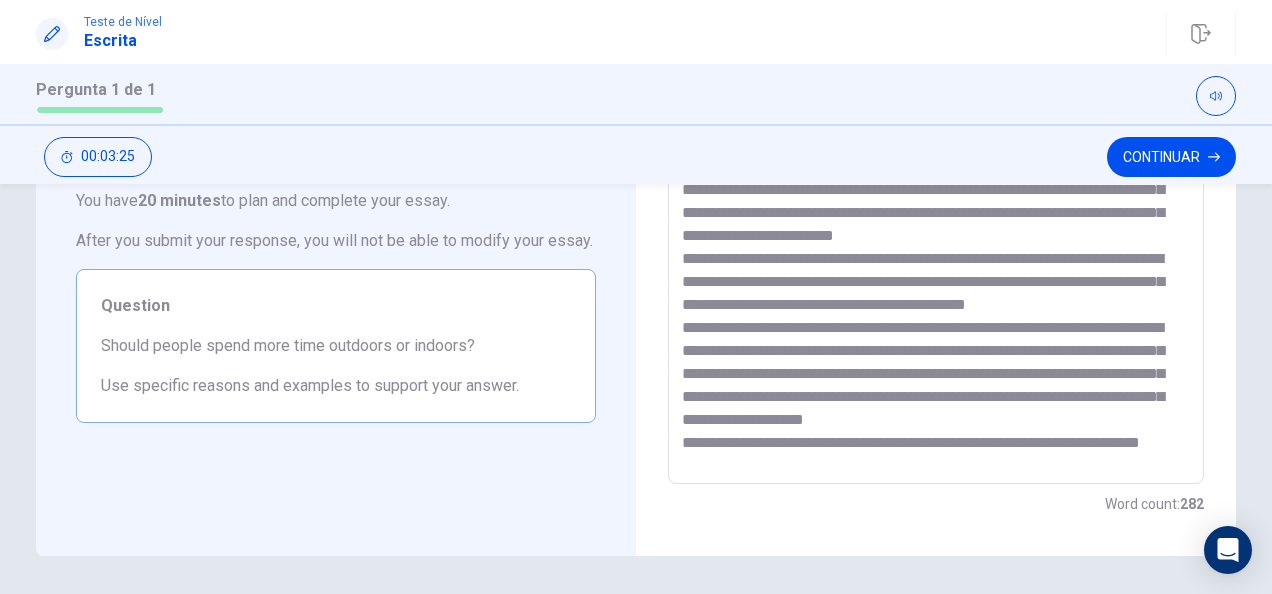 scroll, scrollTop: 93, scrollLeft: 0, axis: vertical 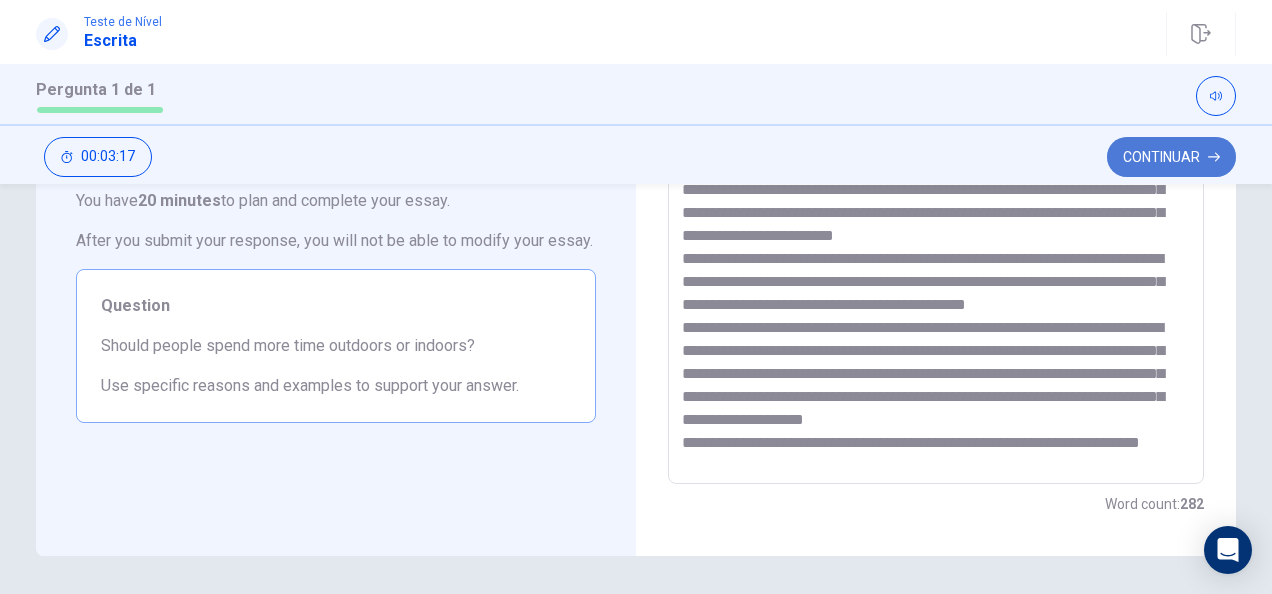 click on "Continuar" at bounding box center [1171, 157] 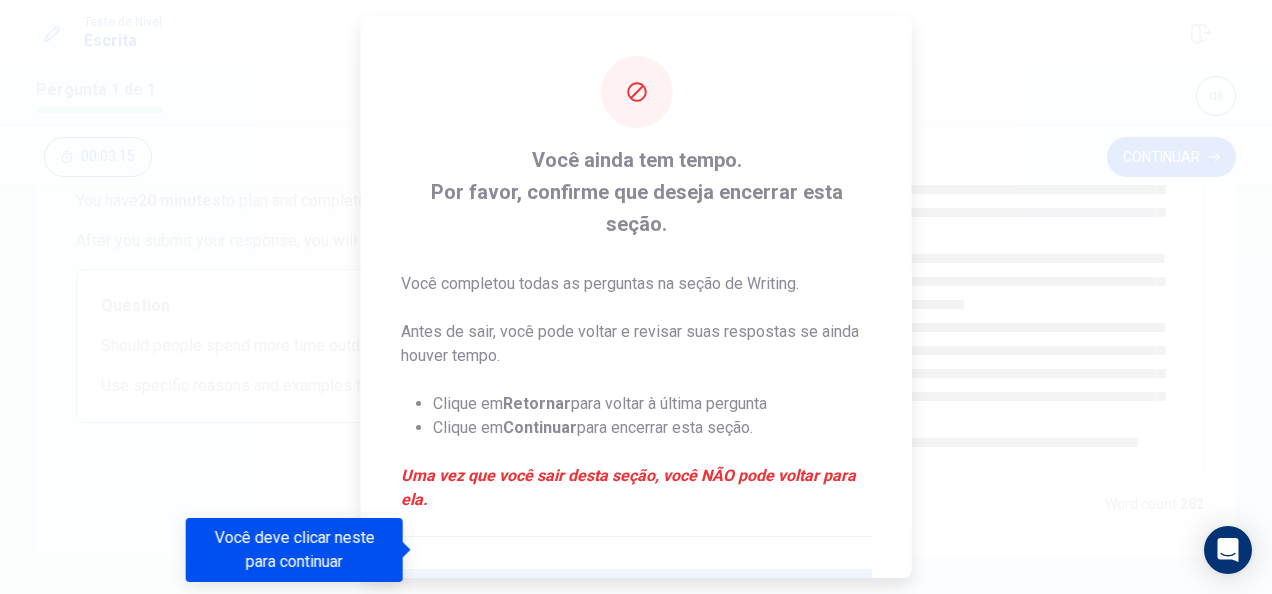 scroll, scrollTop: 208, scrollLeft: 0, axis: vertical 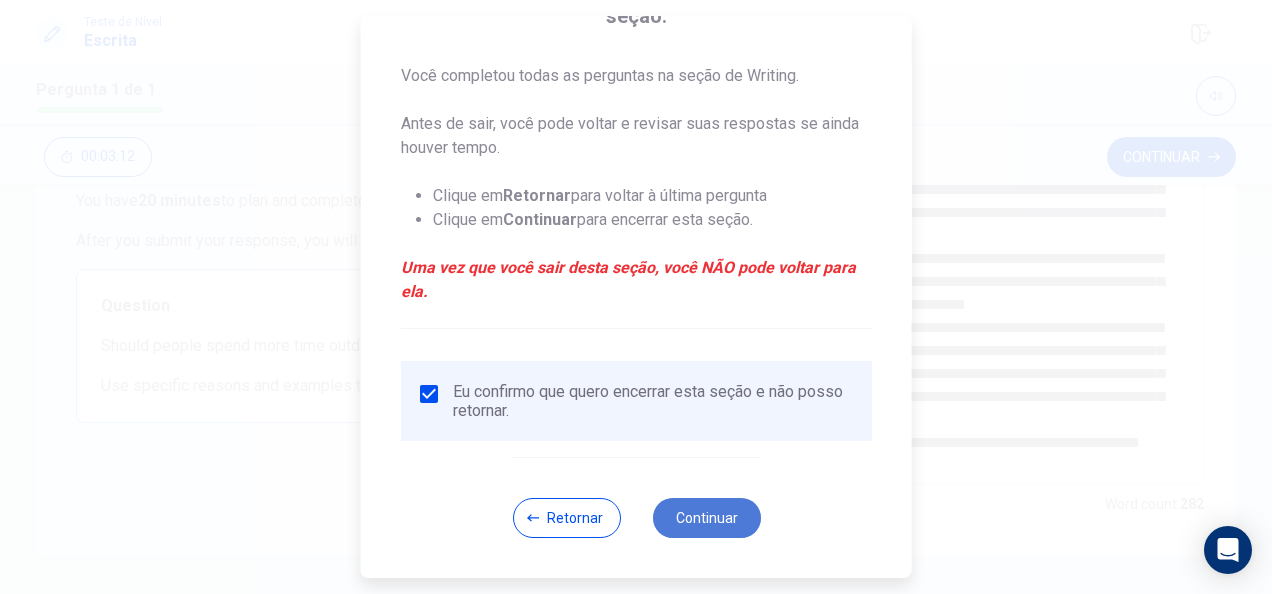 click on "Continuar" at bounding box center (706, 518) 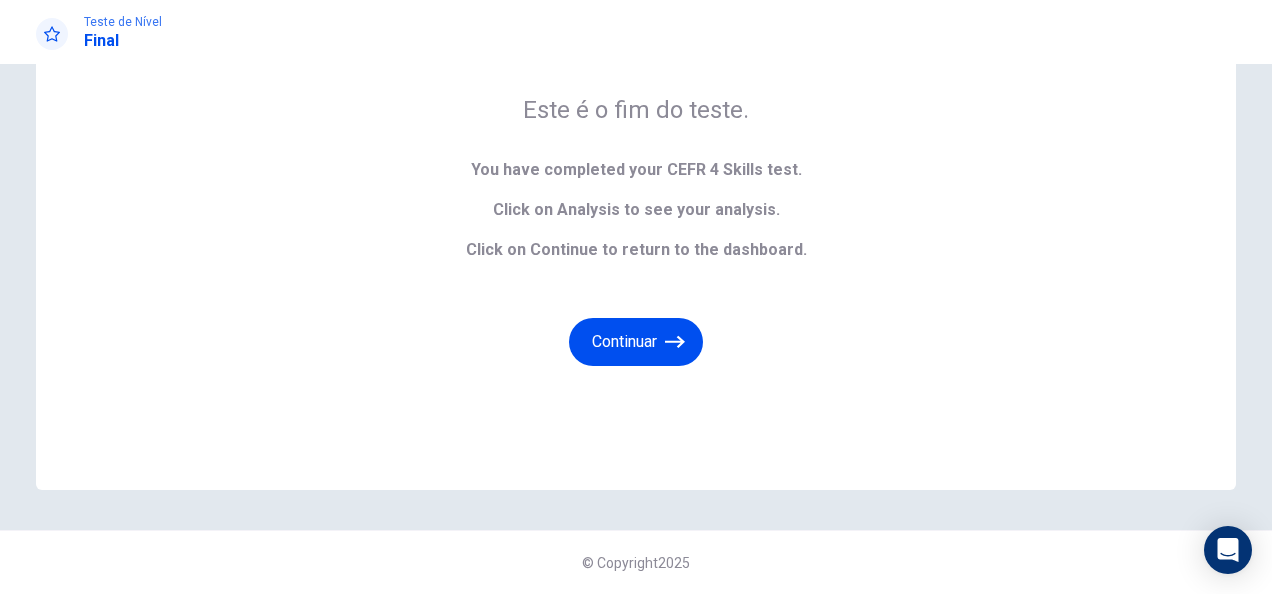 scroll, scrollTop: 134, scrollLeft: 0, axis: vertical 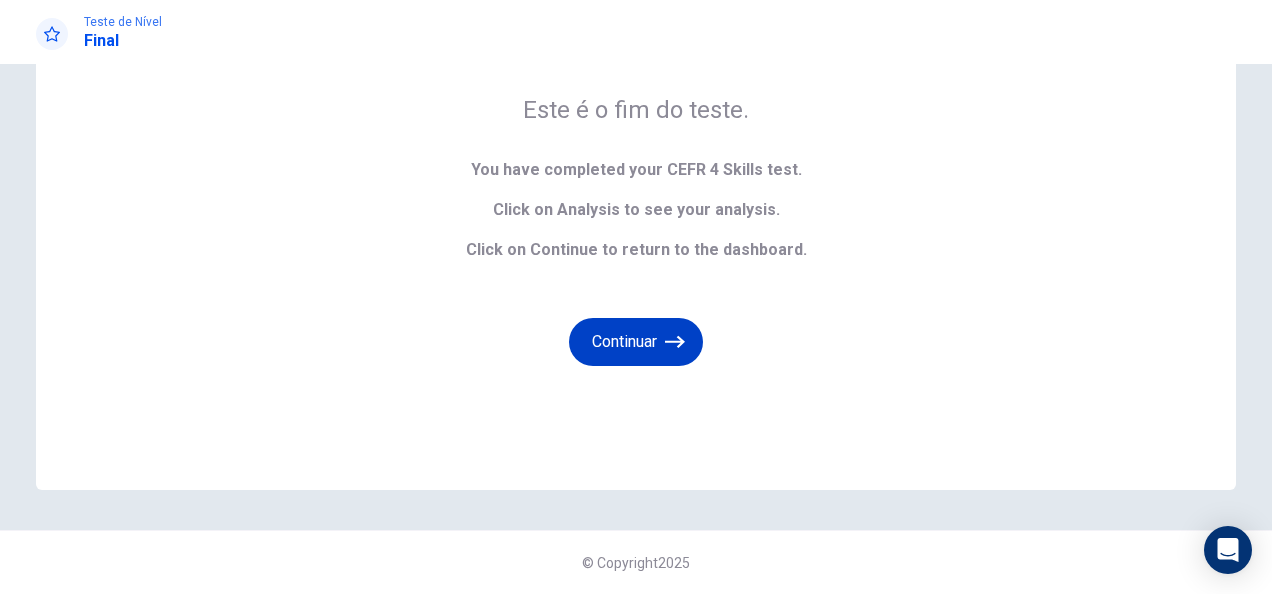 click on "Continuar" at bounding box center [636, 342] 